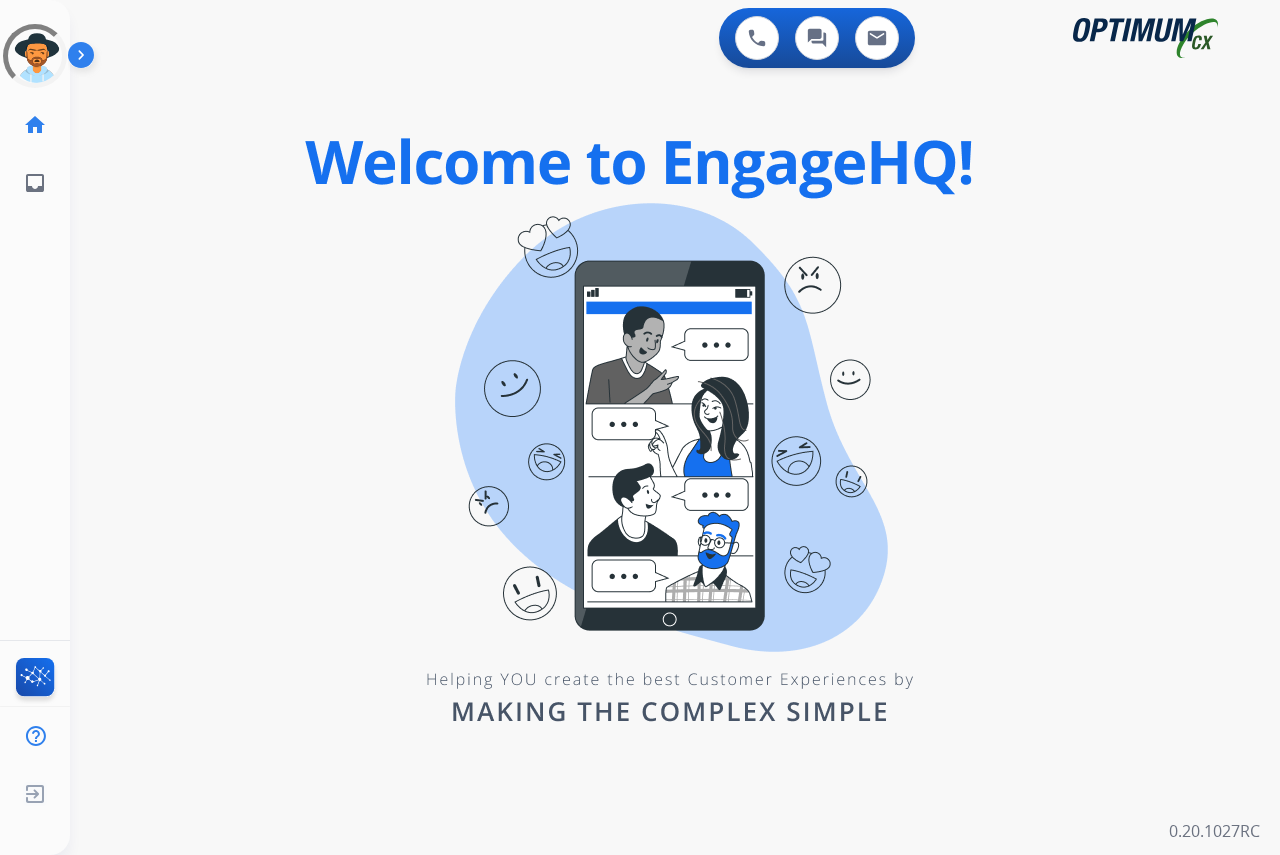 scroll, scrollTop: 0, scrollLeft: 0, axis: both 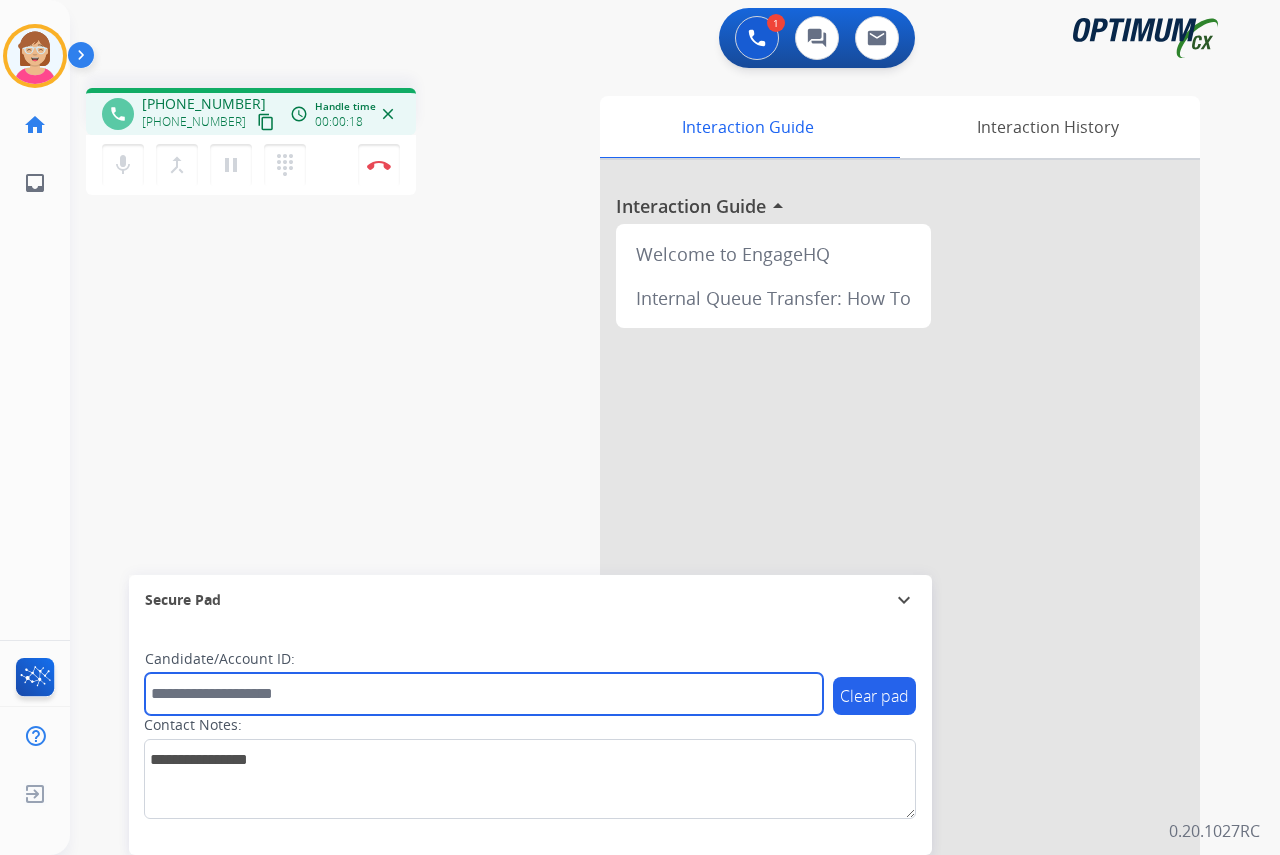 click at bounding box center (484, 694) 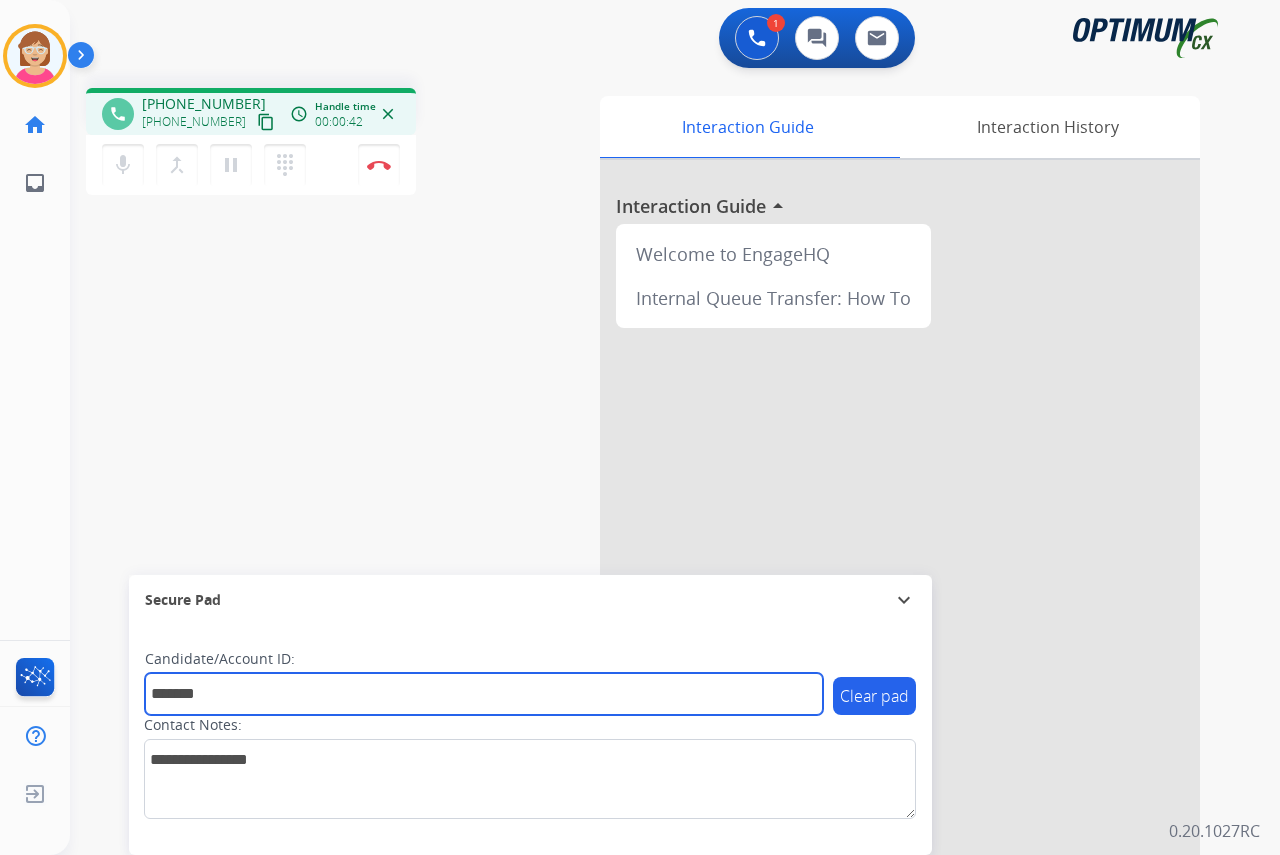 type on "*******" 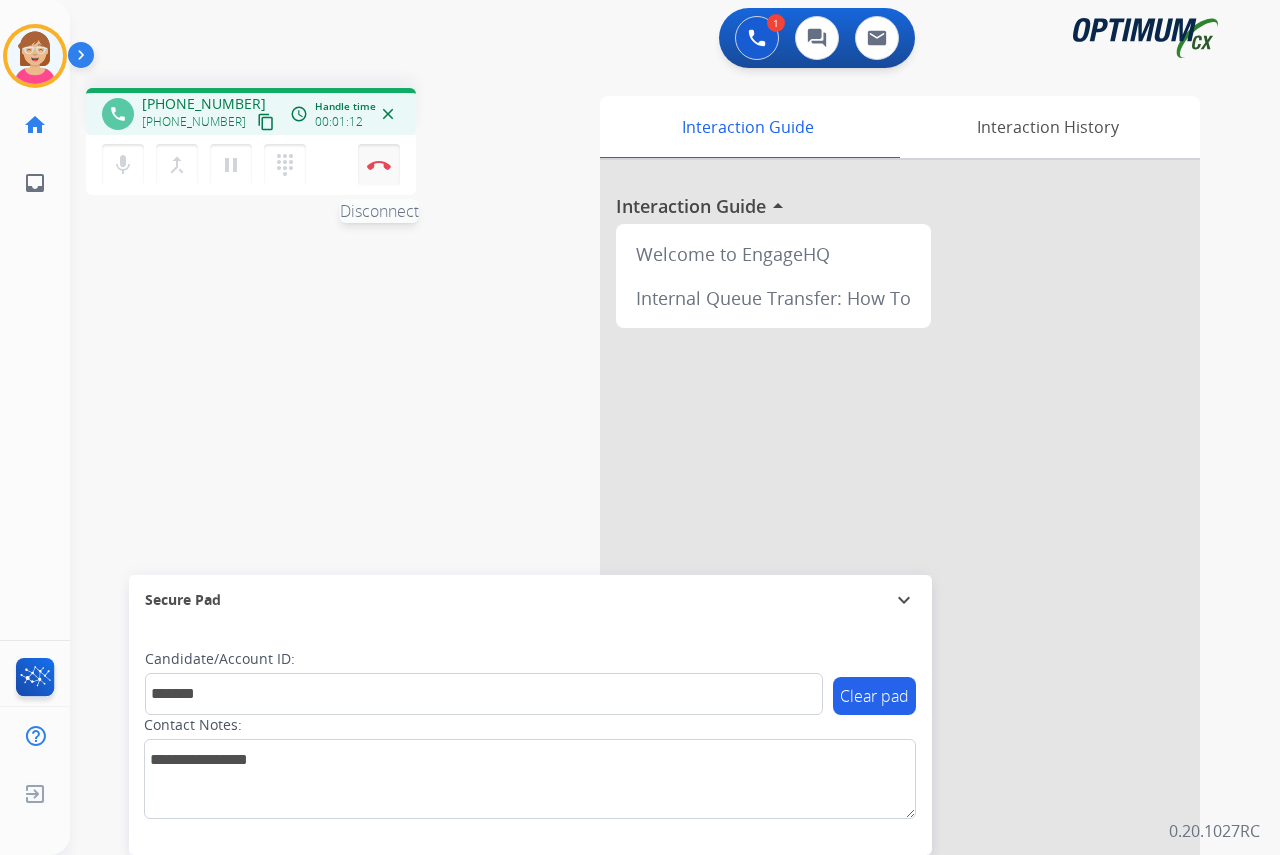 click at bounding box center (379, 165) 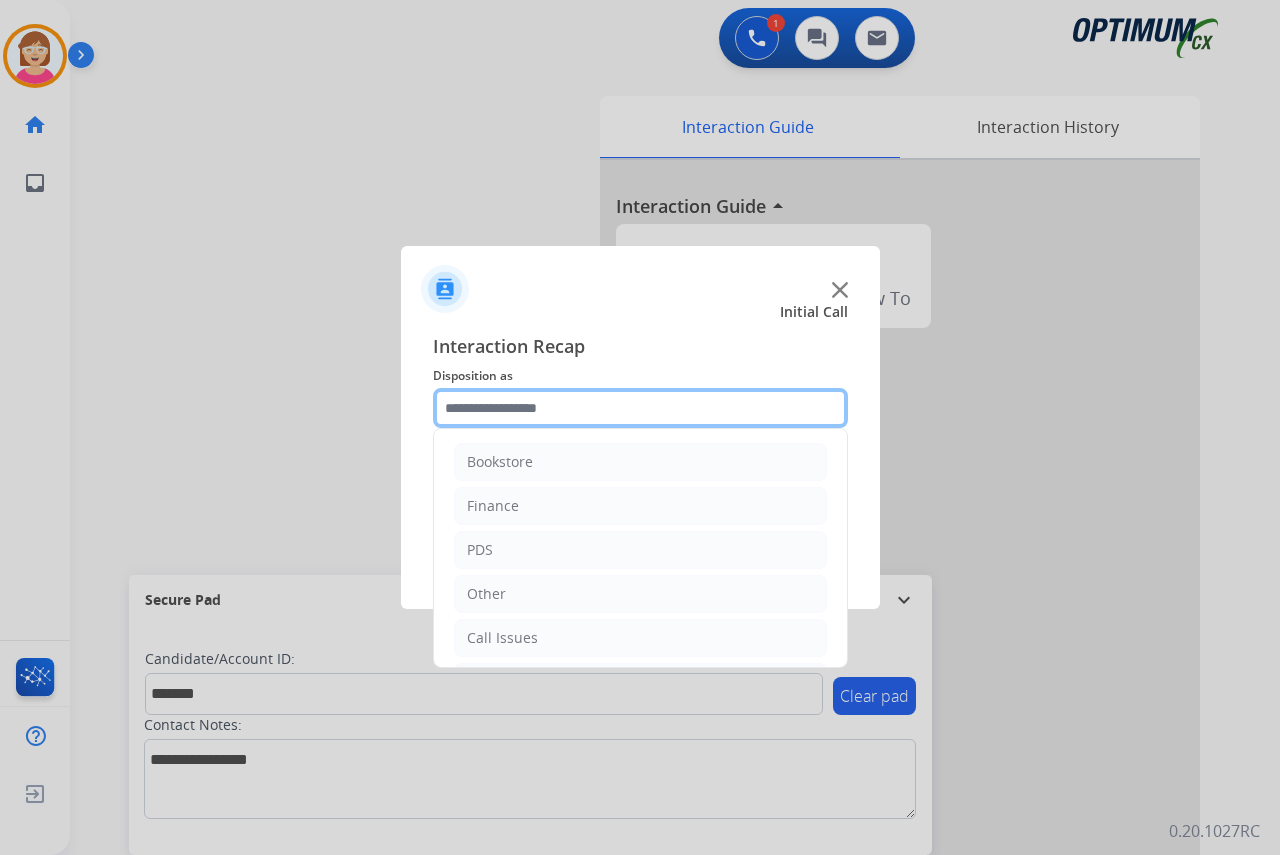click 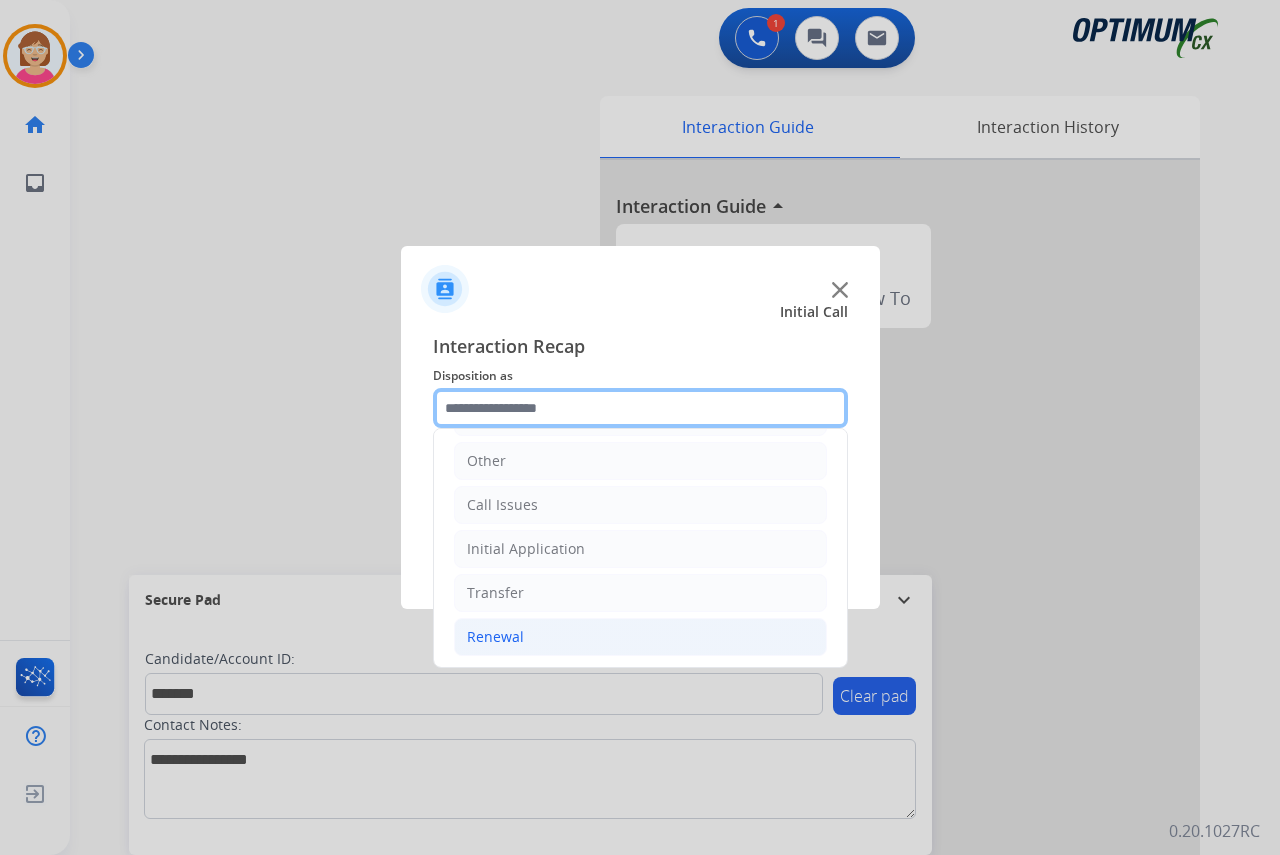 scroll, scrollTop: 136, scrollLeft: 0, axis: vertical 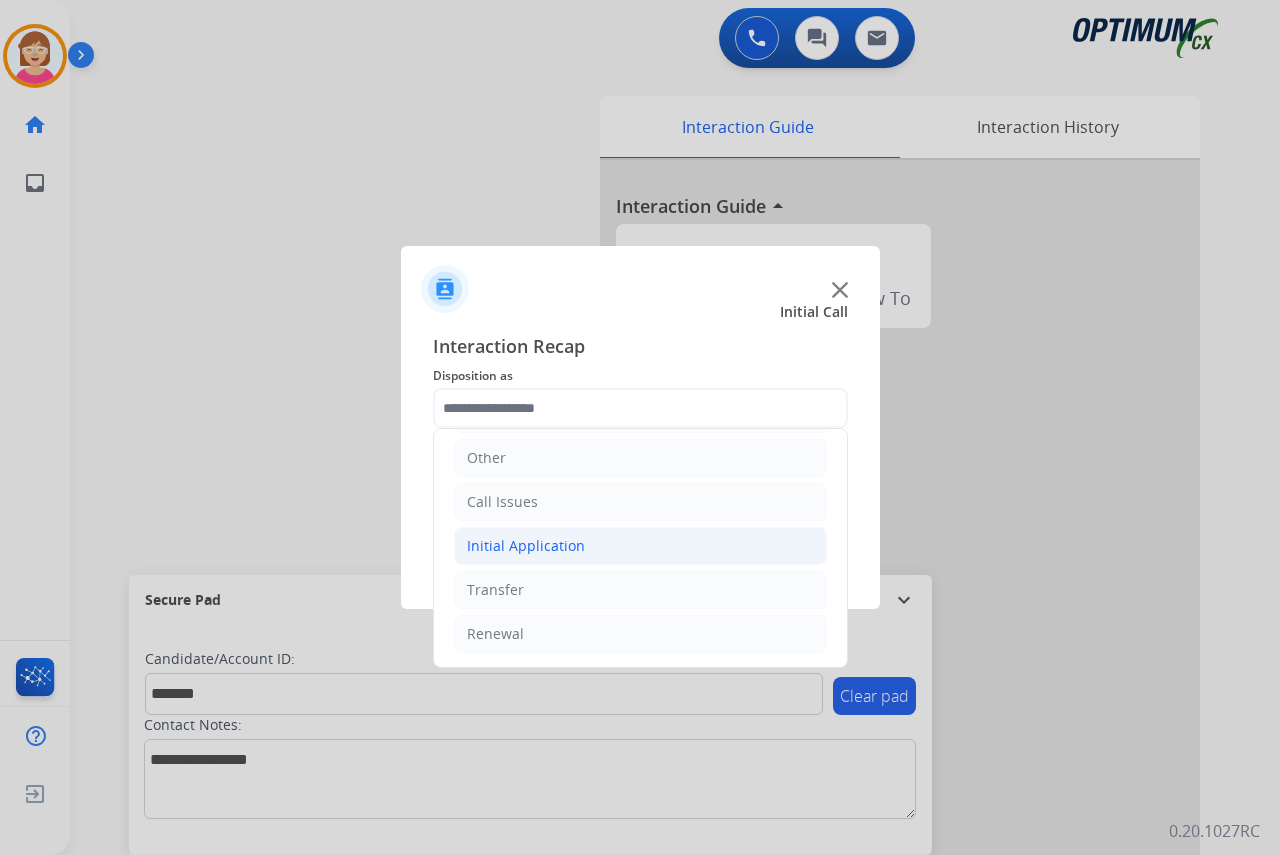 click on "Initial Application" 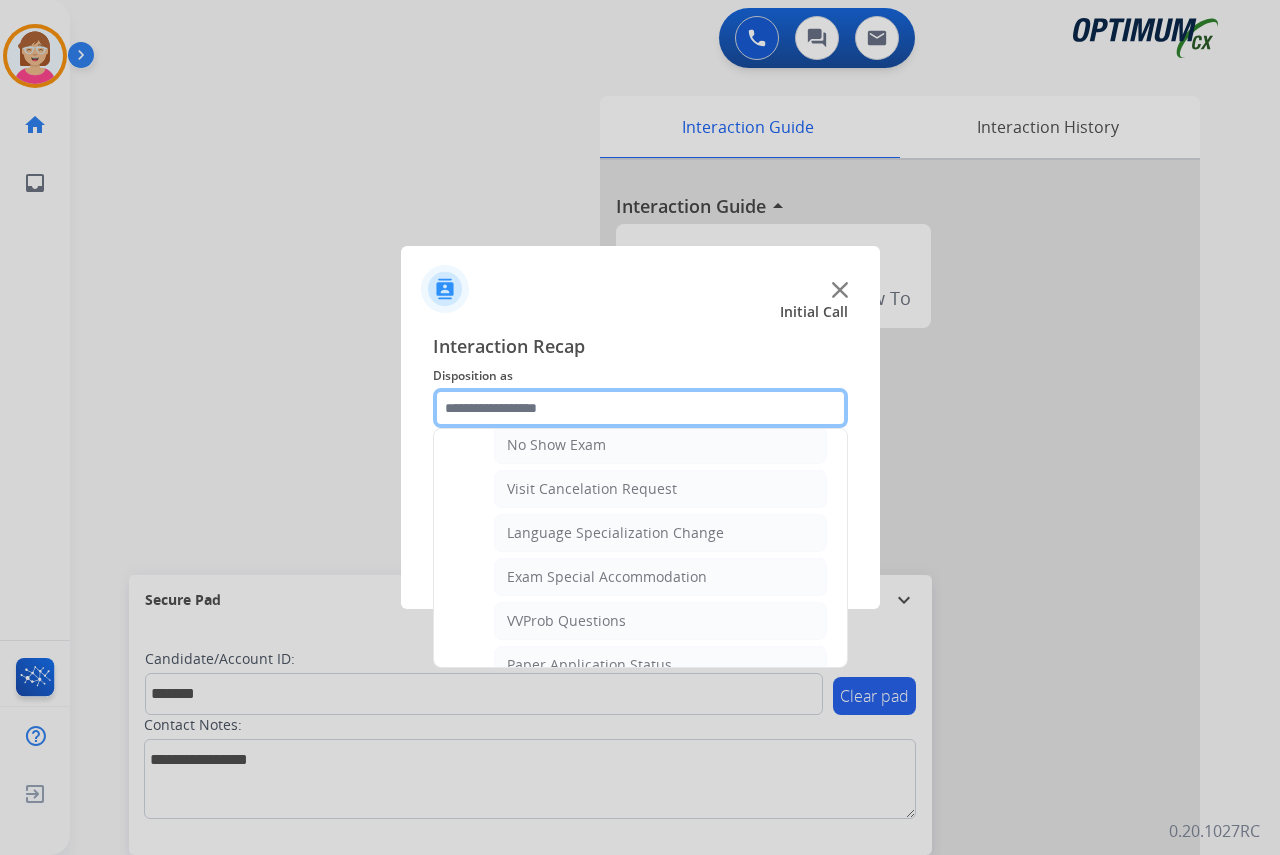 scroll, scrollTop: 1036, scrollLeft: 0, axis: vertical 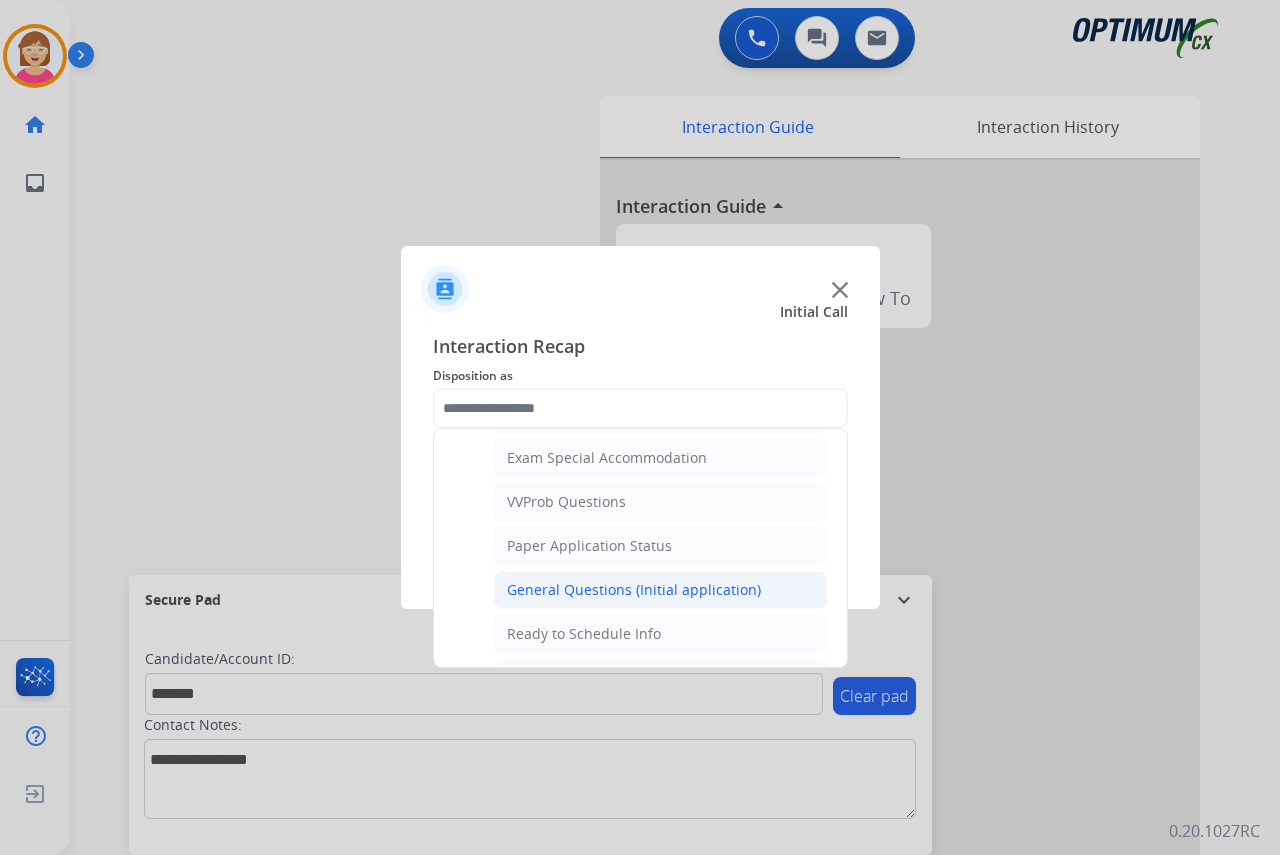 click on "General Questions (Initial application)" 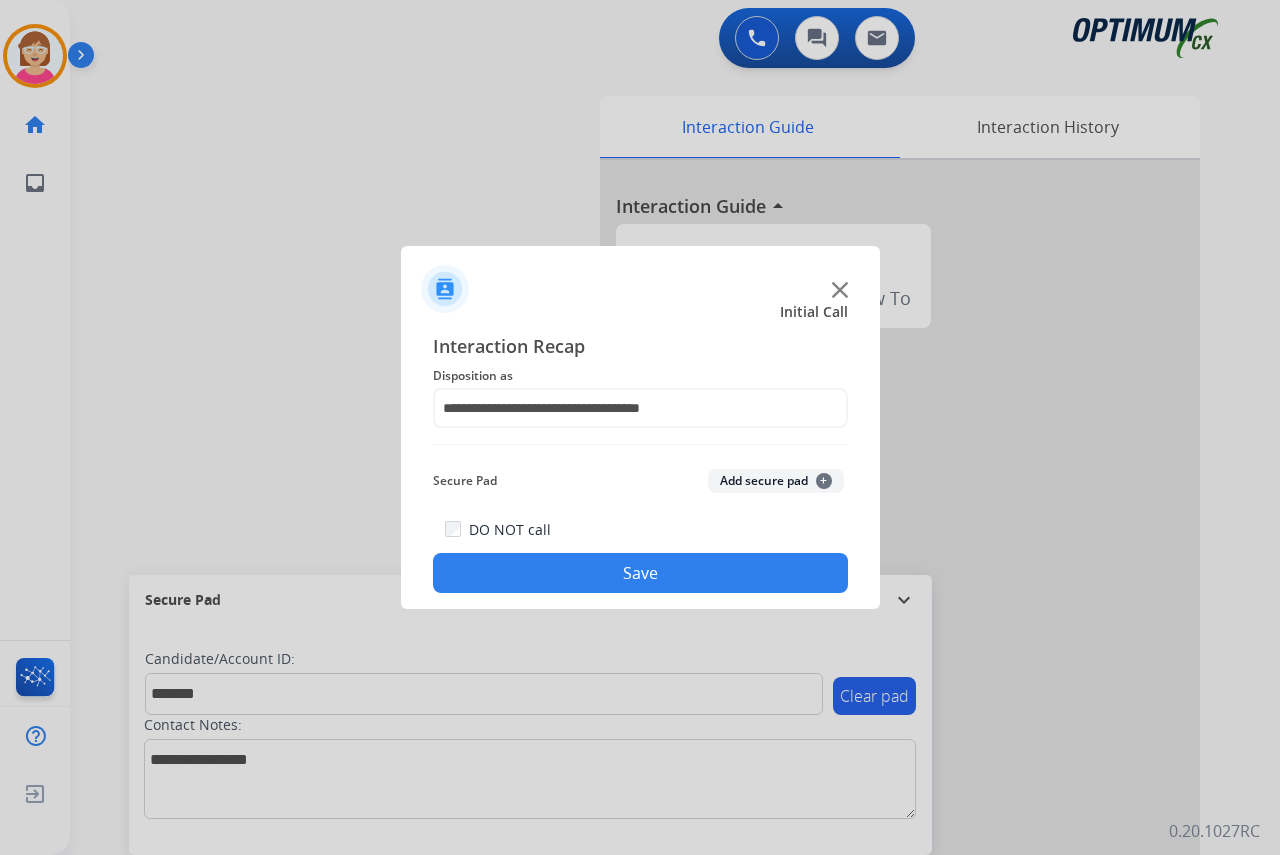 click on "+" 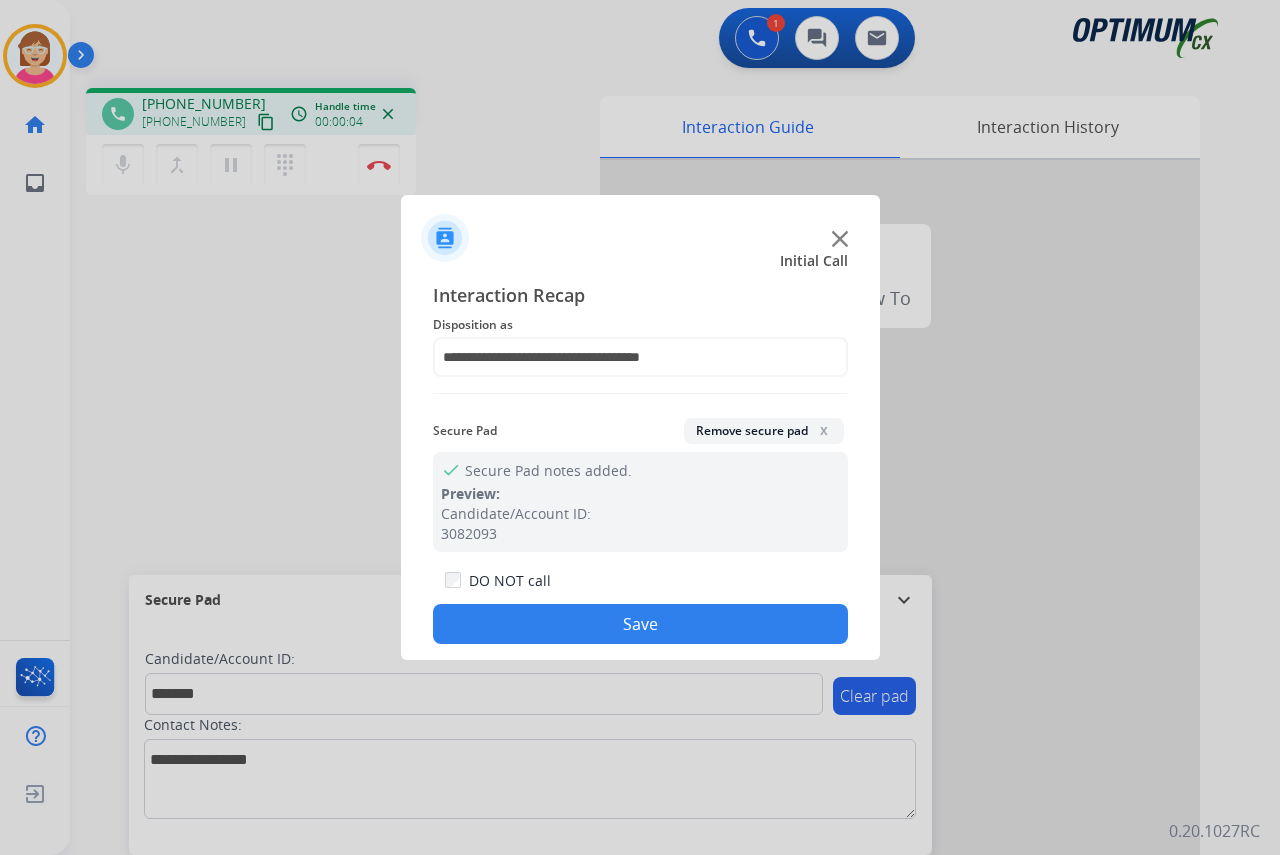click on "Save" 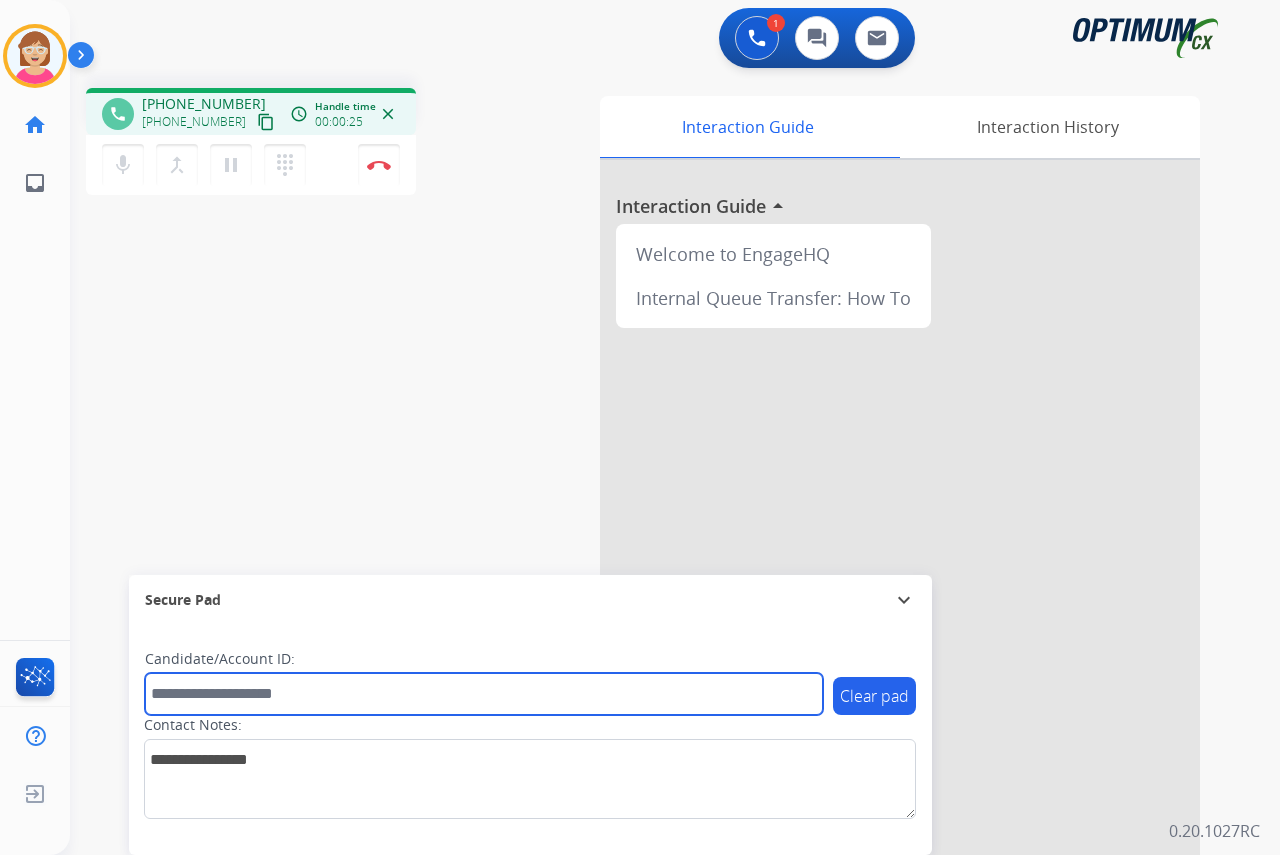 click at bounding box center [484, 694] 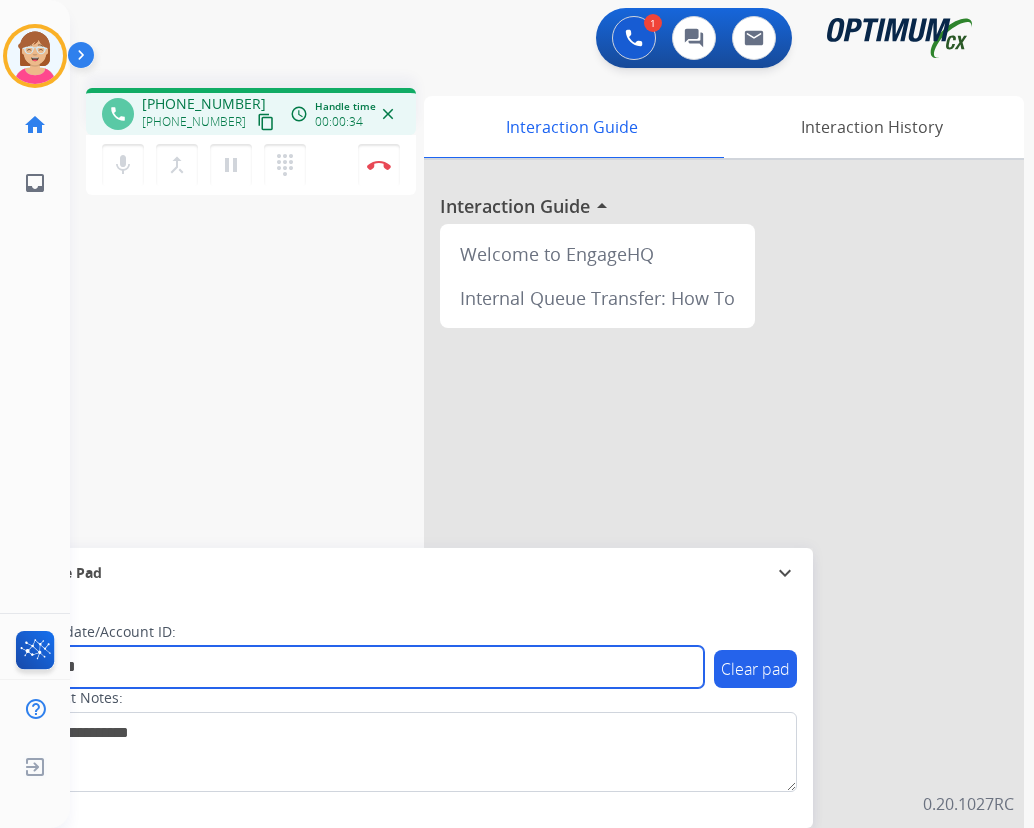 type on "*******" 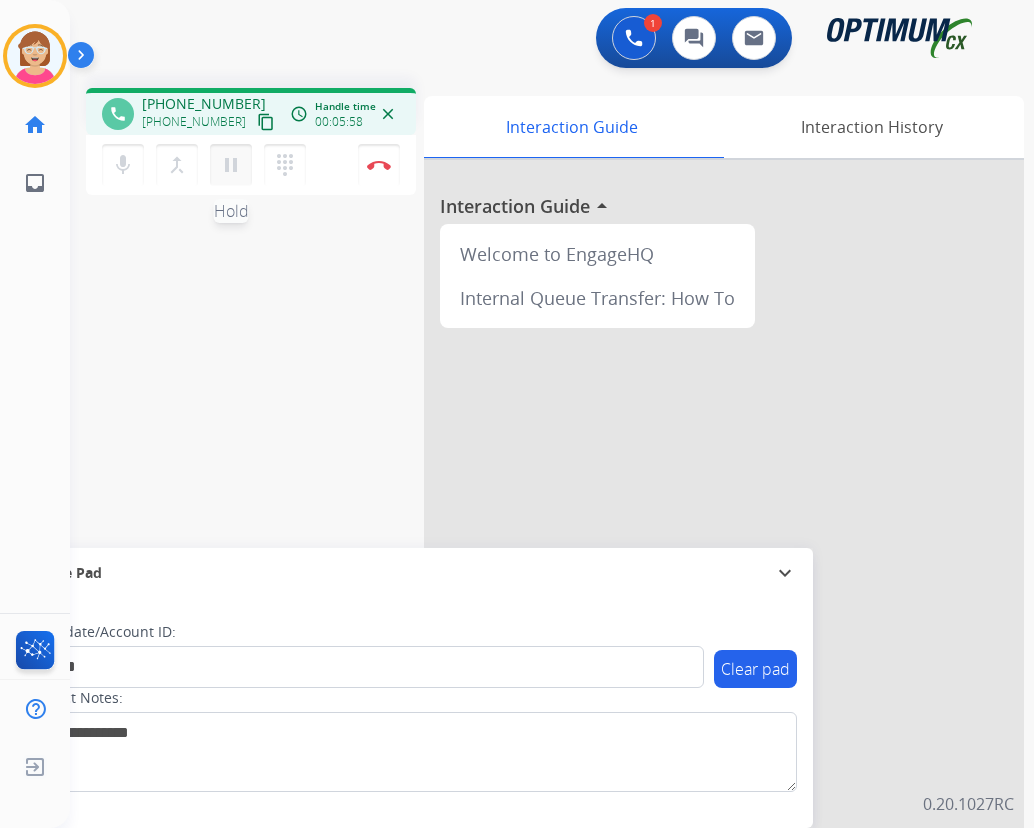 click on "pause" at bounding box center [231, 165] 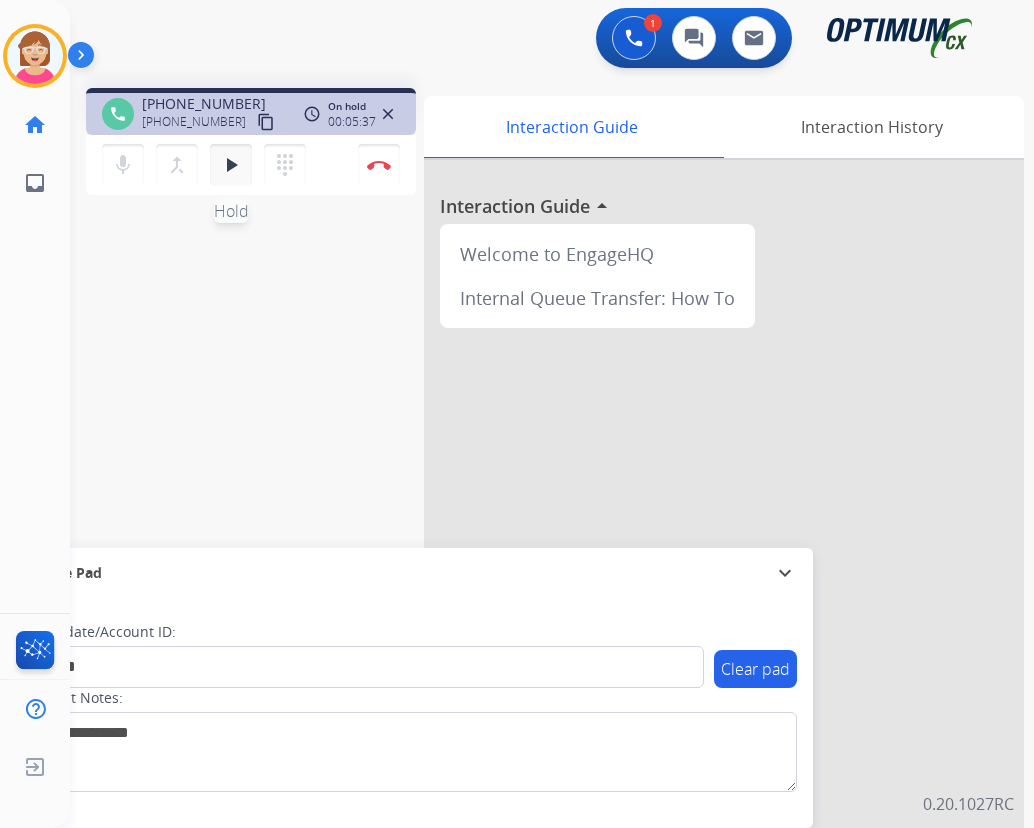 click on "play_arrow" at bounding box center [231, 165] 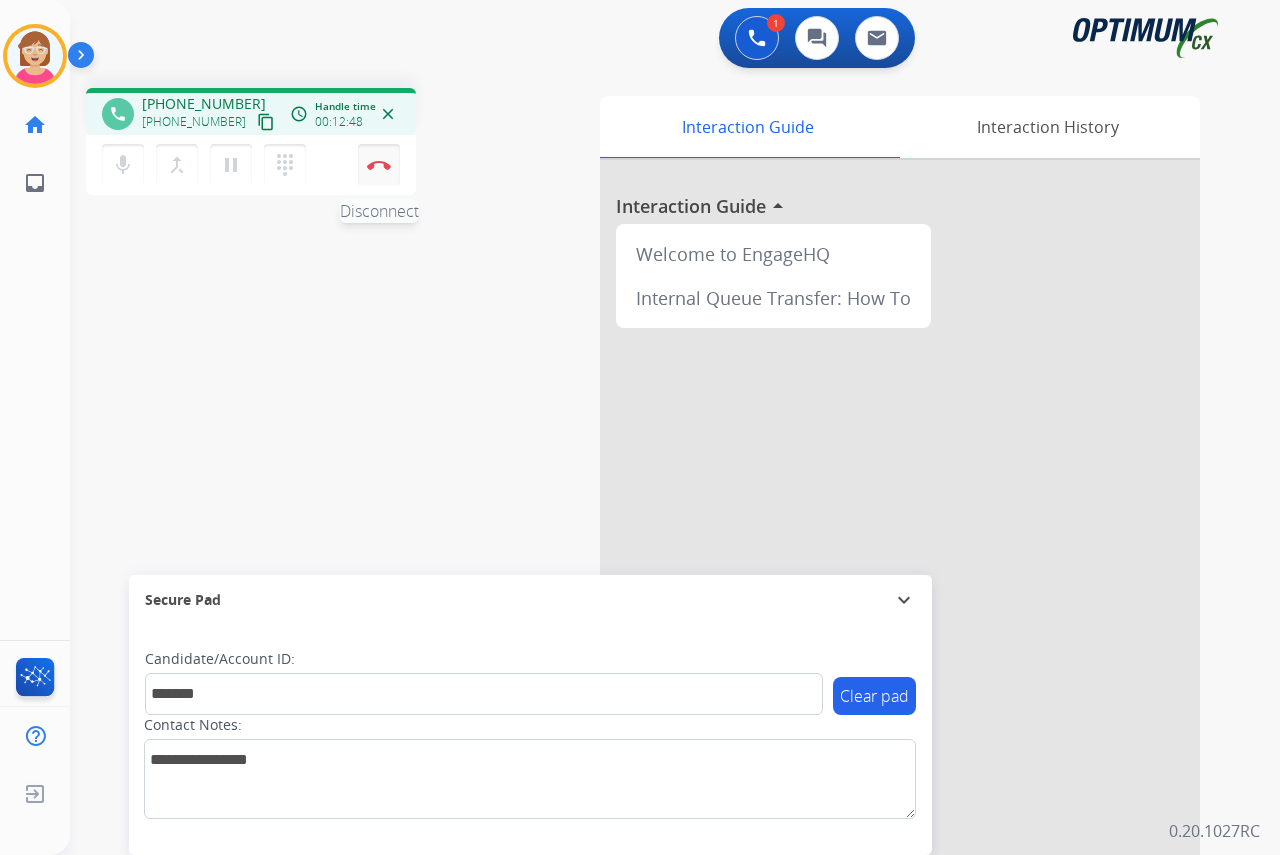 click at bounding box center [379, 165] 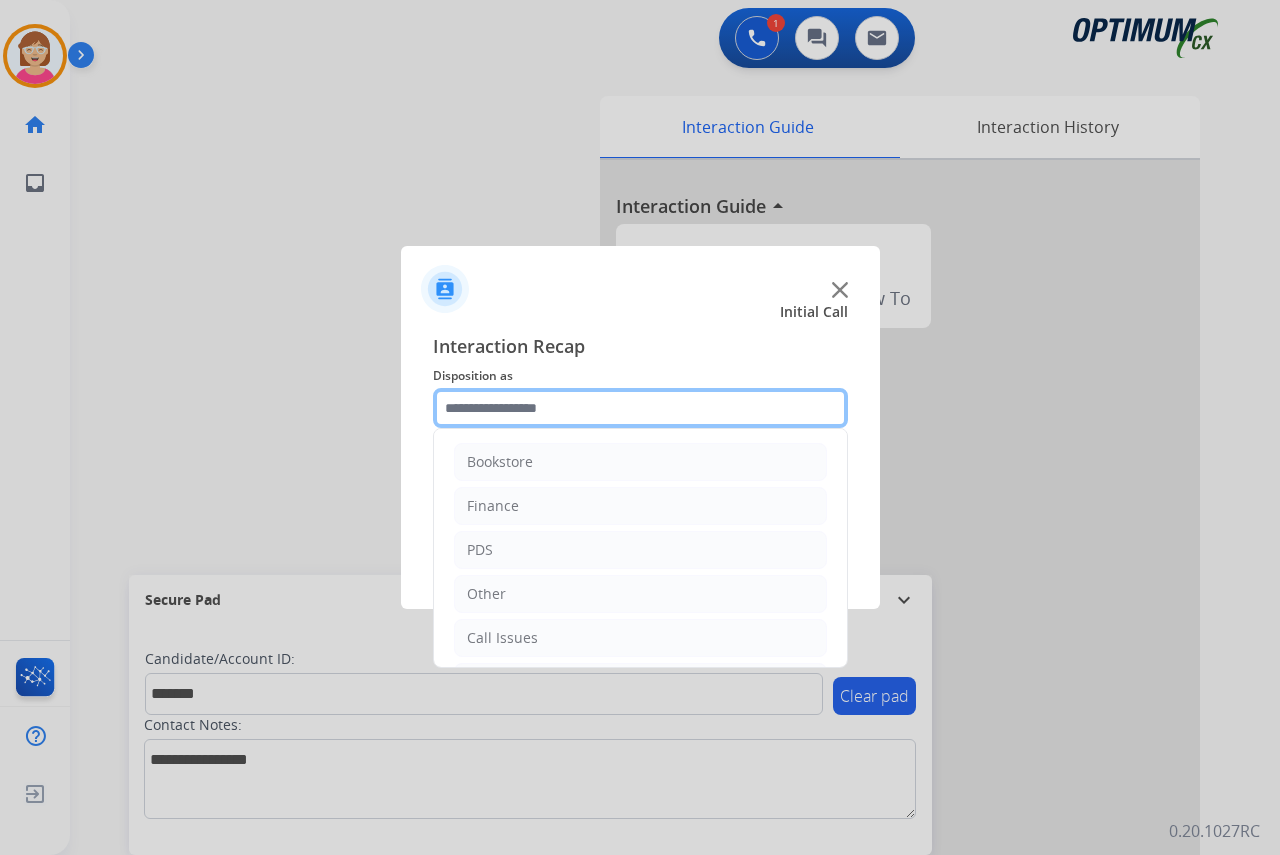 click 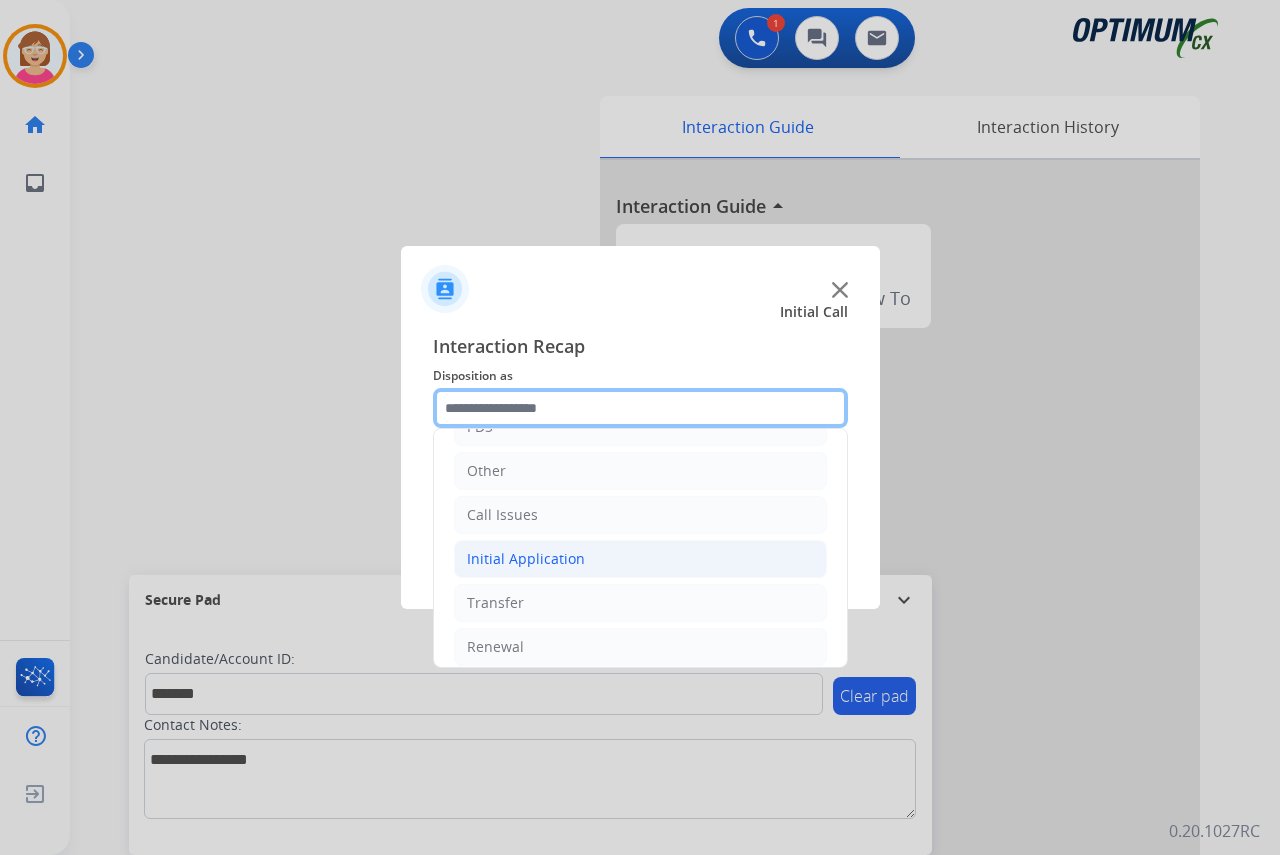 scroll, scrollTop: 136, scrollLeft: 0, axis: vertical 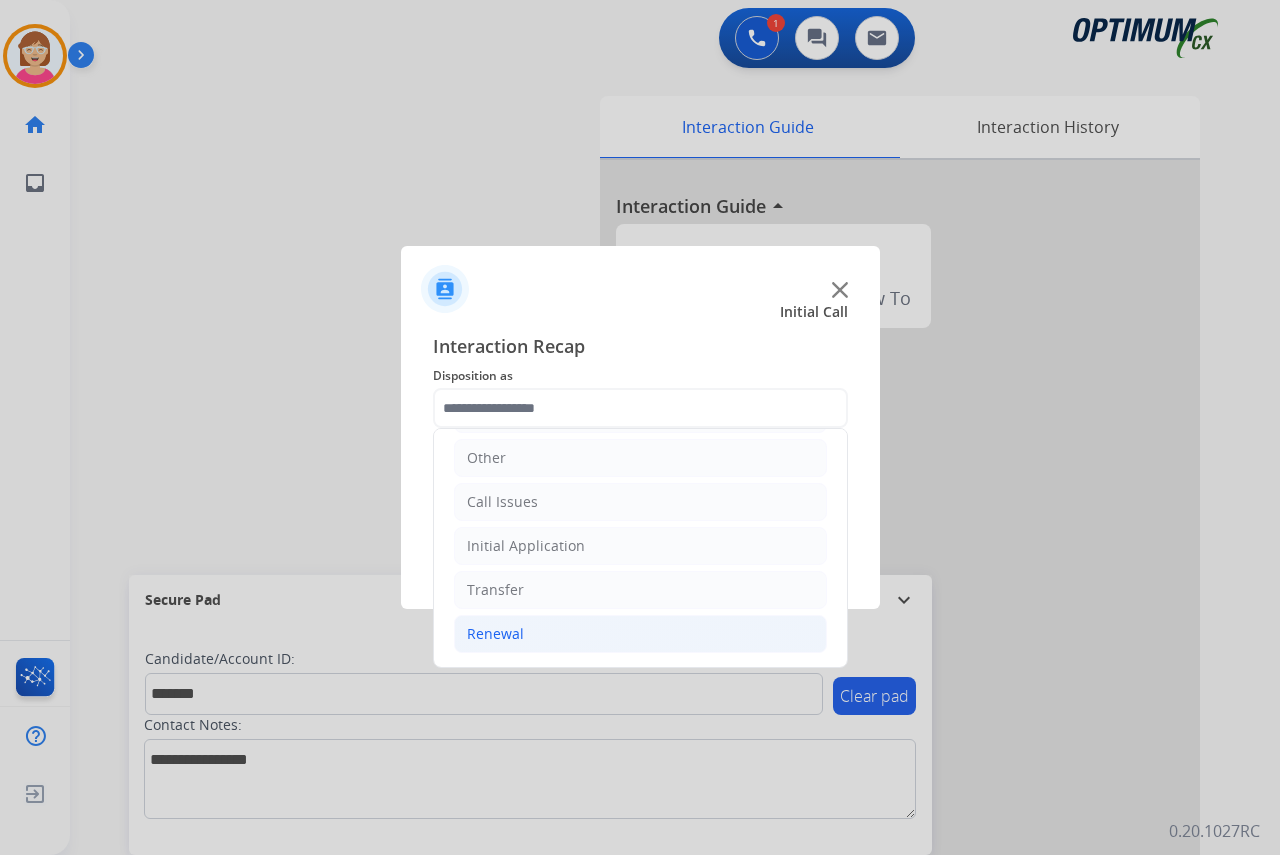 click on "Renewal" 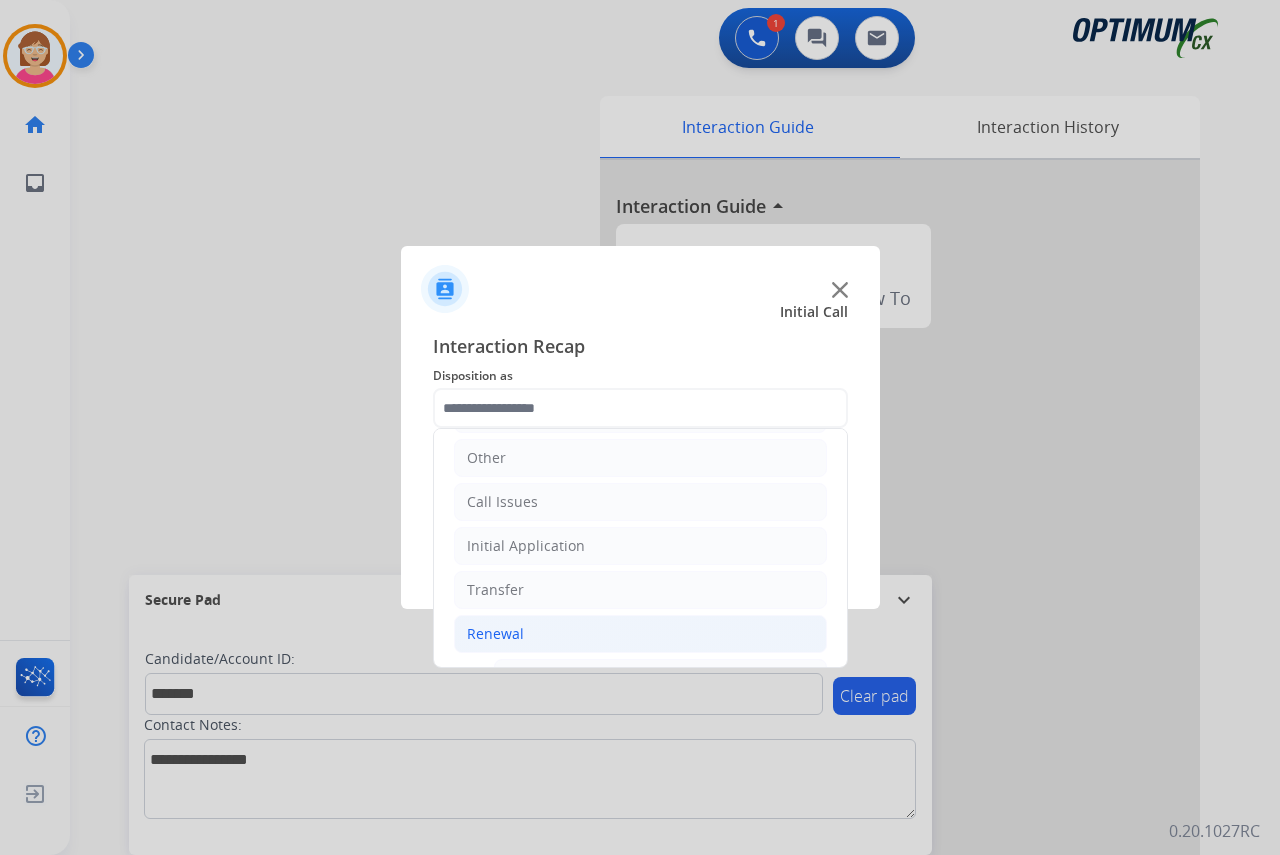 click on "Renewal" 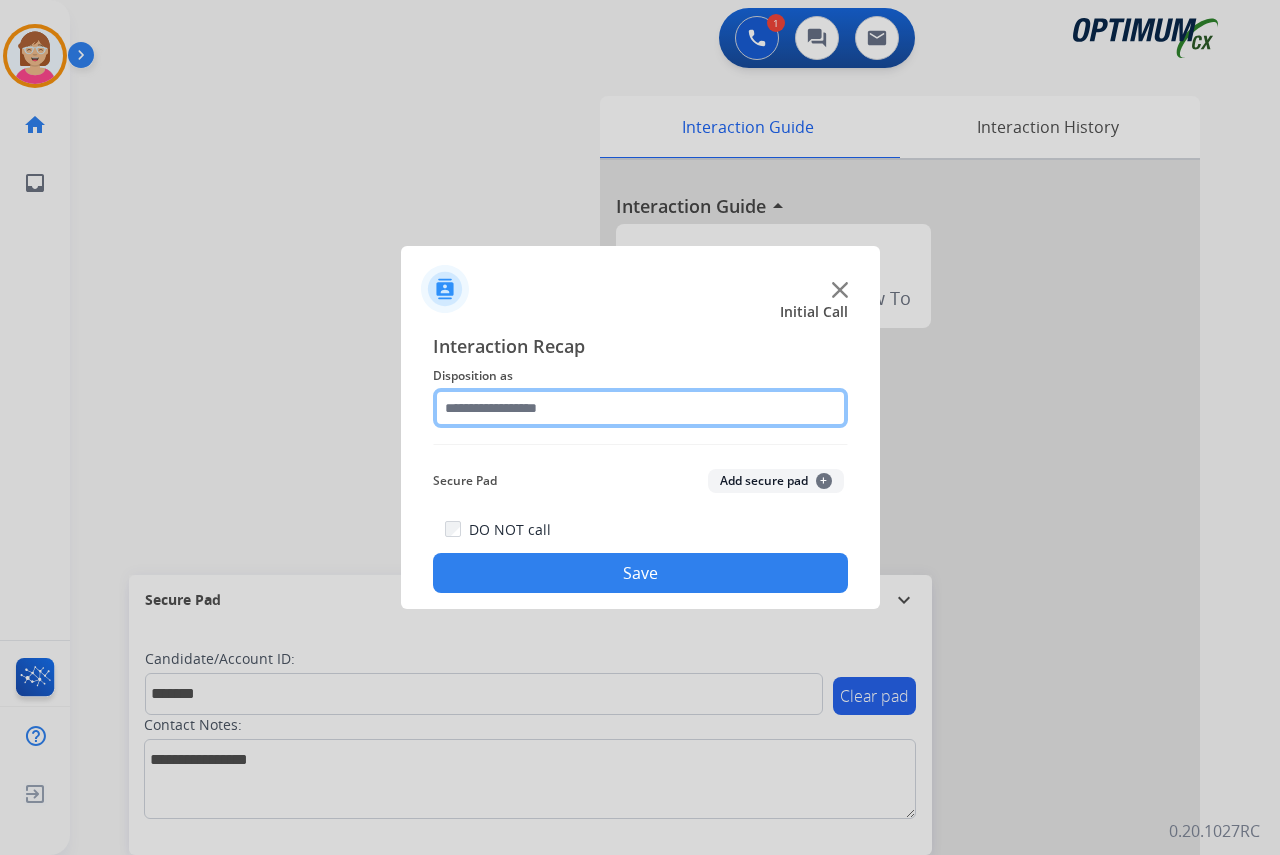 click 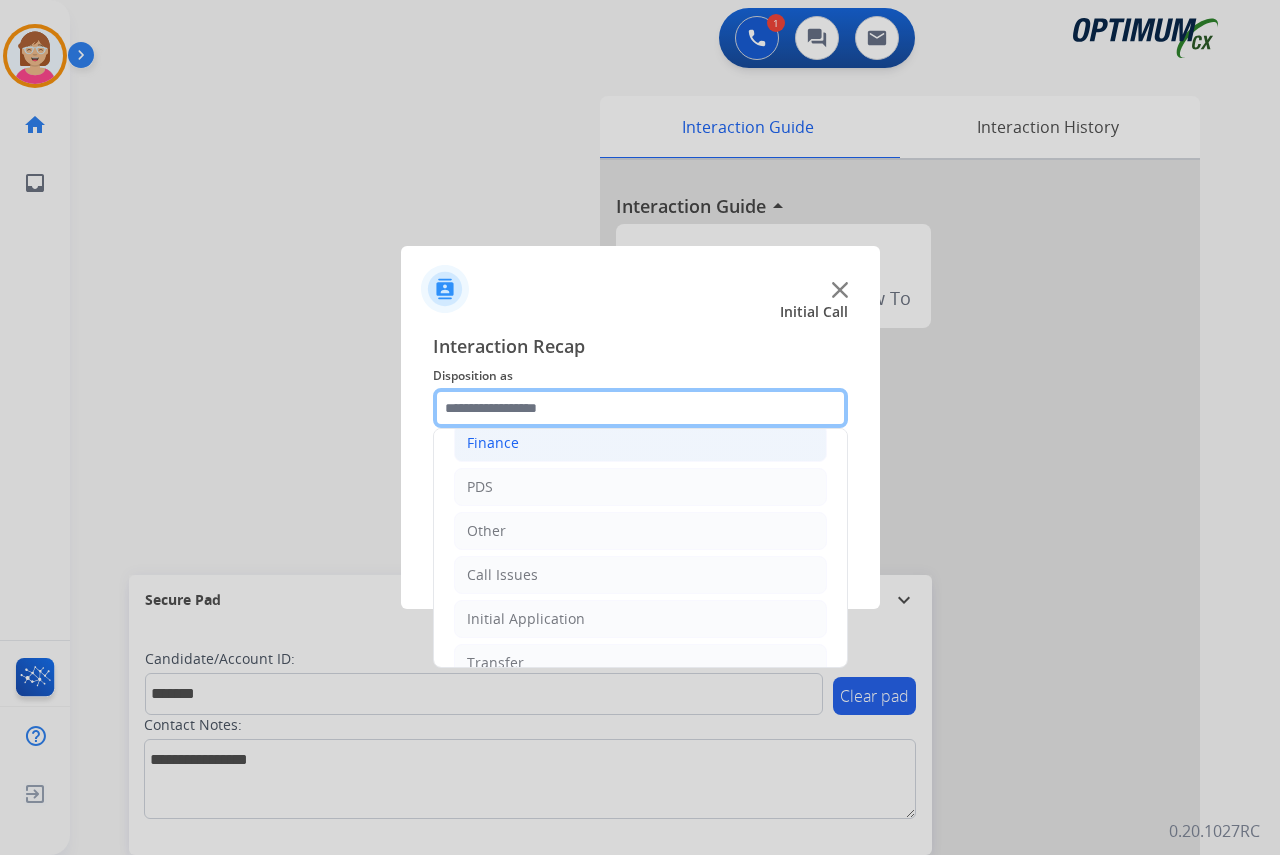 scroll, scrollTop: 136, scrollLeft: 0, axis: vertical 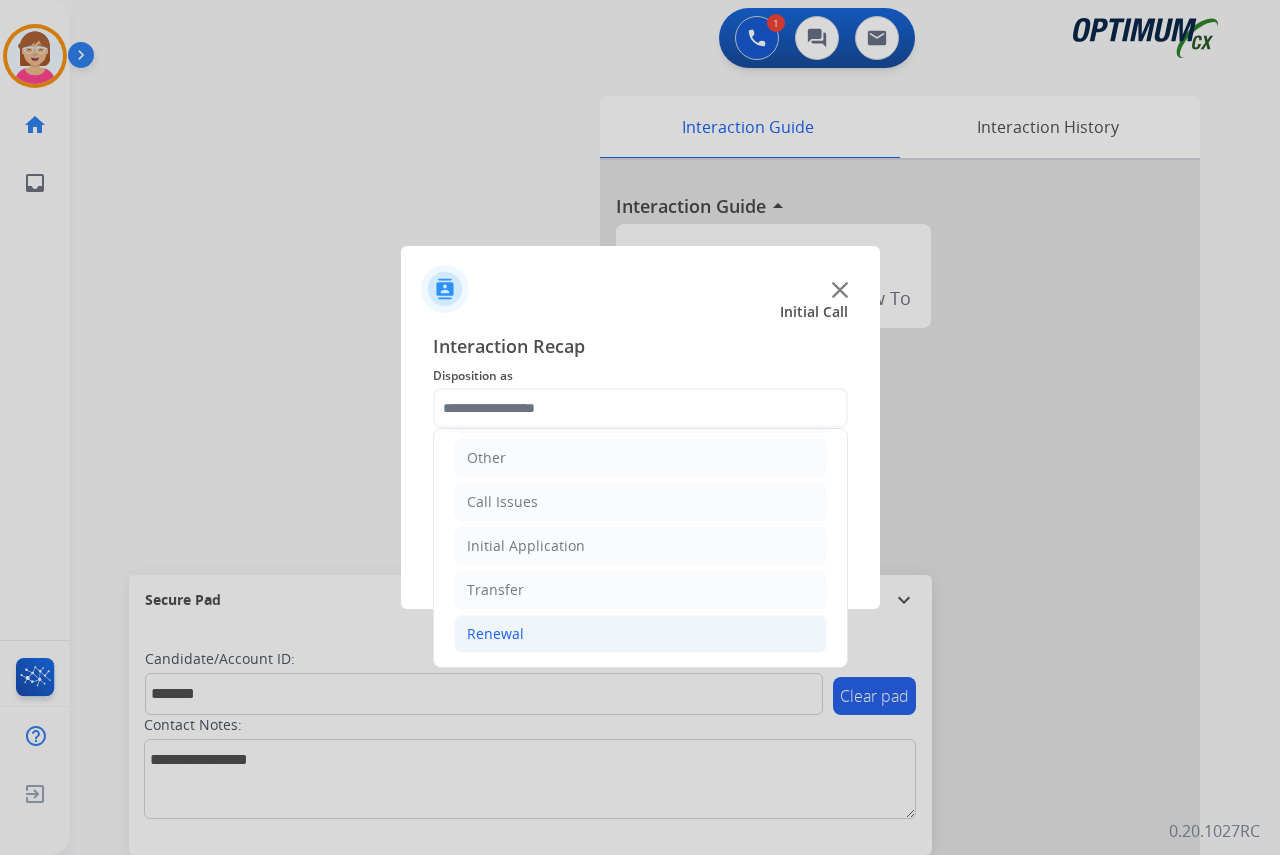 click on "Renewal" 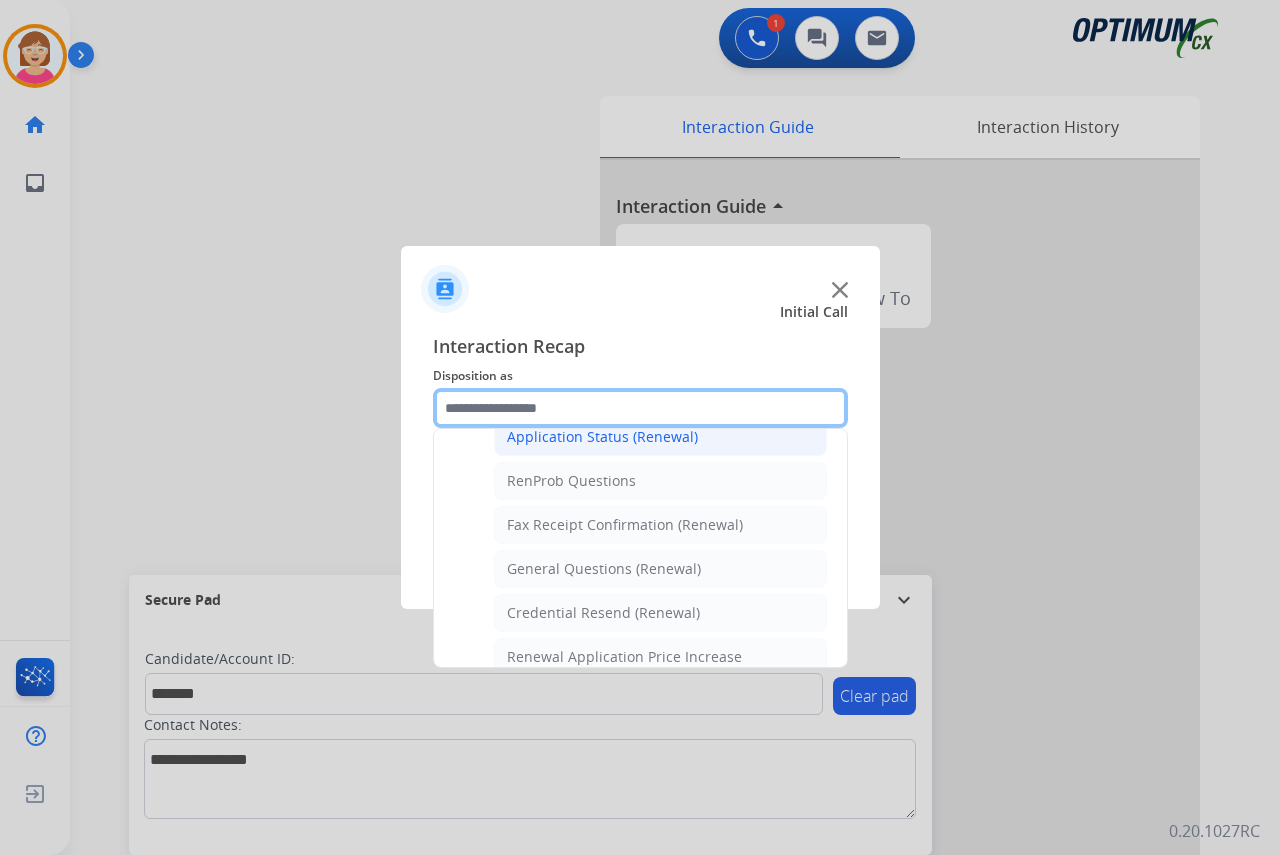 scroll, scrollTop: 536, scrollLeft: 0, axis: vertical 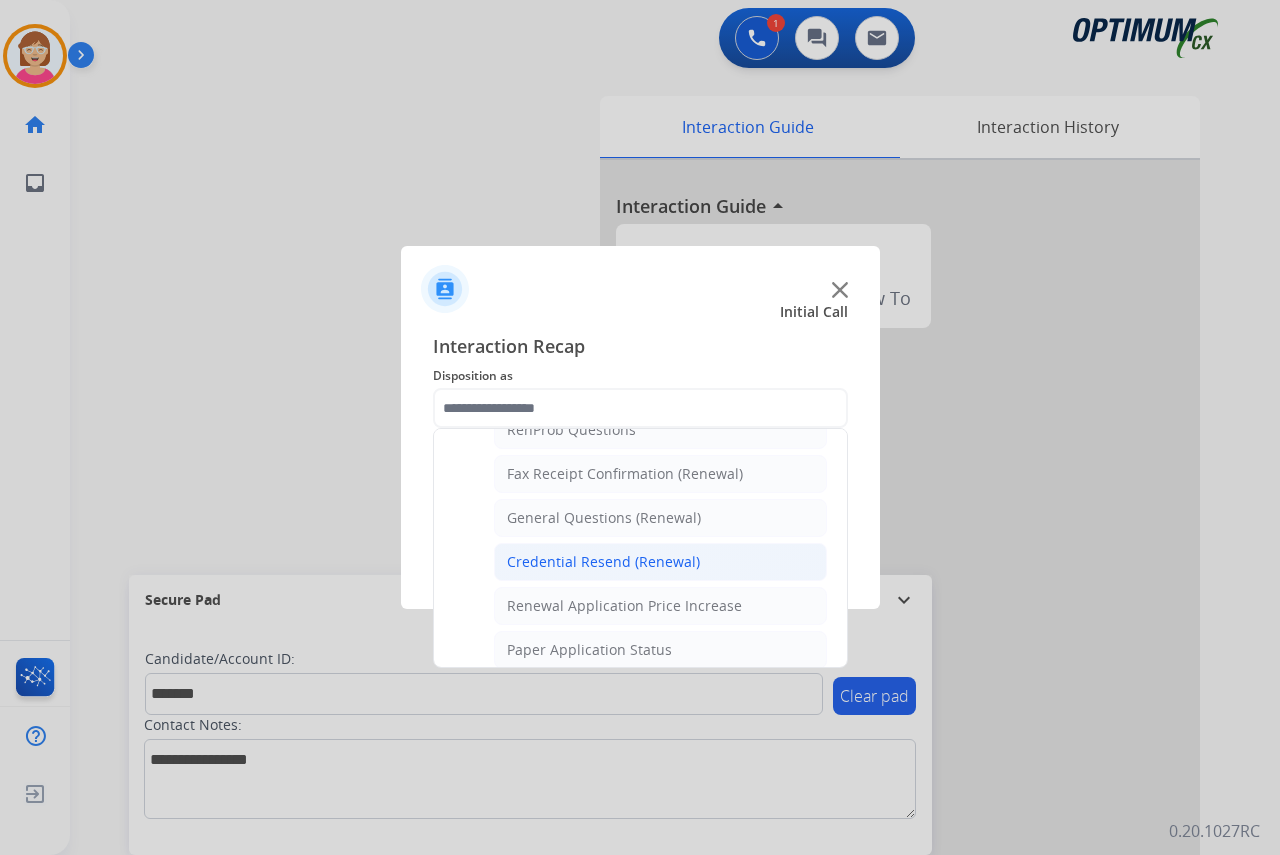 click on "Credential Resend (Renewal)" 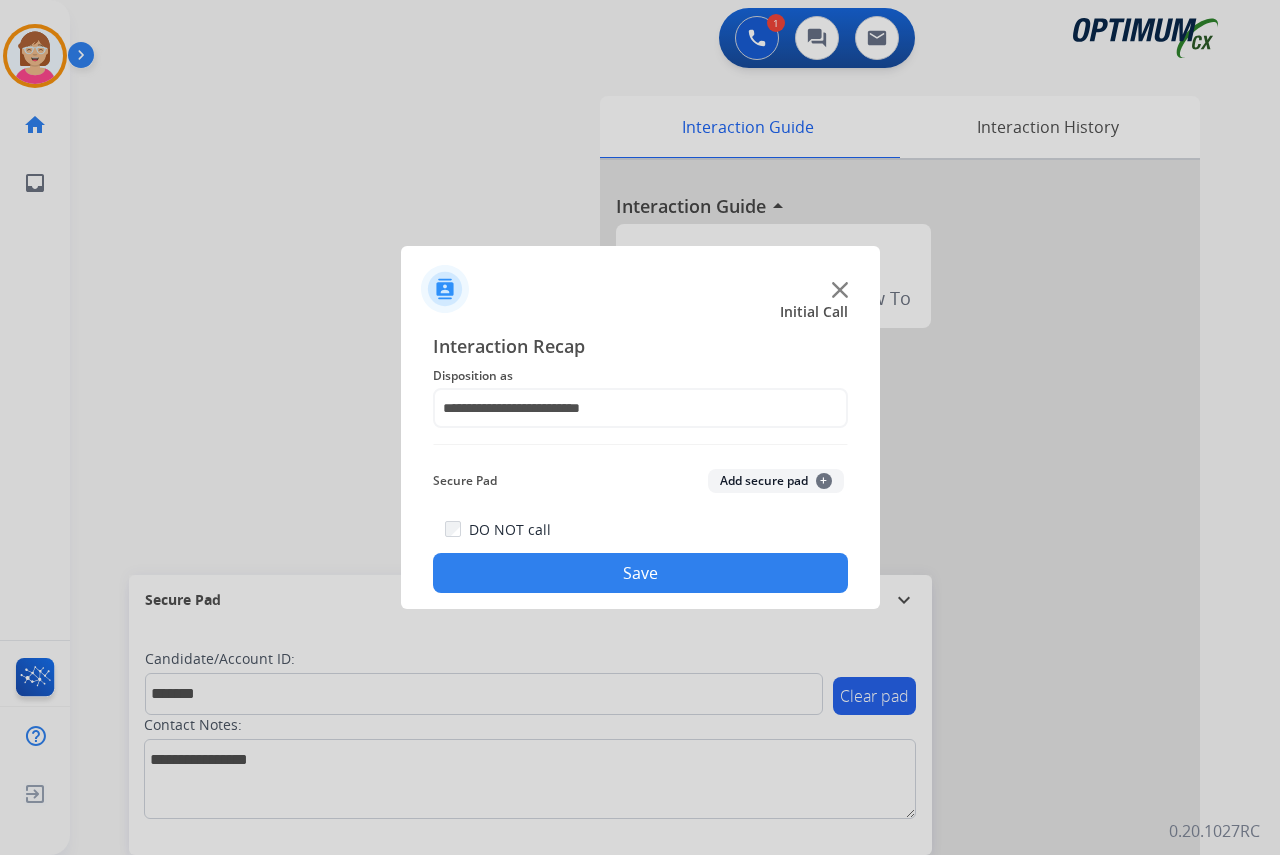 click on "+" 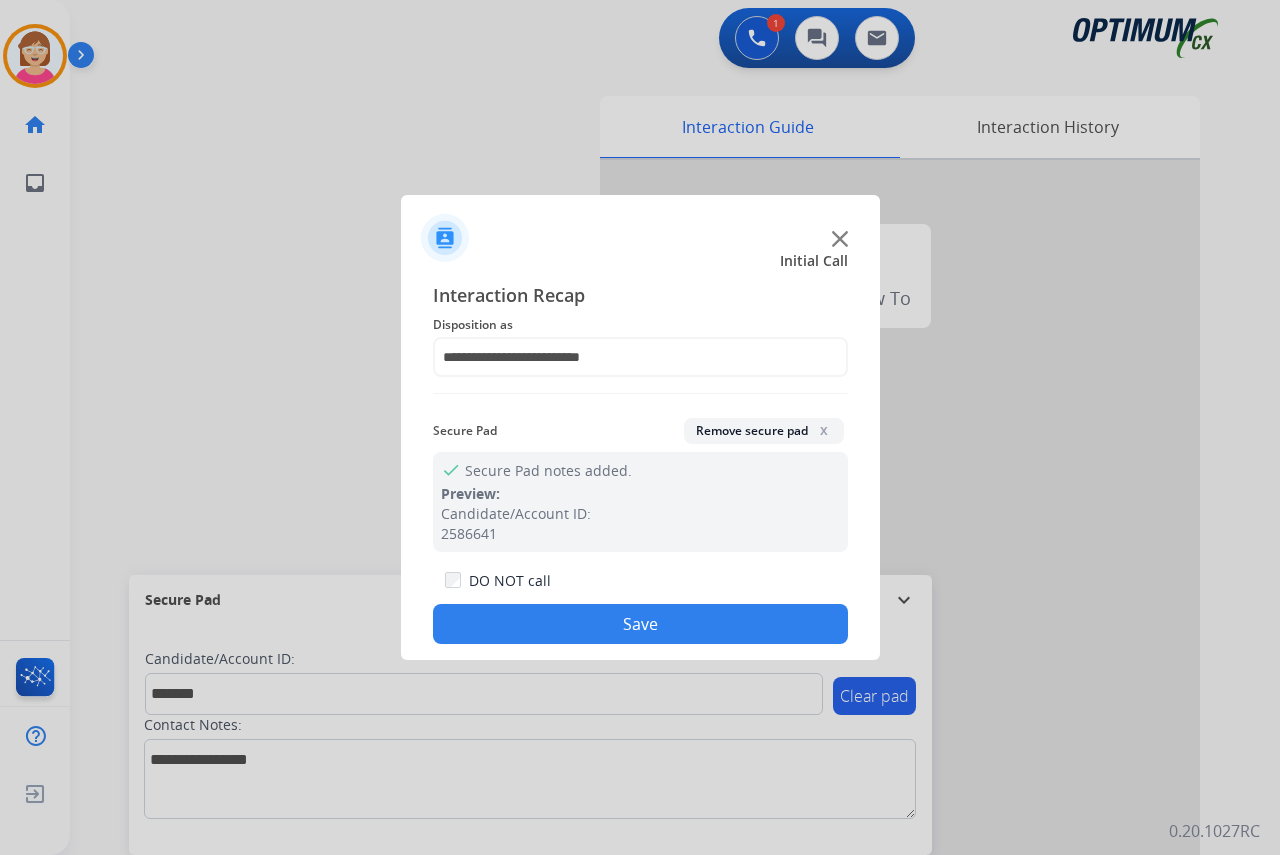 click on "Save" 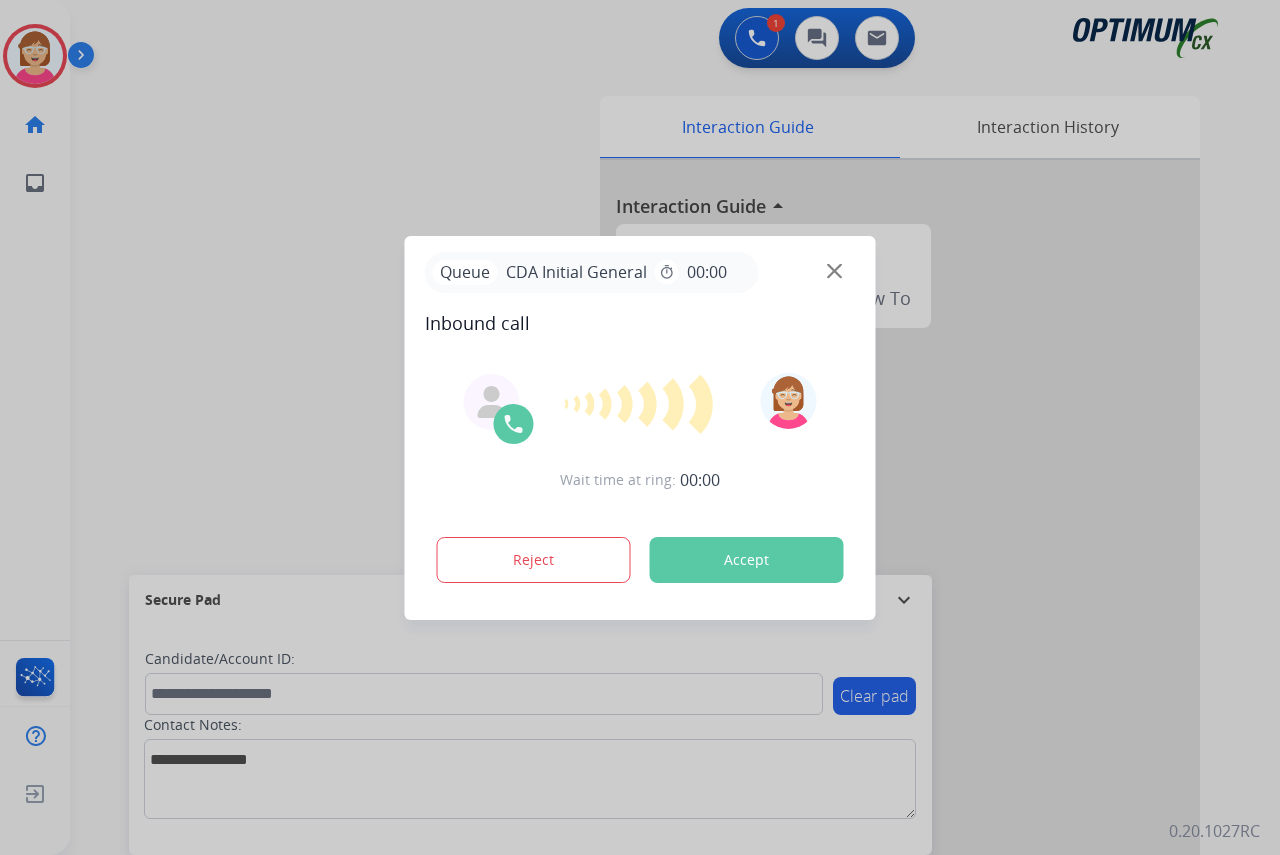 click on "Accept" at bounding box center [747, 560] 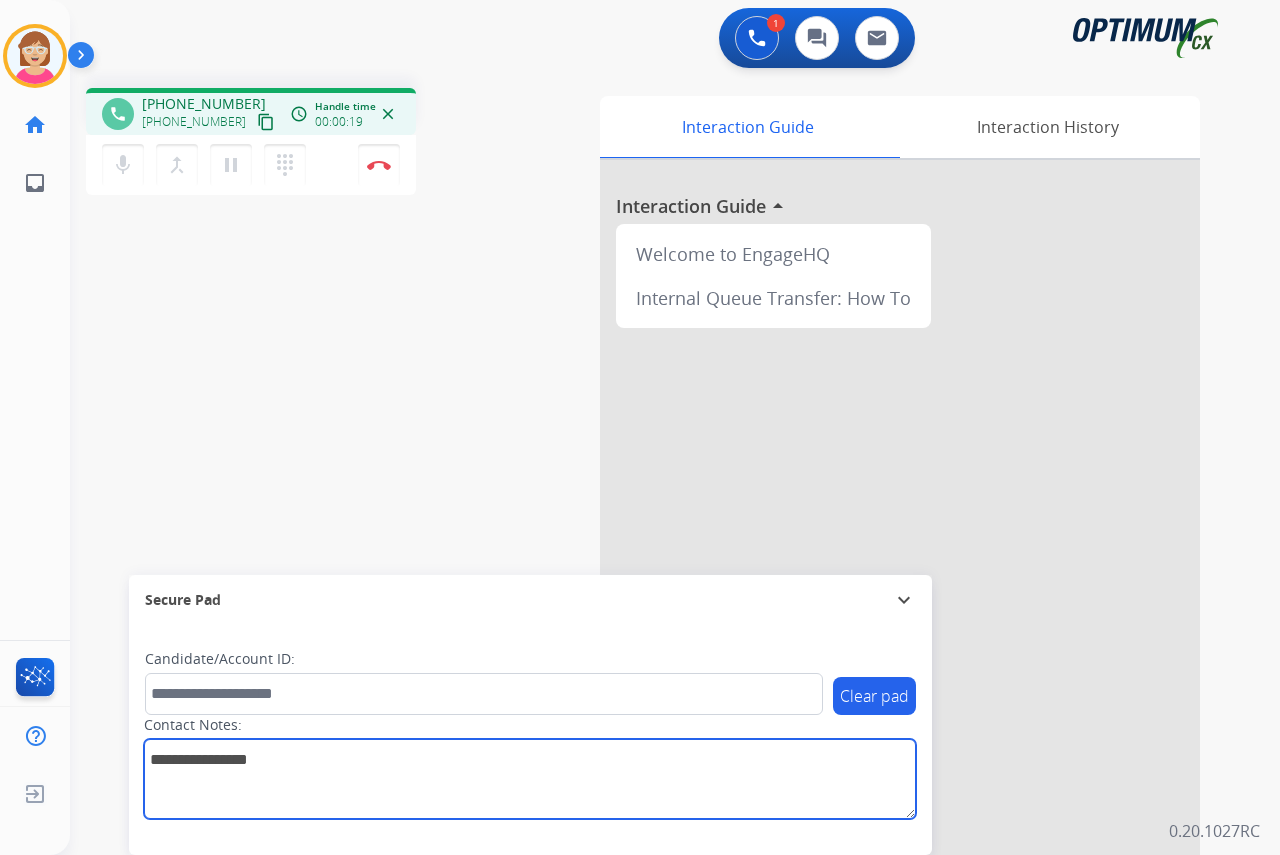 click at bounding box center (530, 779) 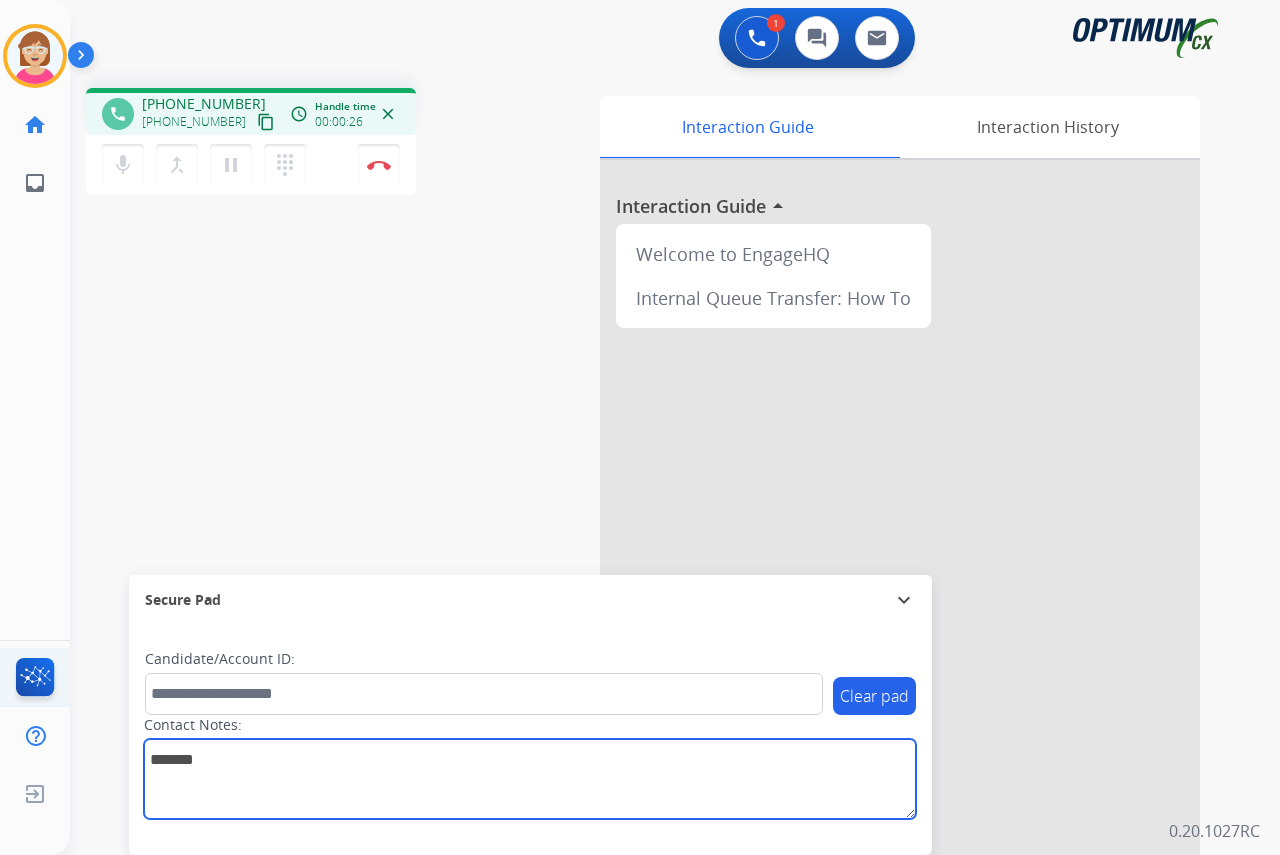 type on "*******" 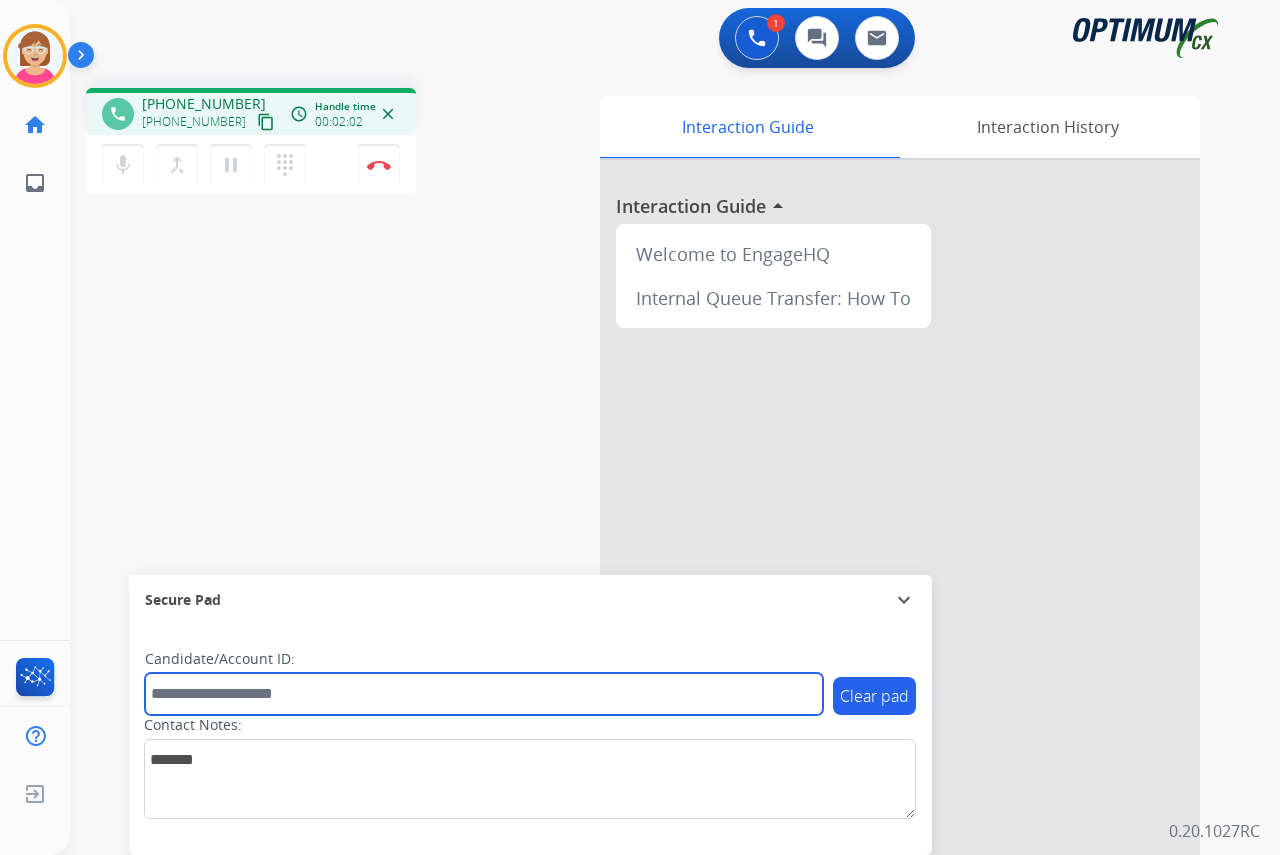 click at bounding box center [484, 694] 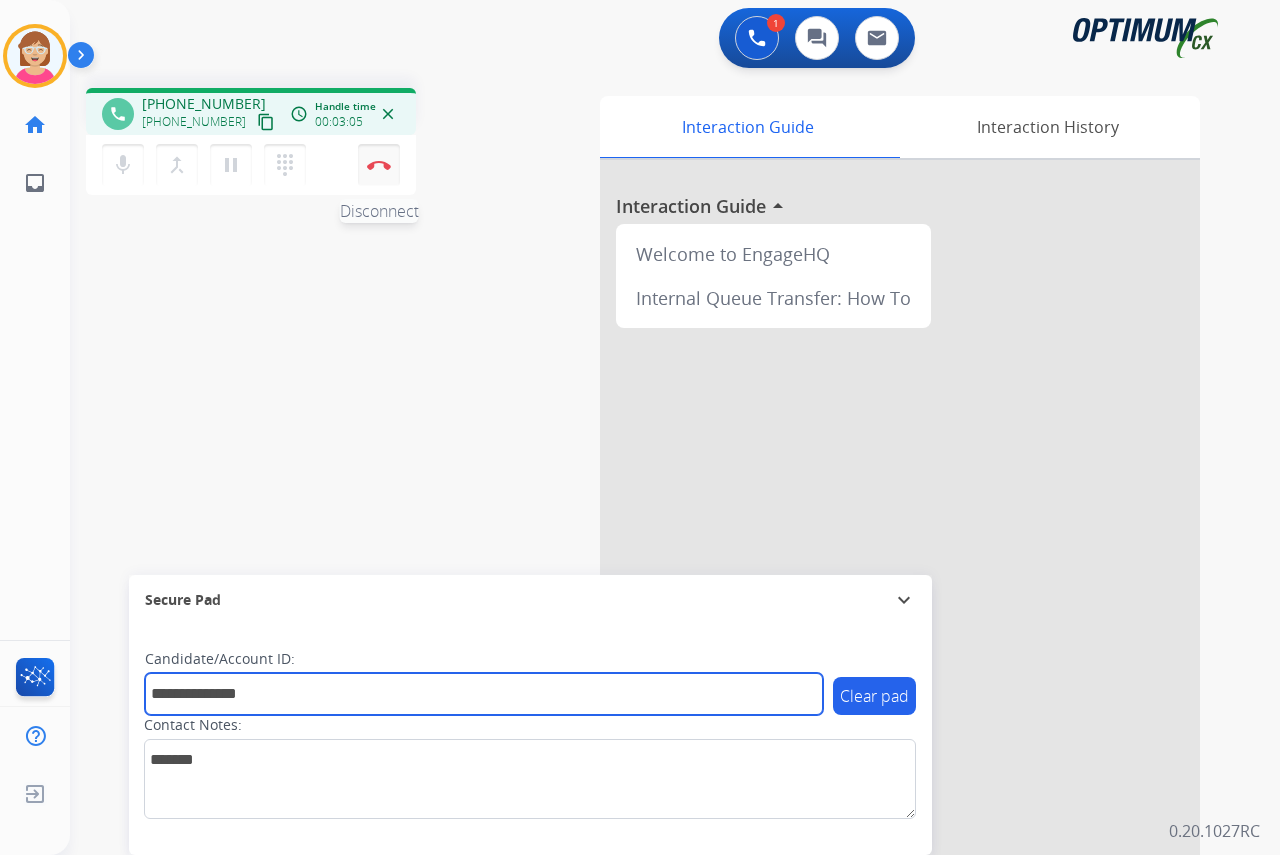 type on "**********" 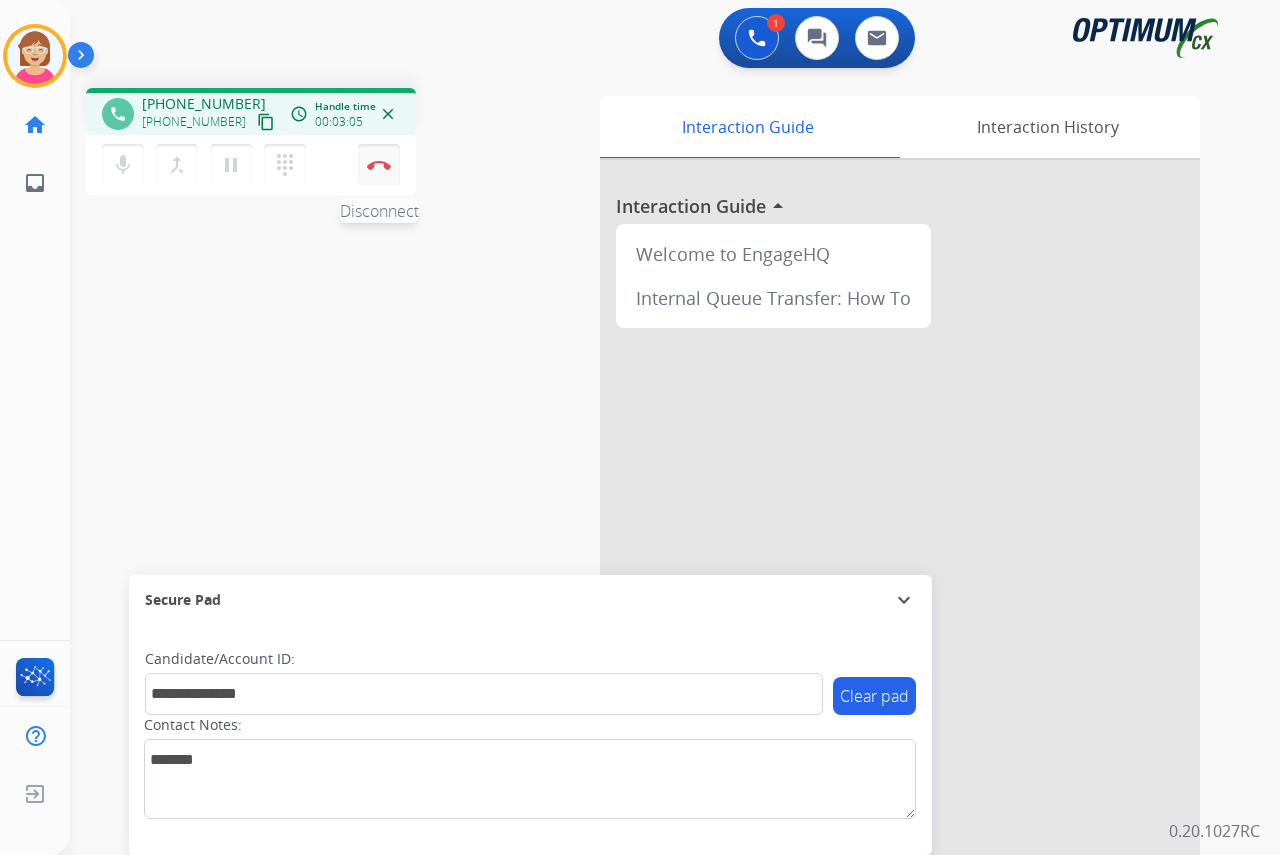 click on "Disconnect" at bounding box center [379, 165] 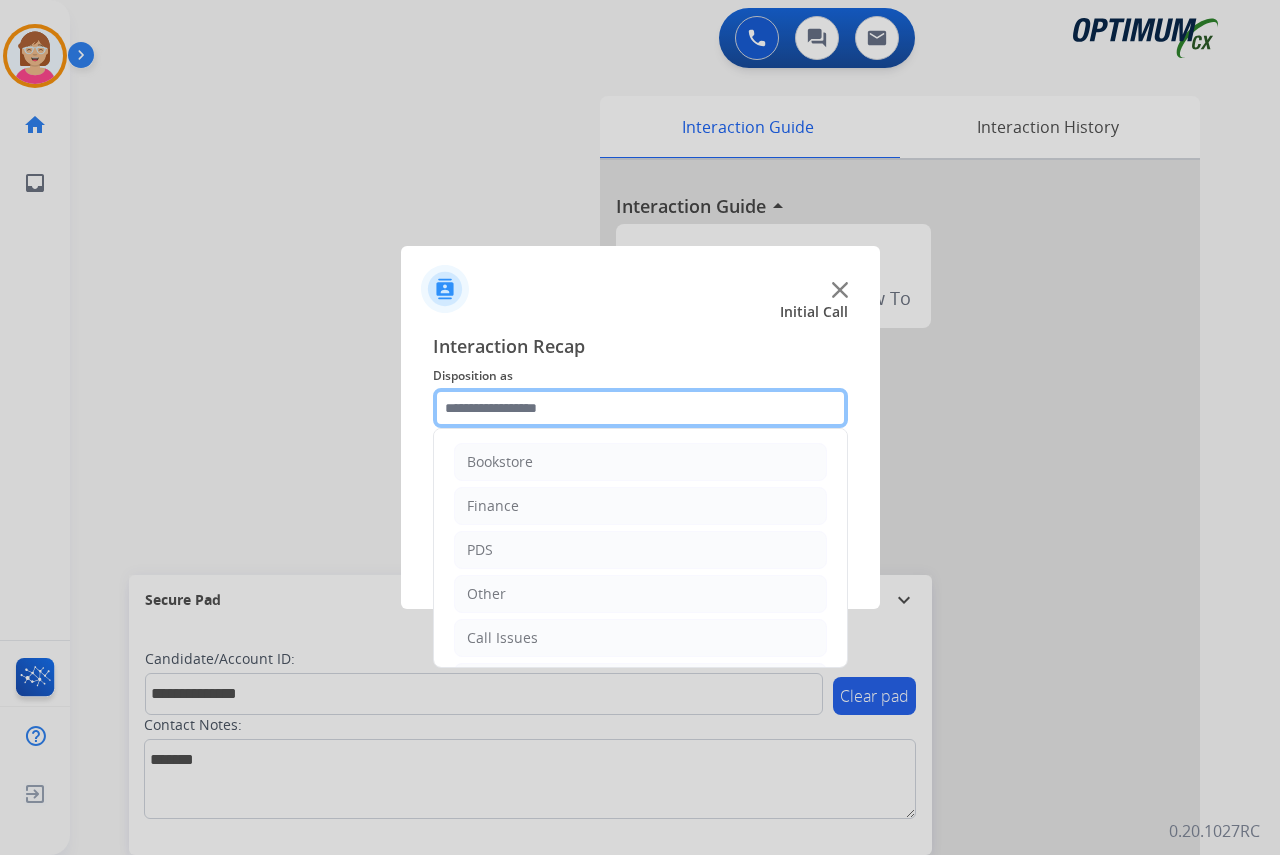 click 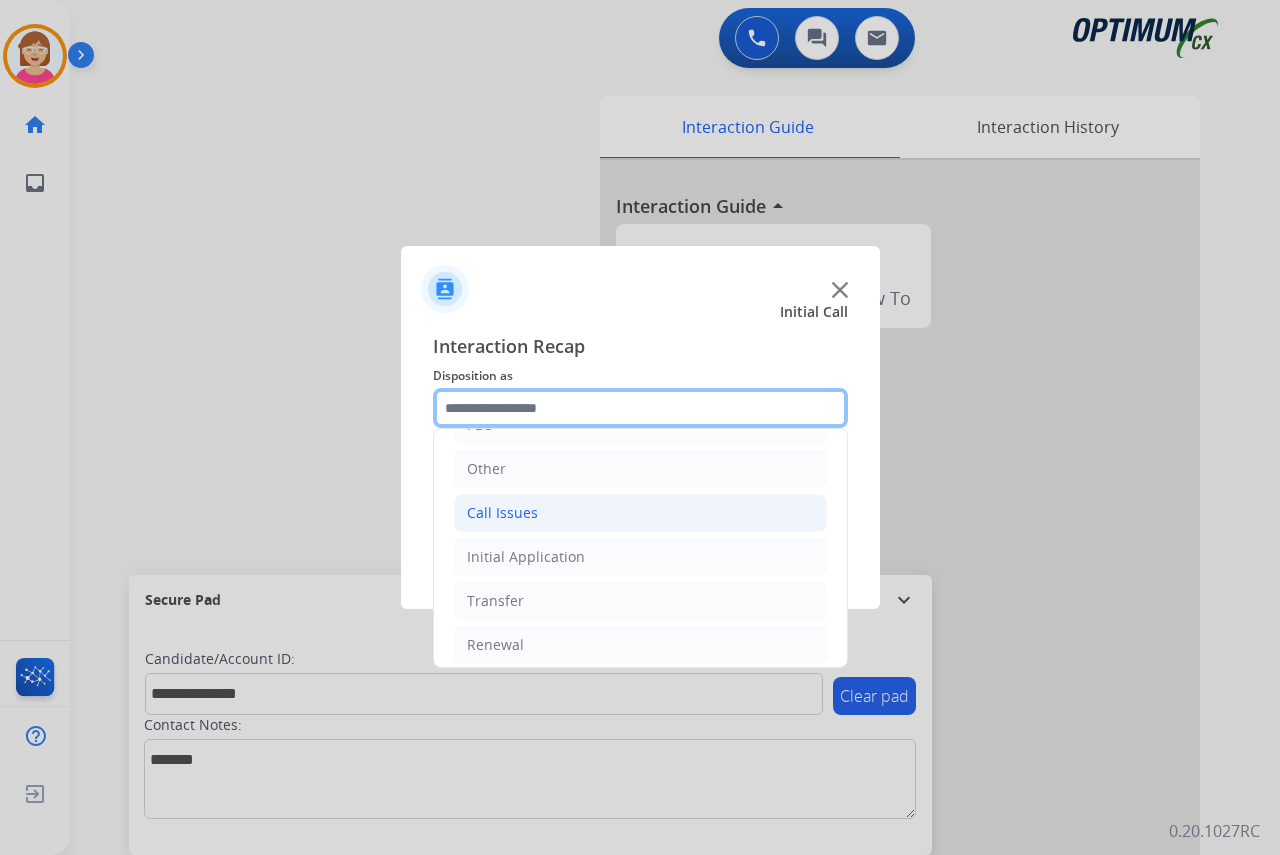 scroll, scrollTop: 136, scrollLeft: 0, axis: vertical 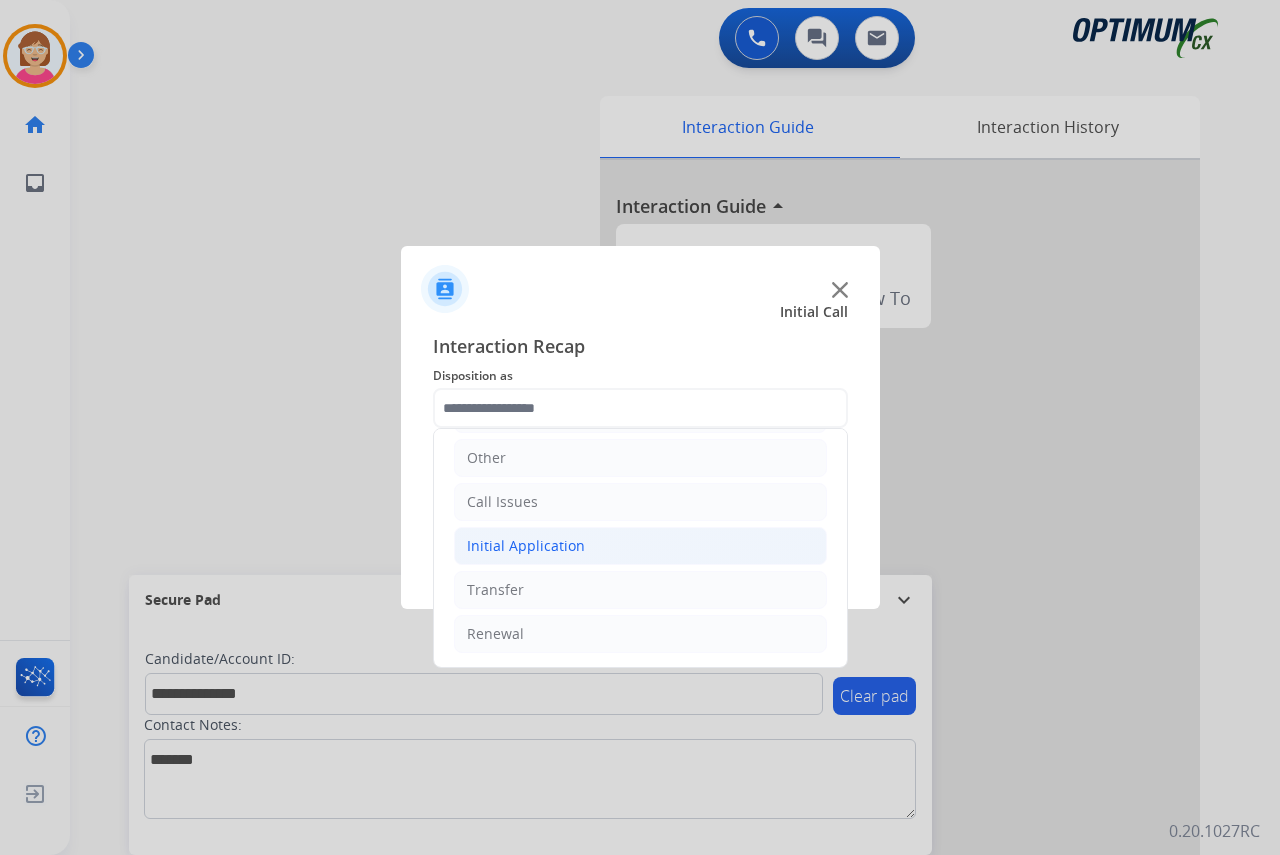 click on "Initial Application" 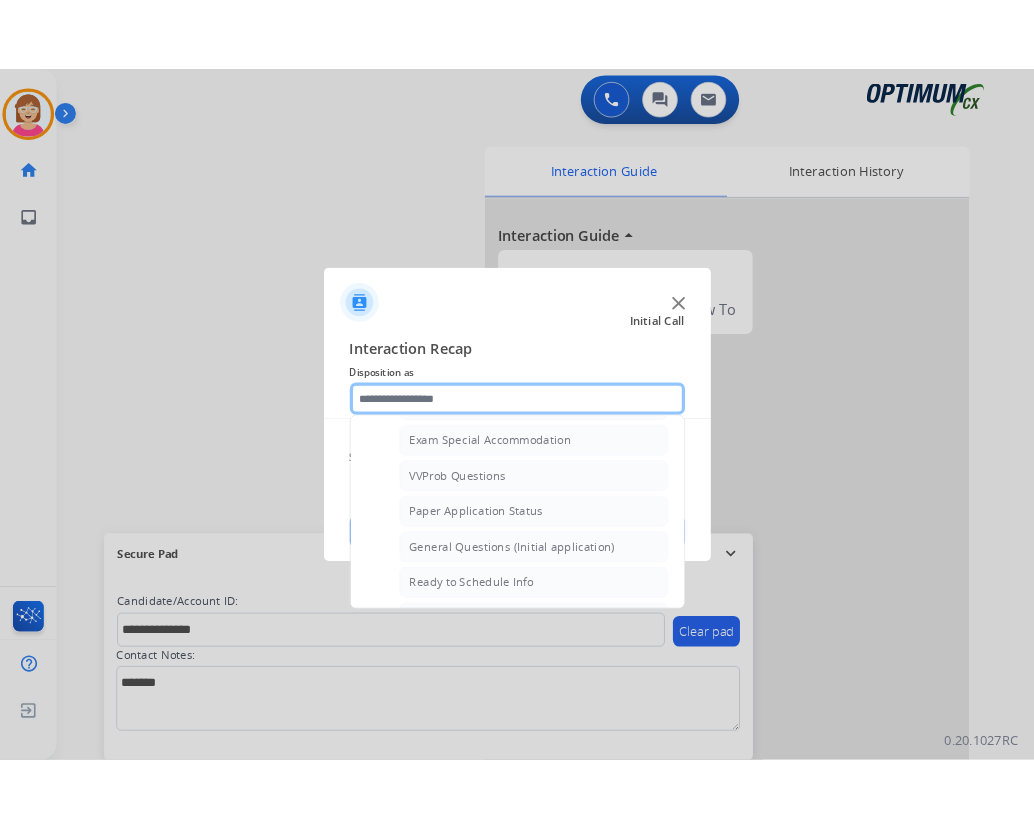 scroll, scrollTop: 1036, scrollLeft: 0, axis: vertical 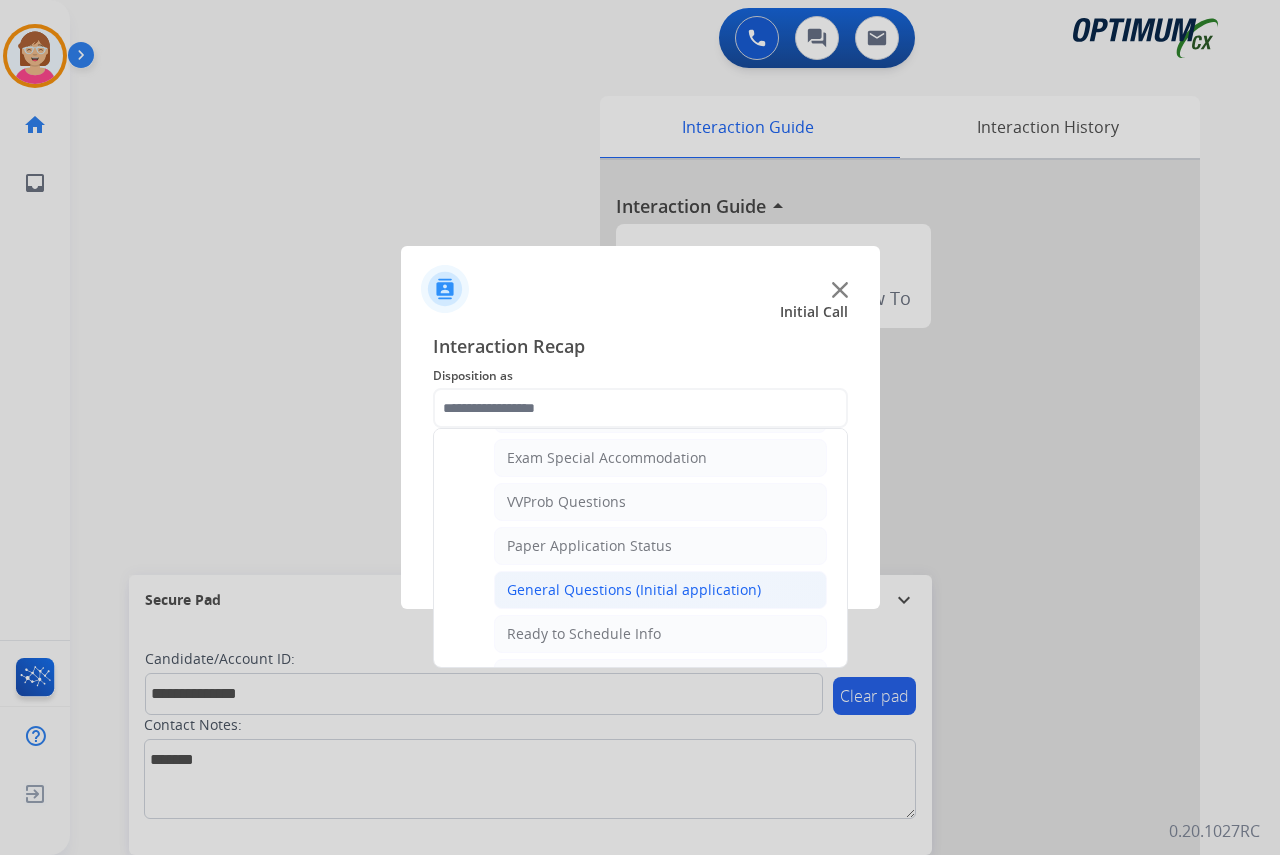 click on "General Questions (Initial application)" 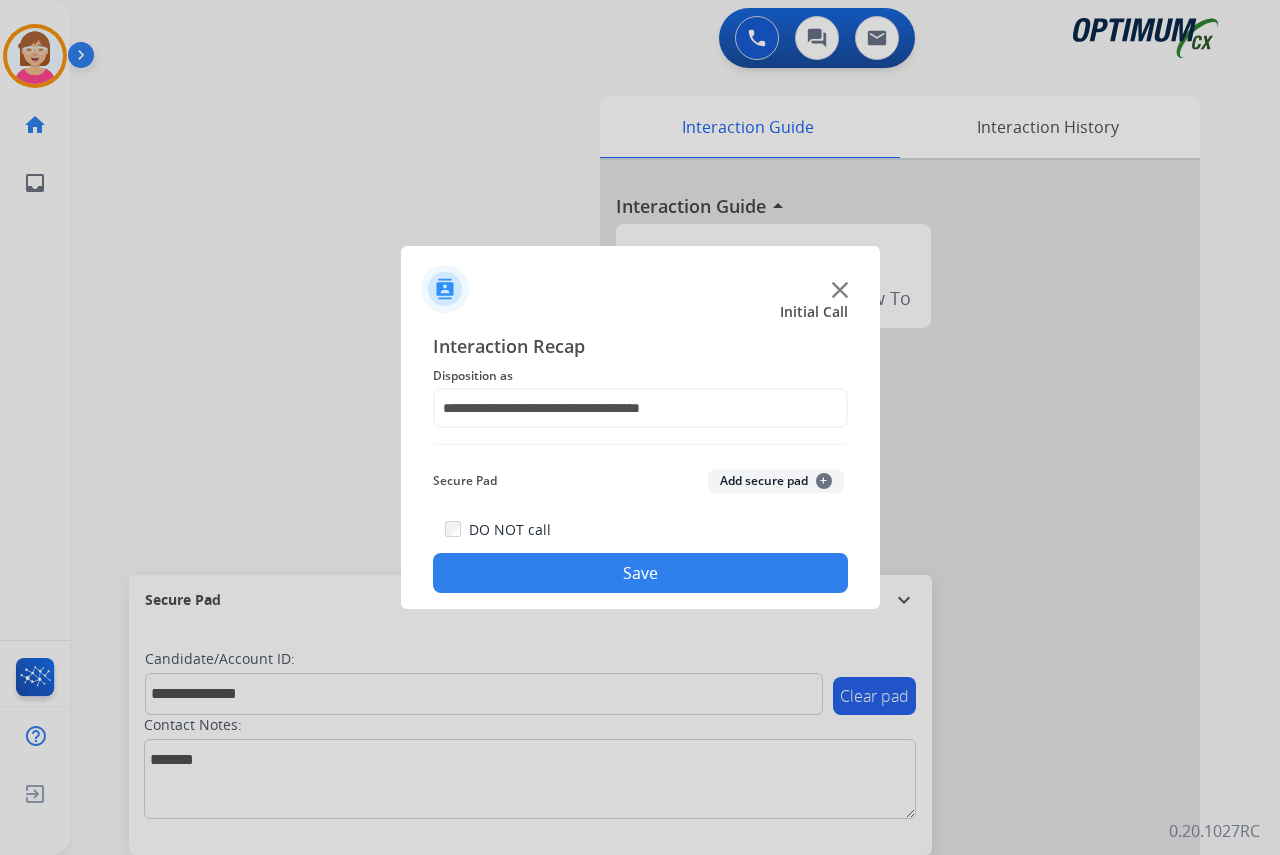 click on "+" 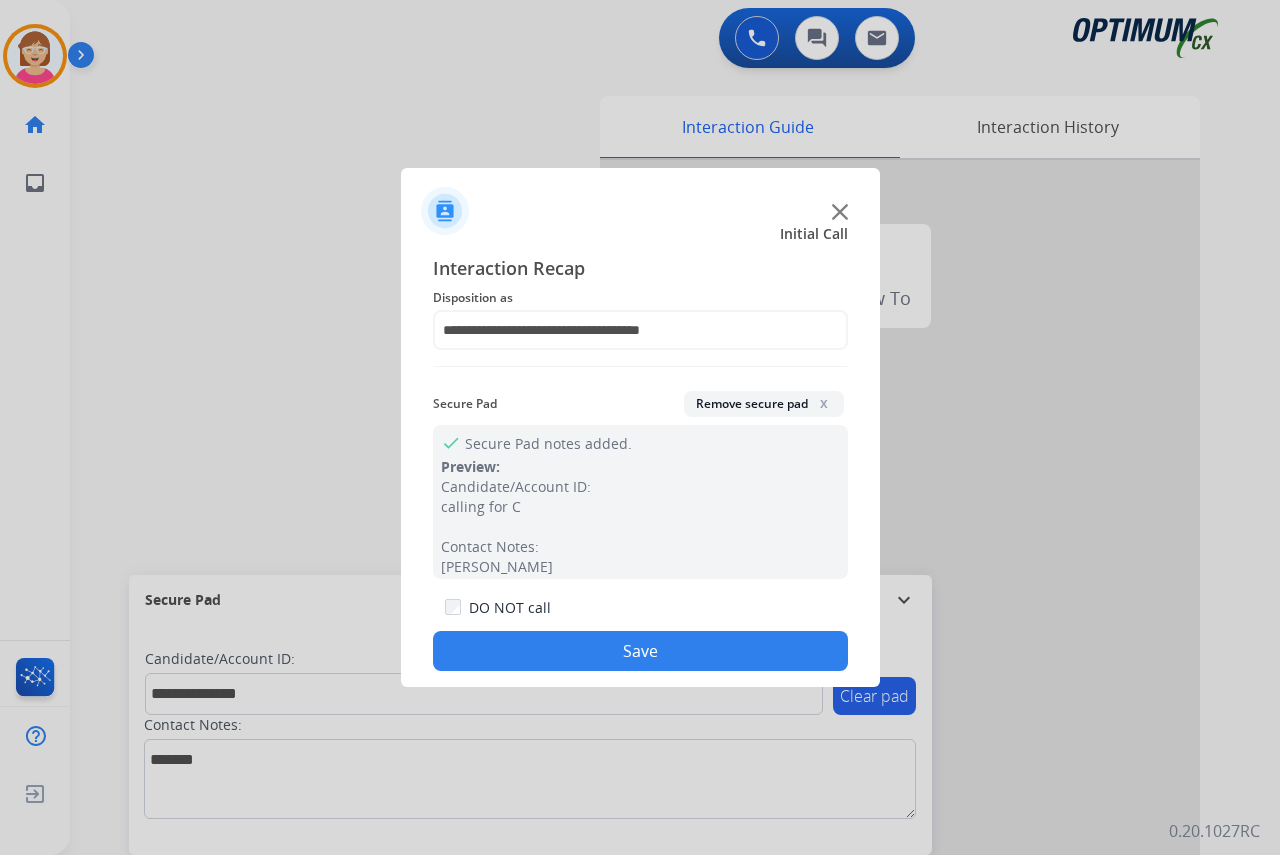 click on "Save" 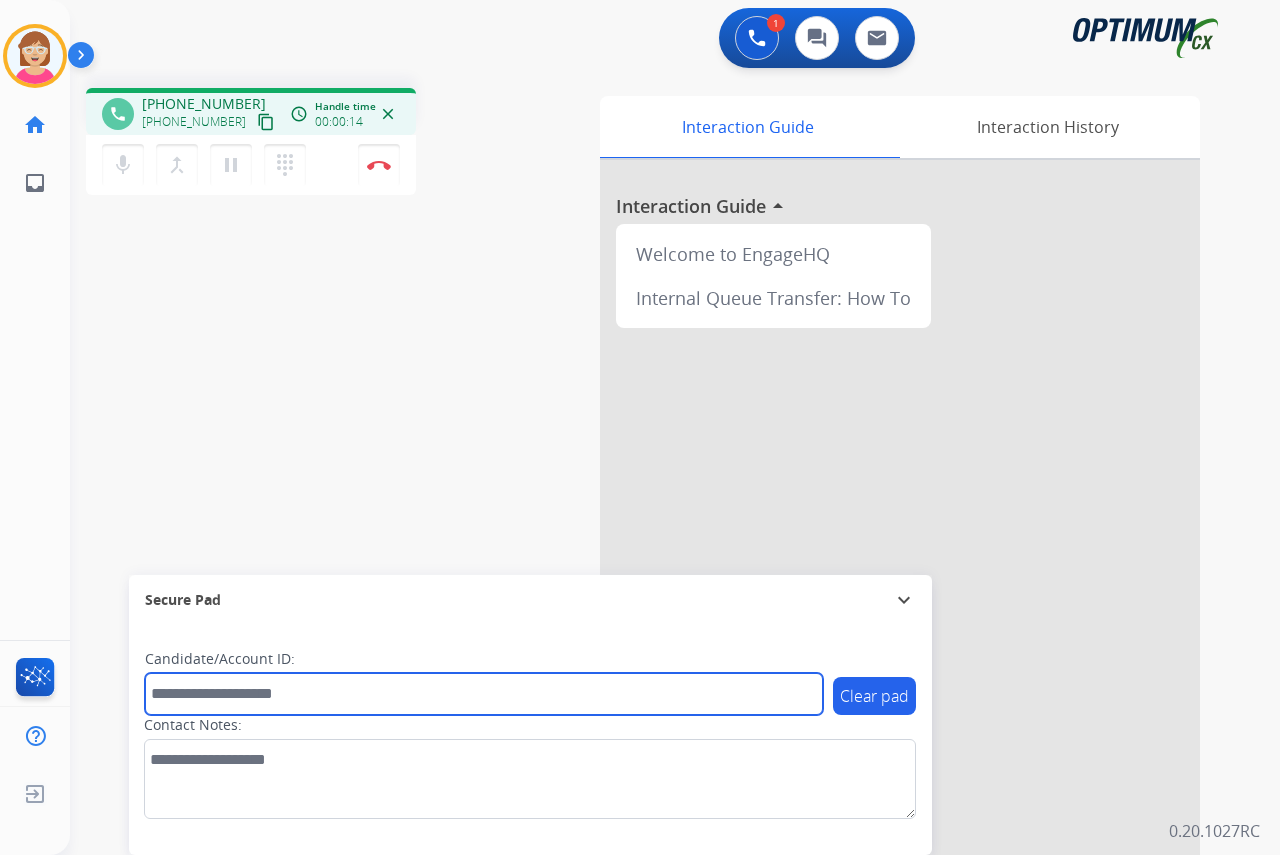 click at bounding box center (484, 694) 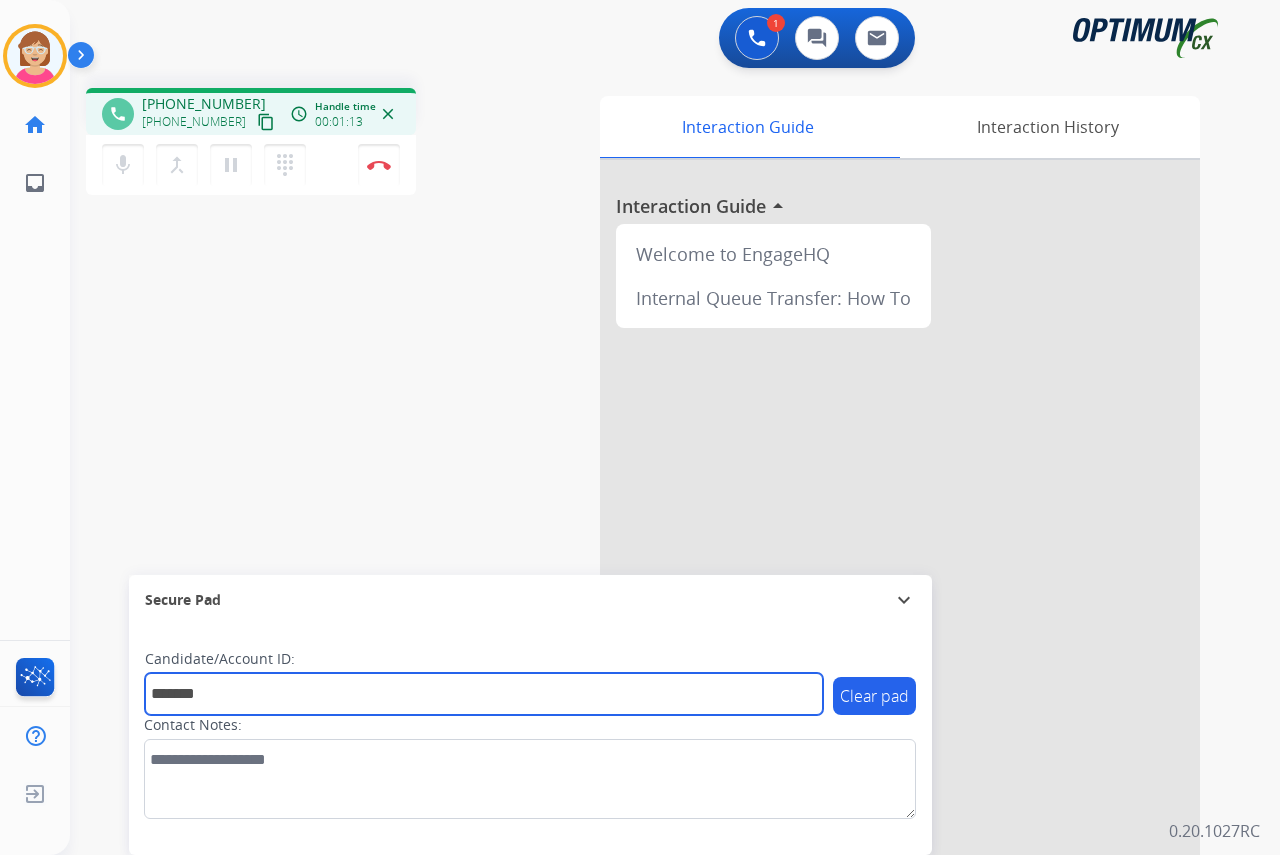type on "*******" 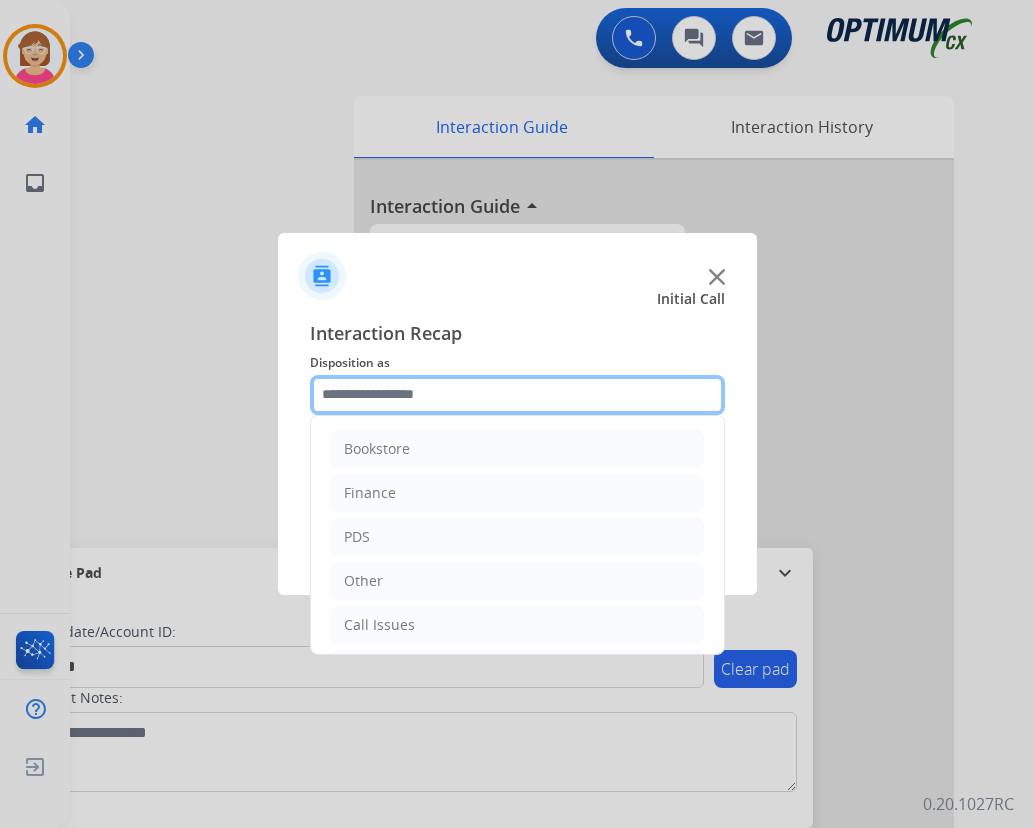 click 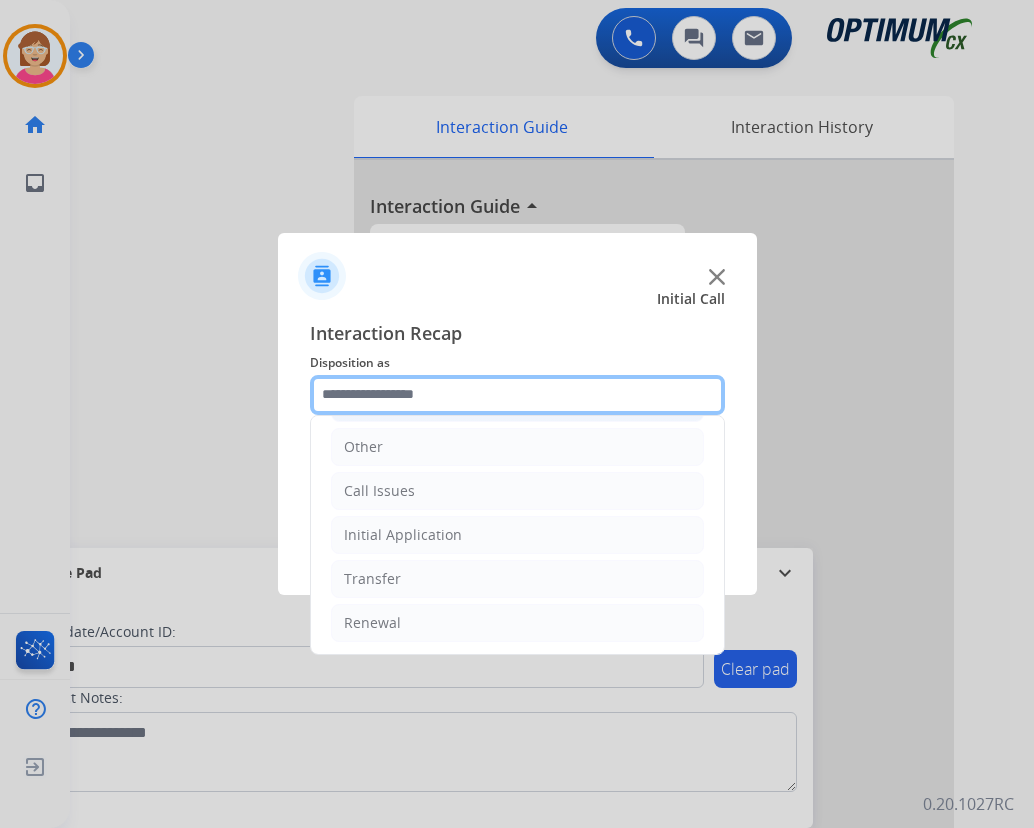 scroll, scrollTop: 136, scrollLeft: 0, axis: vertical 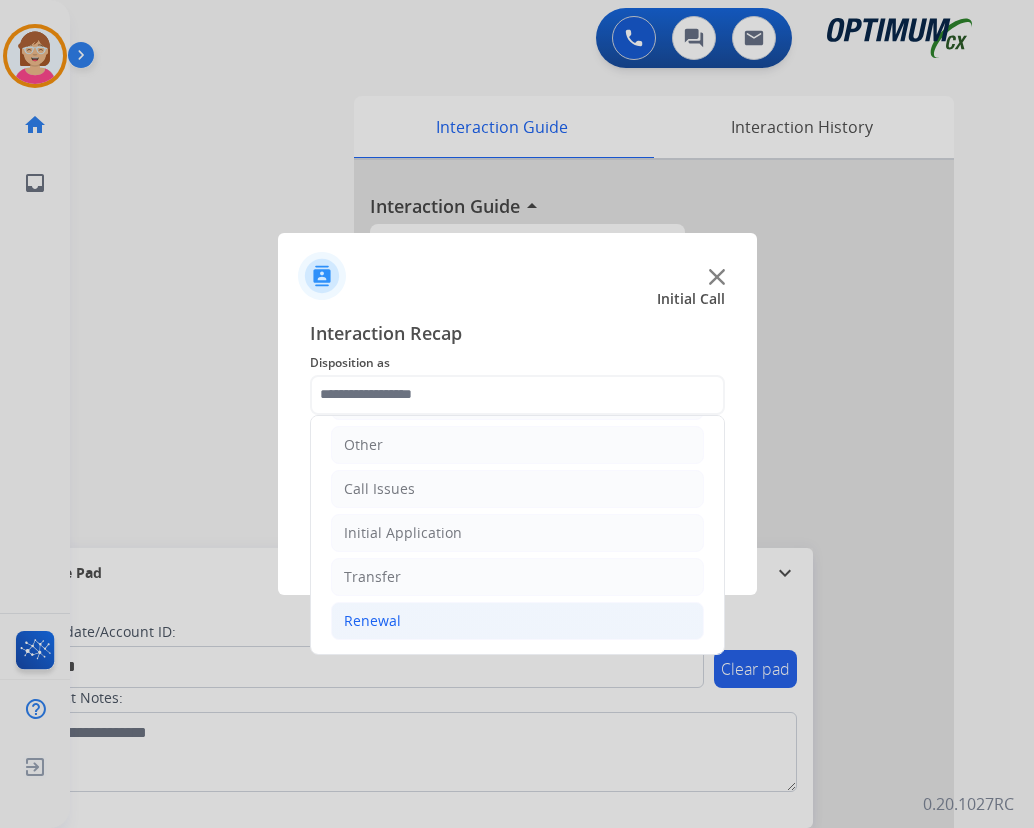 click on "Renewal" 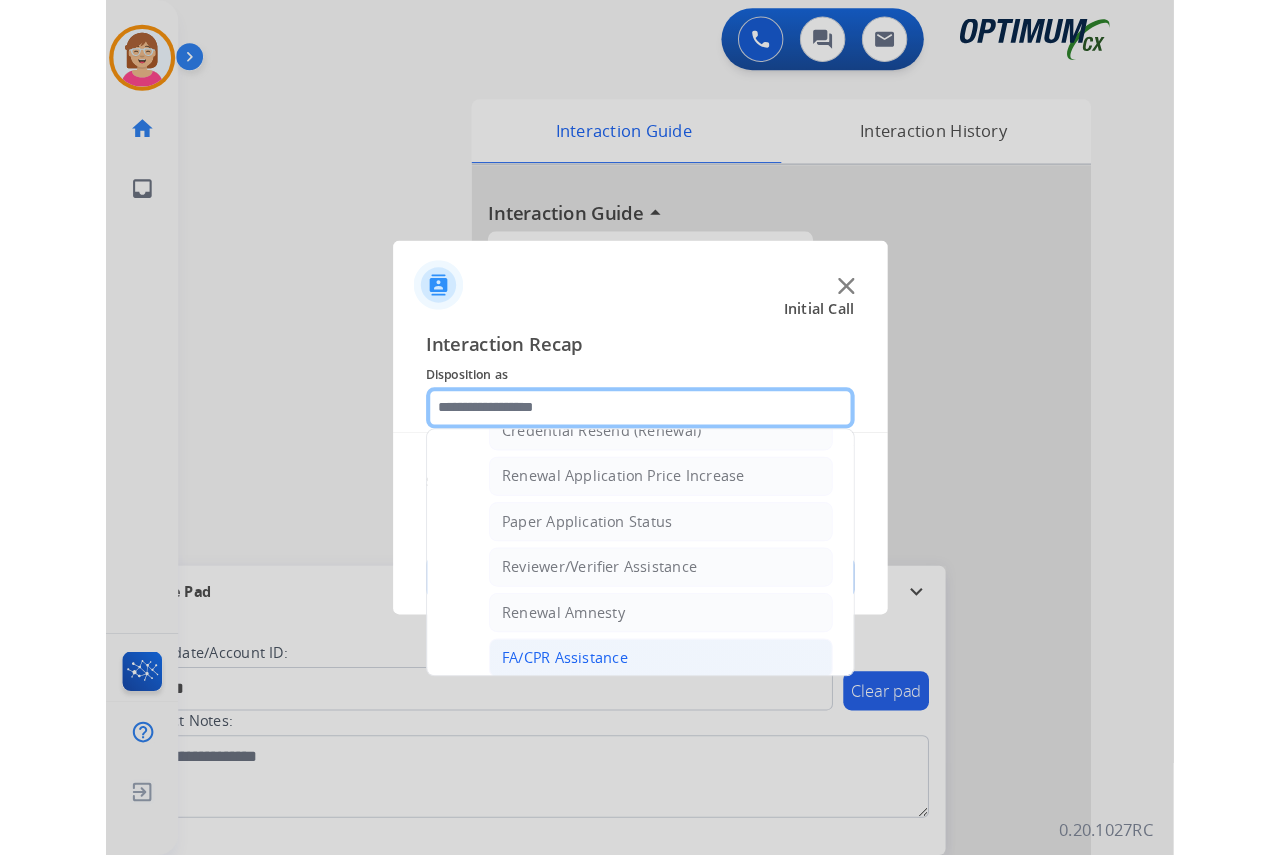scroll, scrollTop: 572, scrollLeft: 0, axis: vertical 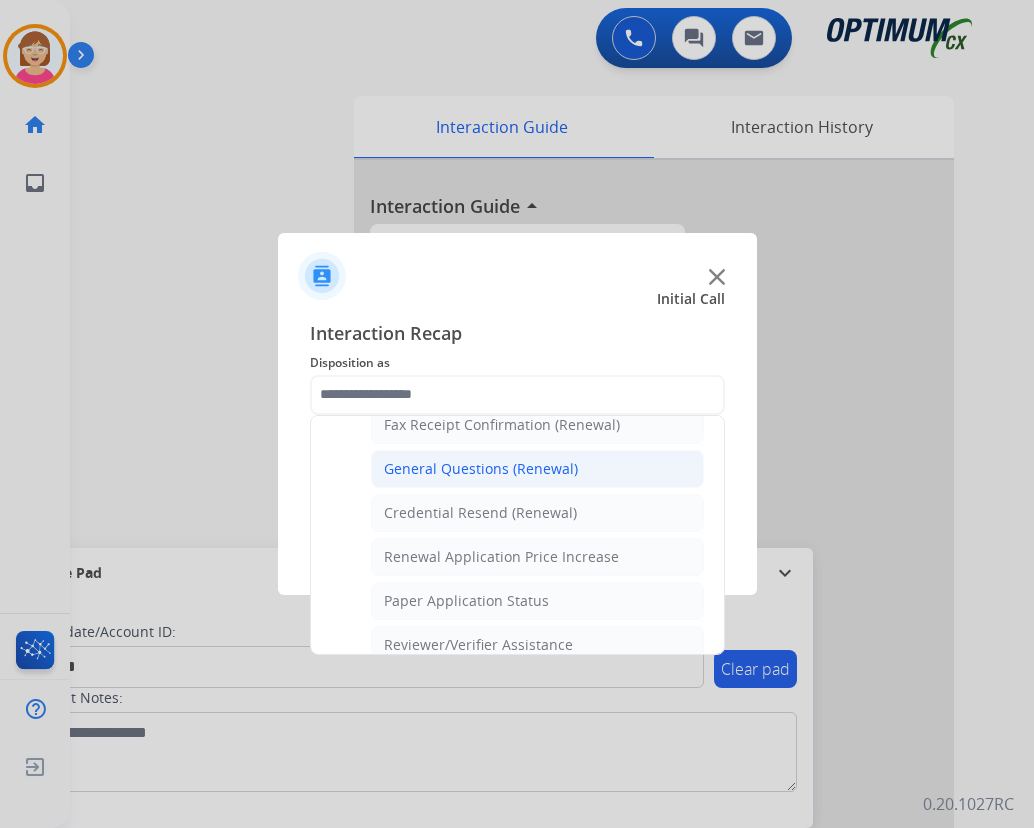click on "General Questions (Renewal)" 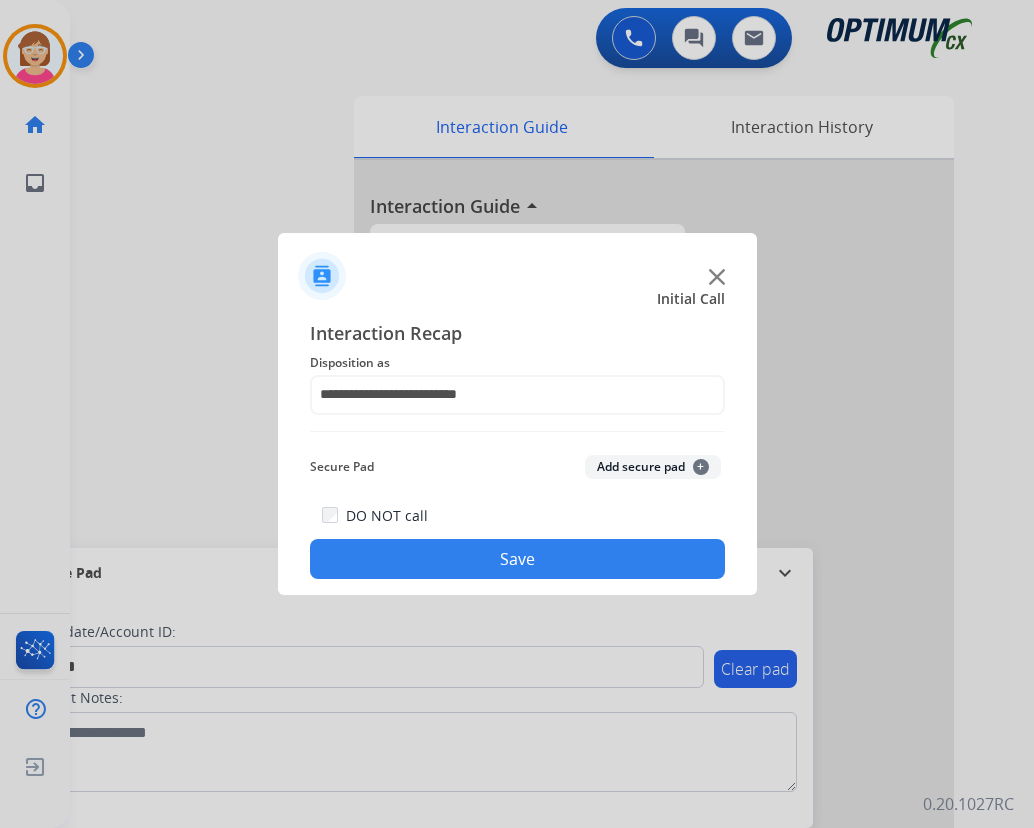 click on "+" 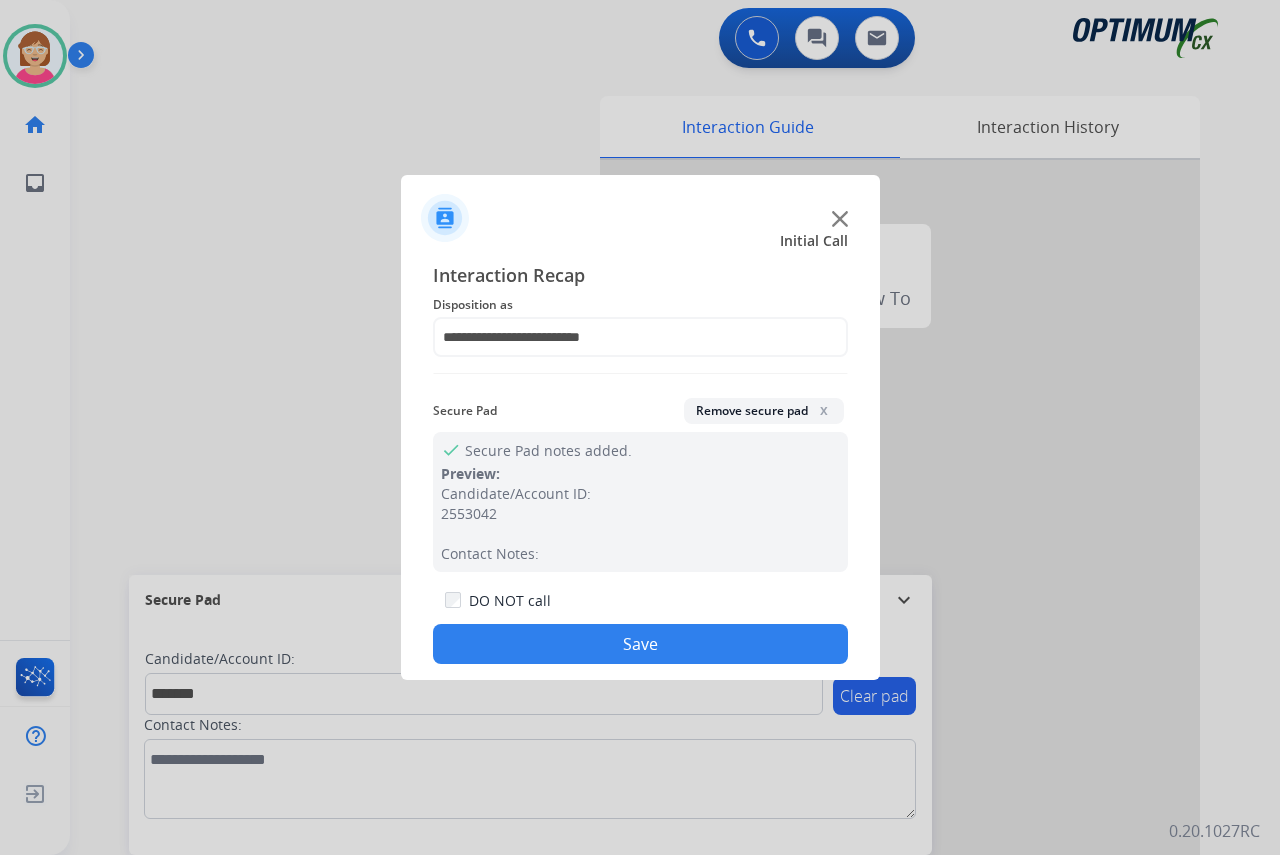 click on "Save" 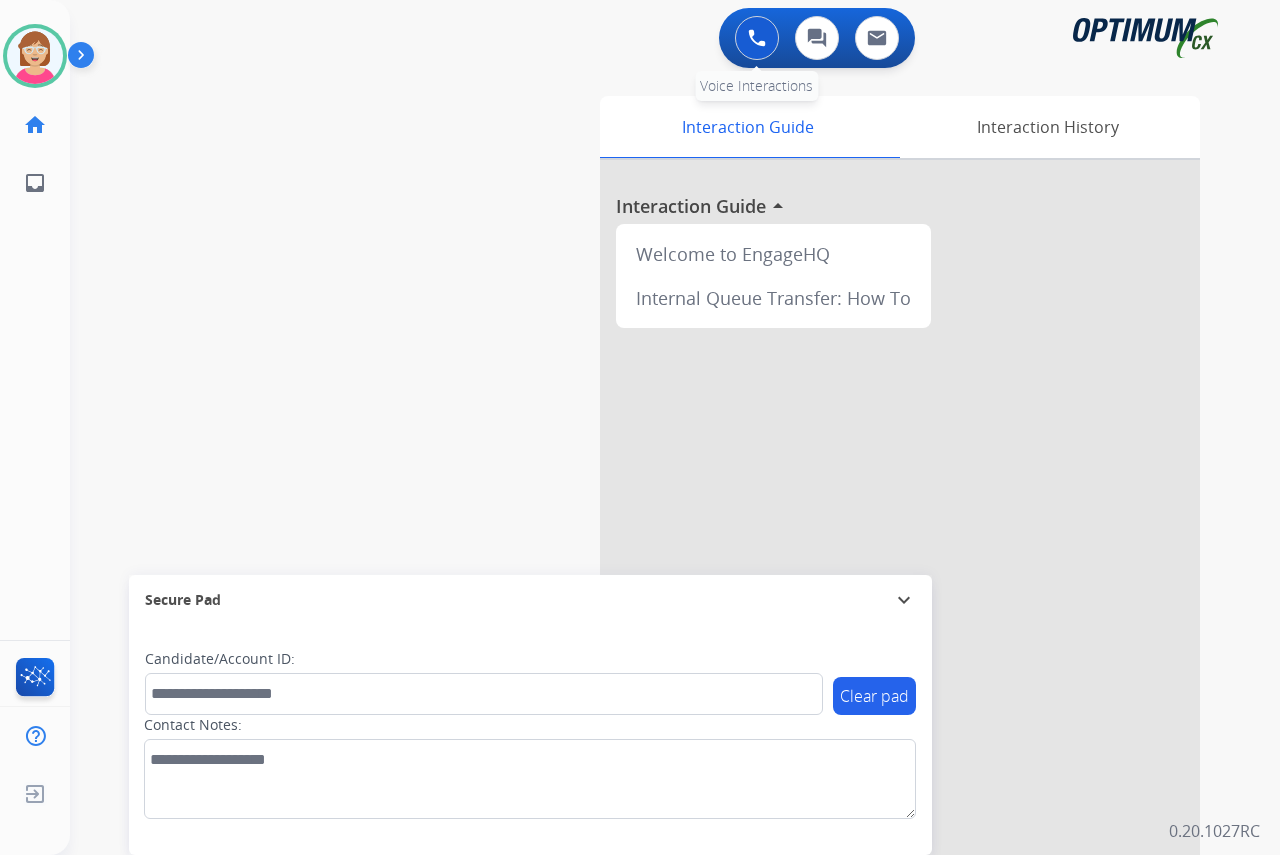 click at bounding box center [757, 38] 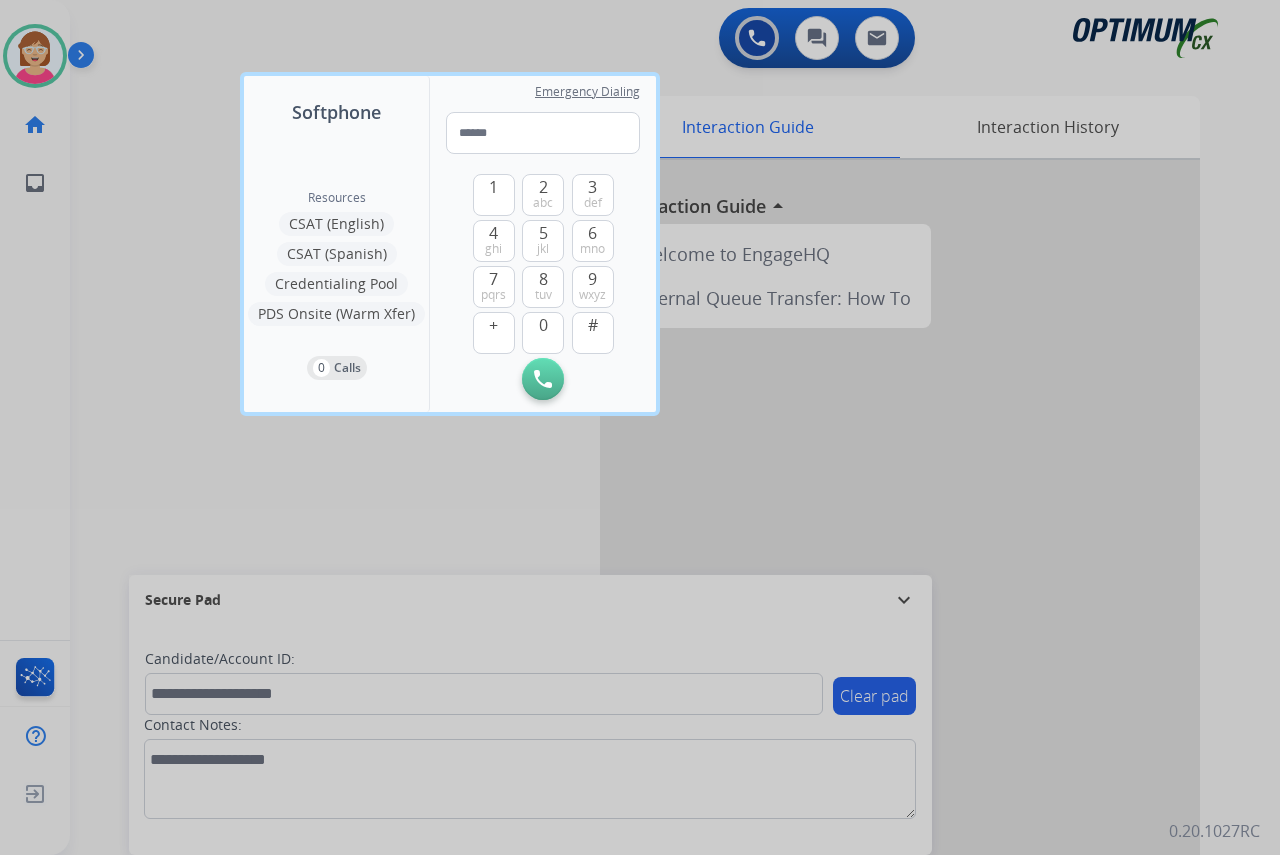 drag, startPoint x: 465, startPoint y: 133, endPoint x: 399, endPoint y: 135, distance: 66.0303 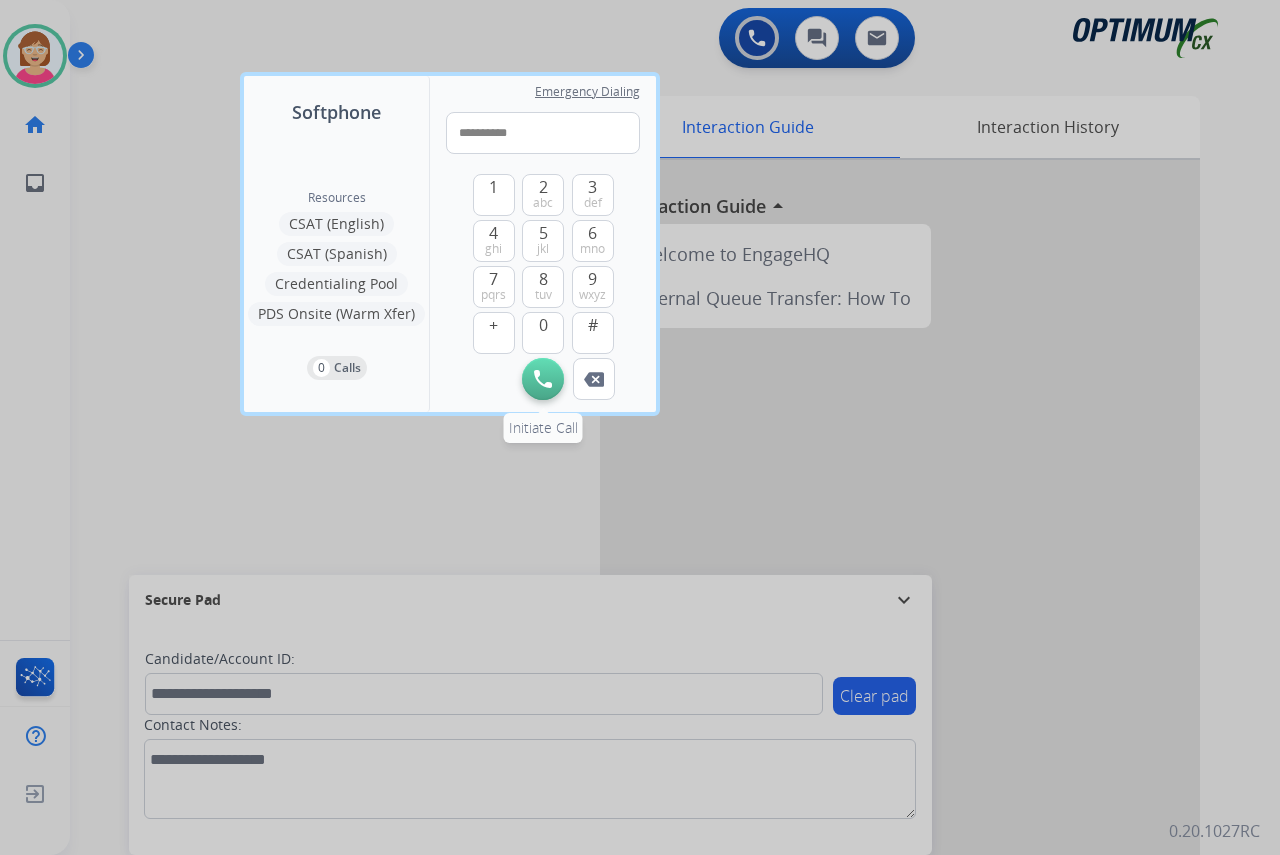 type on "**********" 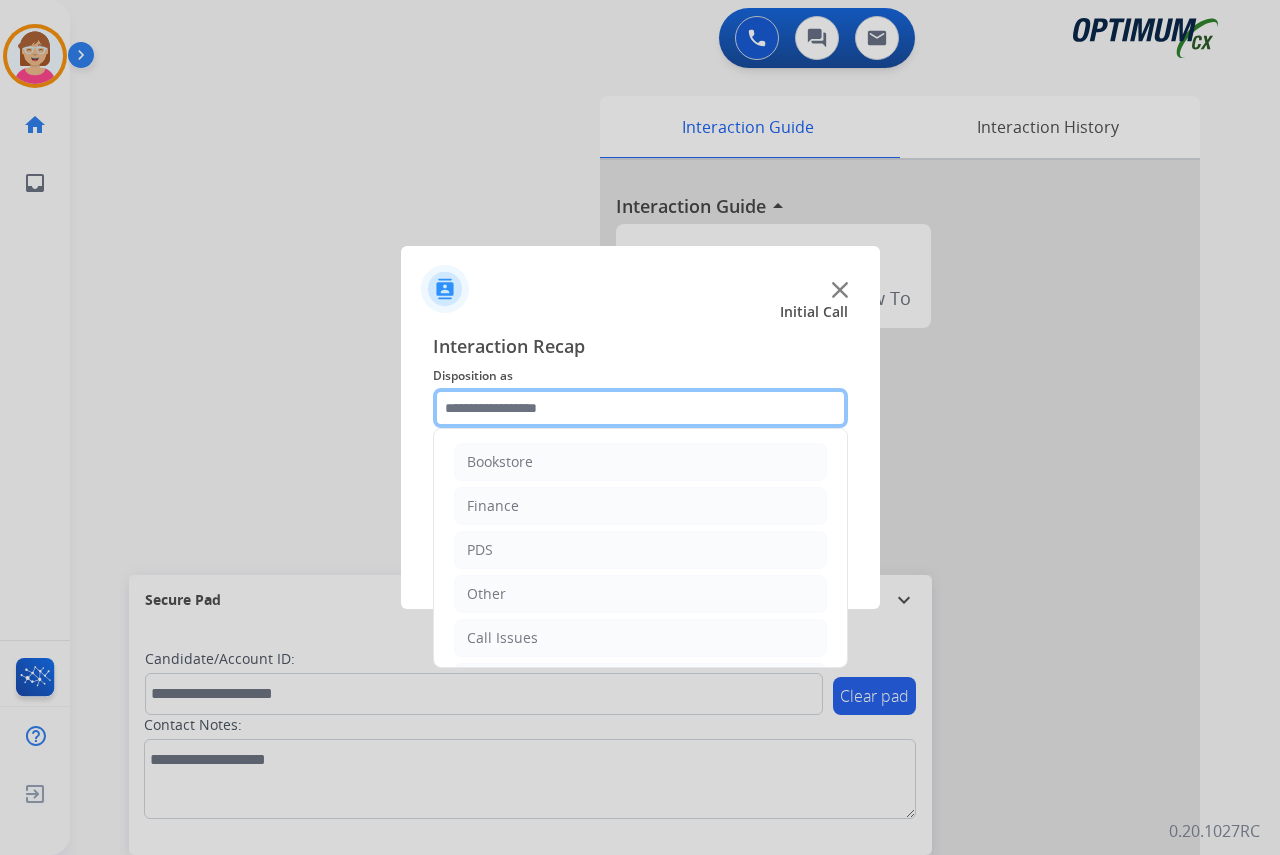 click 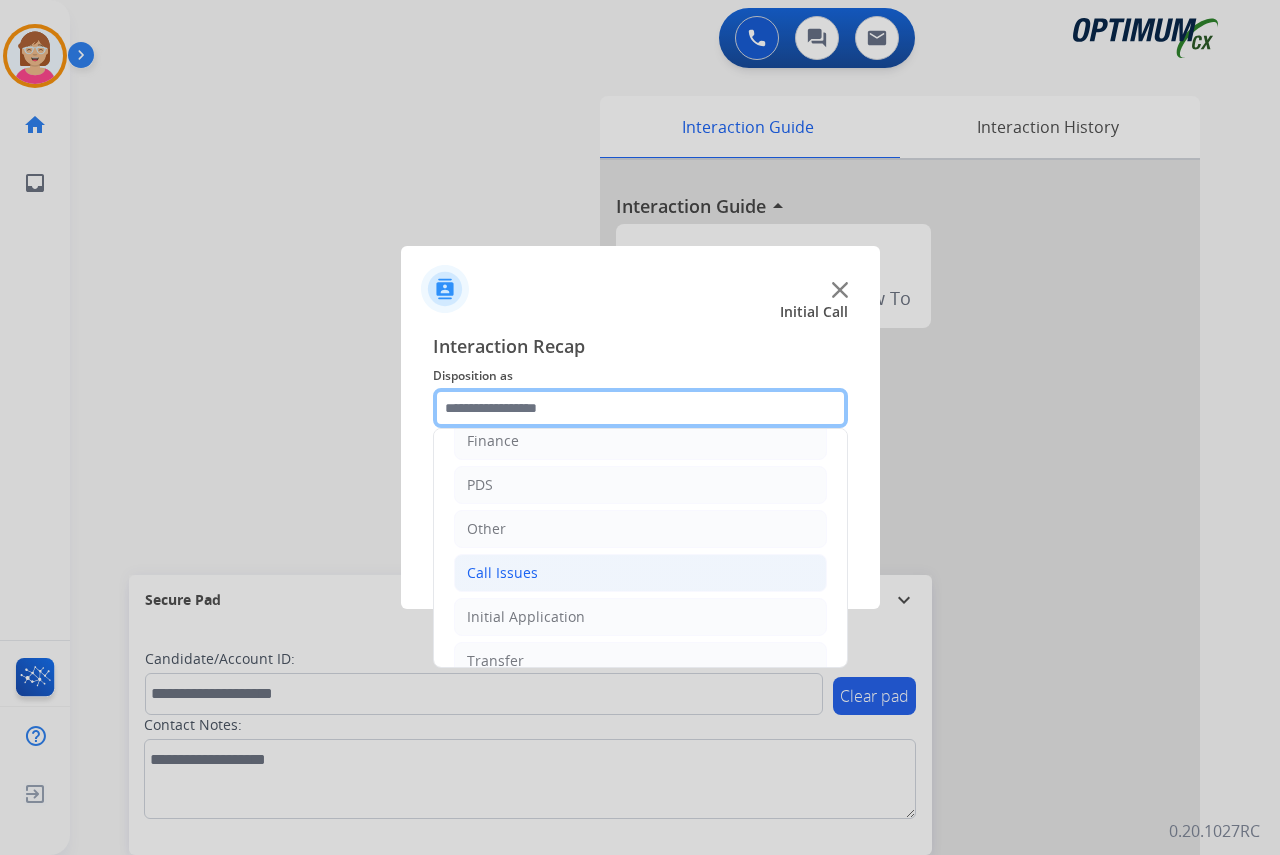 scroll, scrollTop: 100, scrollLeft: 0, axis: vertical 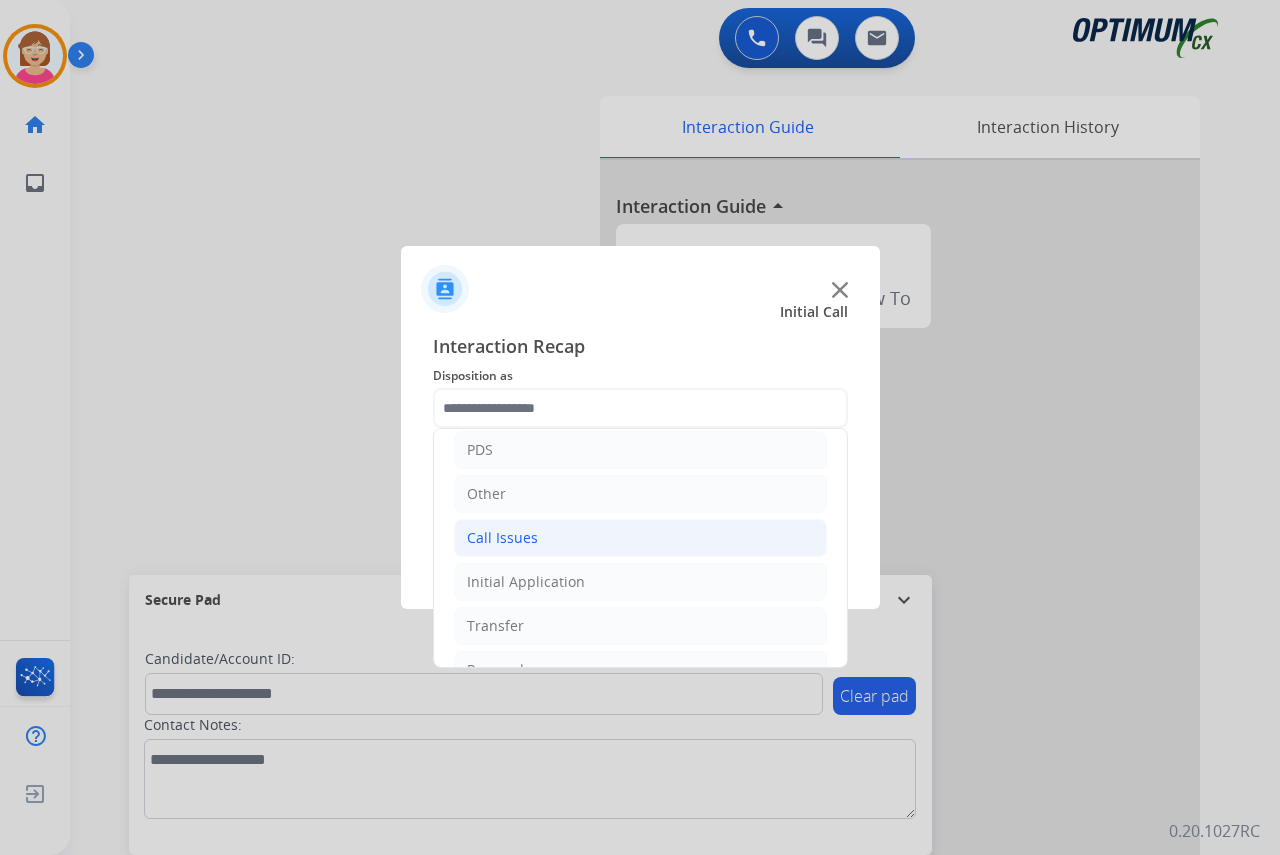 click on "Call Issues" 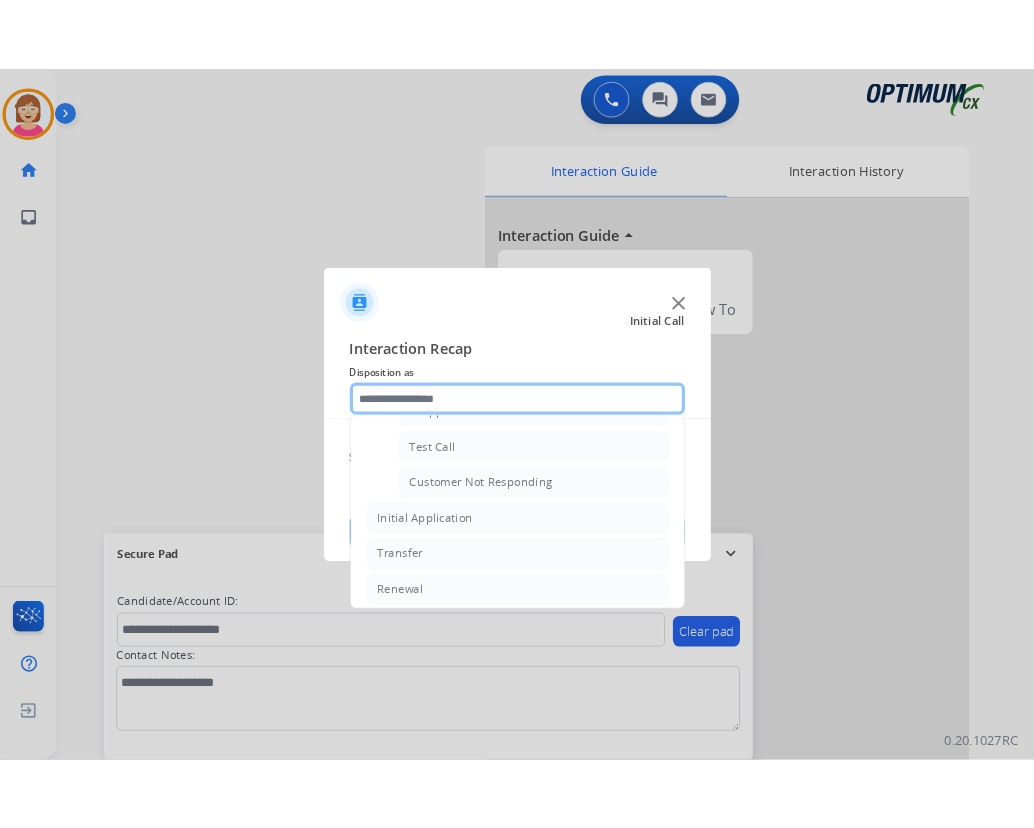 scroll, scrollTop: 356, scrollLeft: 0, axis: vertical 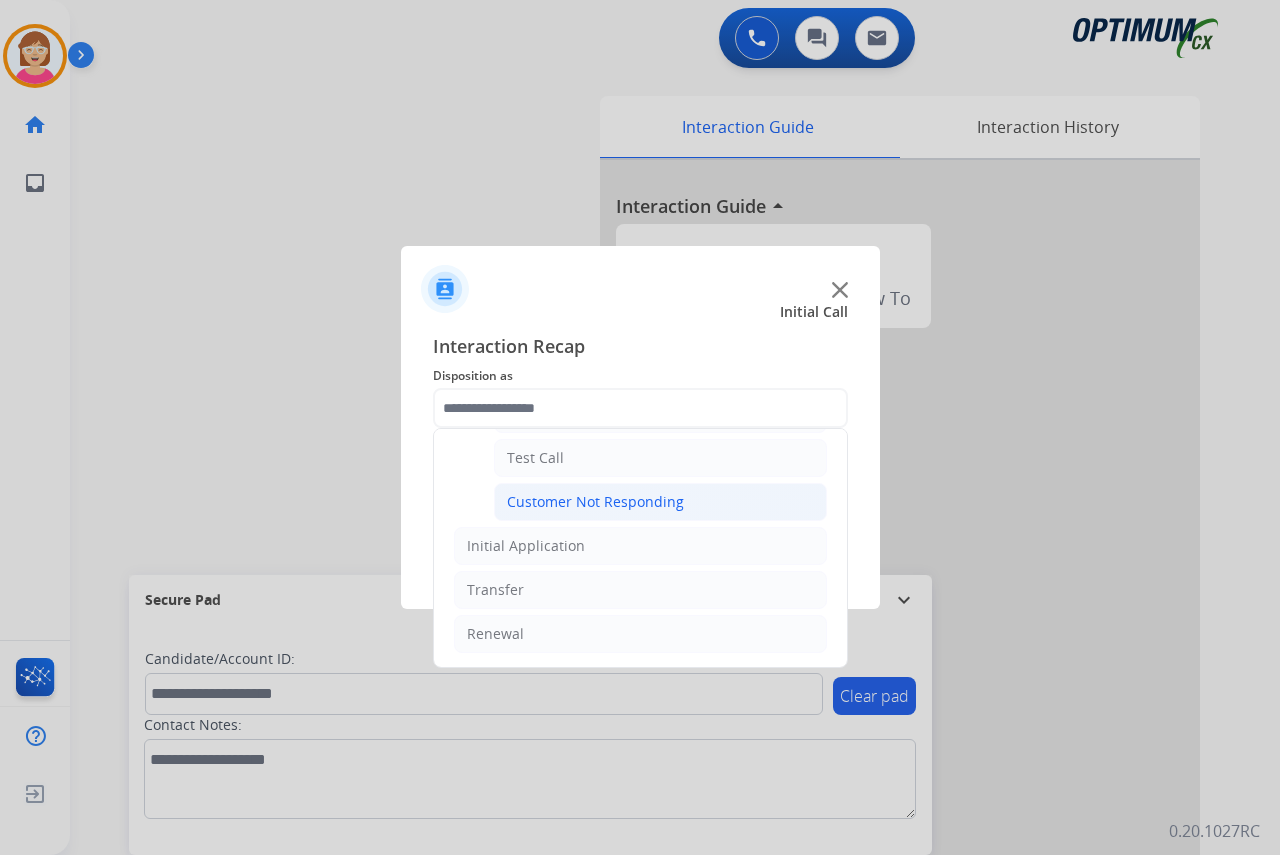 click on "Customer Not Responding" 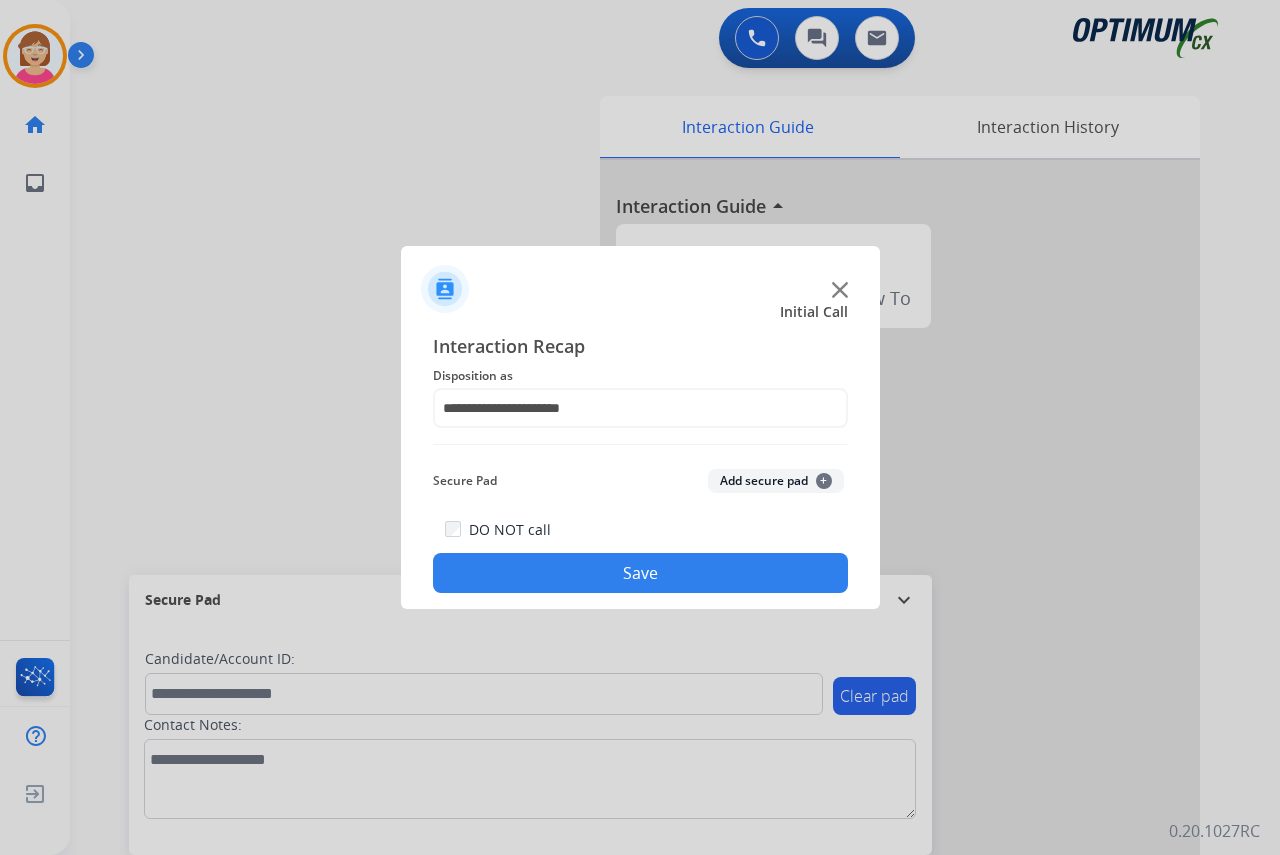 click on "Save" 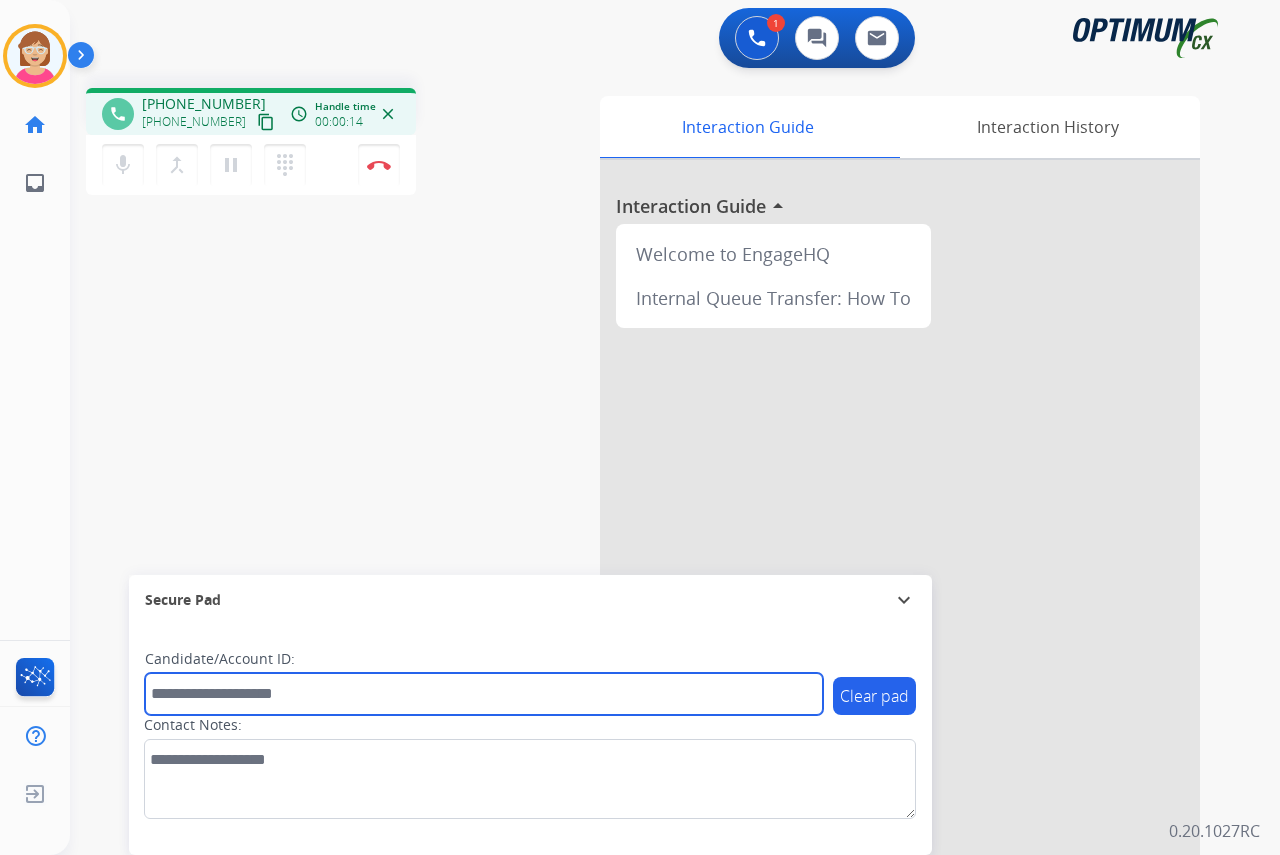 click at bounding box center (484, 694) 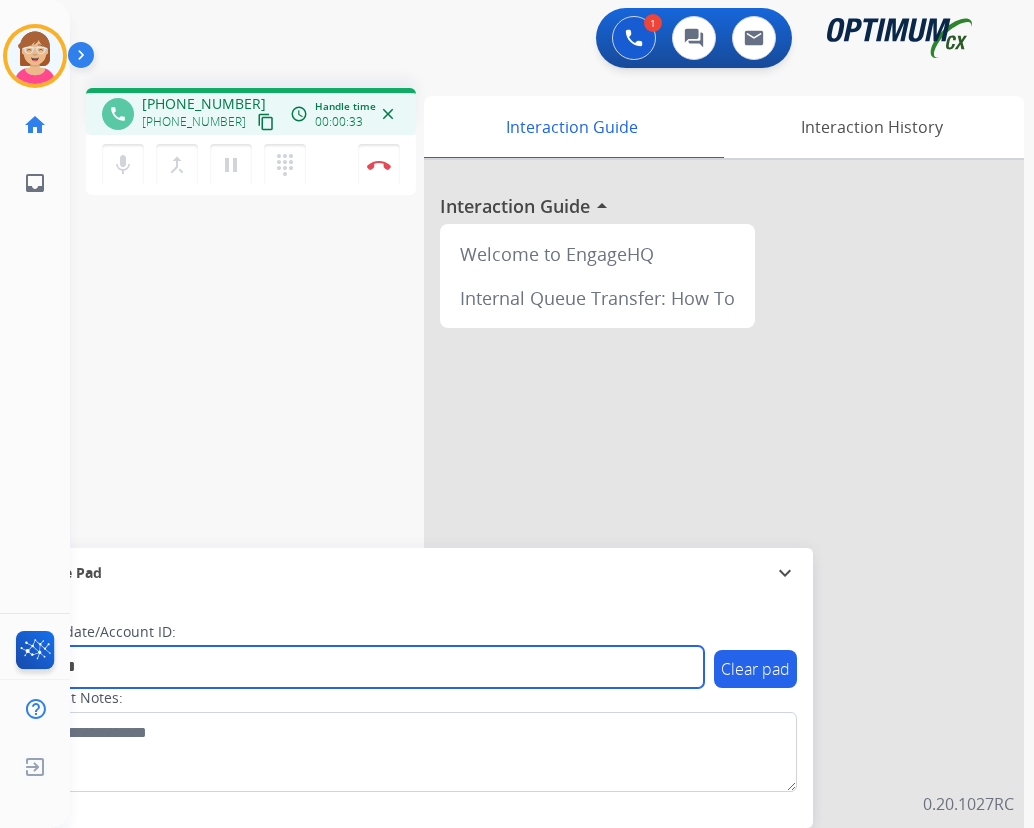 type on "*******" 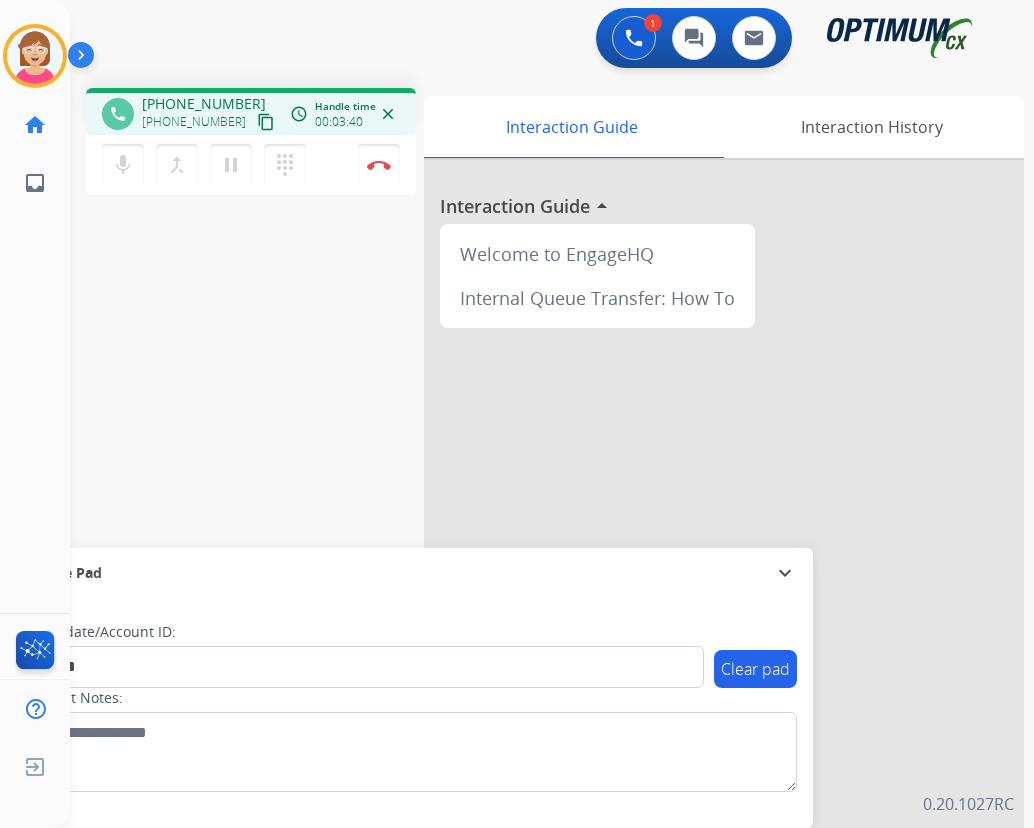 click on "1 Voice Interactions  0  Chat Interactions   0  Email Interactions" at bounding box center (540, 40) 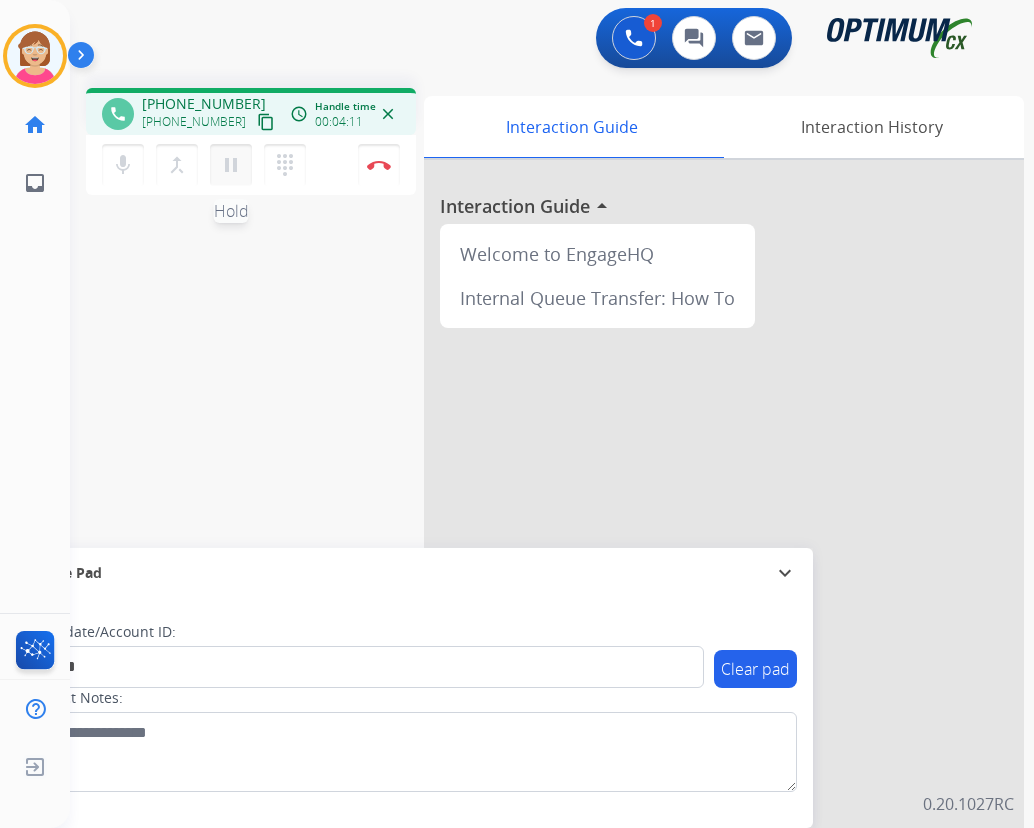 click on "pause" at bounding box center [231, 165] 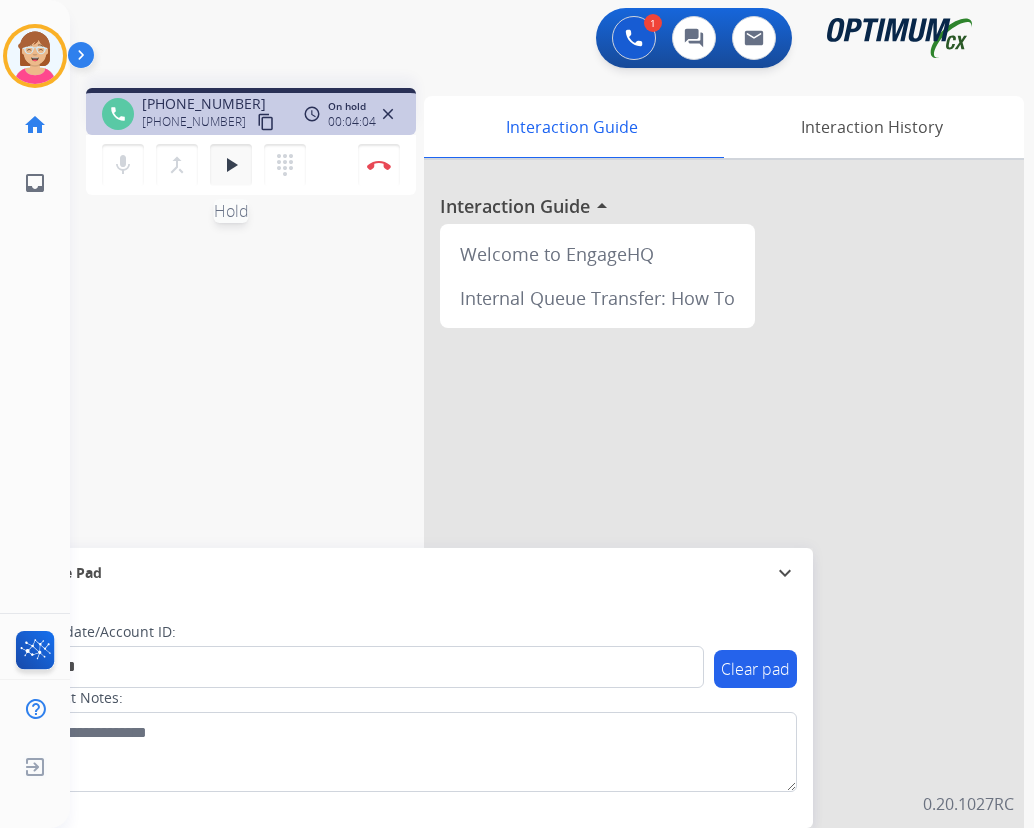 click on "play_arrow" at bounding box center (231, 165) 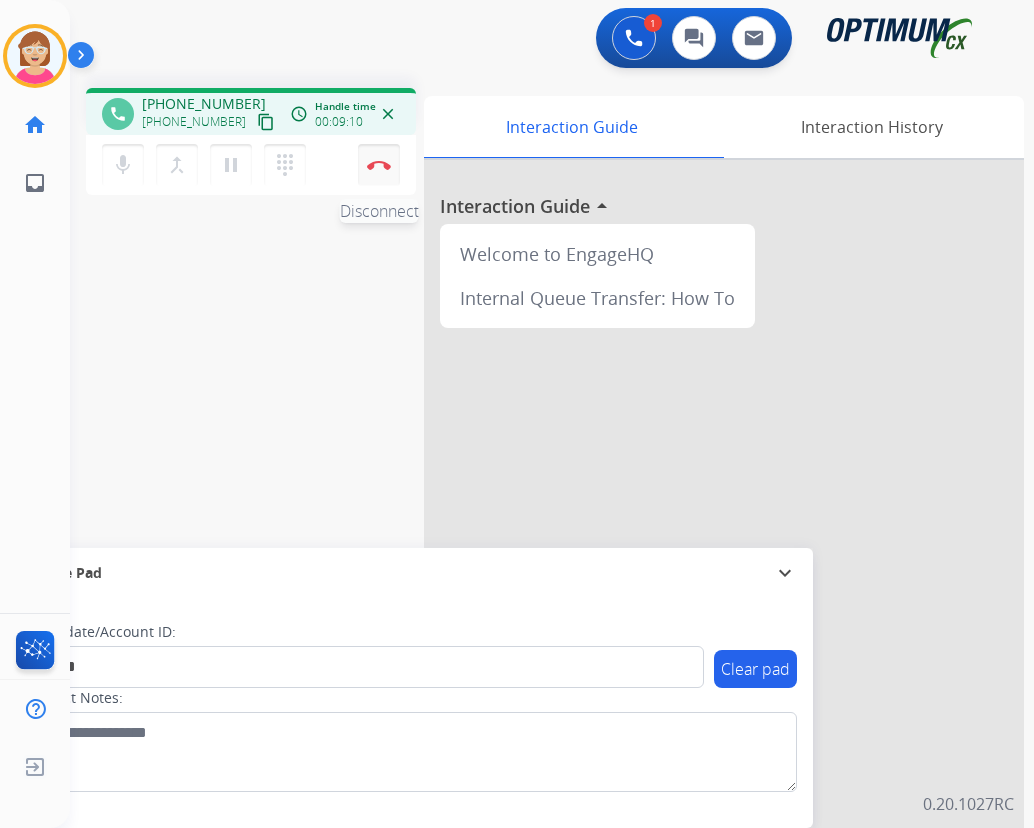 click at bounding box center [379, 165] 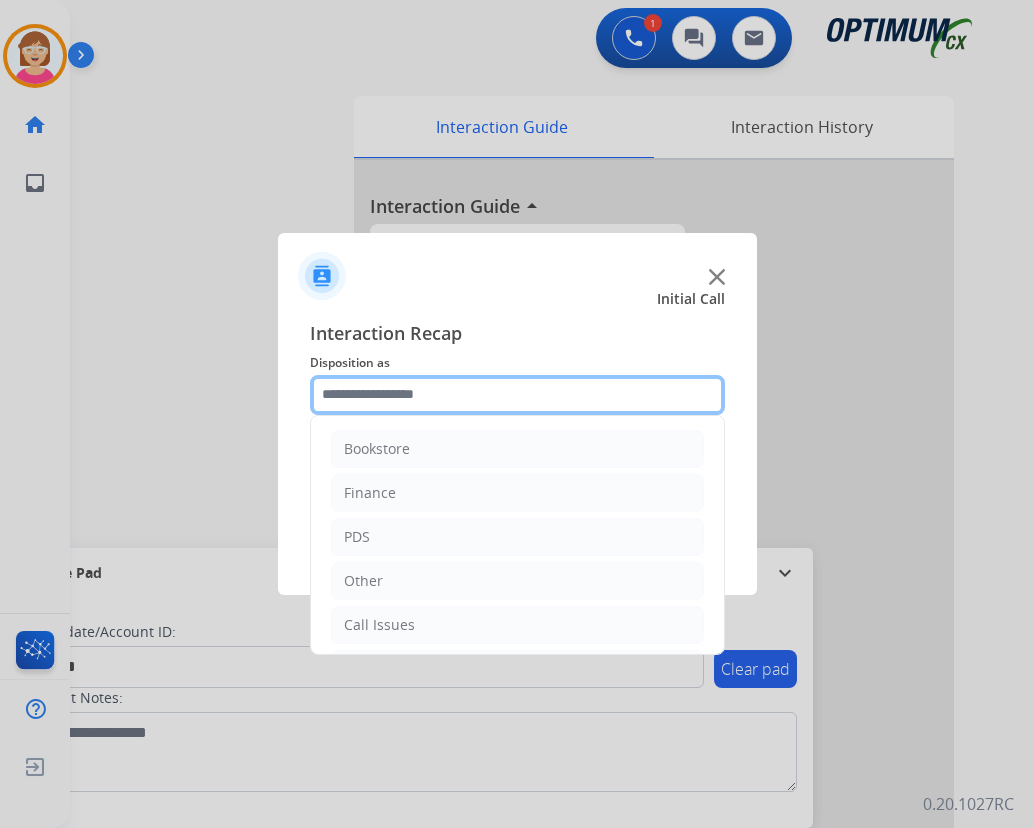click 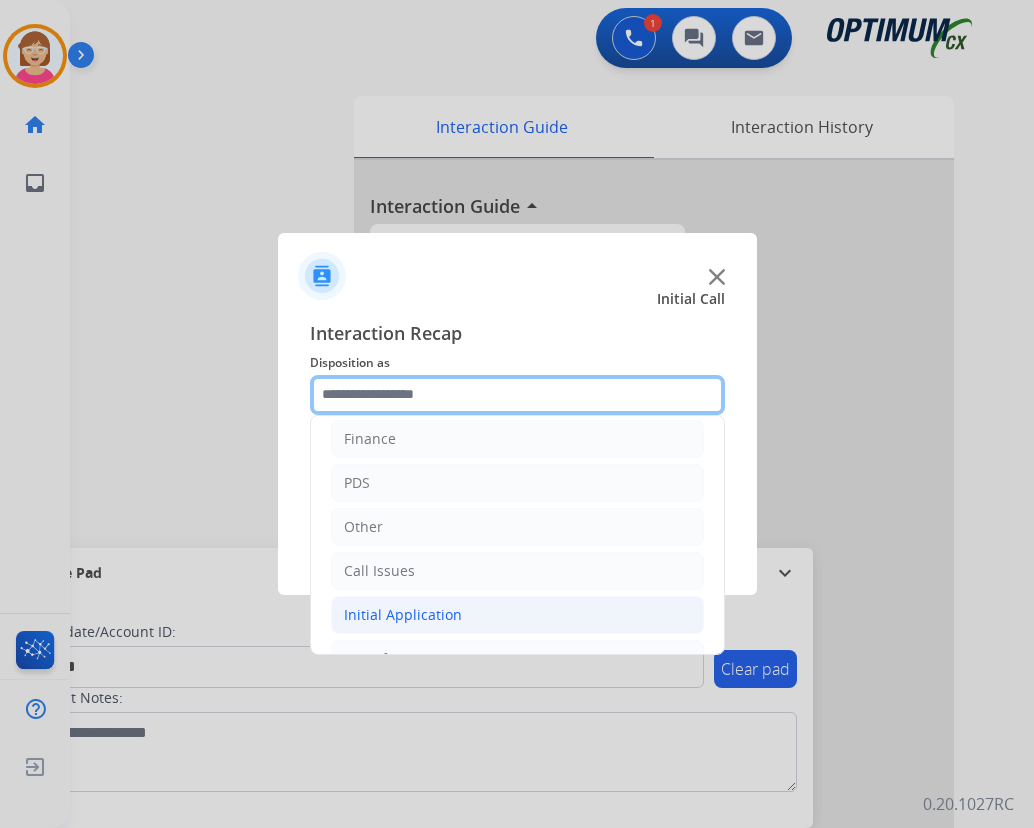 scroll, scrollTop: 136, scrollLeft: 0, axis: vertical 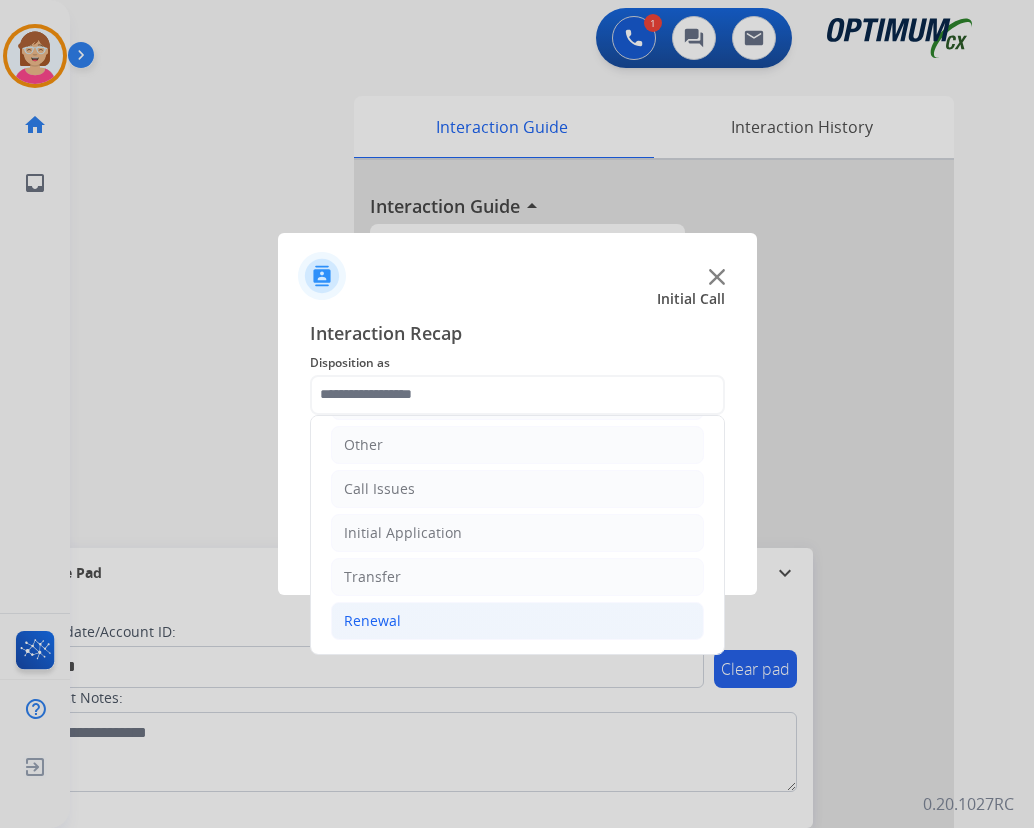 click on "Renewal" 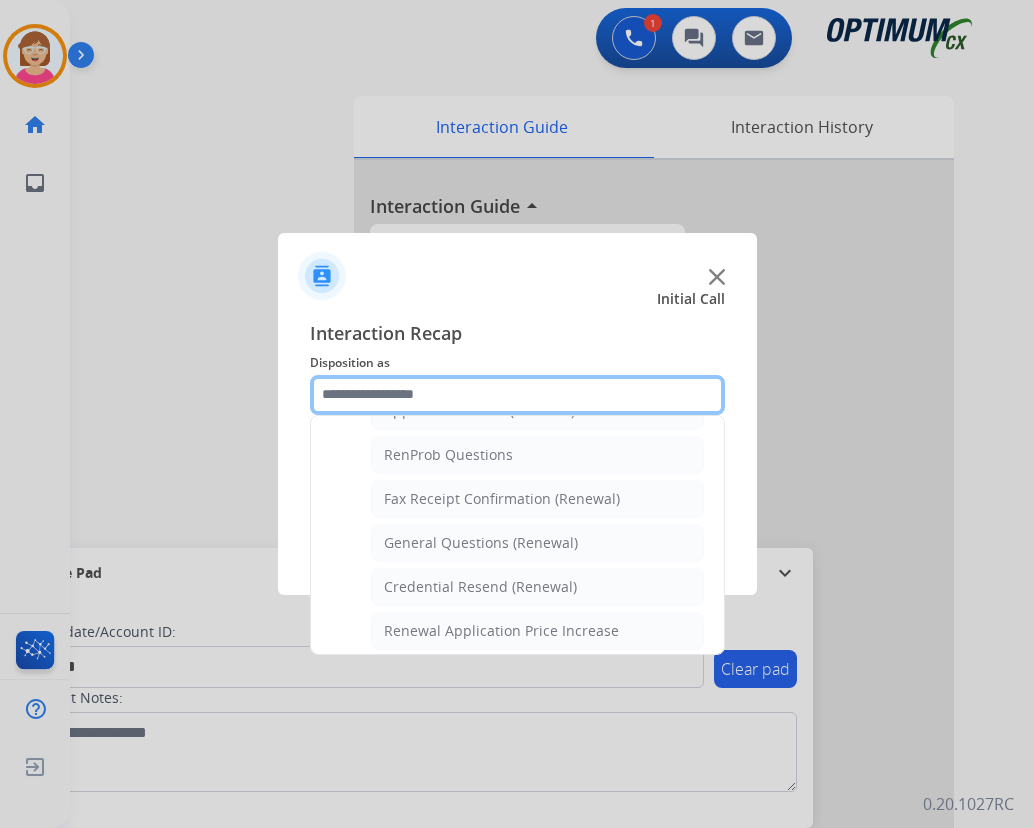 scroll, scrollTop: 536, scrollLeft: 0, axis: vertical 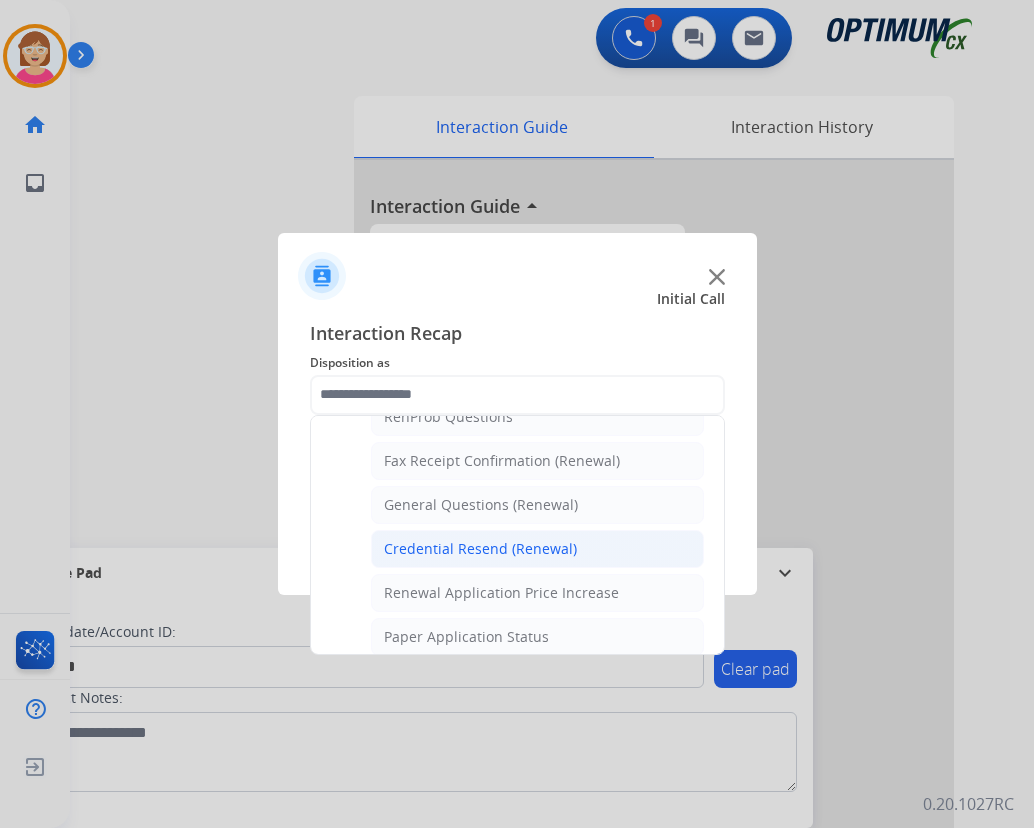 click on "Credential Resend (Renewal)" 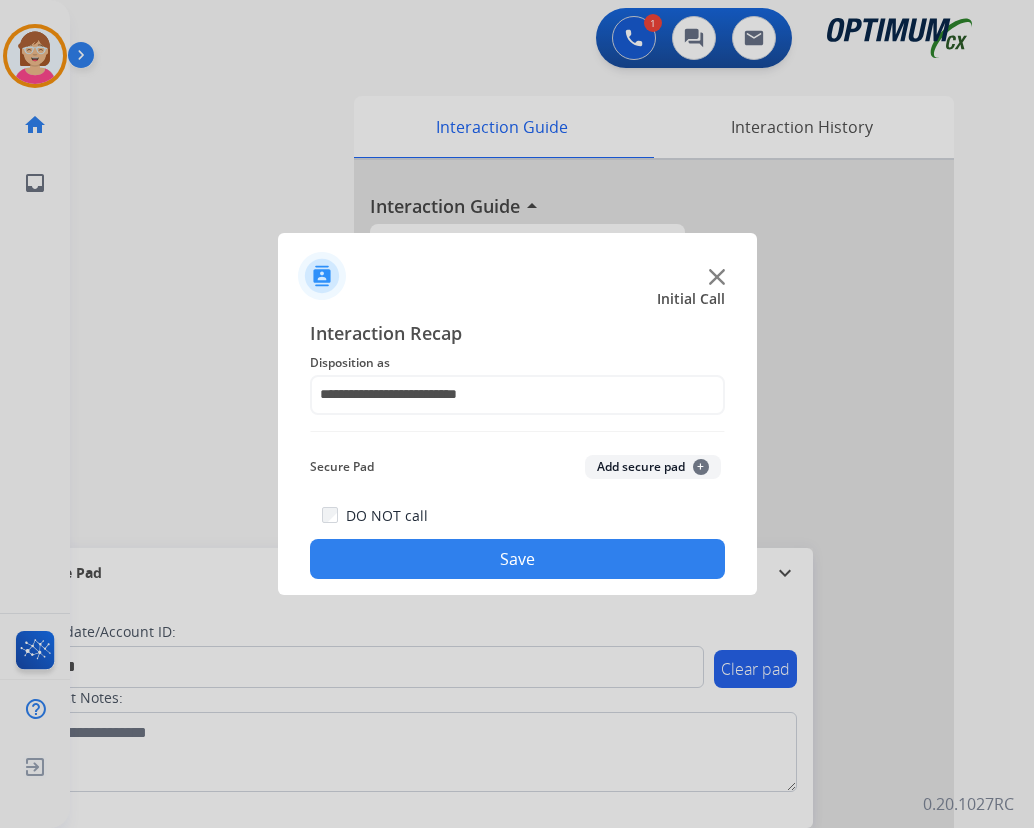 click on "+" 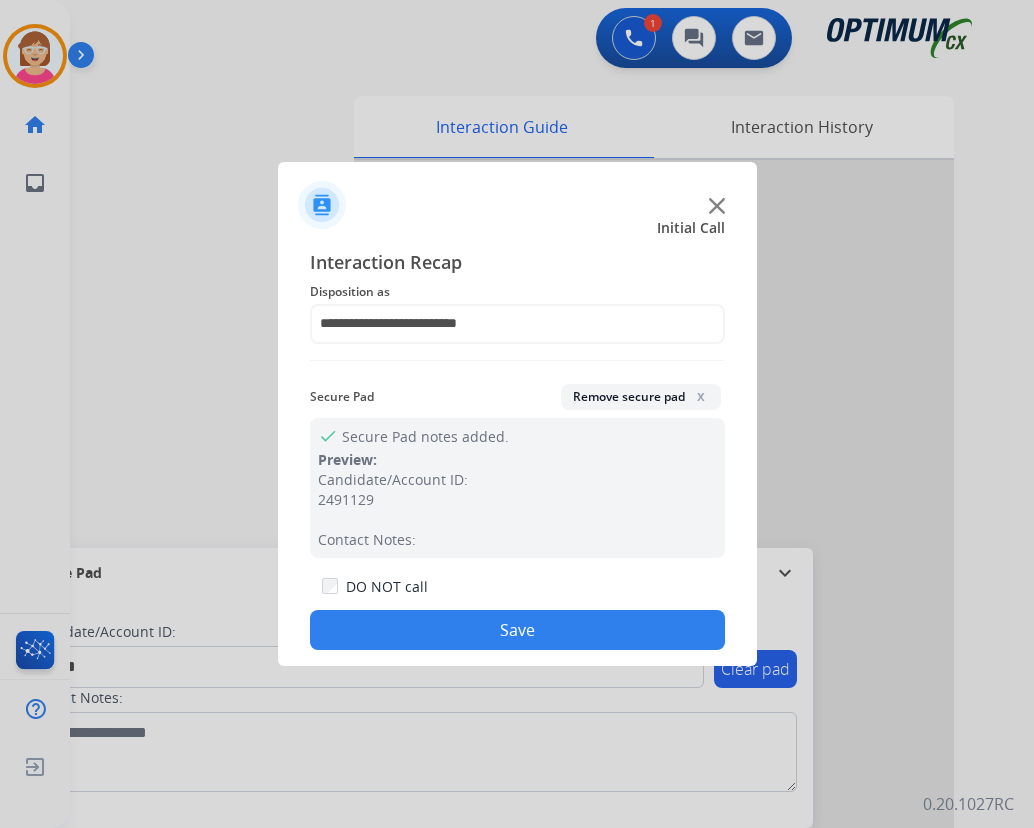 click on "DO NOT call  Save" 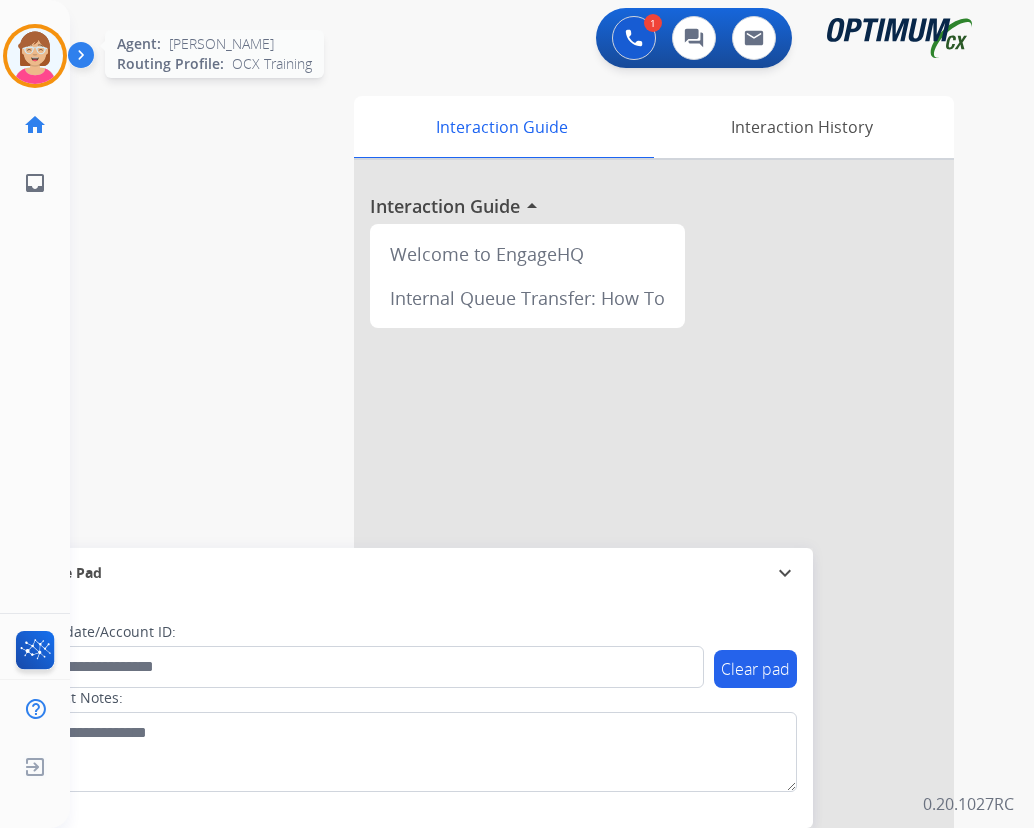 drag, startPoint x: 41, startPoint y: 55, endPoint x: 77, endPoint y: 69, distance: 38.626415 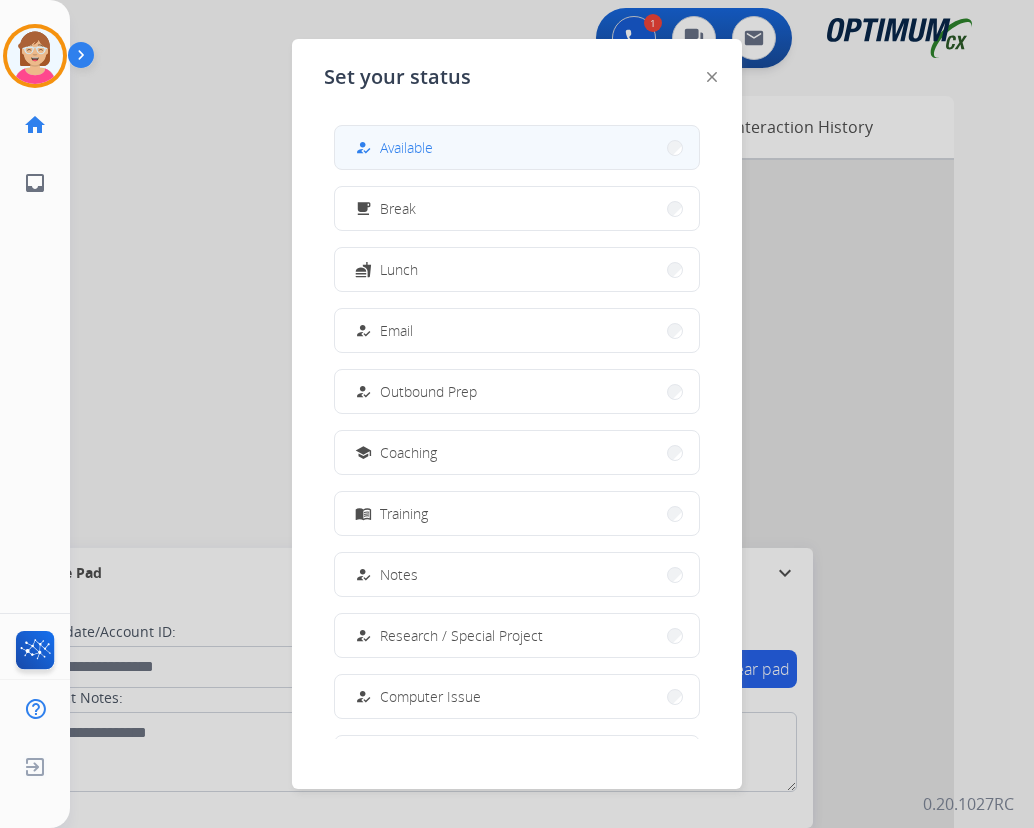 drag, startPoint x: 408, startPoint y: 144, endPoint x: 425, endPoint y: 153, distance: 19.235384 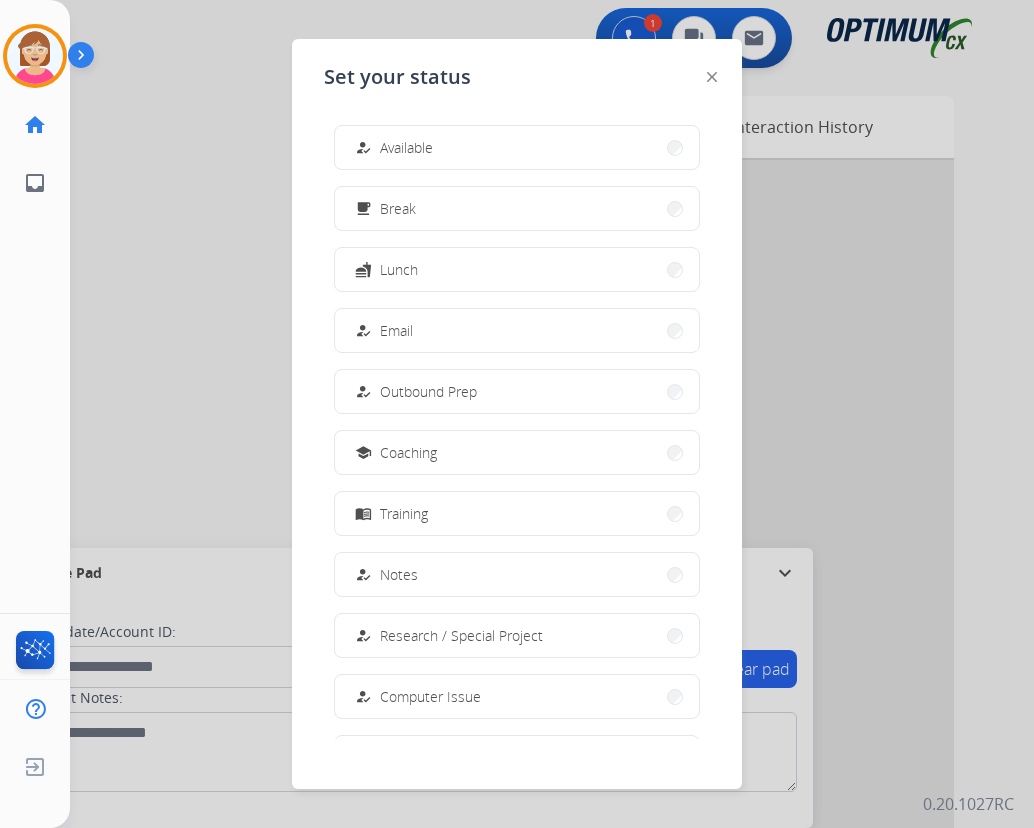 click on "Available" at bounding box center [406, 147] 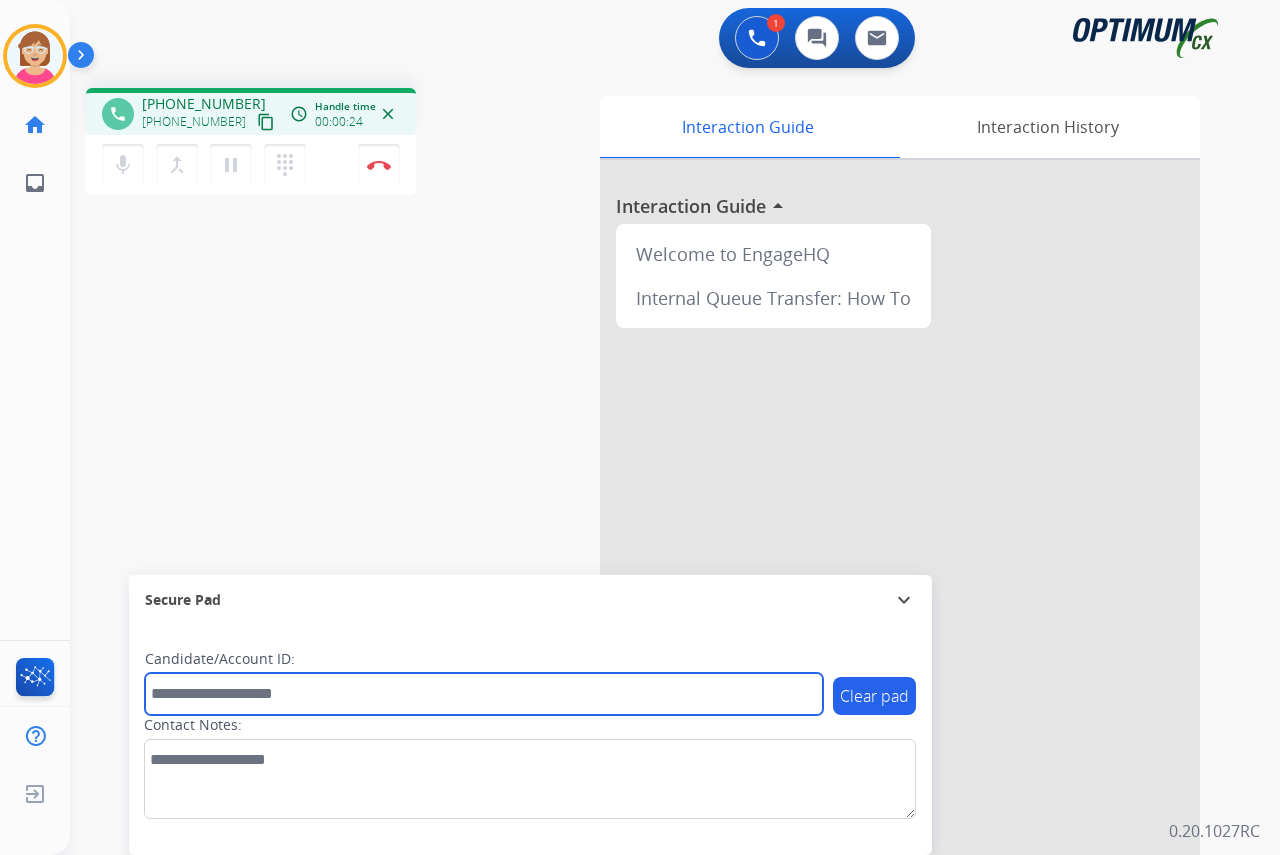click at bounding box center [484, 694] 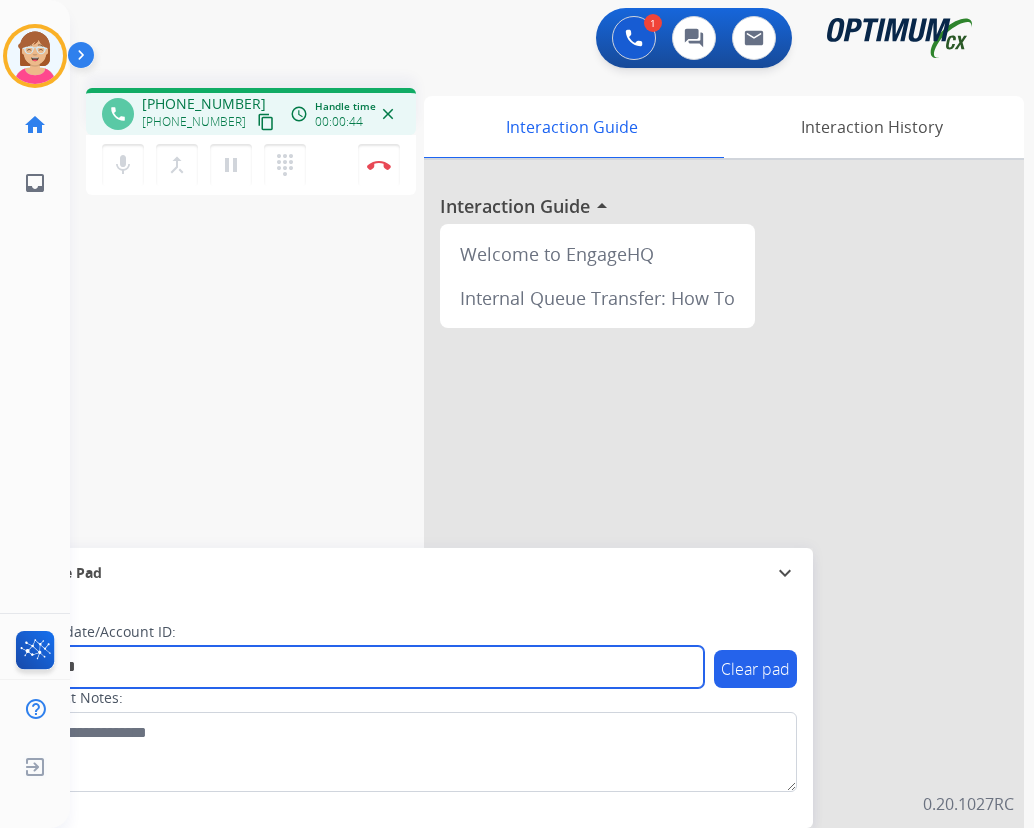 type on "*******" 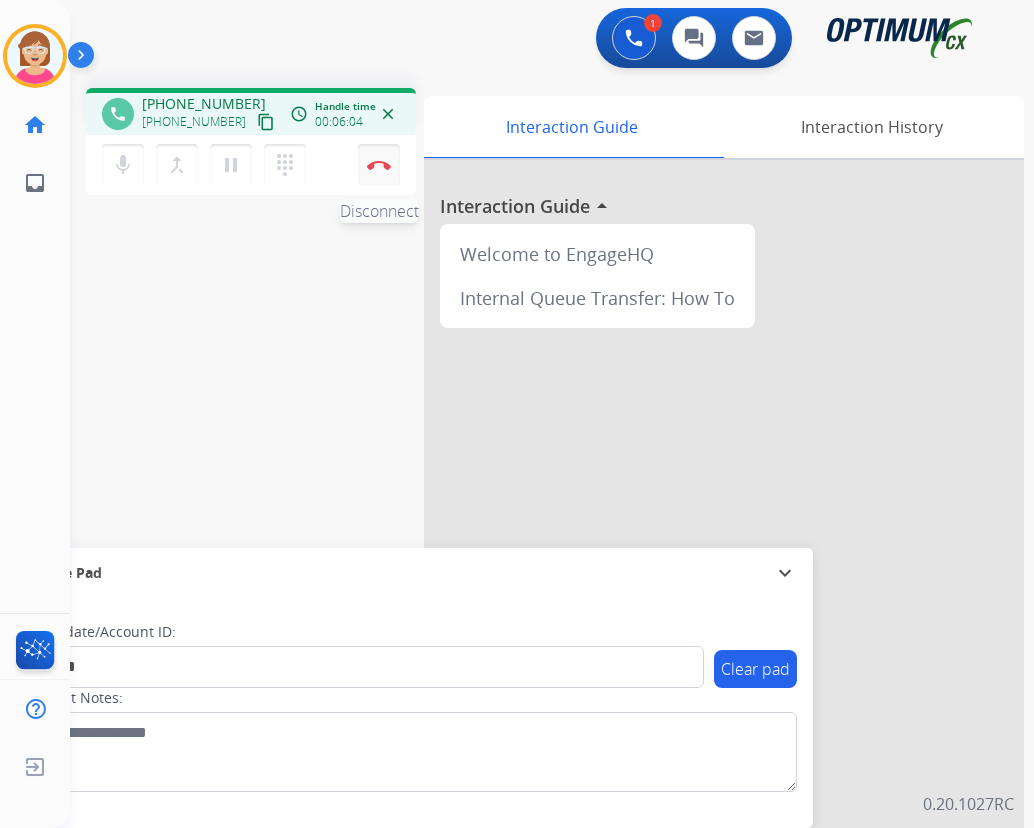 click at bounding box center [379, 165] 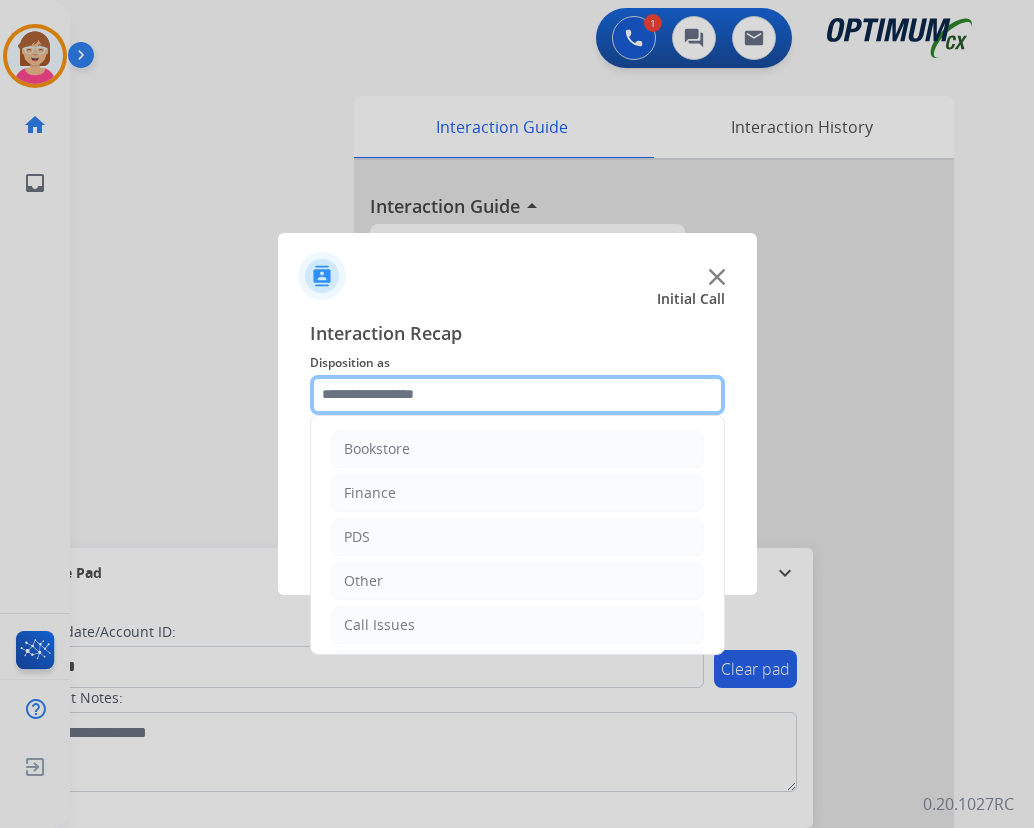 click 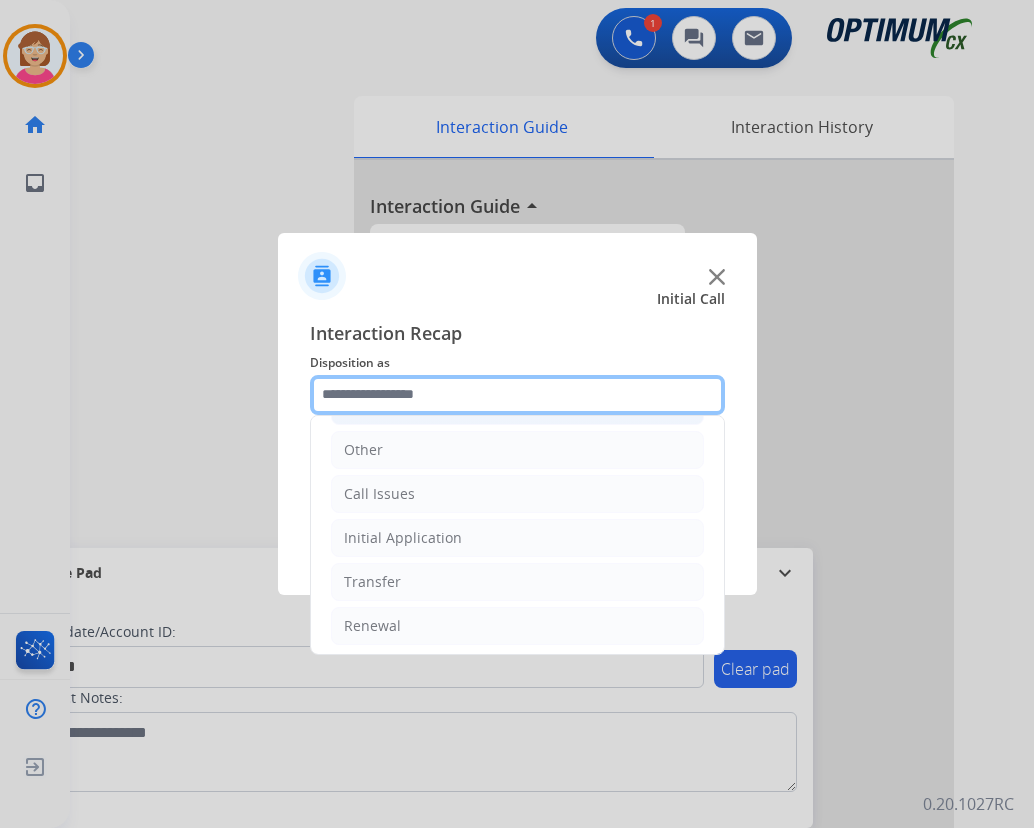 scroll, scrollTop: 136, scrollLeft: 0, axis: vertical 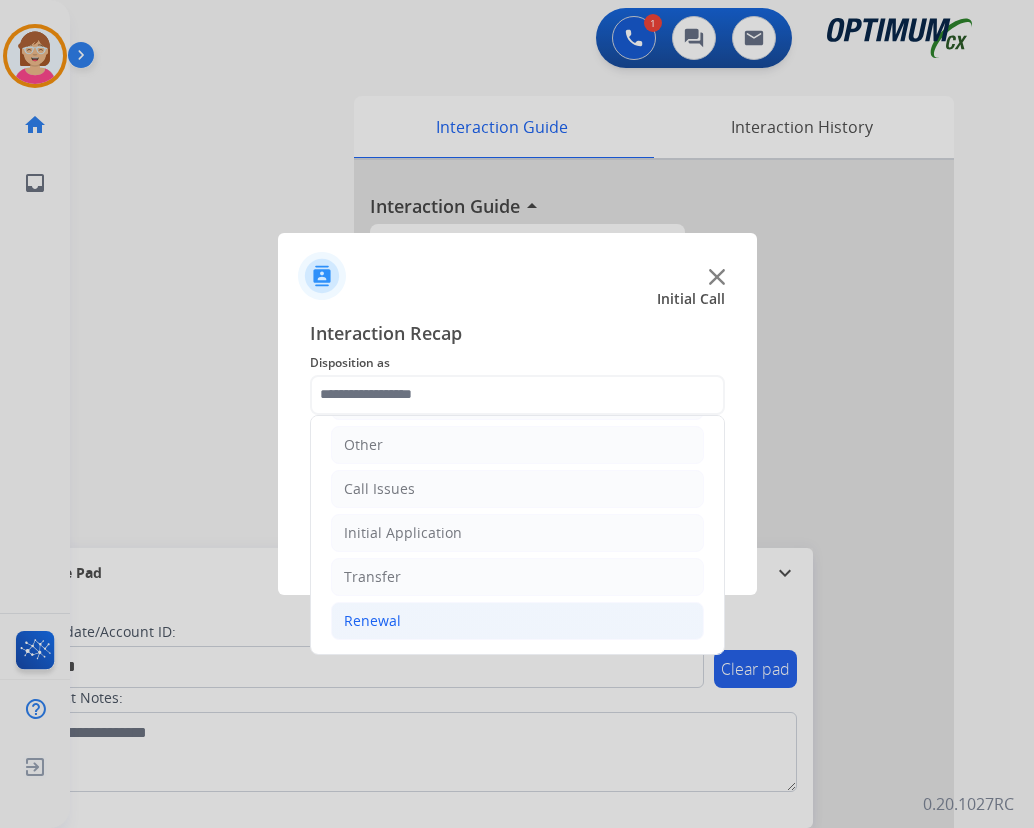 click on "Renewal" 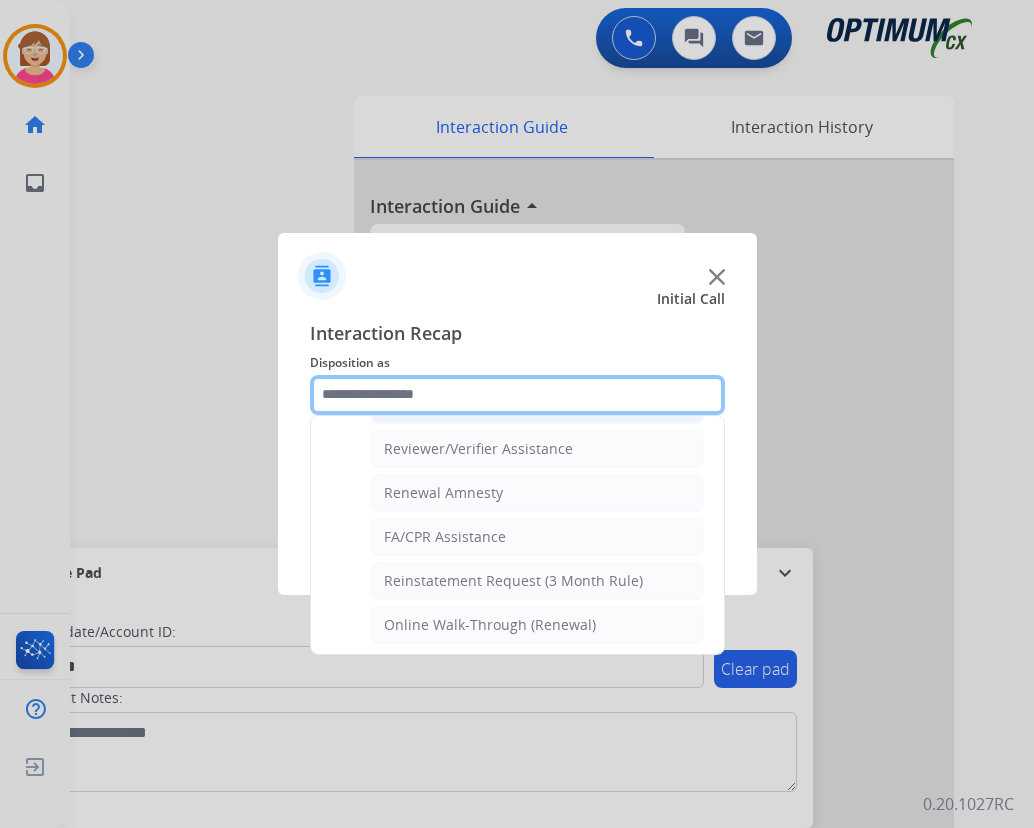 scroll, scrollTop: 772, scrollLeft: 0, axis: vertical 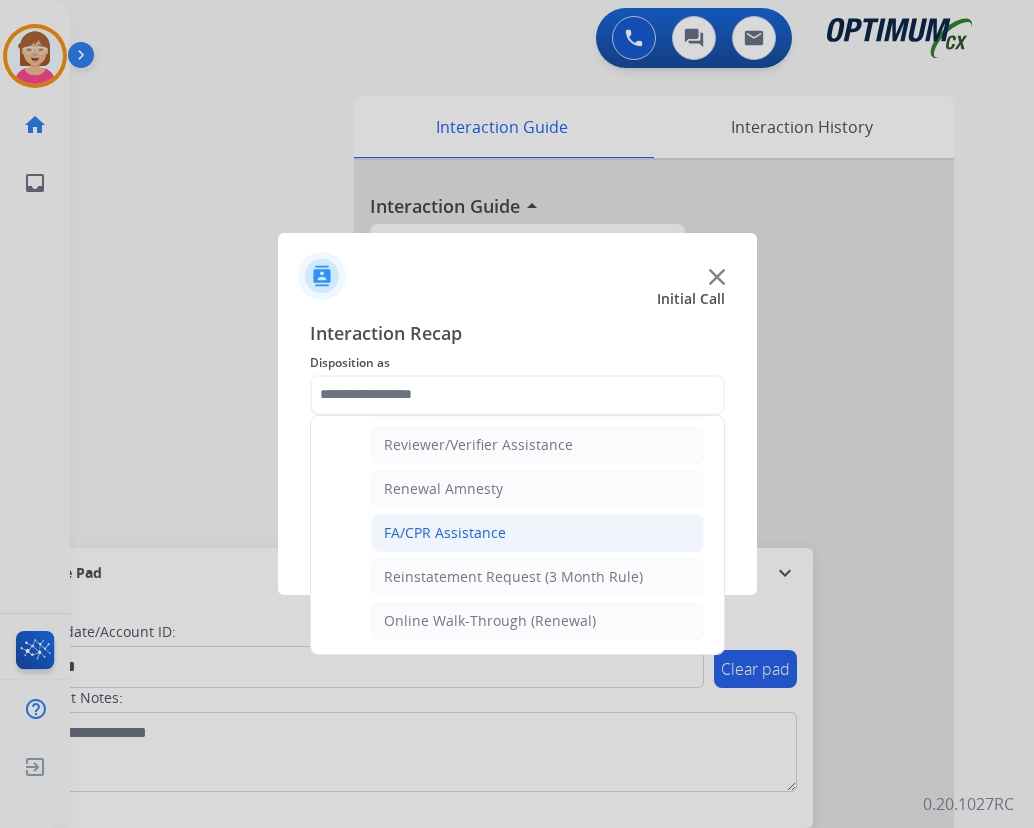 click on "FA/CPR Assistance" 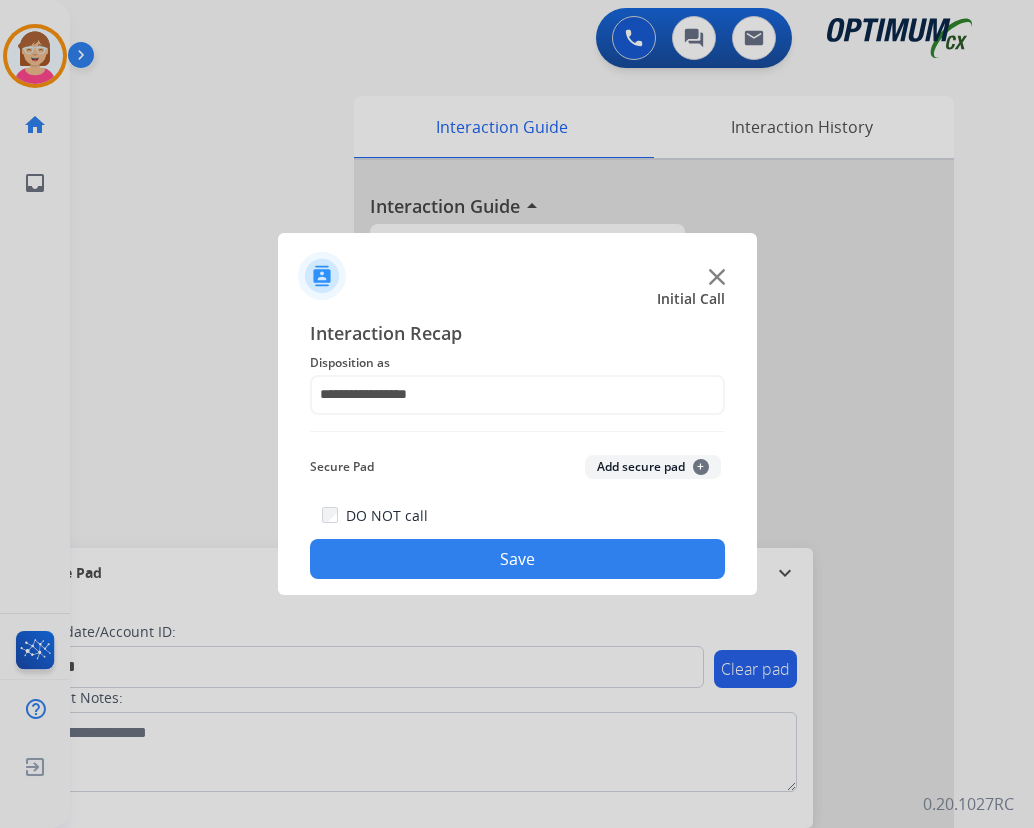 click on "+" 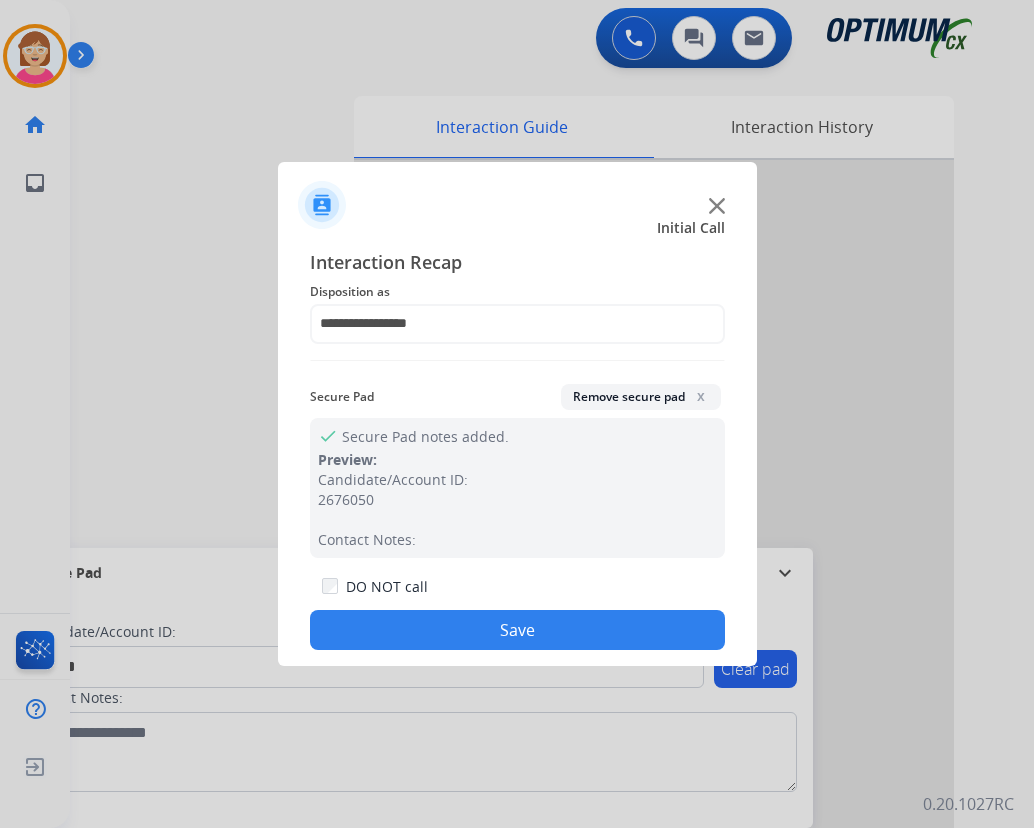 click on "Save" 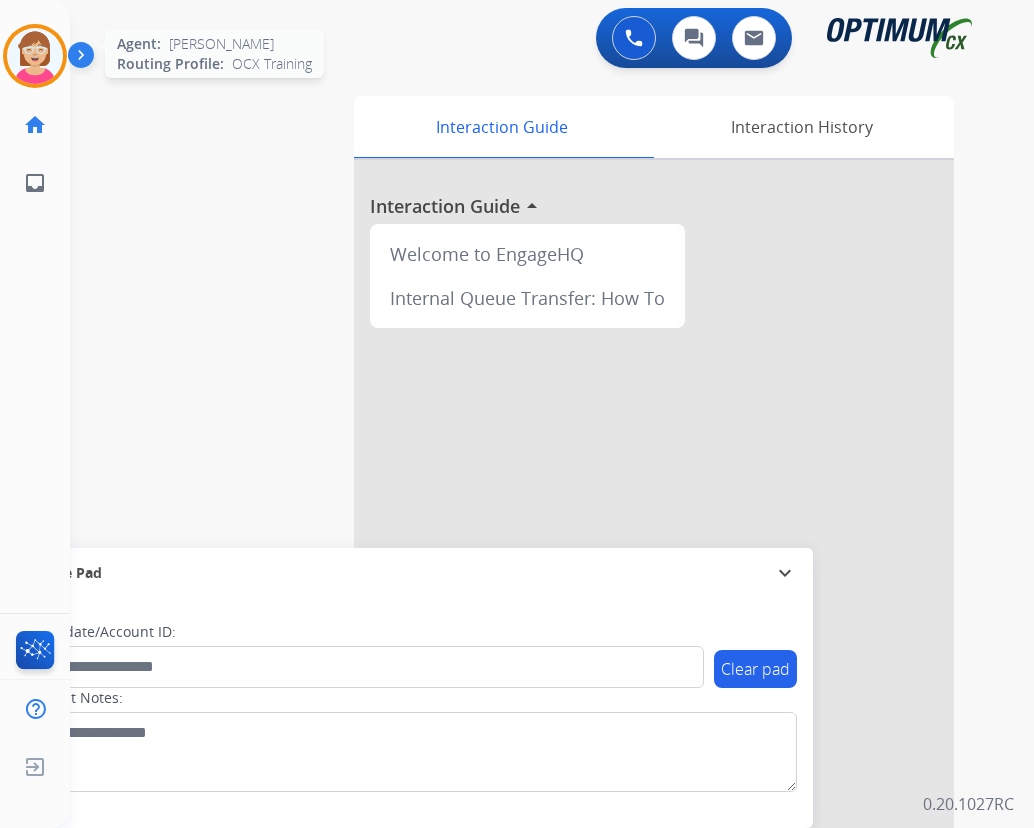 click at bounding box center (35, 56) 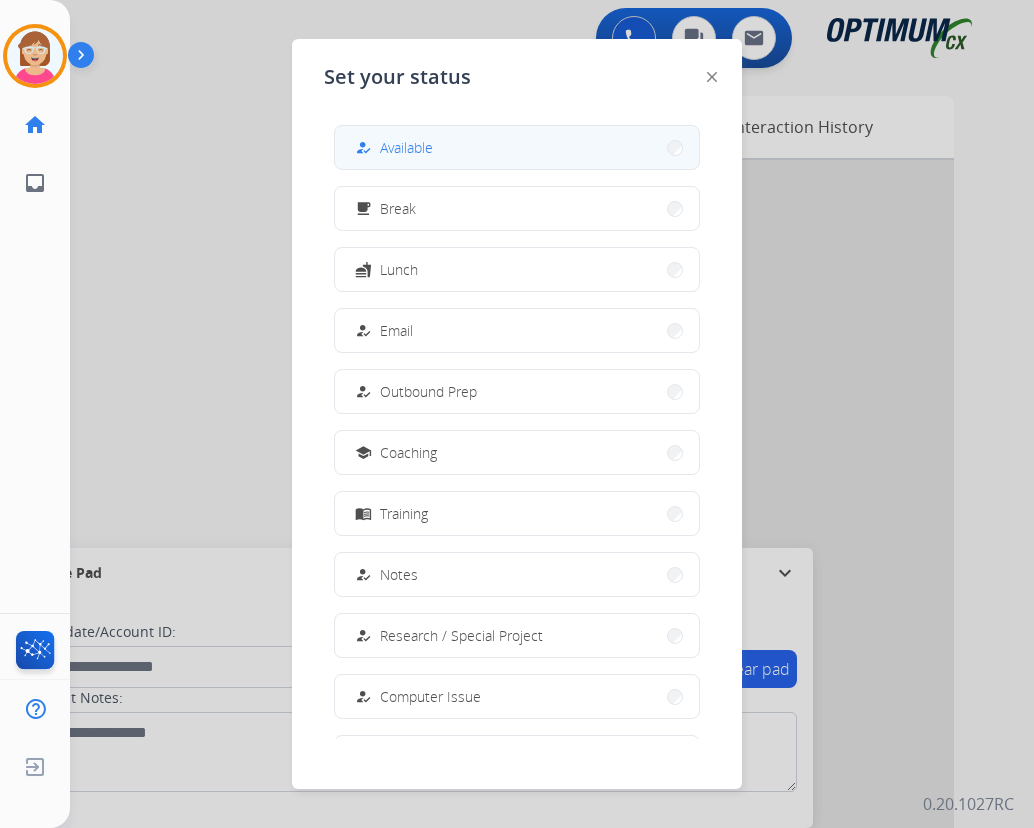 click on "Available" at bounding box center [406, 147] 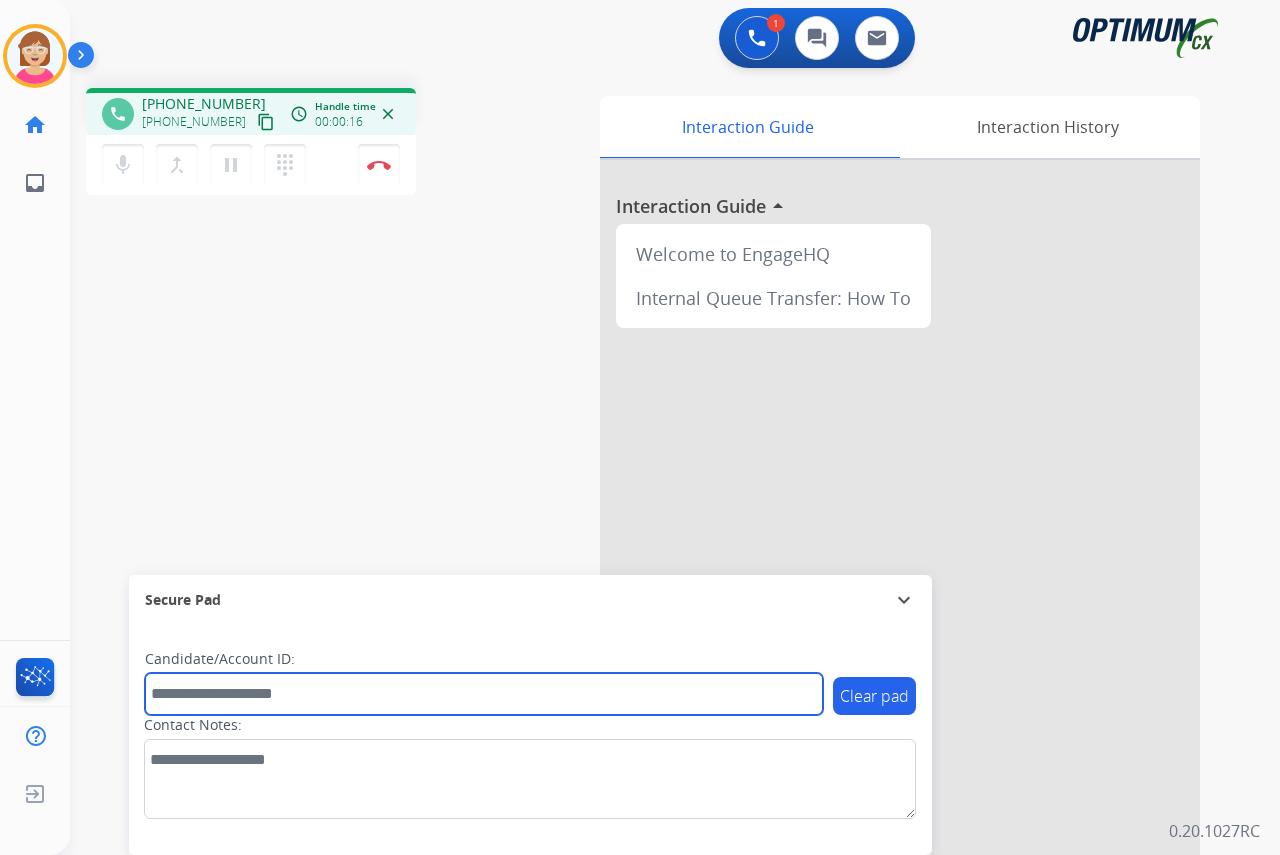 click at bounding box center (484, 694) 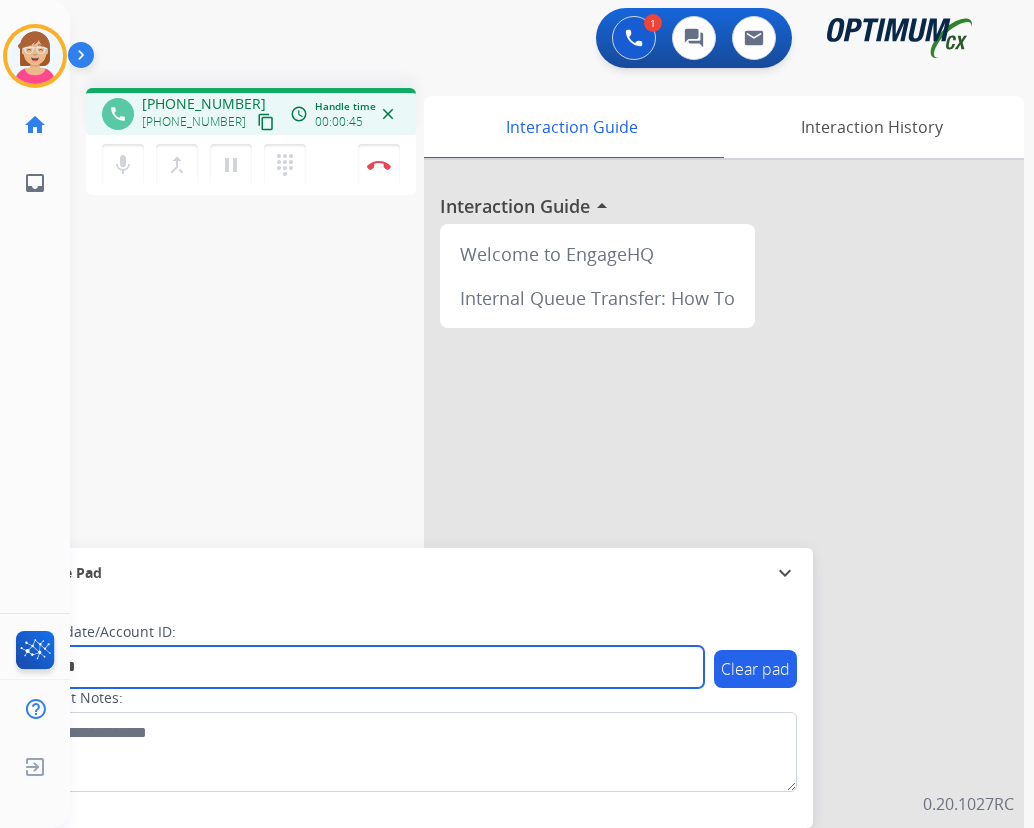 type on "*******" 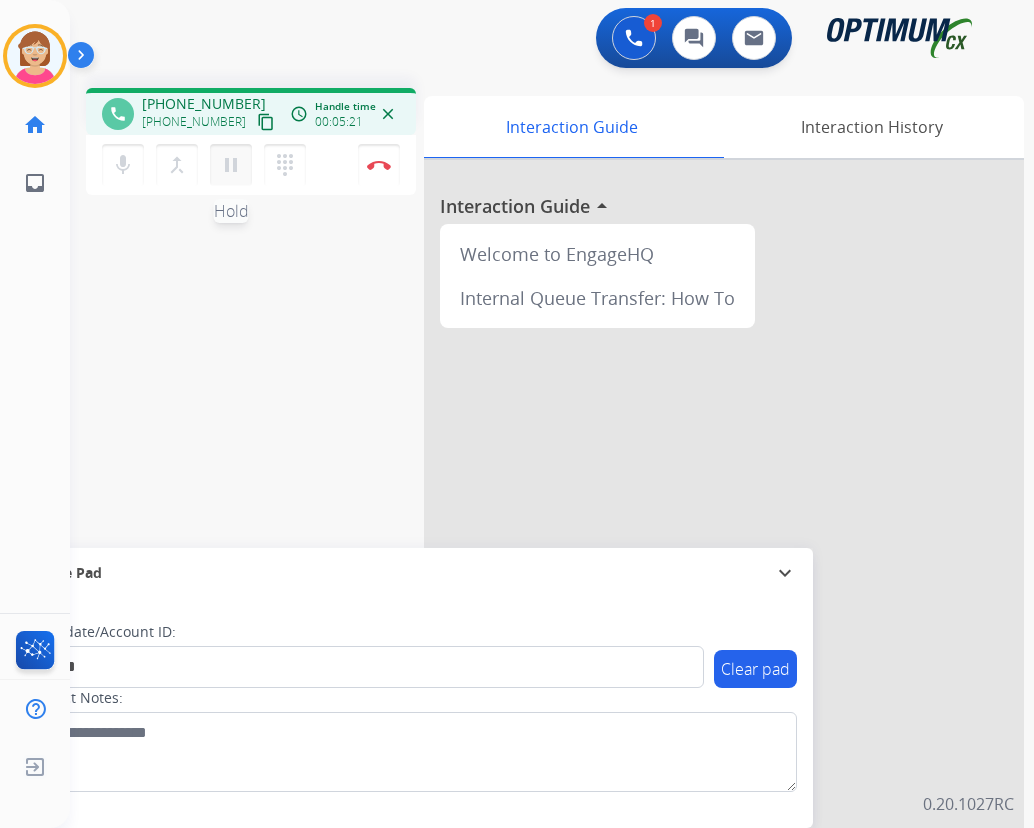 click on "pause" at bounding box center (231, 165) 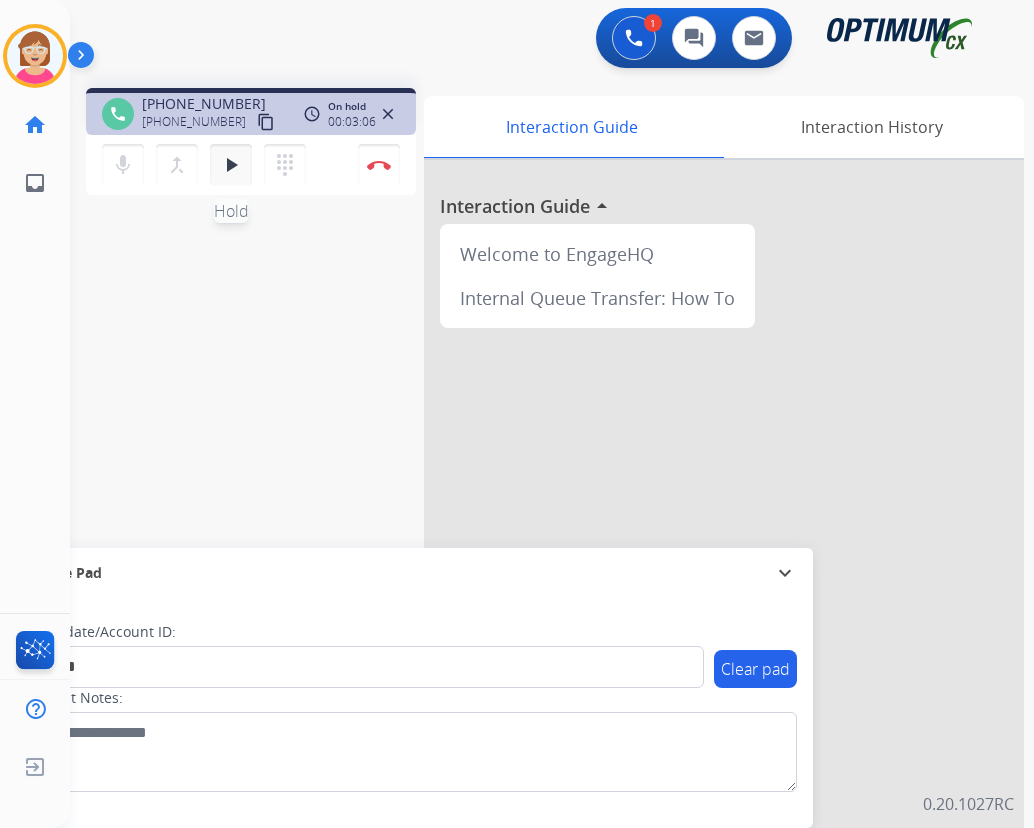 click on "play_arrow" at bounding box center [231, 165] 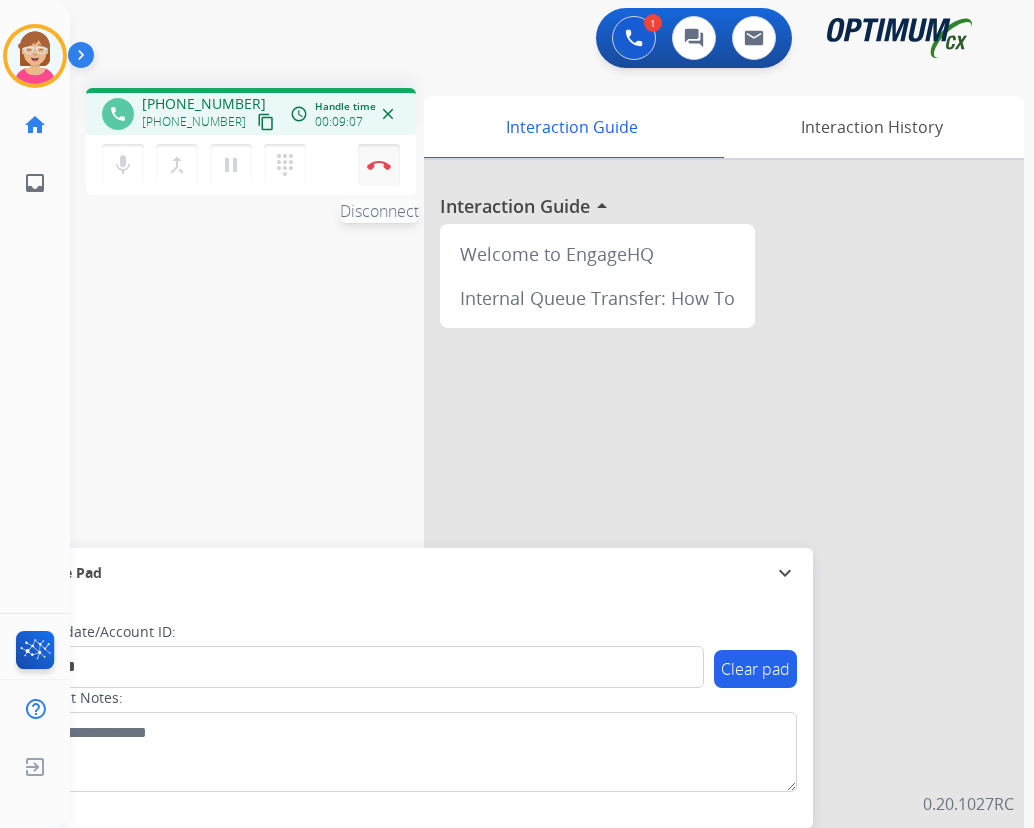 click on "Disconnect" at bounding box center (379, 165) 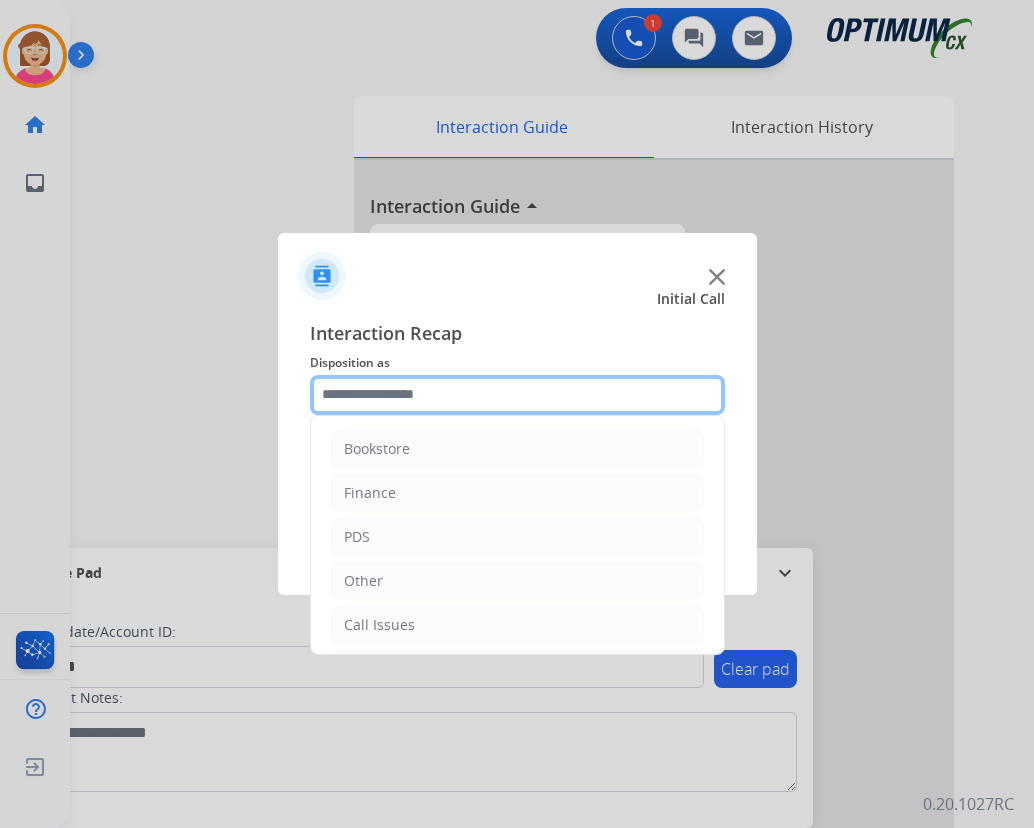 click 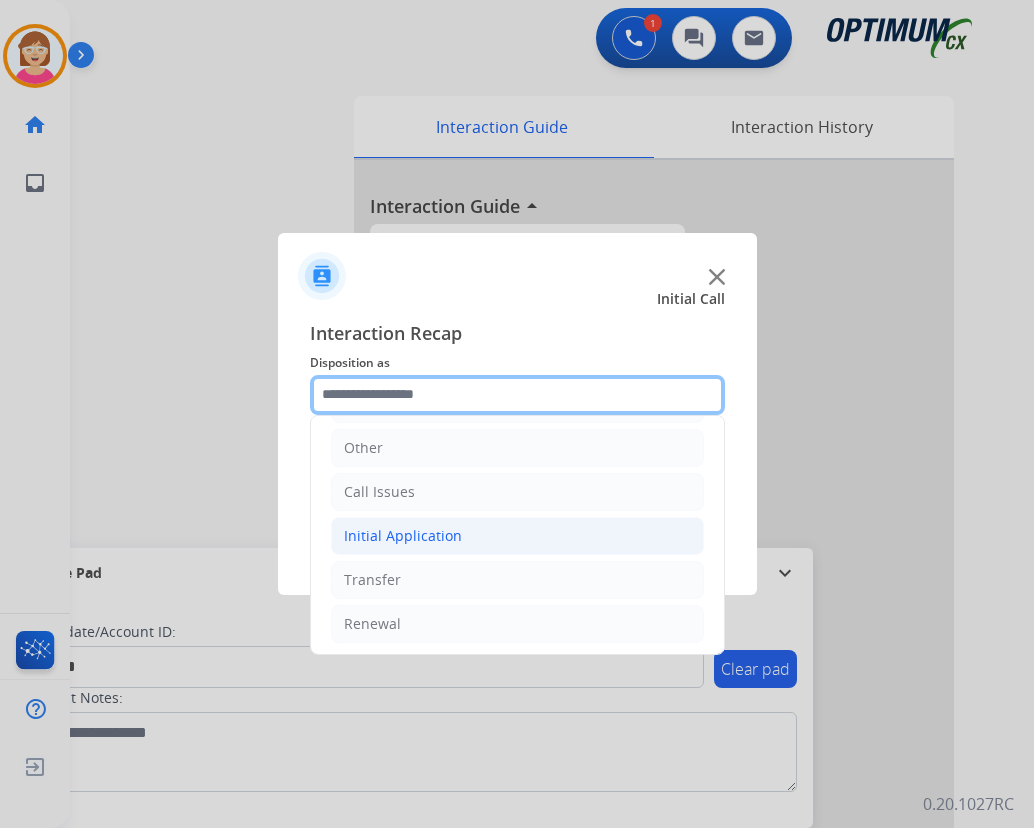 scroll, scrollTop: 136, scrollLeft: 0, axis: vertical 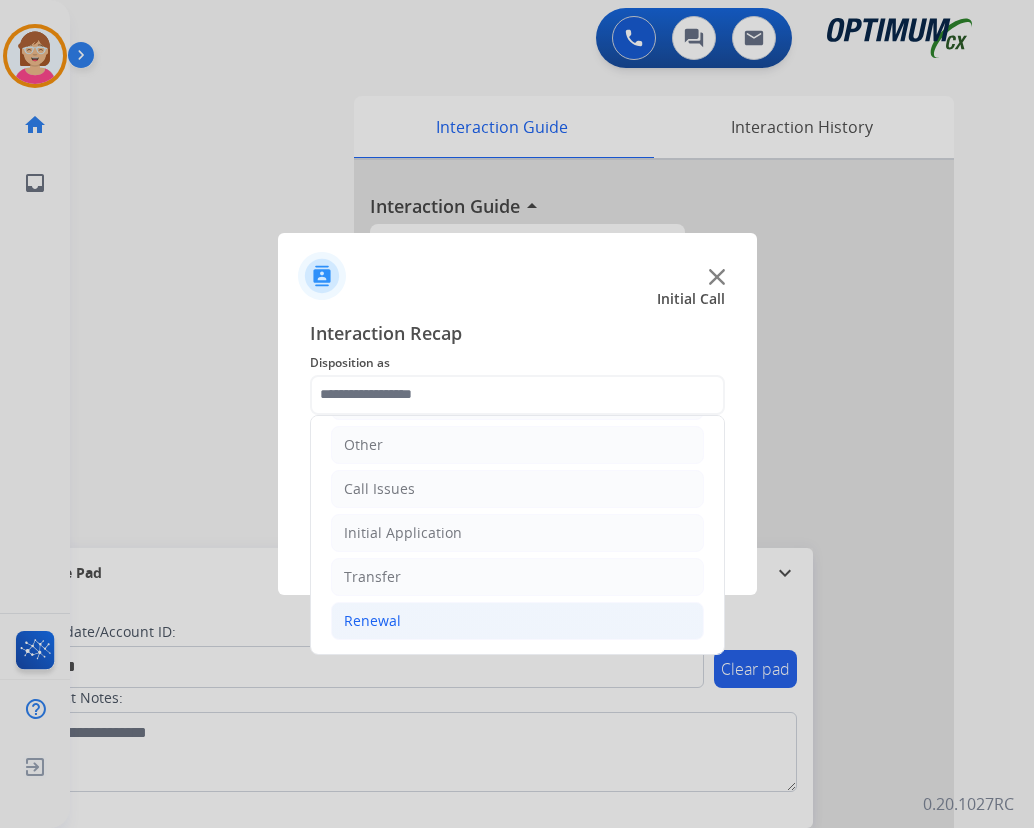 click on "Renewal" 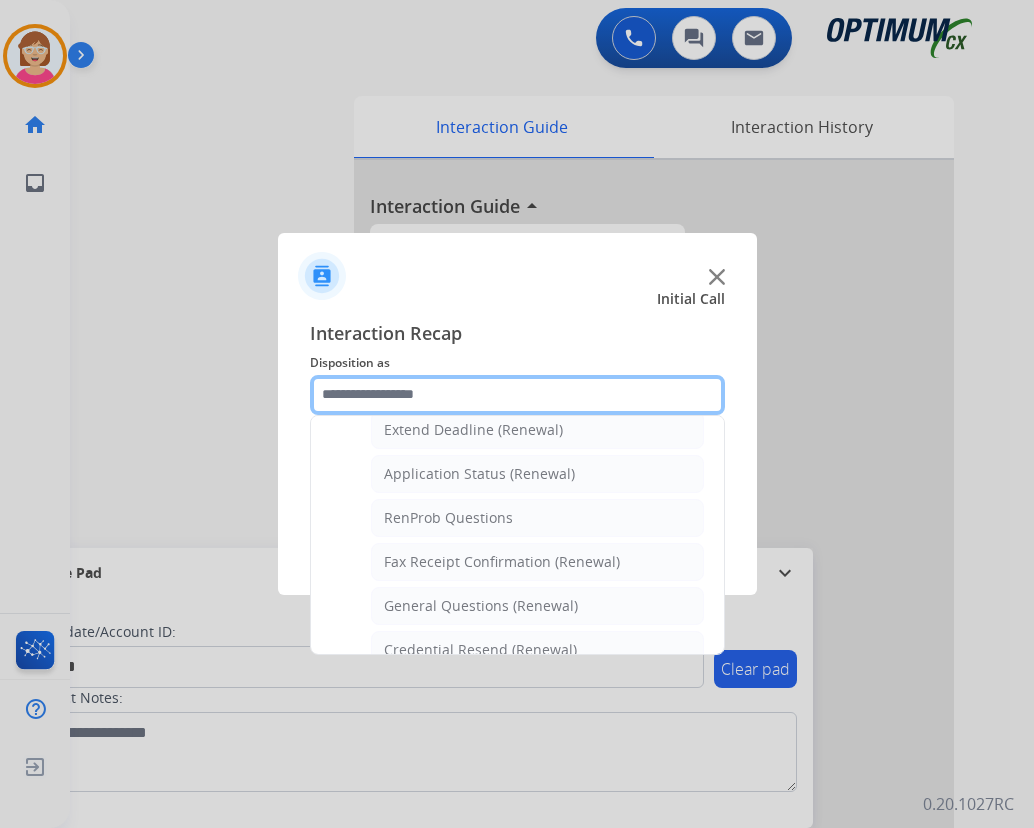 scroll, scrollTop: 436, scrollLeft: 0, axis: vertical 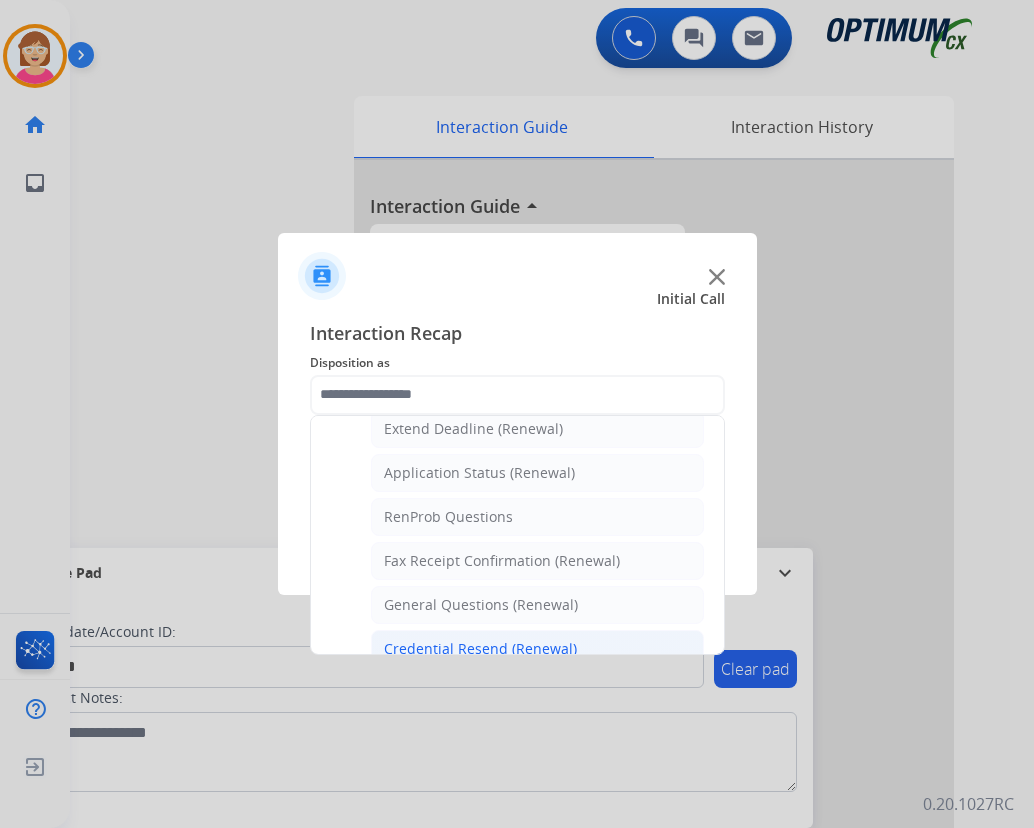 click on "Credential Resend (Renewal)" 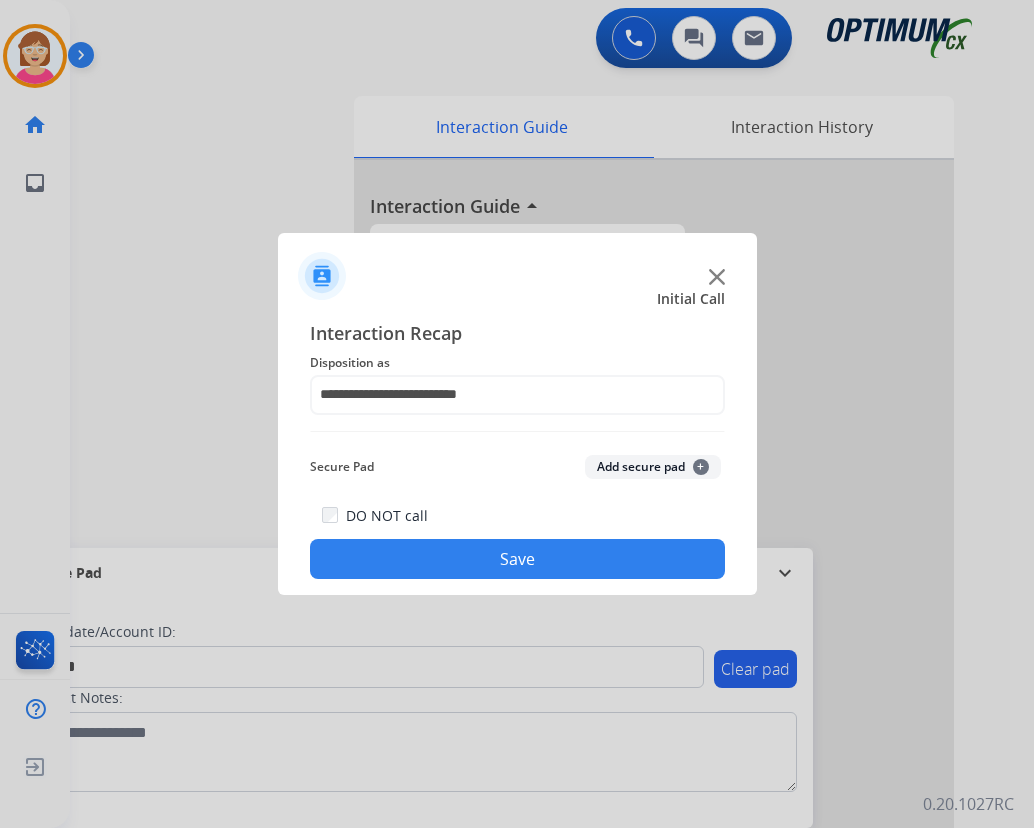 click on "+" 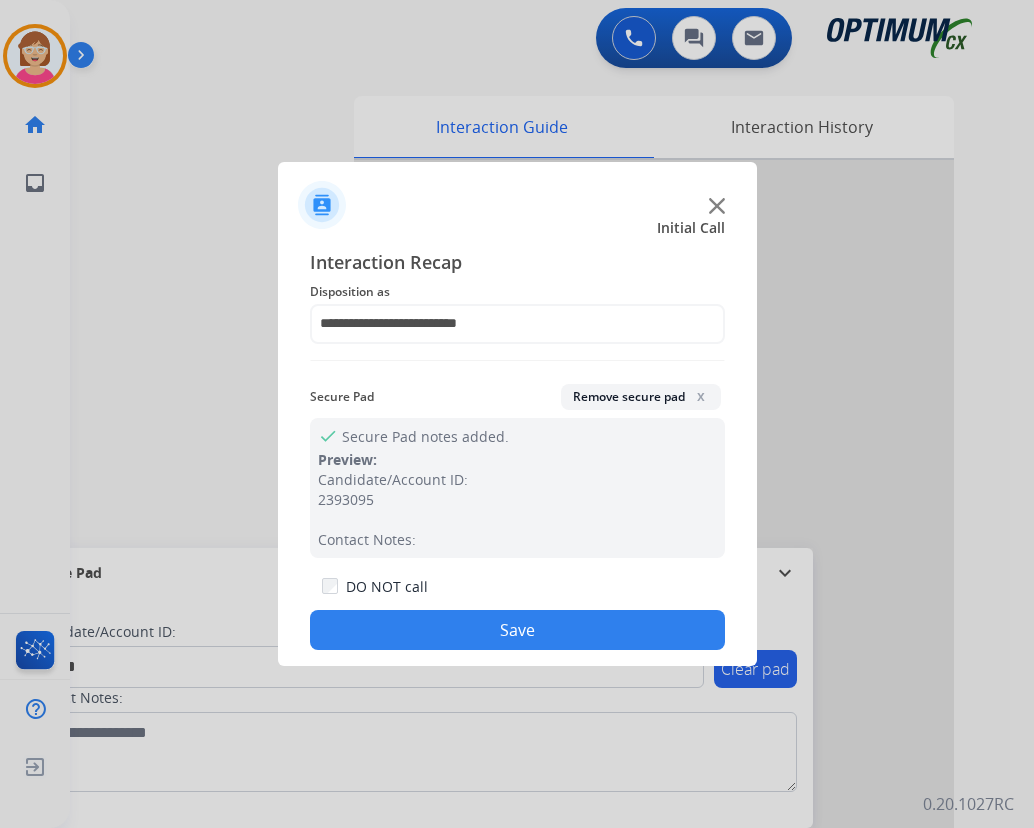 drag, startPoint x: 379, startPoint y: 626, endPoint x: 366, endPoint y: 606, distance: 23.853722 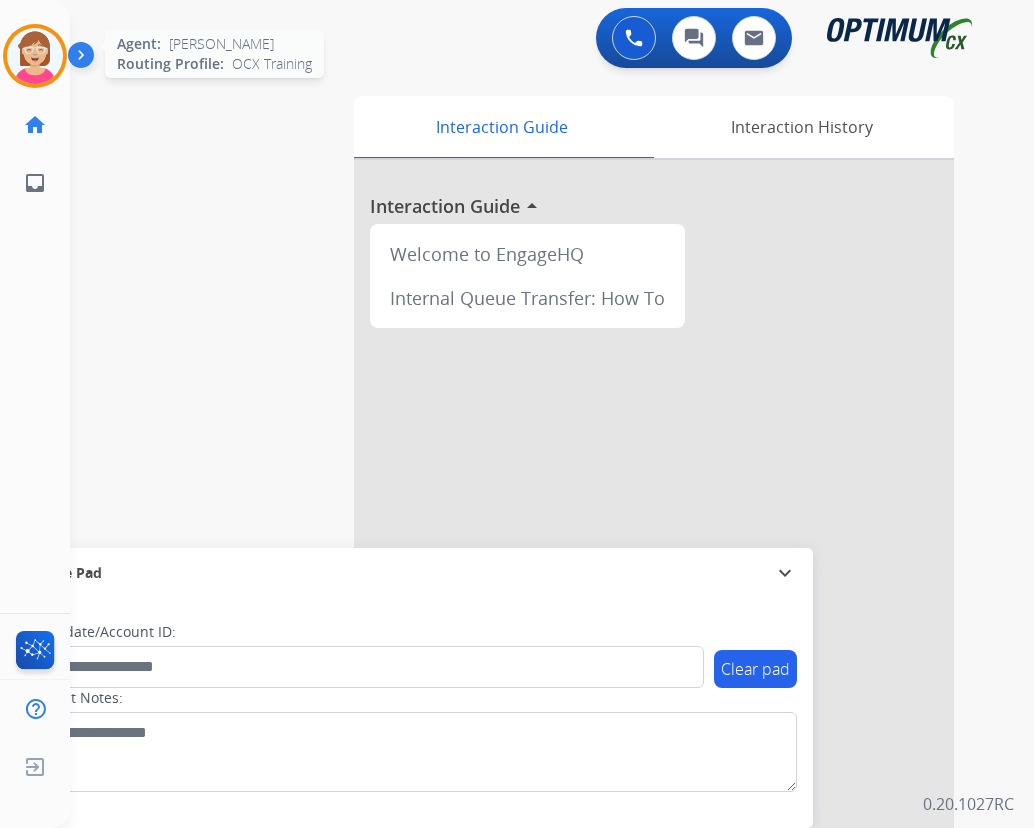 click at bounding box center (35, 56) 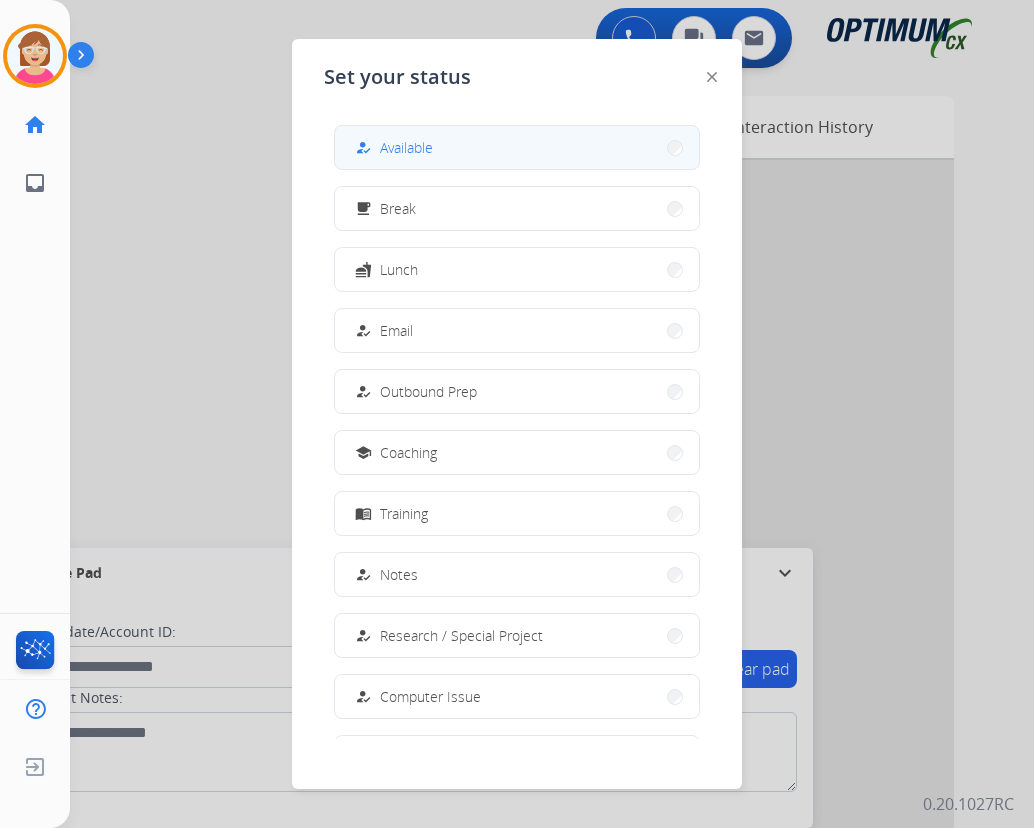 click on "how_to_reg Available" at bounding box center (517, 147) 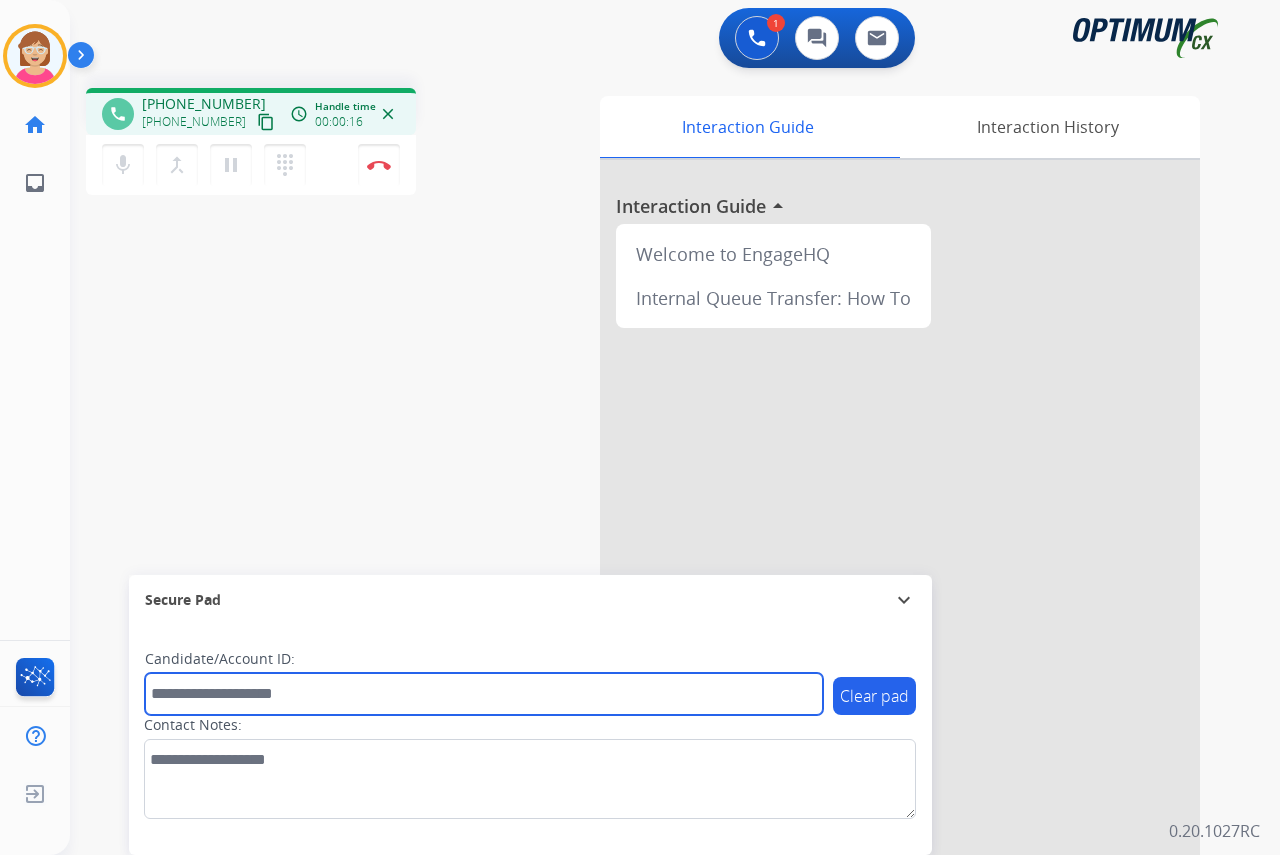 click at bounding box center [484, 694] 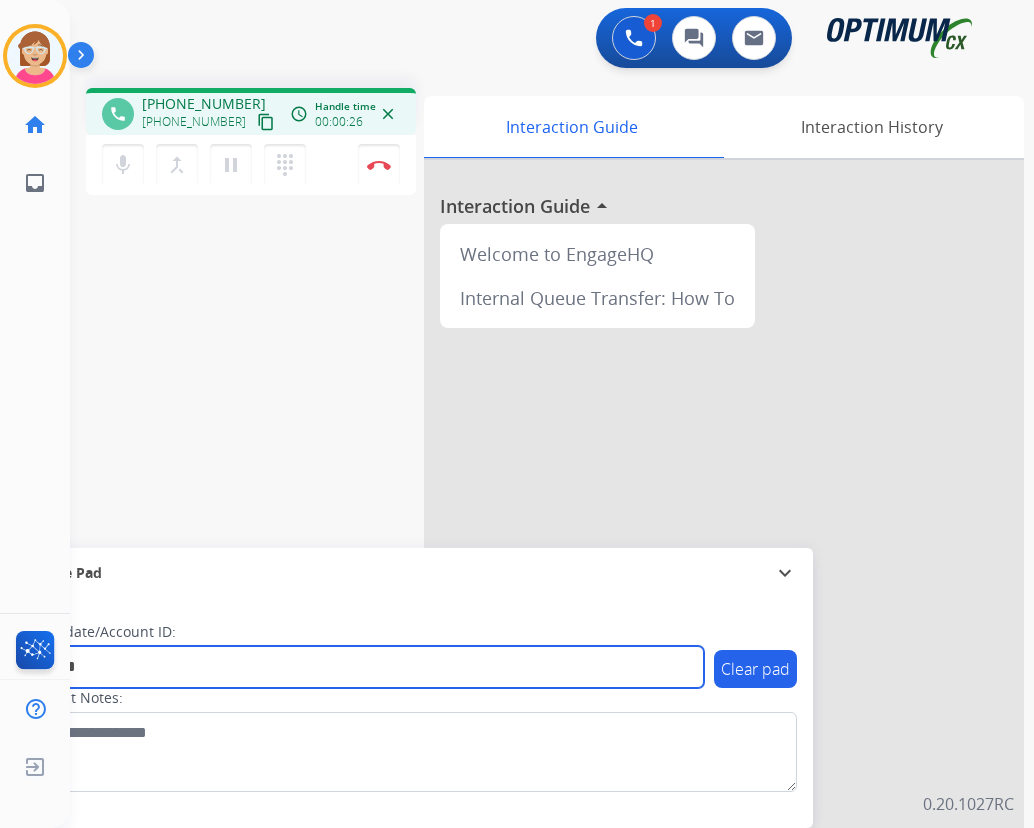 type on "*******" 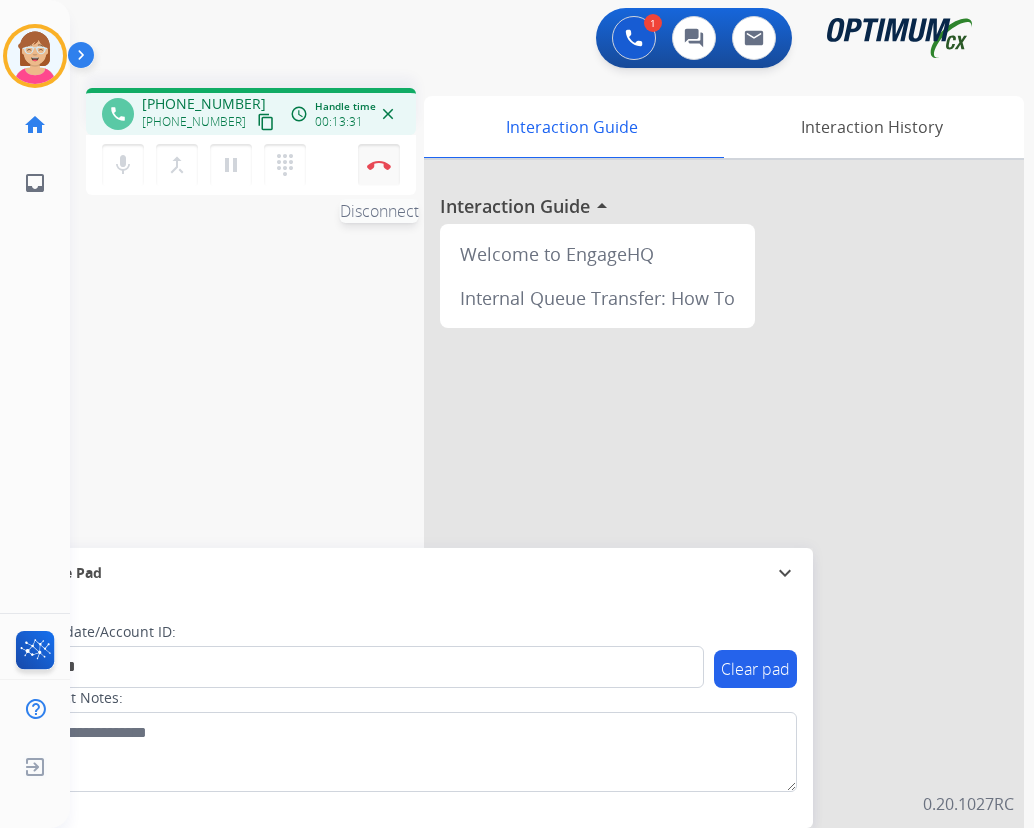 click on "Disconnect" at bounding box center (379, 165) 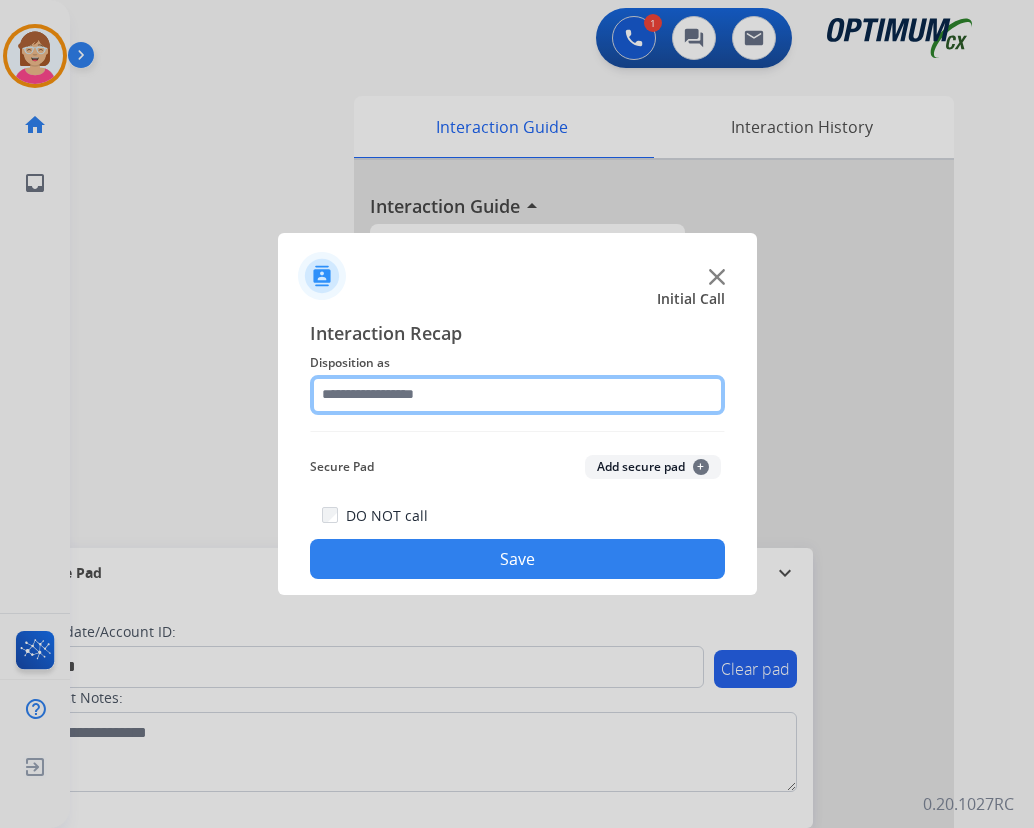 click 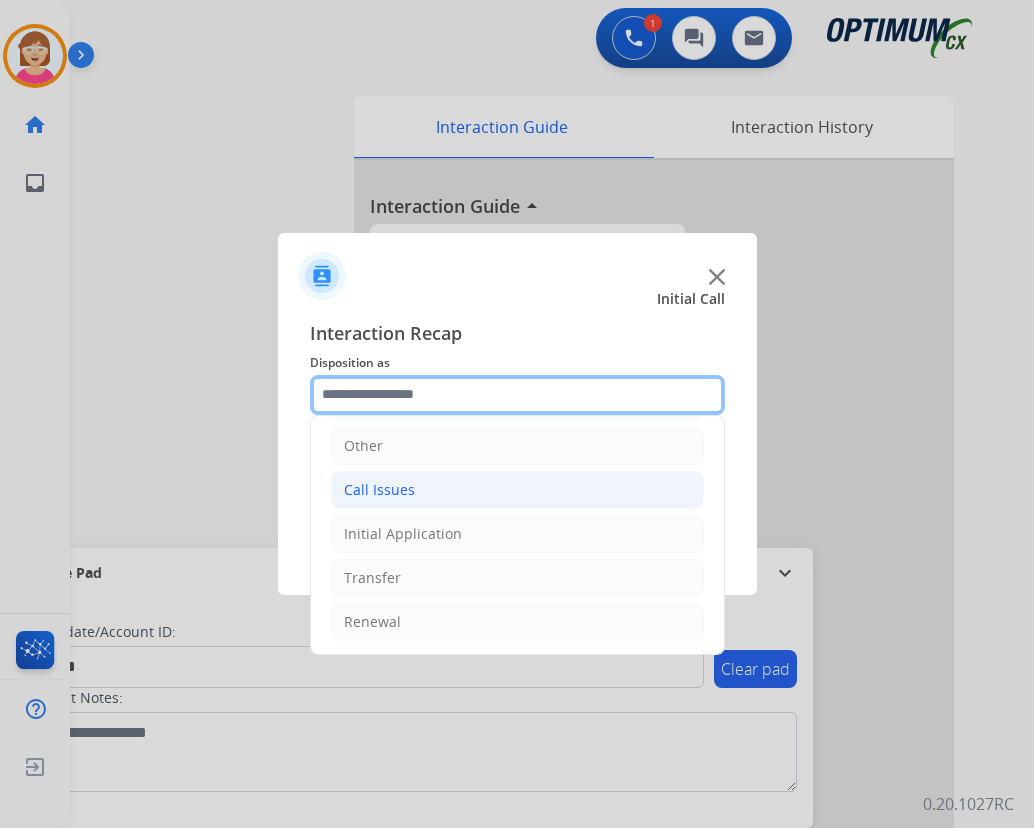 scroll, scrollTop: 136, scrollLeft: 0, axis: vertical 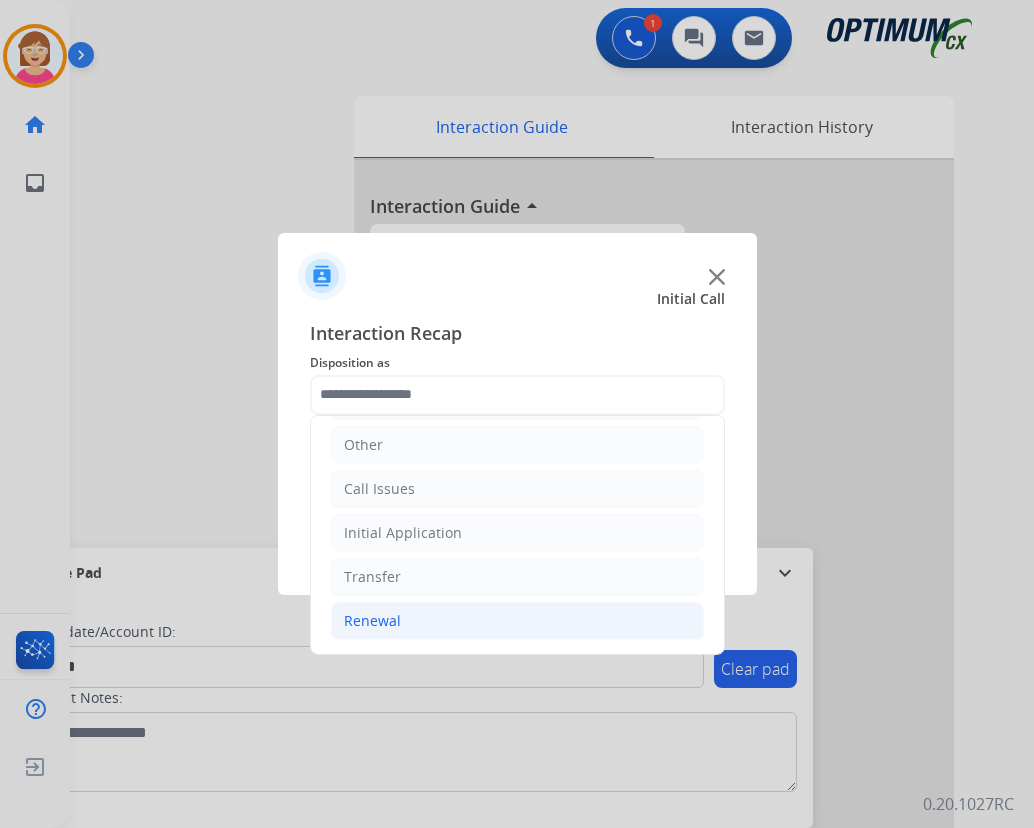 click on "Renewal" 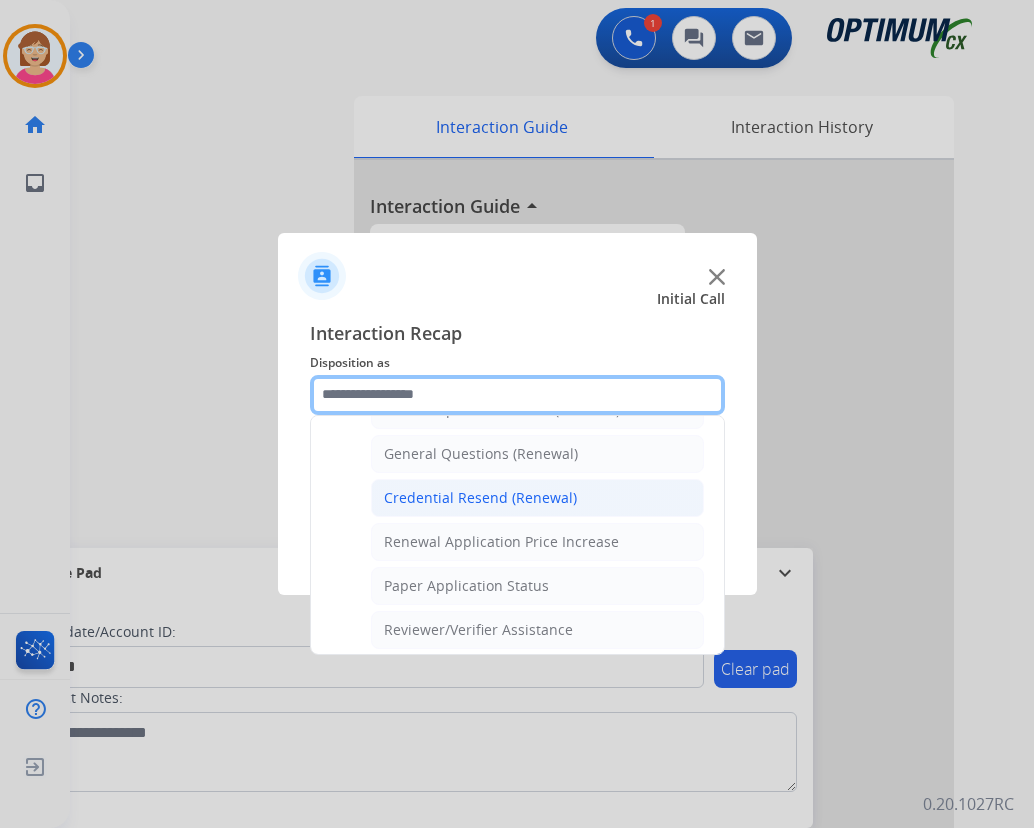scroll, scrollTop: 636, scrollLeft: 0, axis: vertical 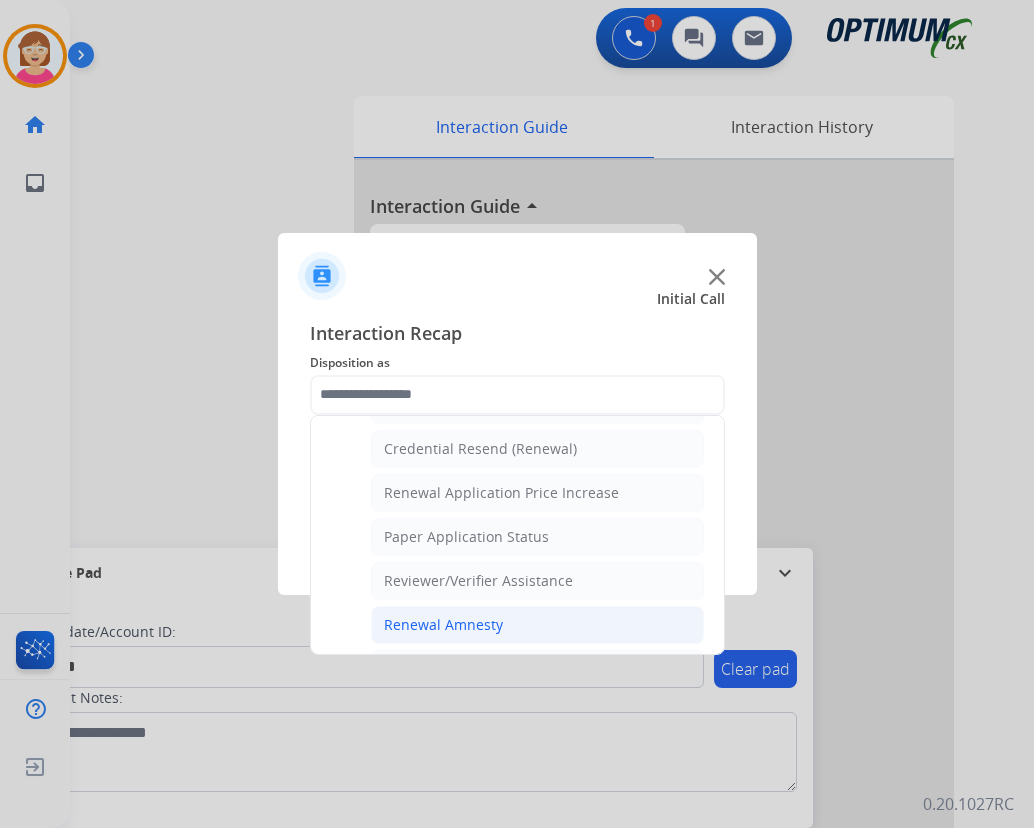 click on "Renewal Amnesty" 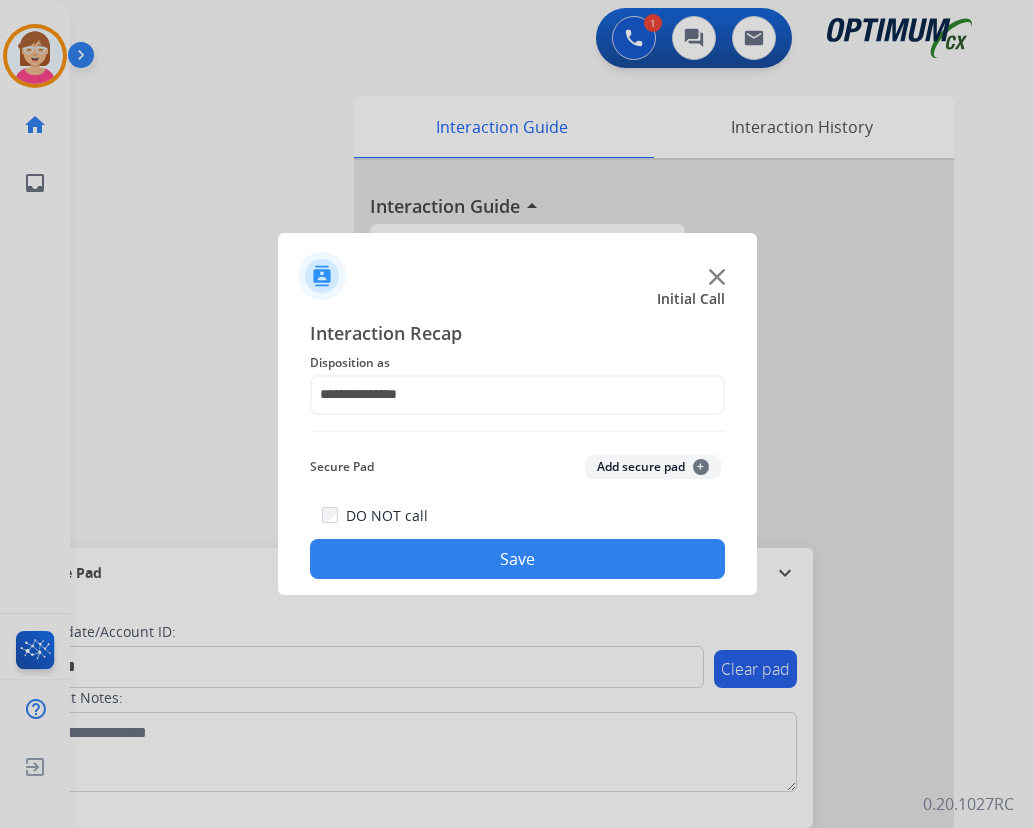 click on "+" 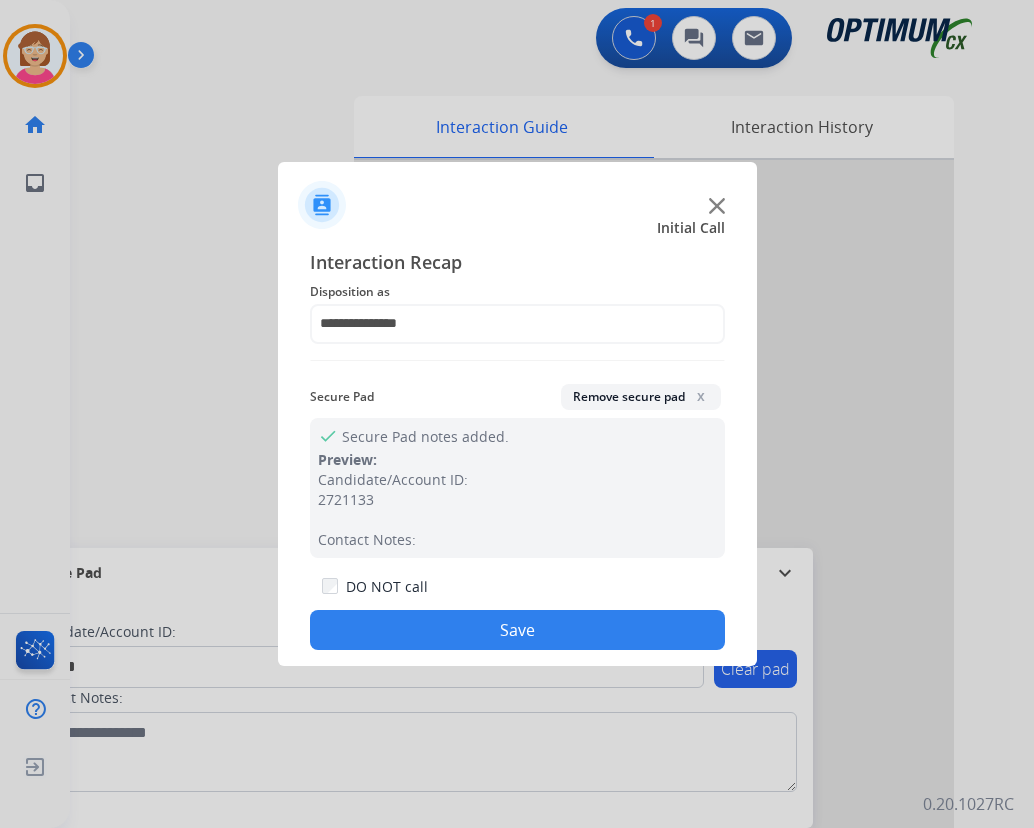 drag, startPoint x: 444, startPoint y: 626, endPoint x: 380, endPoint y: 564, distance: 89.106674 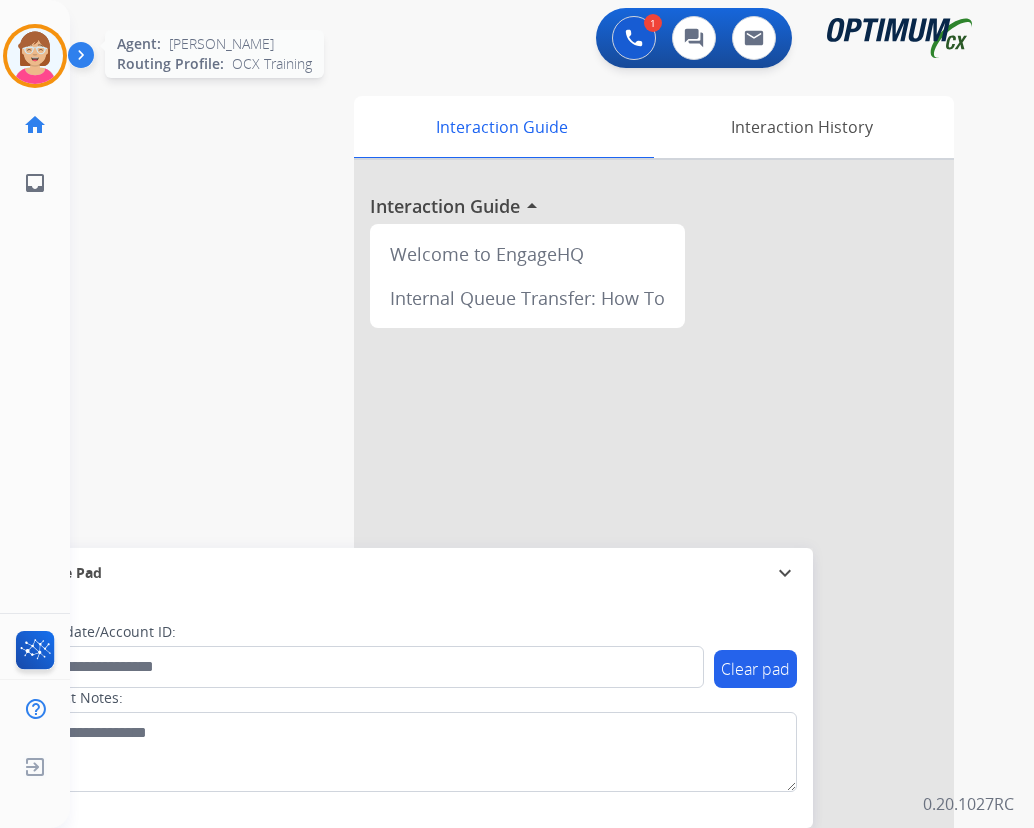 click at bounding box center [35, 56] 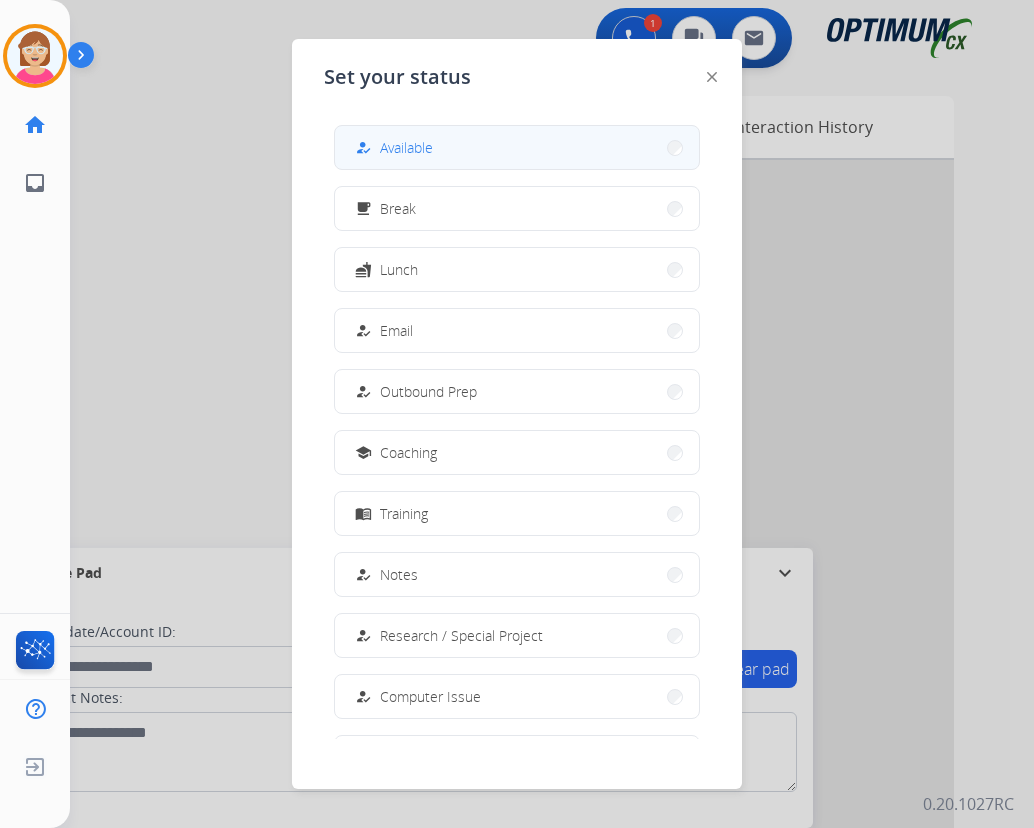 click on "Available" at bounding box center (406, 147) 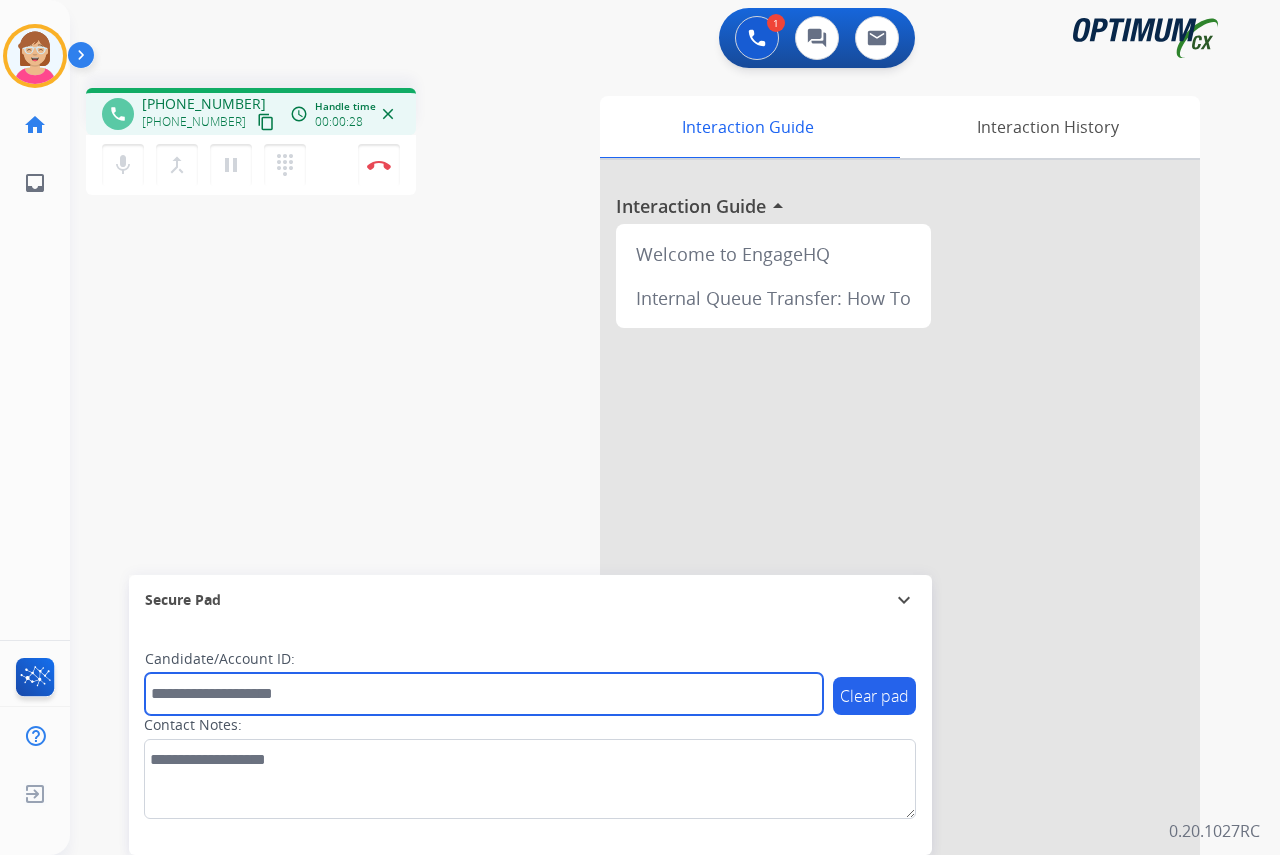 click at bounding box center [484, 694] 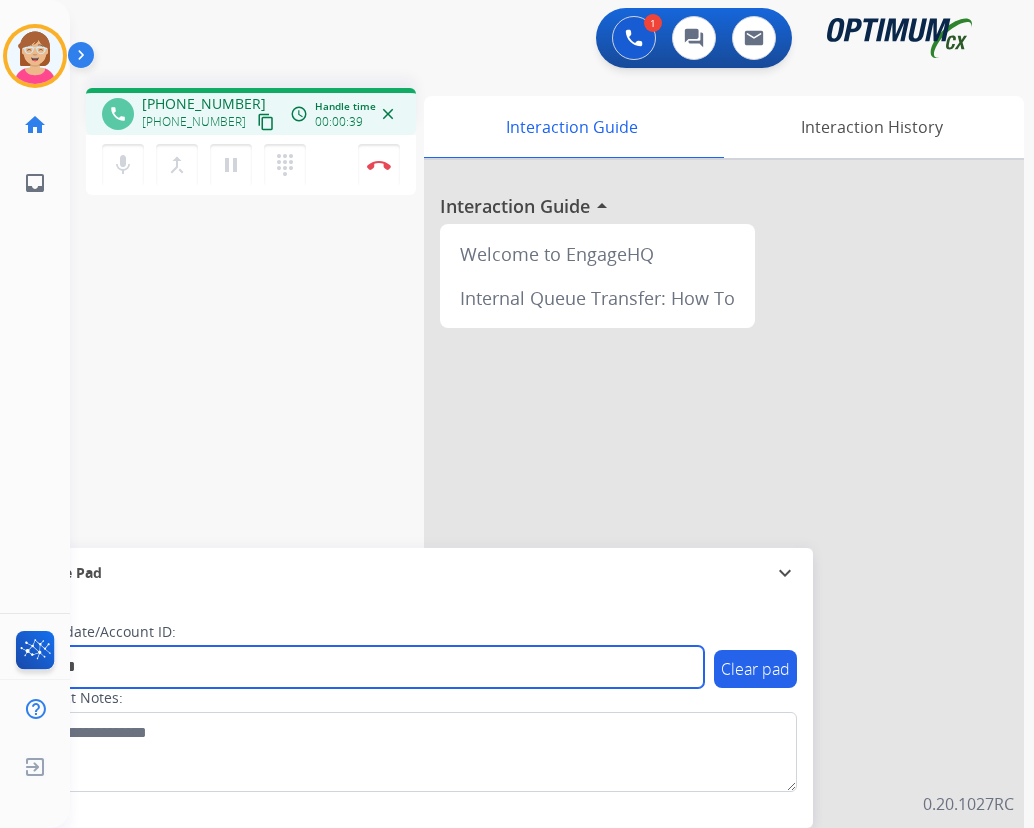 type on "*******" 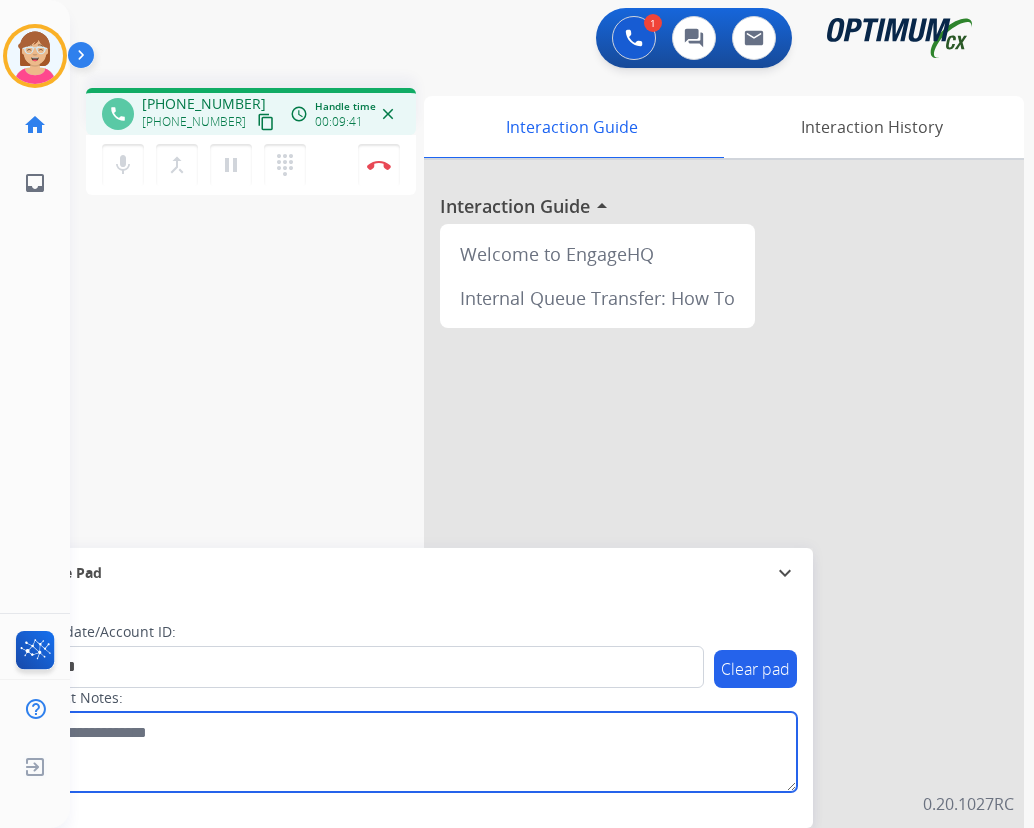click at bounding box center (411, 752) 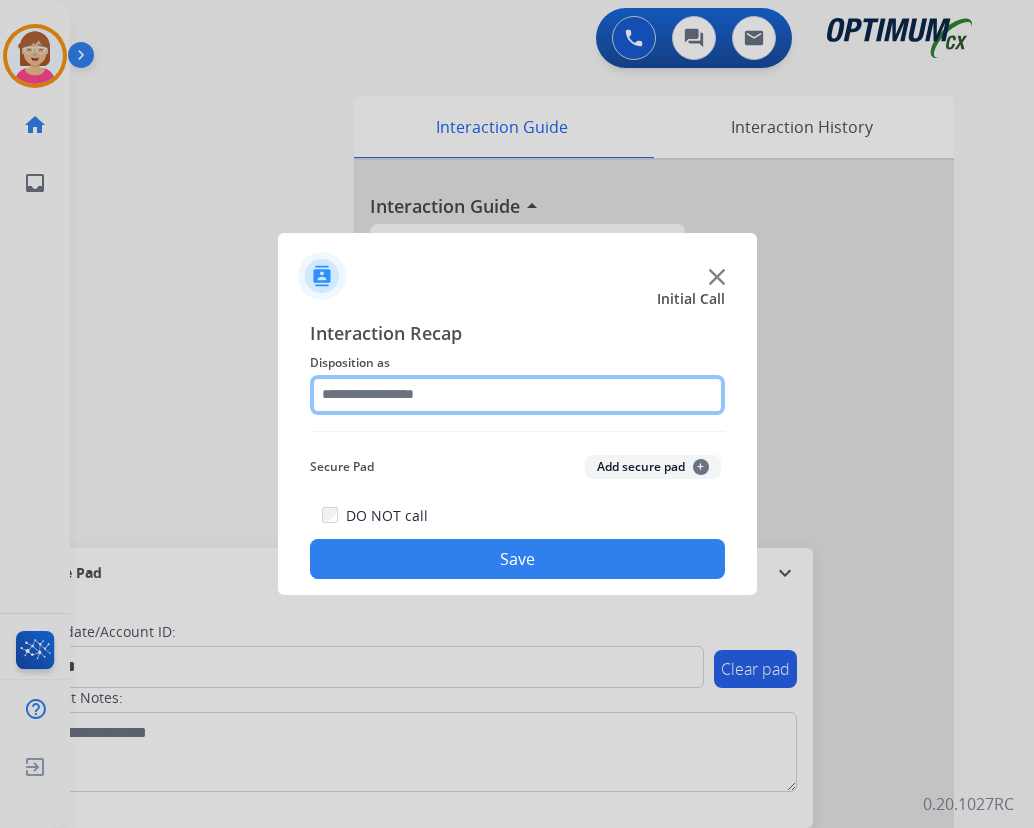 click 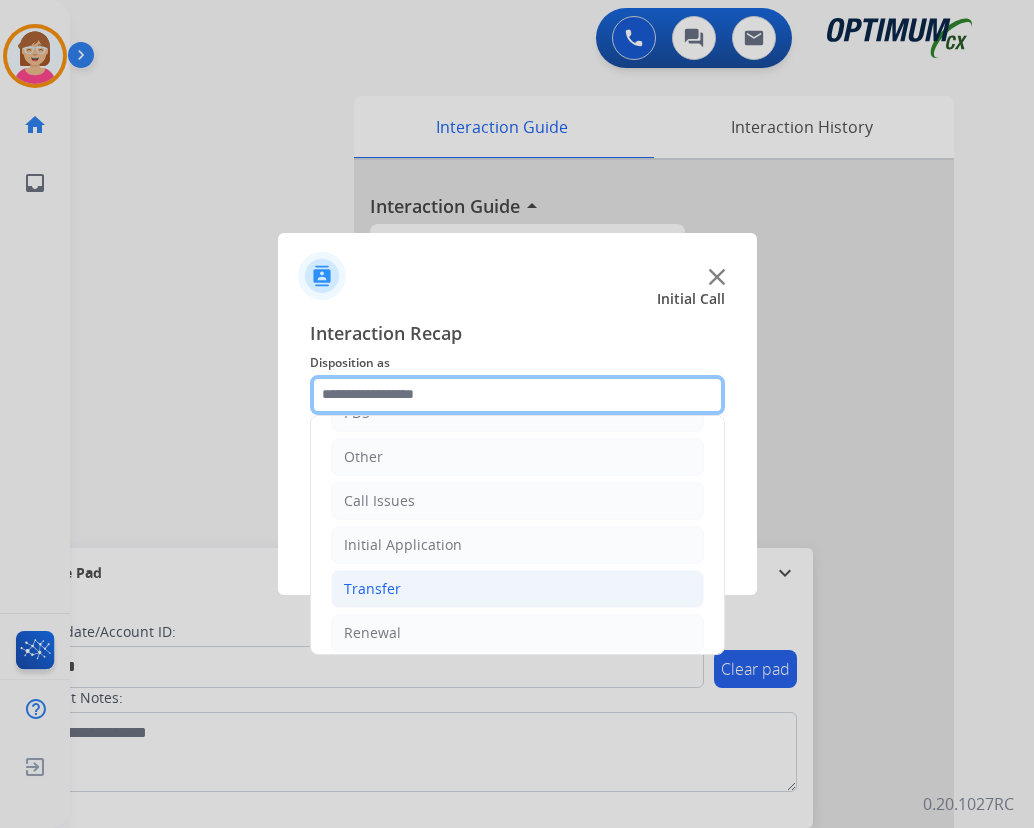 scroll, scrollTop: 136, scrollLeft: 0, axis: vertical 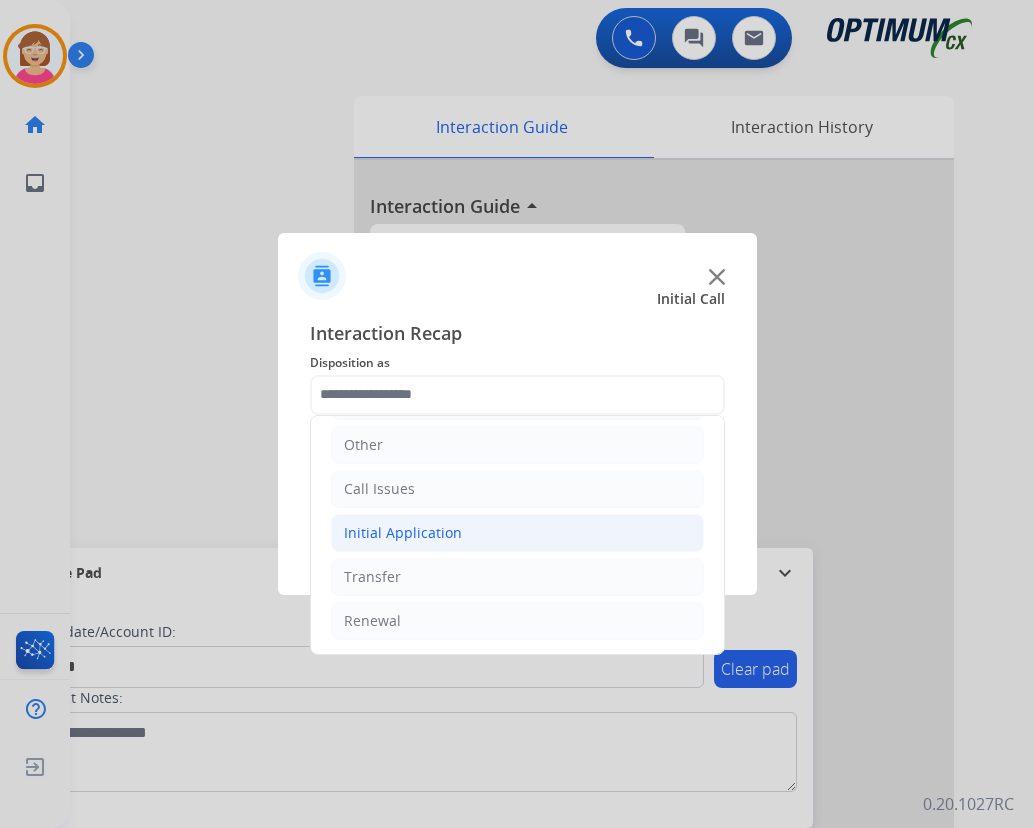 click on "Initial Application" 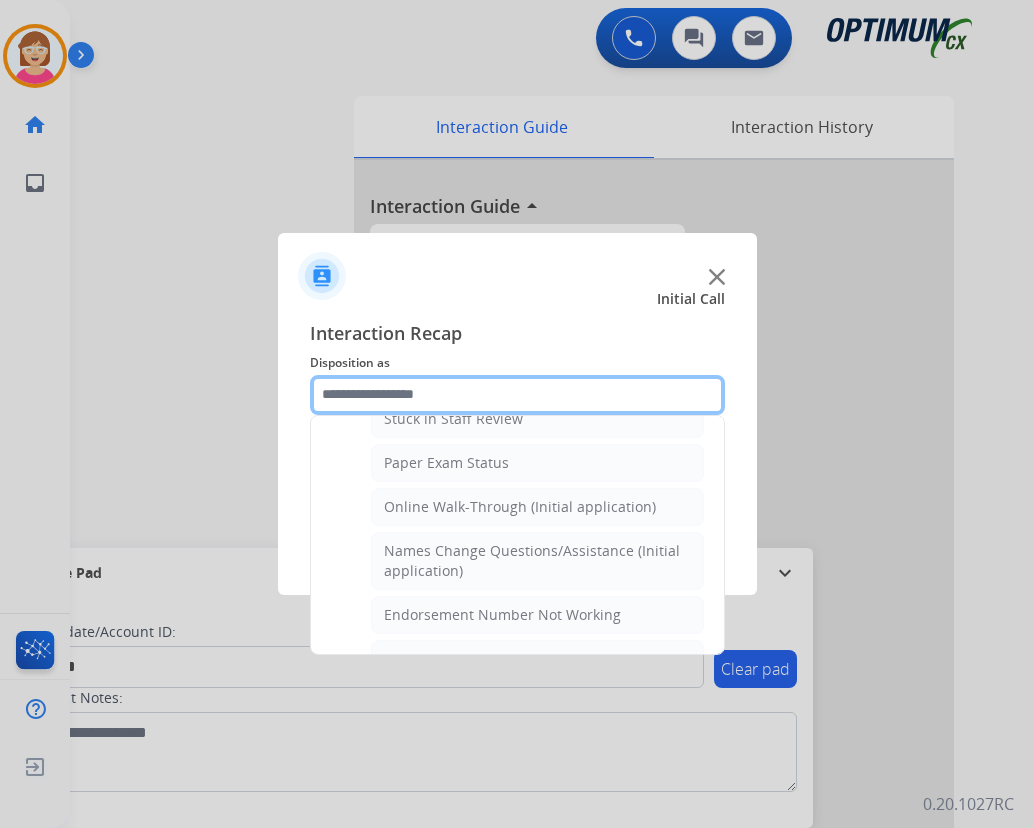 scroll, scrollTop: 336, scrollLeft: 0, axis: vertical 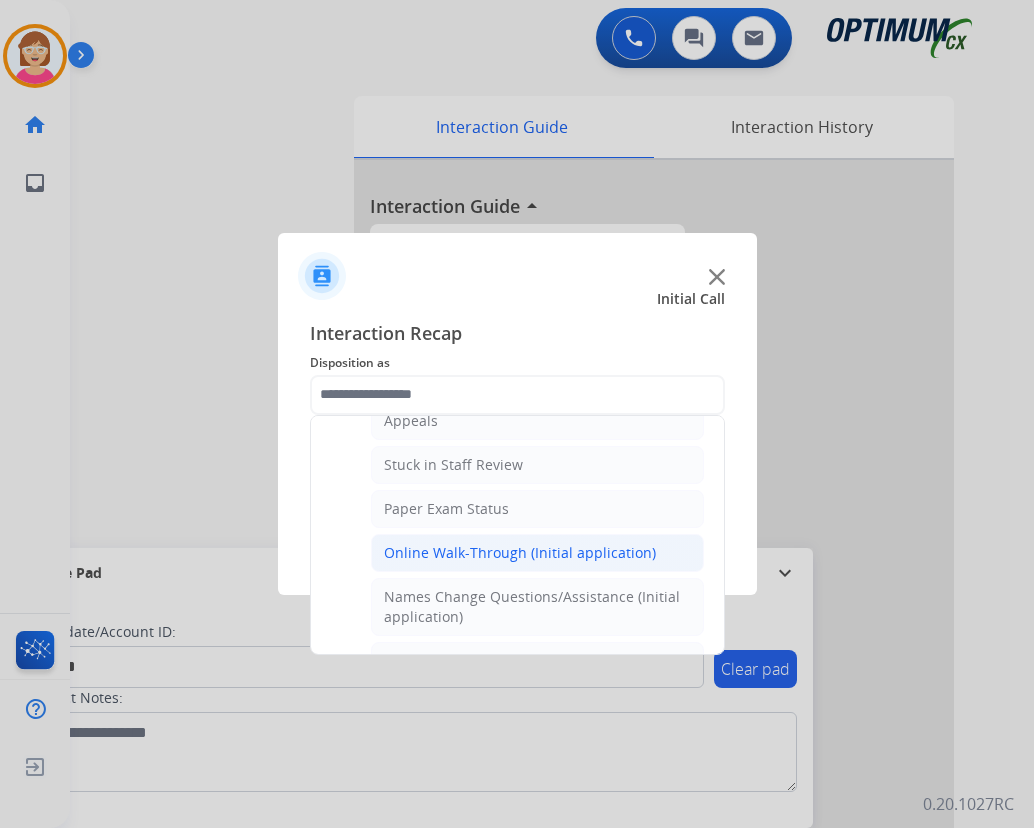 click on "Online Walk-Through (Initial application)" 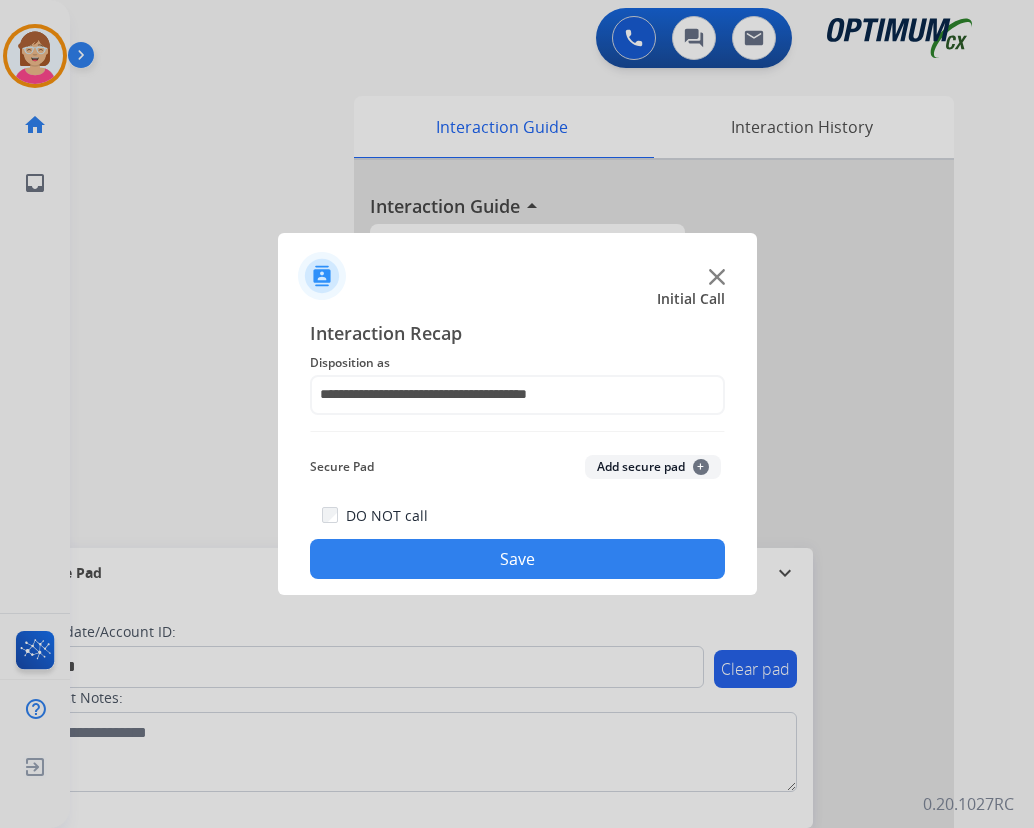 click on "+" 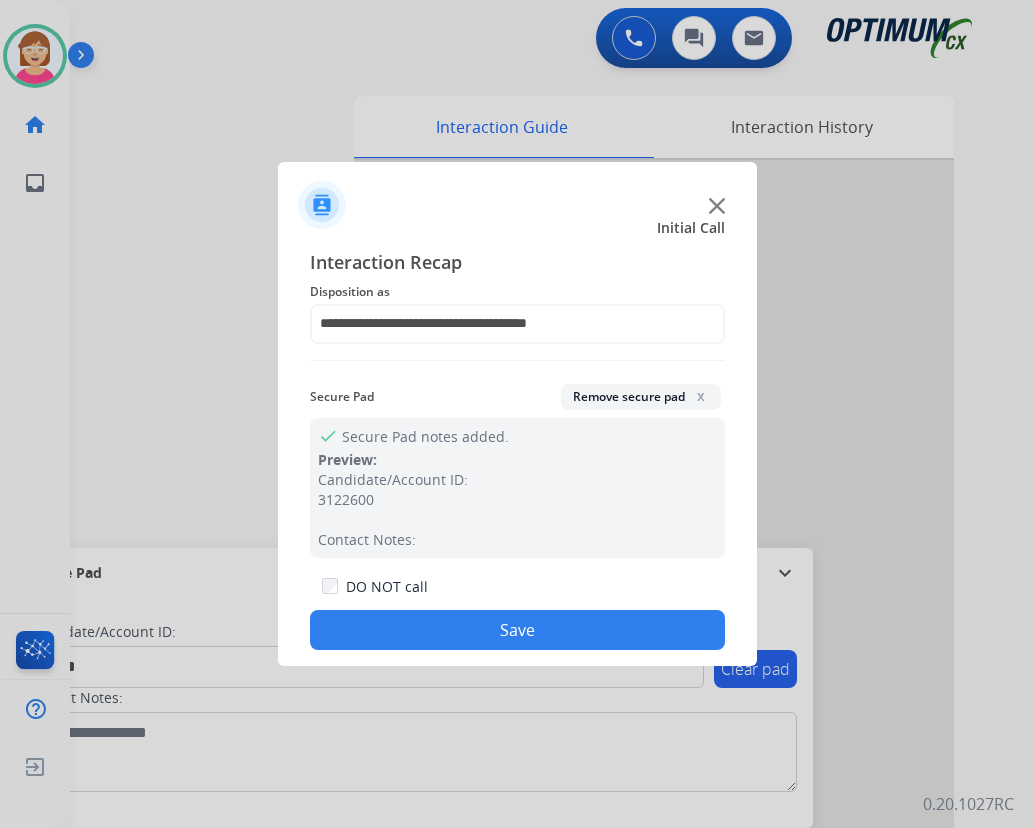 click on "Save" 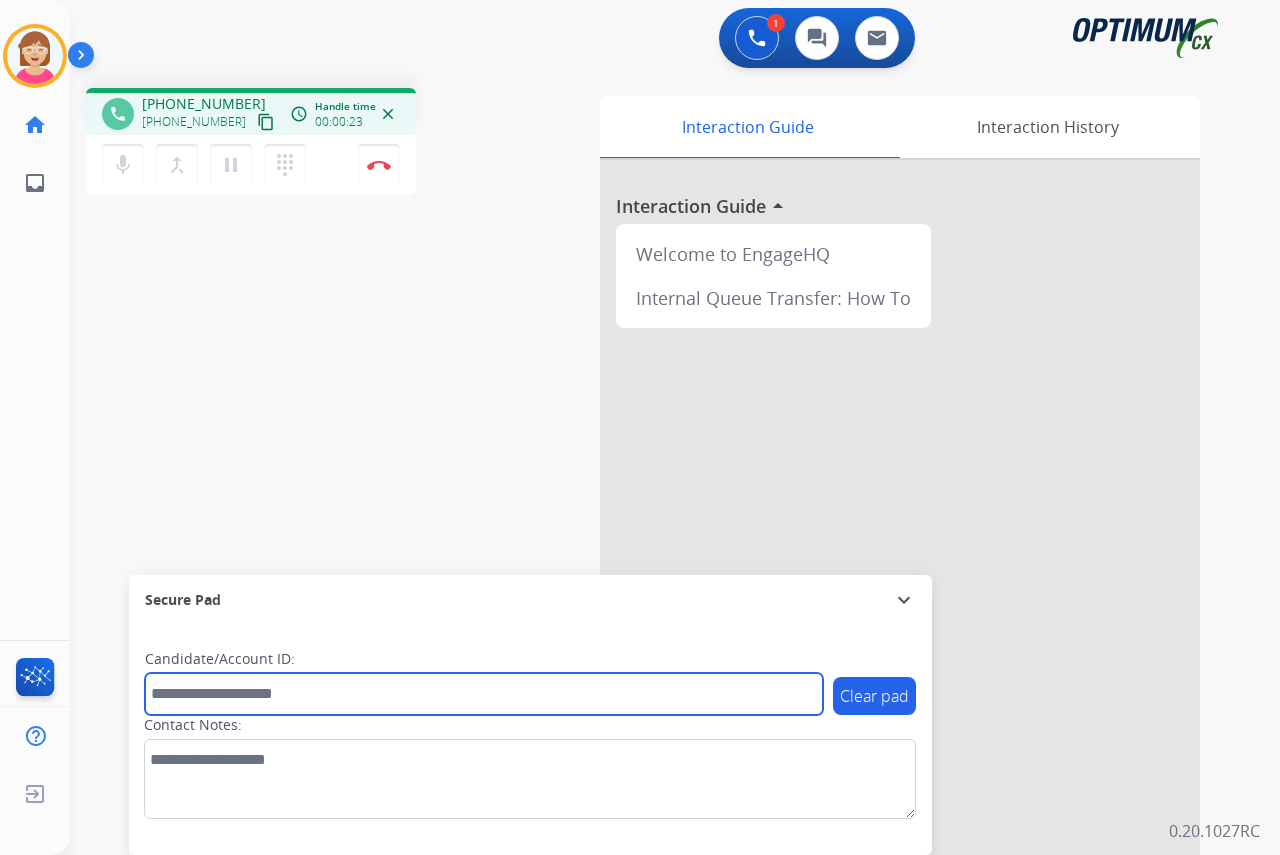 drag, startPoint x: 181, startPoint y: 694, endPoint x: 131, endPoint y: 641, distance: 72.862885 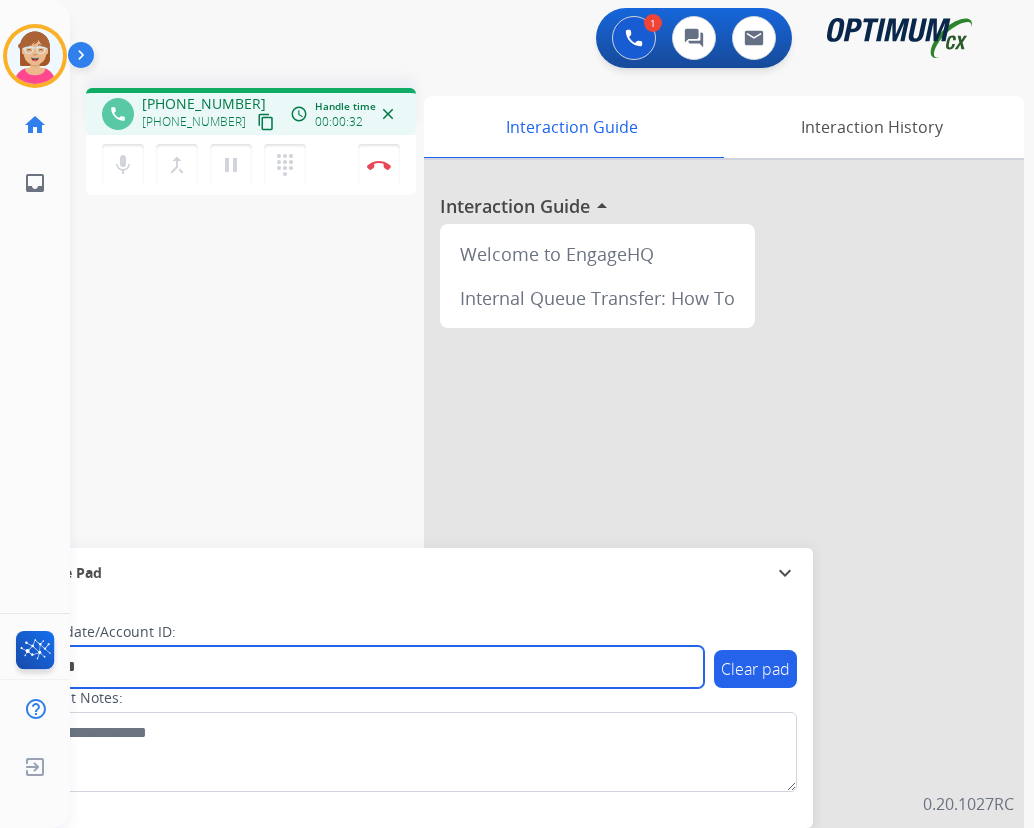 type on "*******" 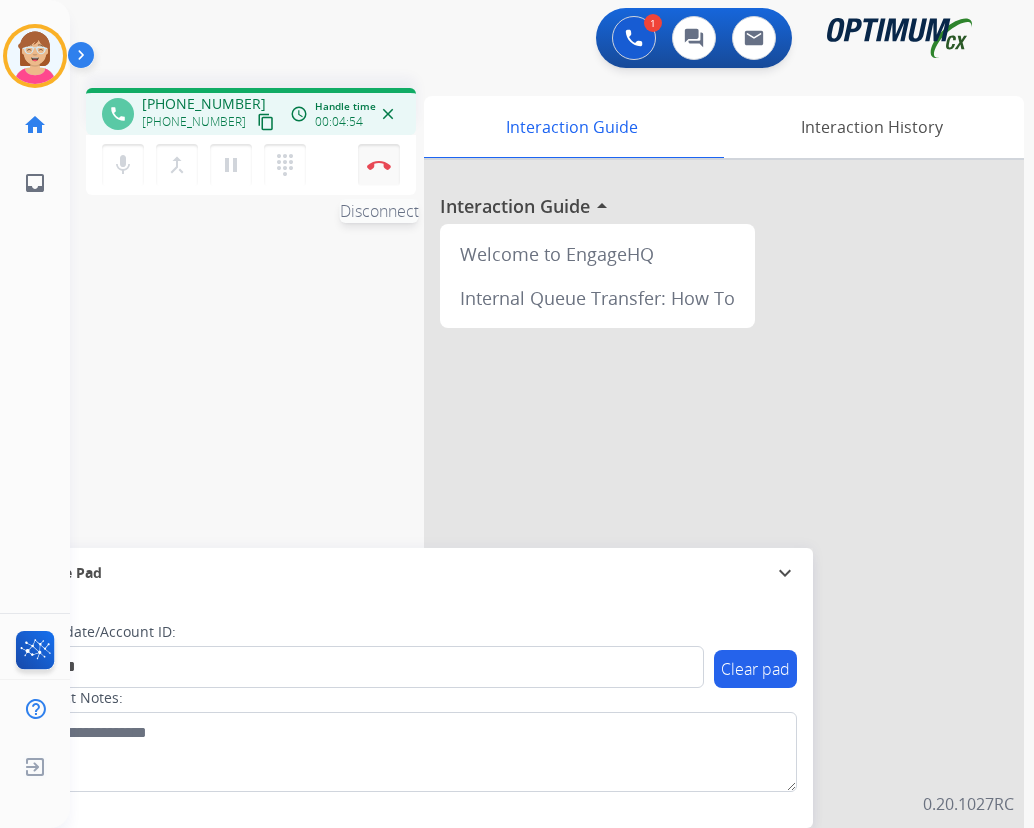 click on "Disconnect" at bounding box center [379, 165] 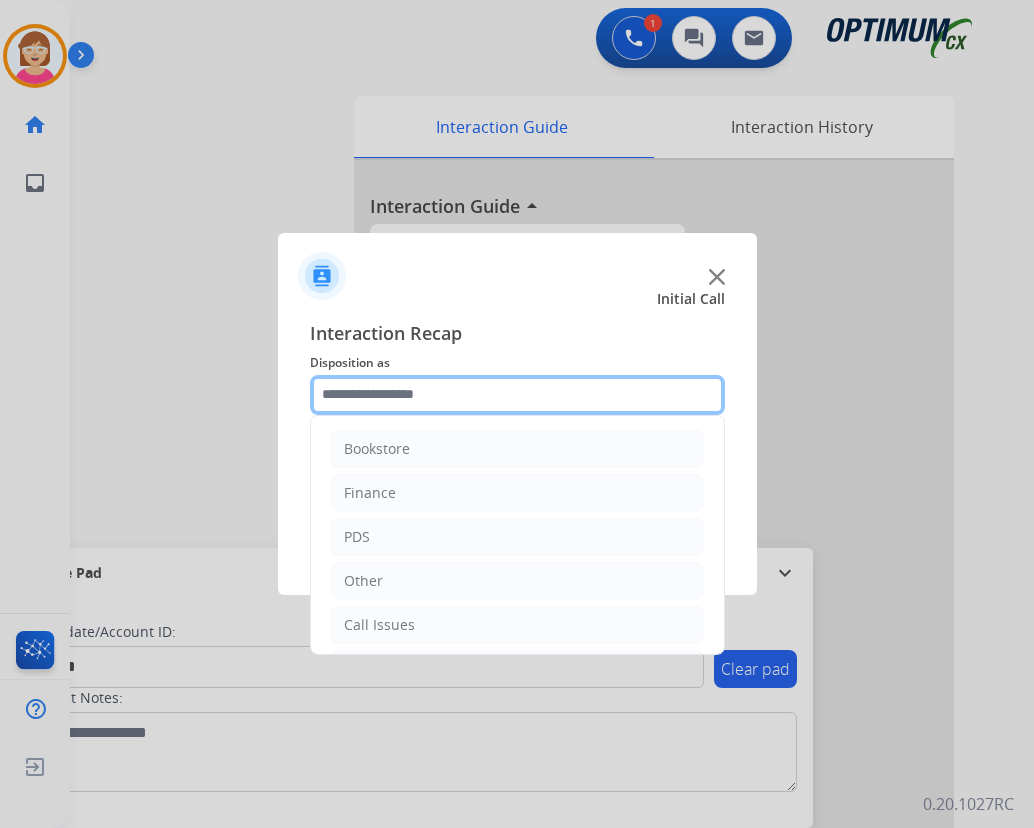click 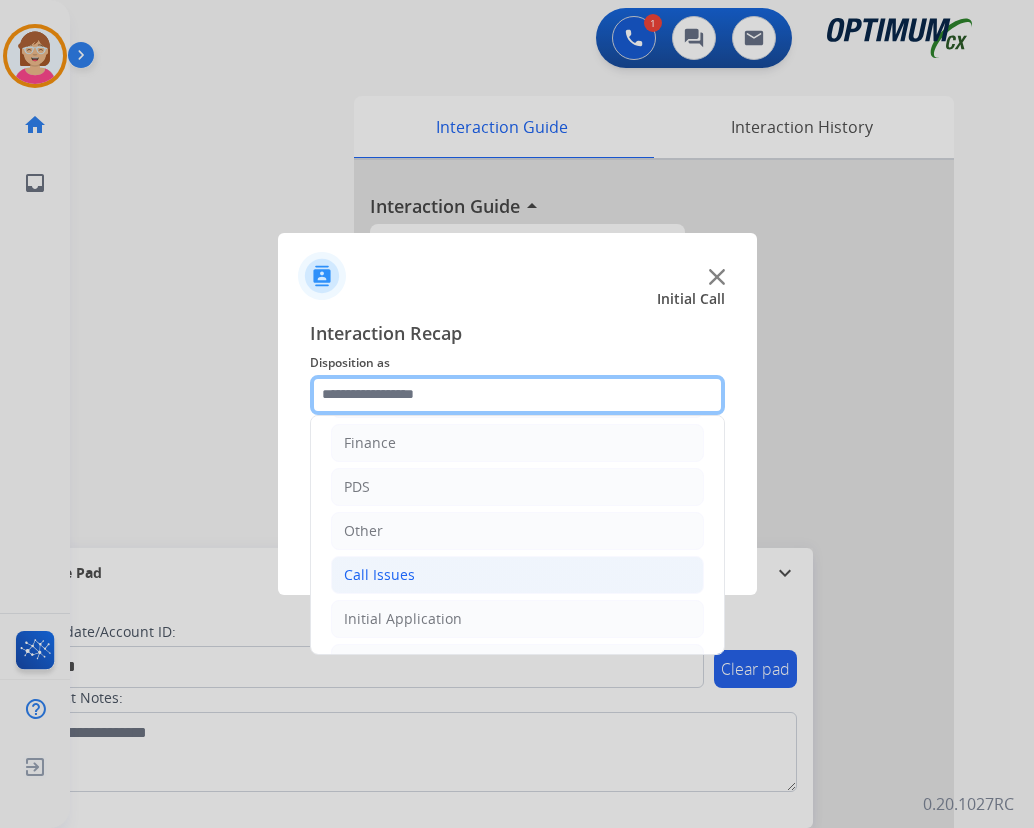 scroll, scrollTop: 136, scrollLeft: 0, axis: vertical 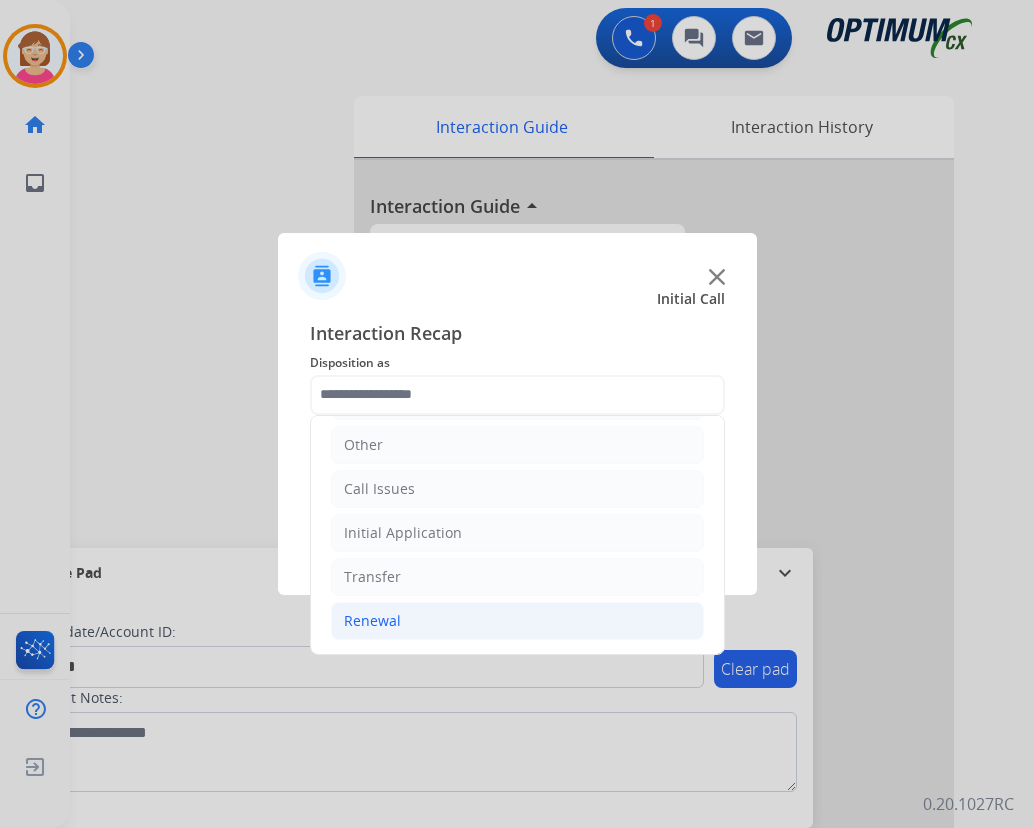 click on "Renewal" 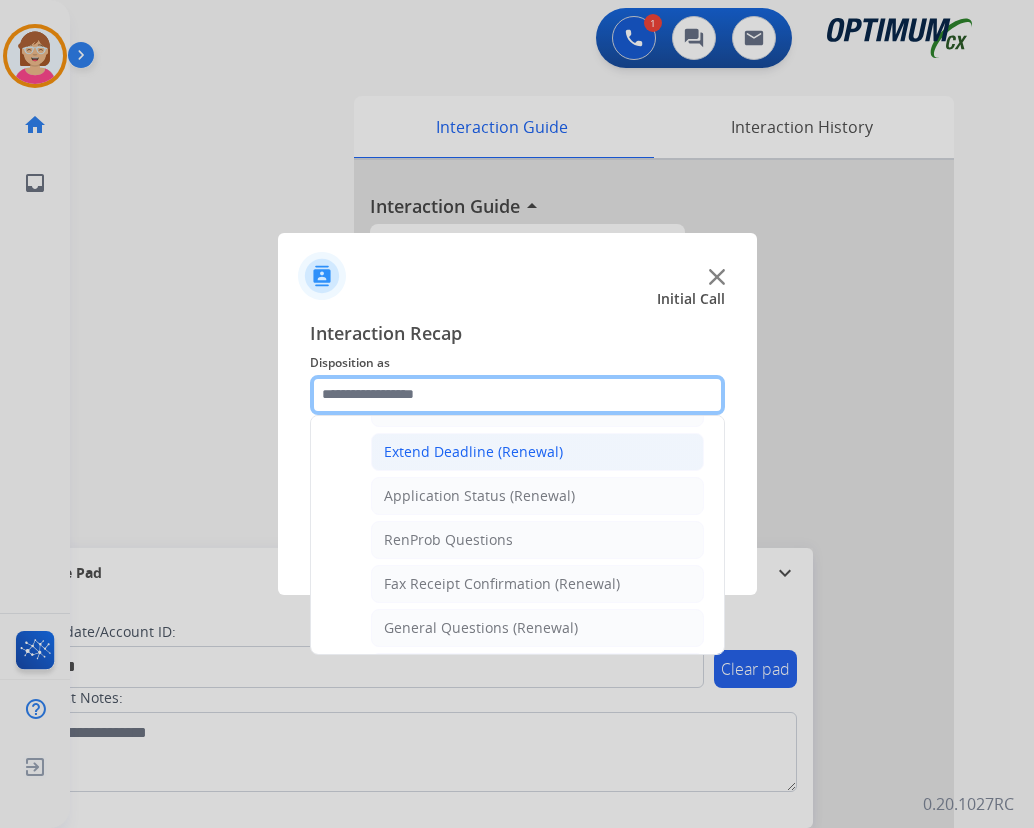 scroll, scrollTop: 636, scrollLeft: 0, axis: vertical 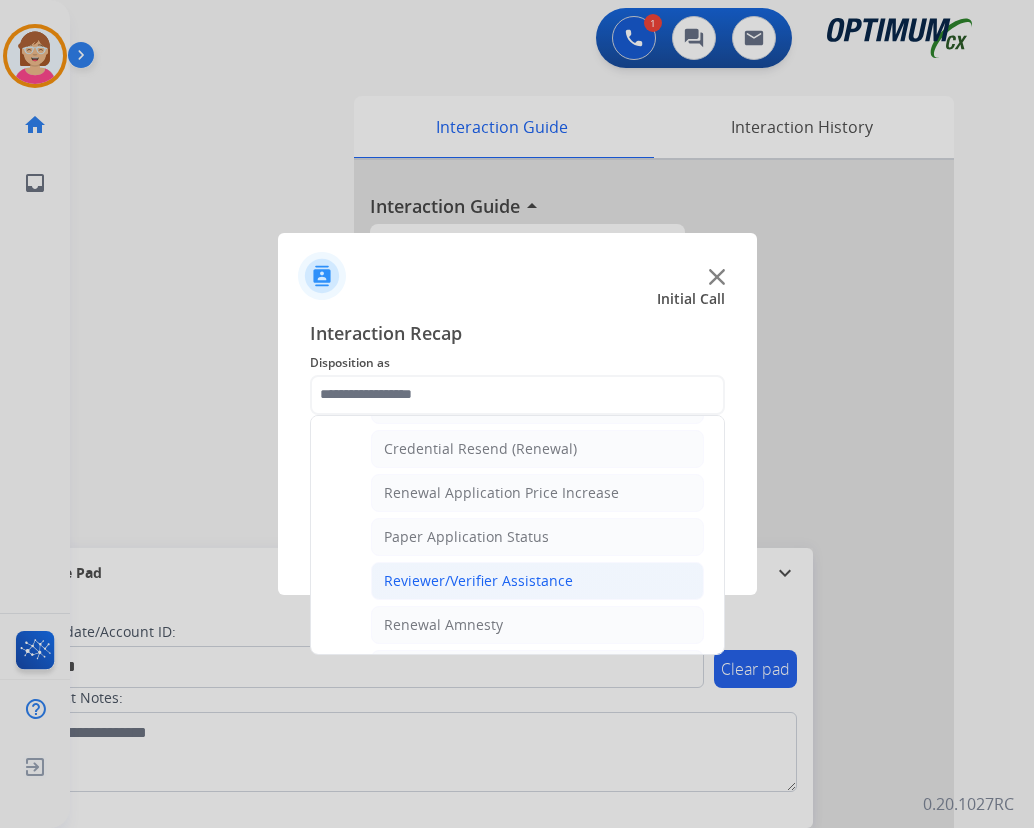 click on "Reviewer/Verifier Assistance" 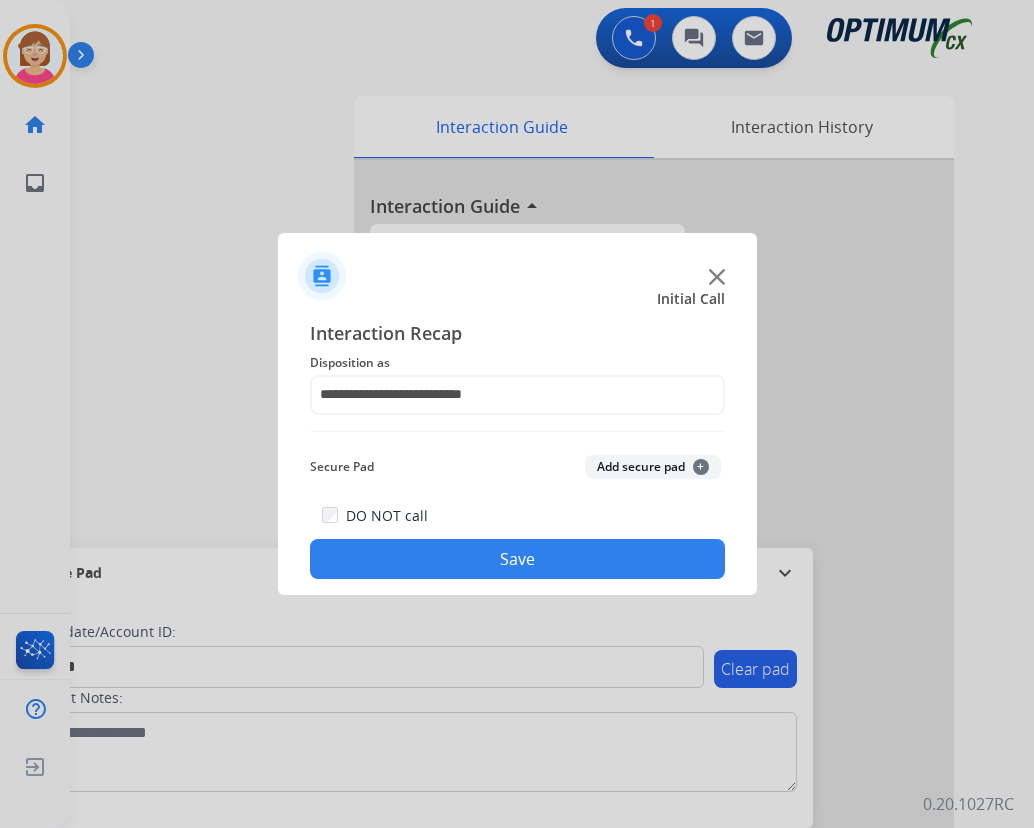 click on "+" 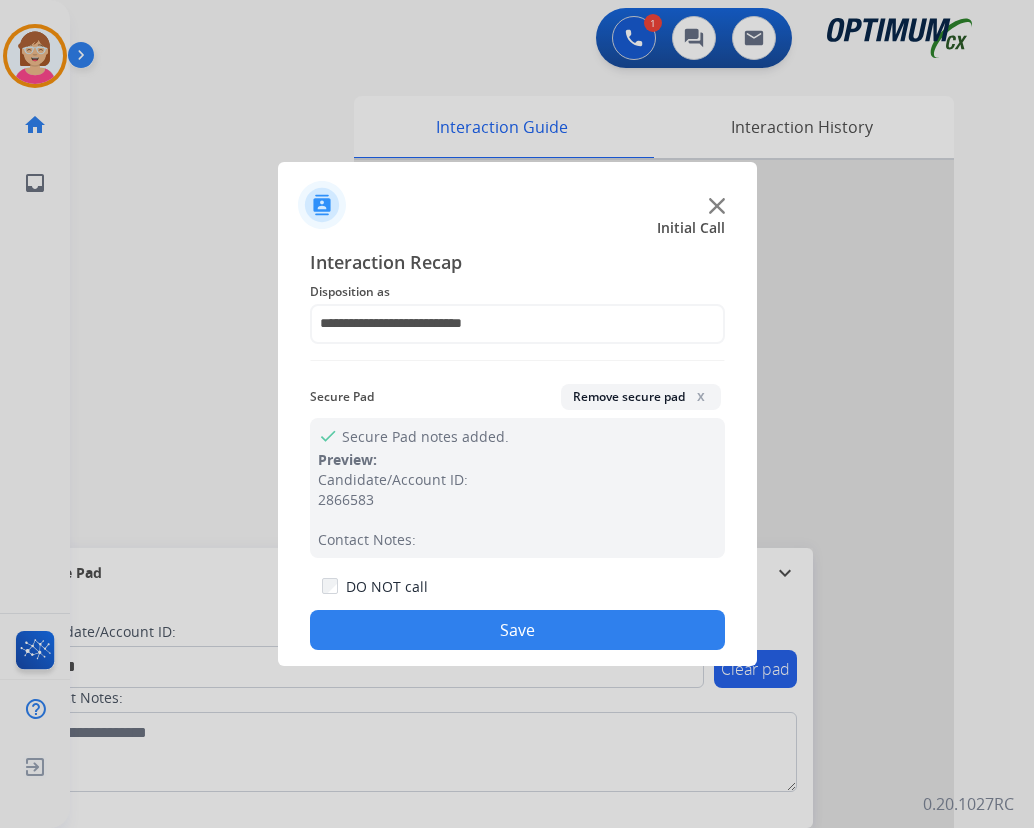 drag, startPoint x: 427, startPoint y: 617, endPoint x: 422, endPoint y: 594, distance: 23.537205 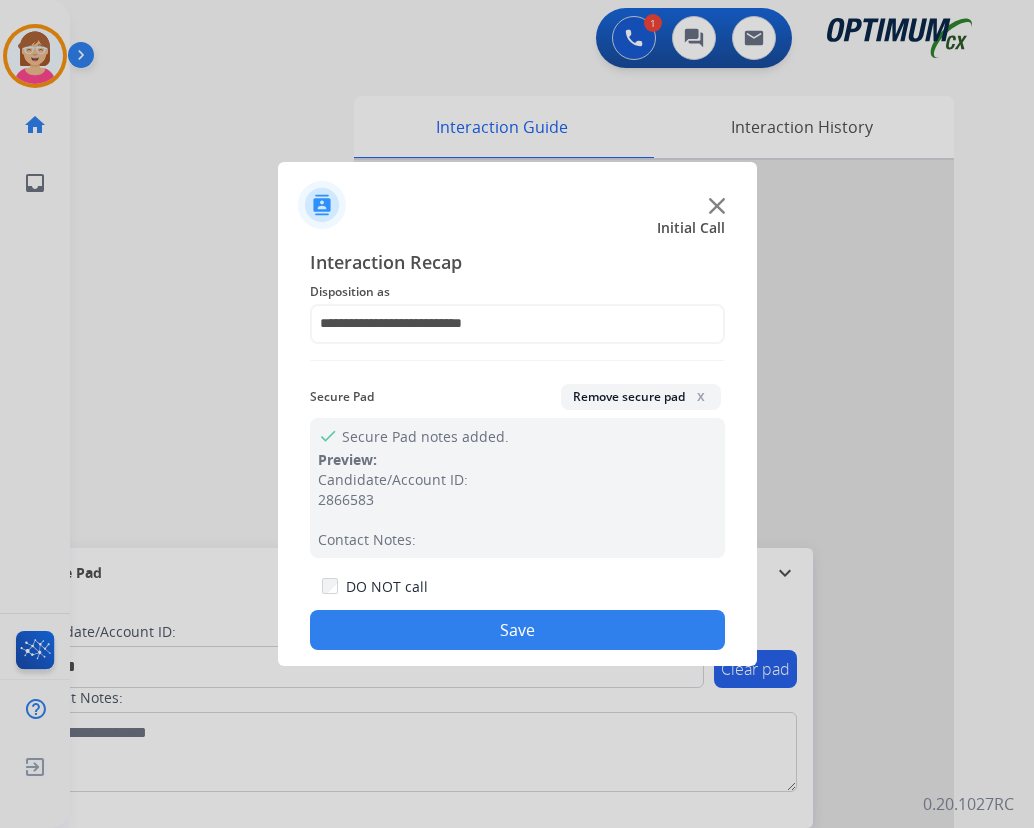 click on "Save" 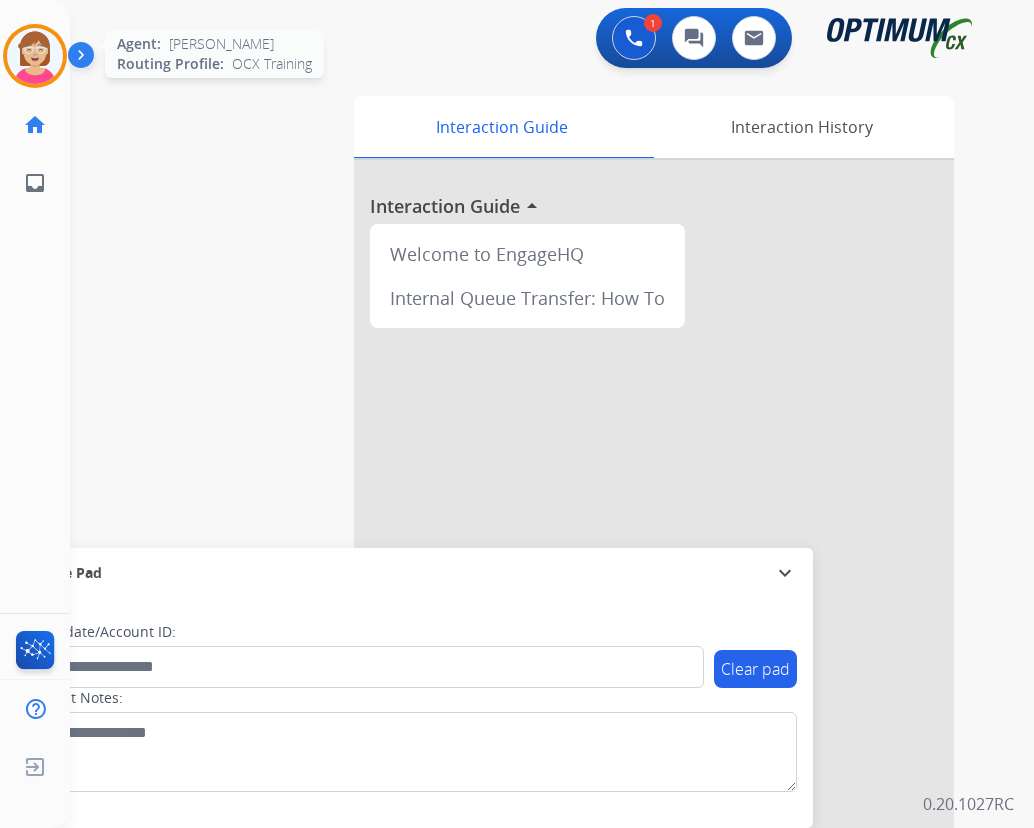 drag, startPoint x: 22, startPoint y: 64, endPoint x: 64, endPoint y: 79, distance: 44.598206 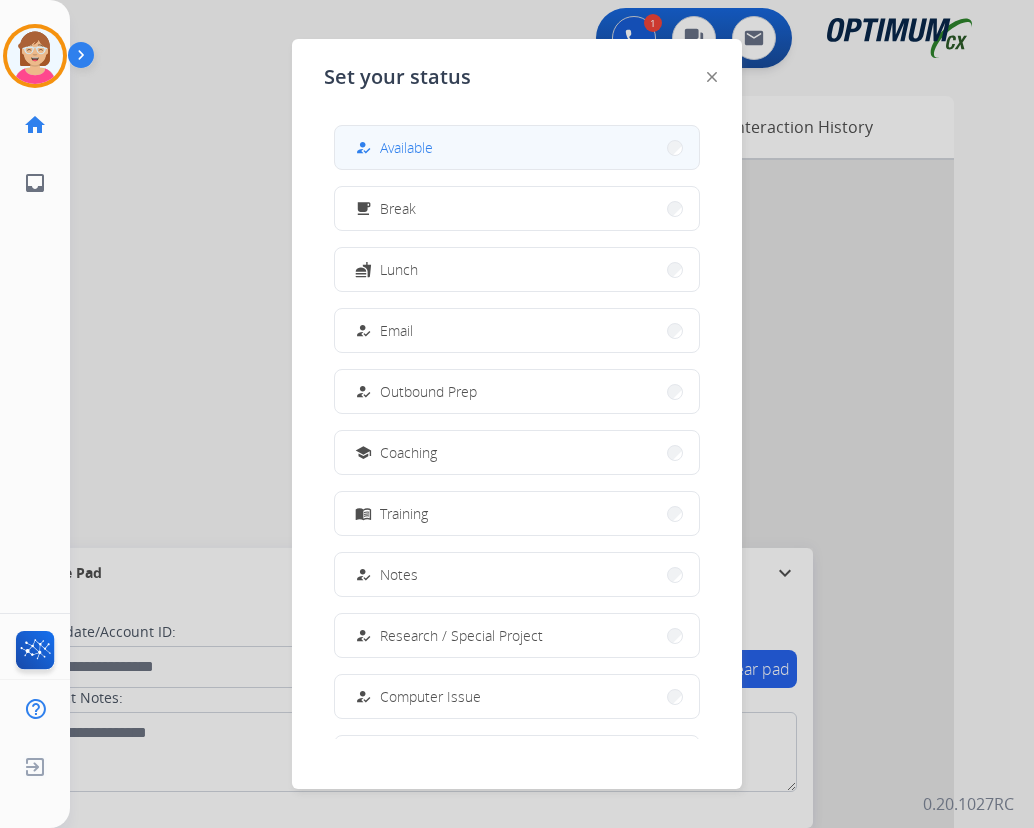 click on "Available" at bounding box center [406, 147] 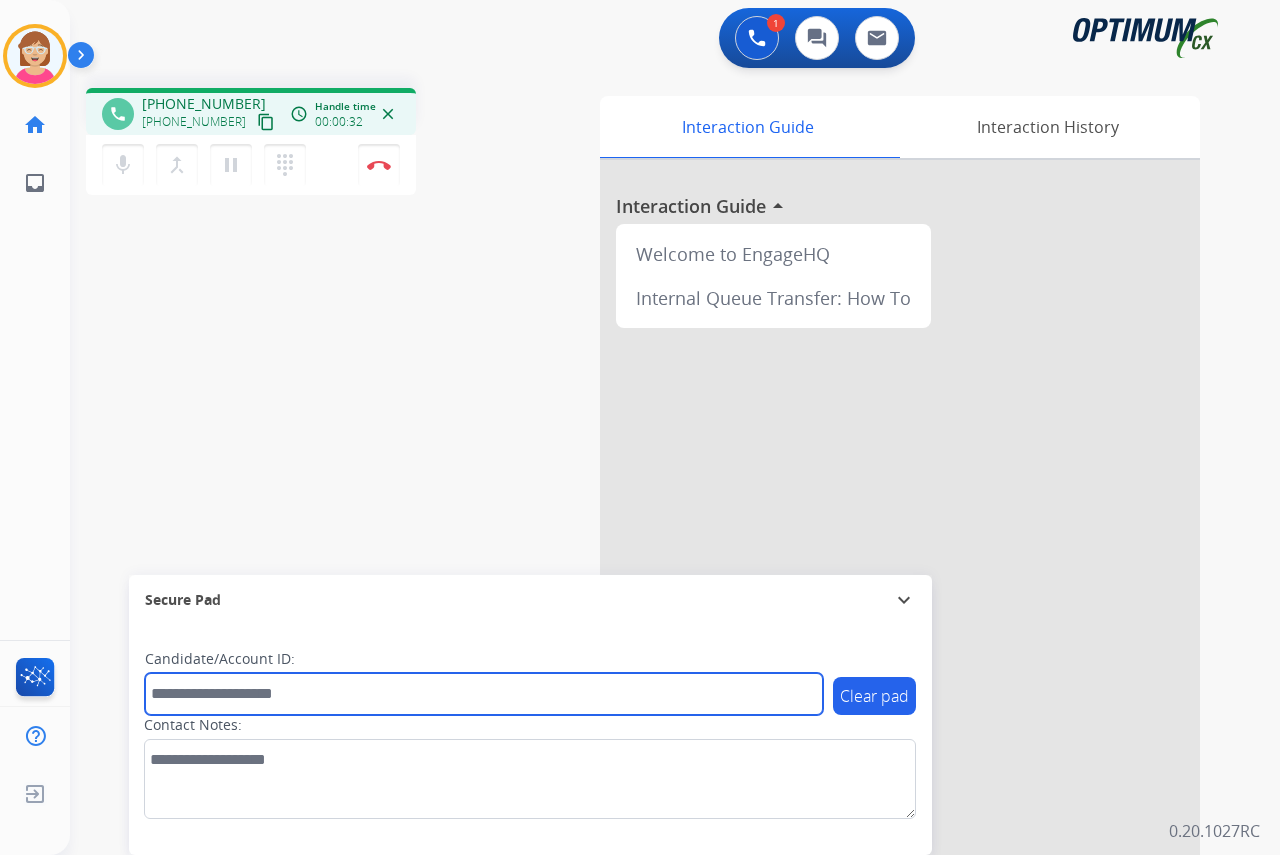 click at bounding box center (484, 694) 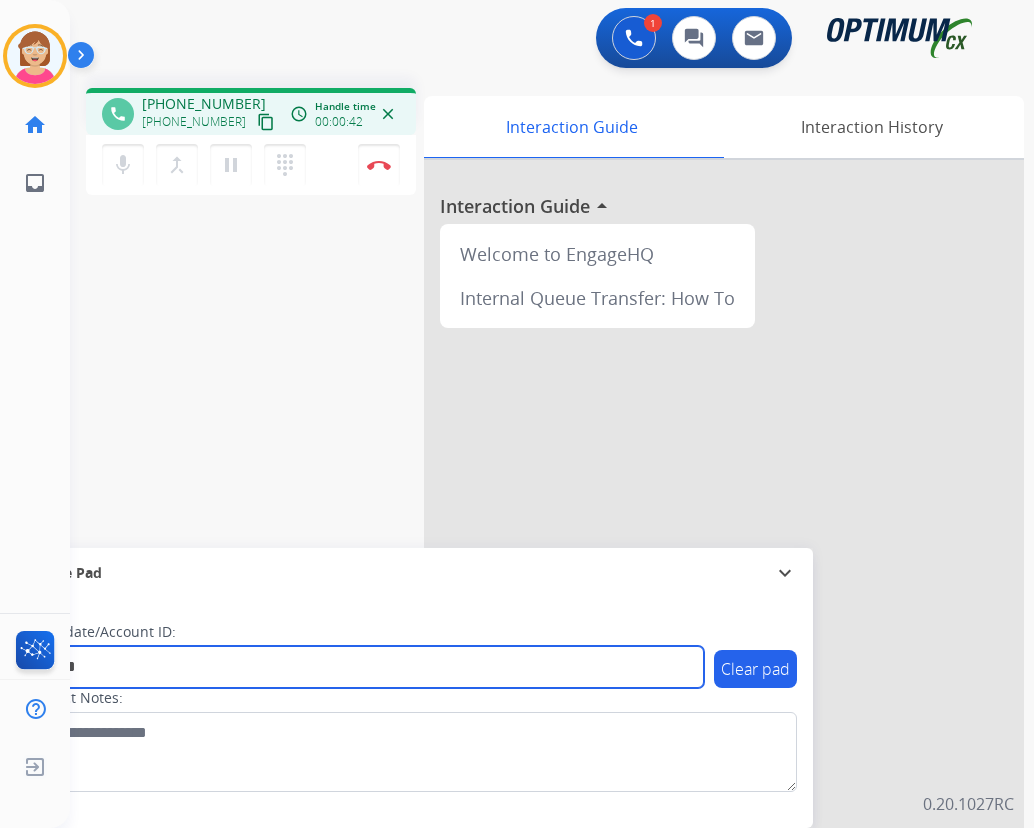 type on "*******" 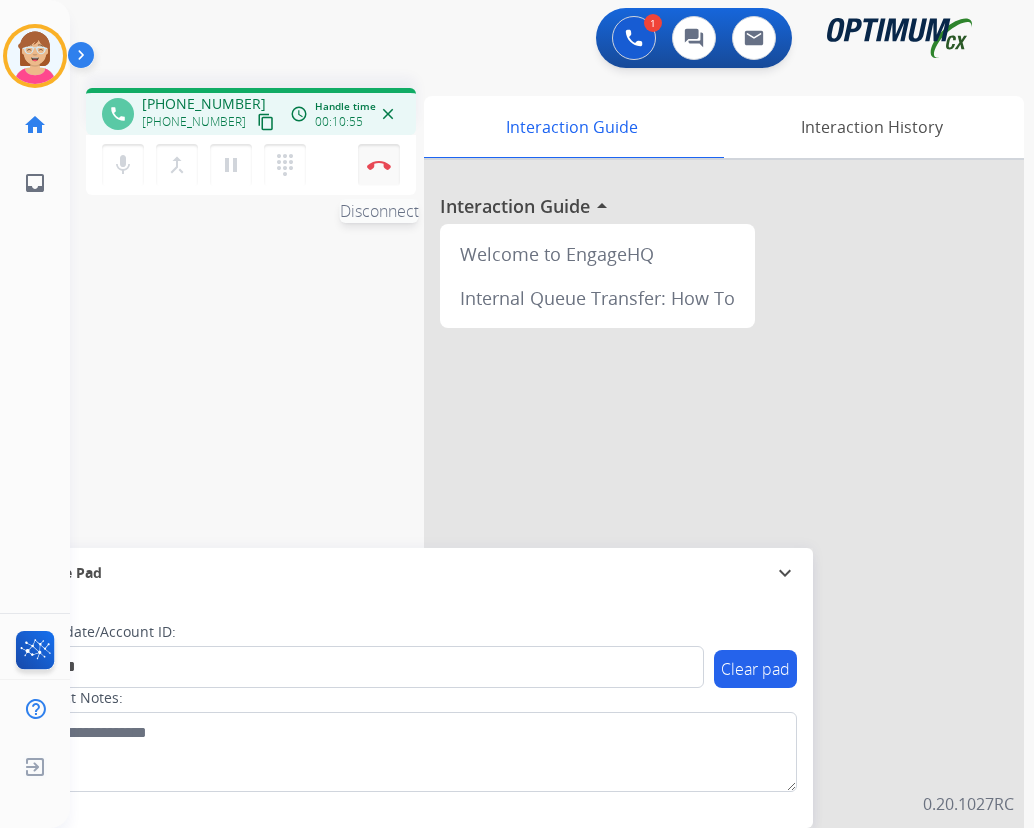 click at bounding box center [379, 165] 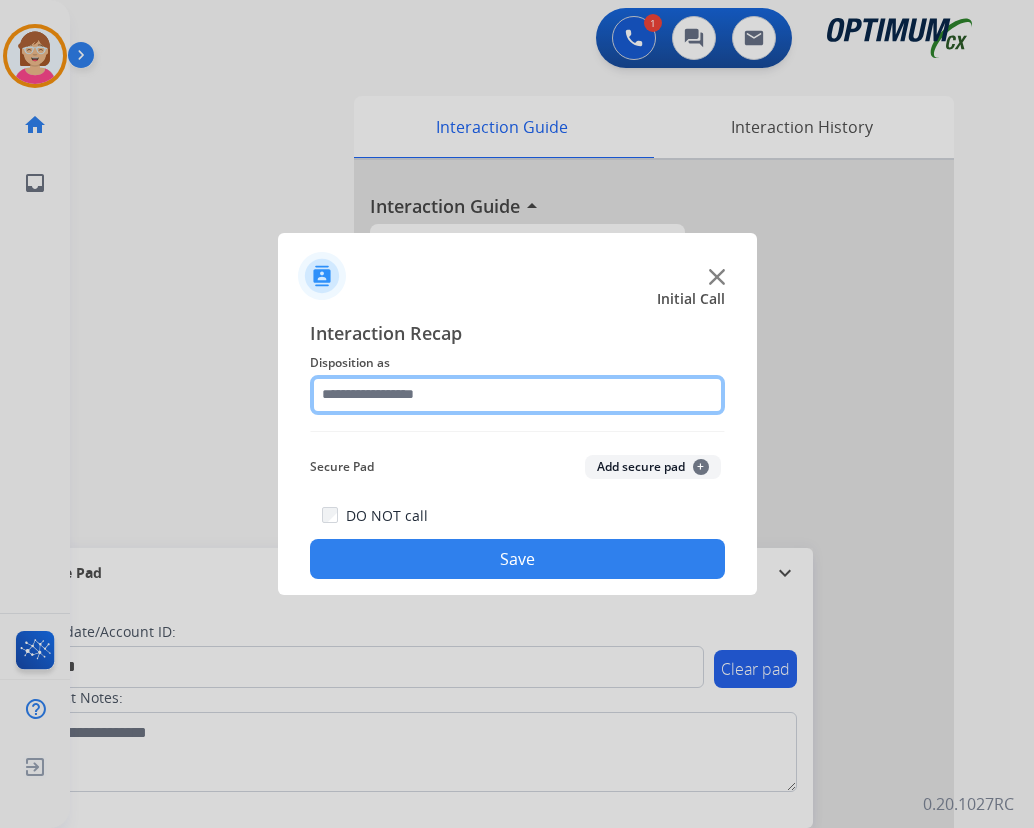 click 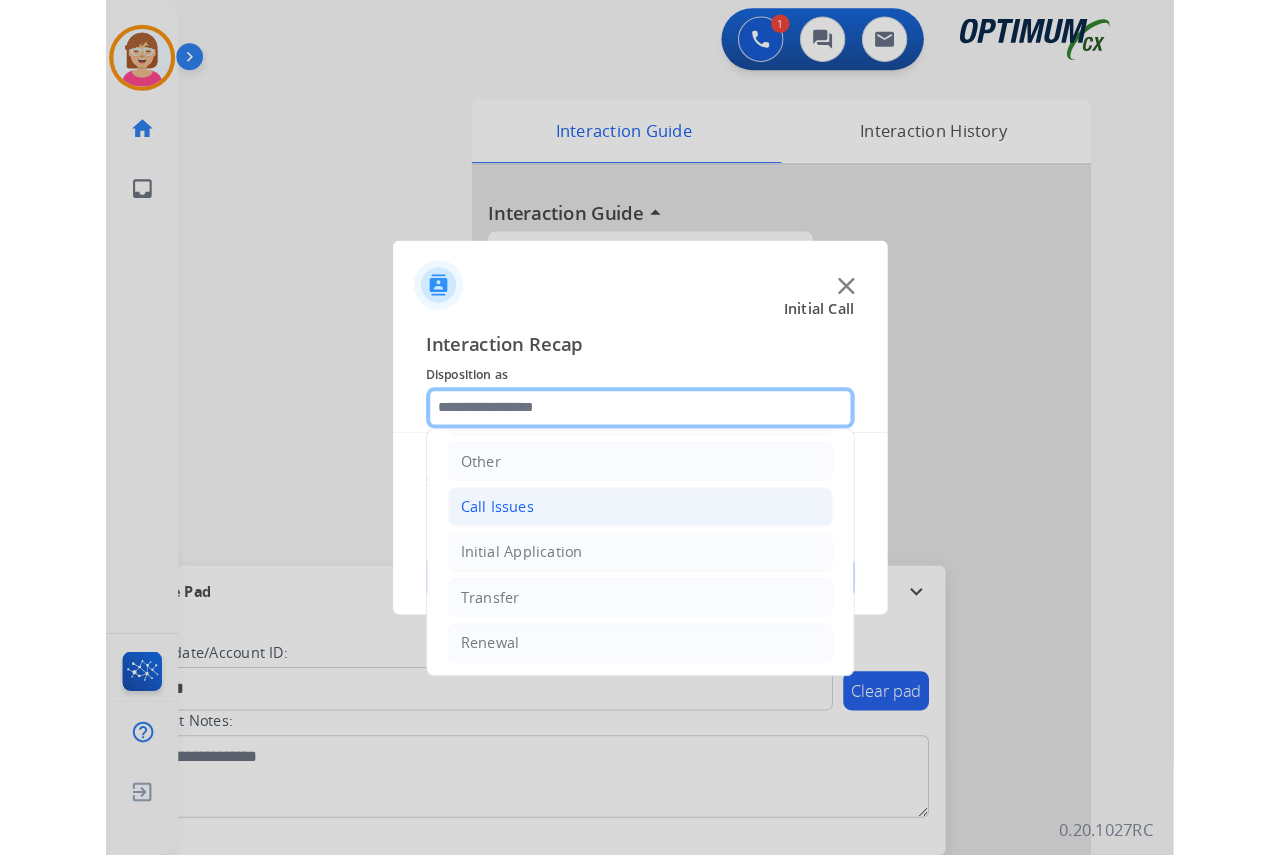 scroll, scrollTop: 136, scrollLeft: 0, axis: vertical 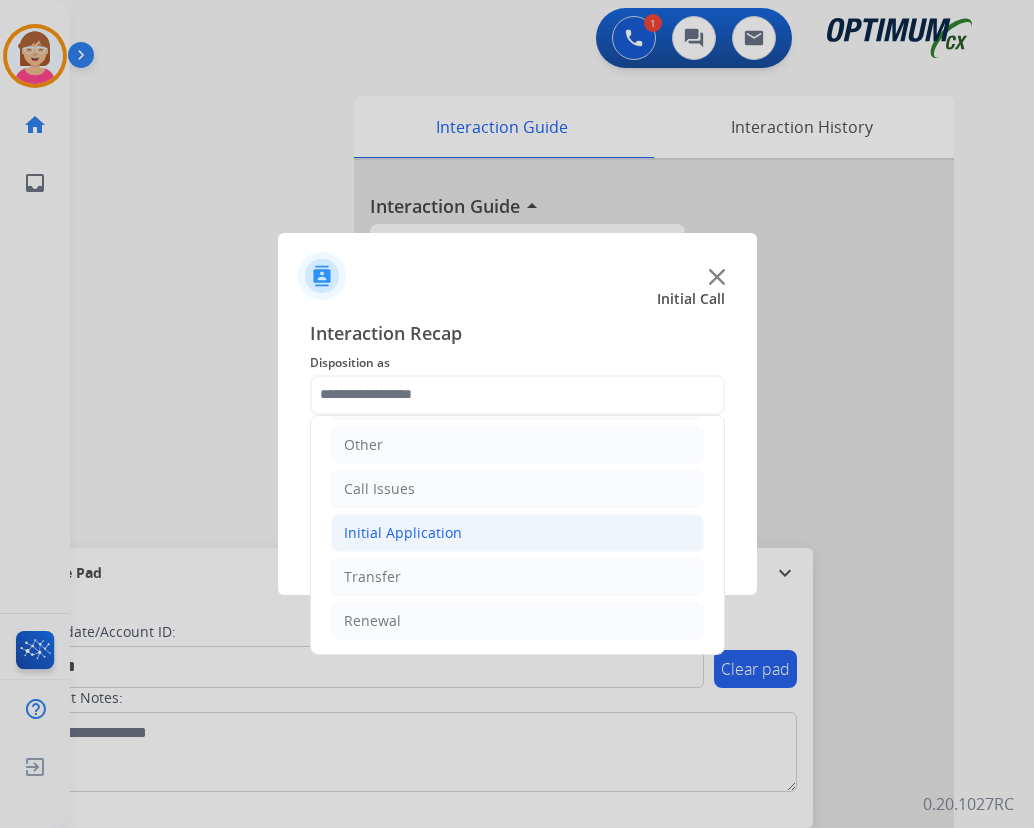click on "Initial Application" 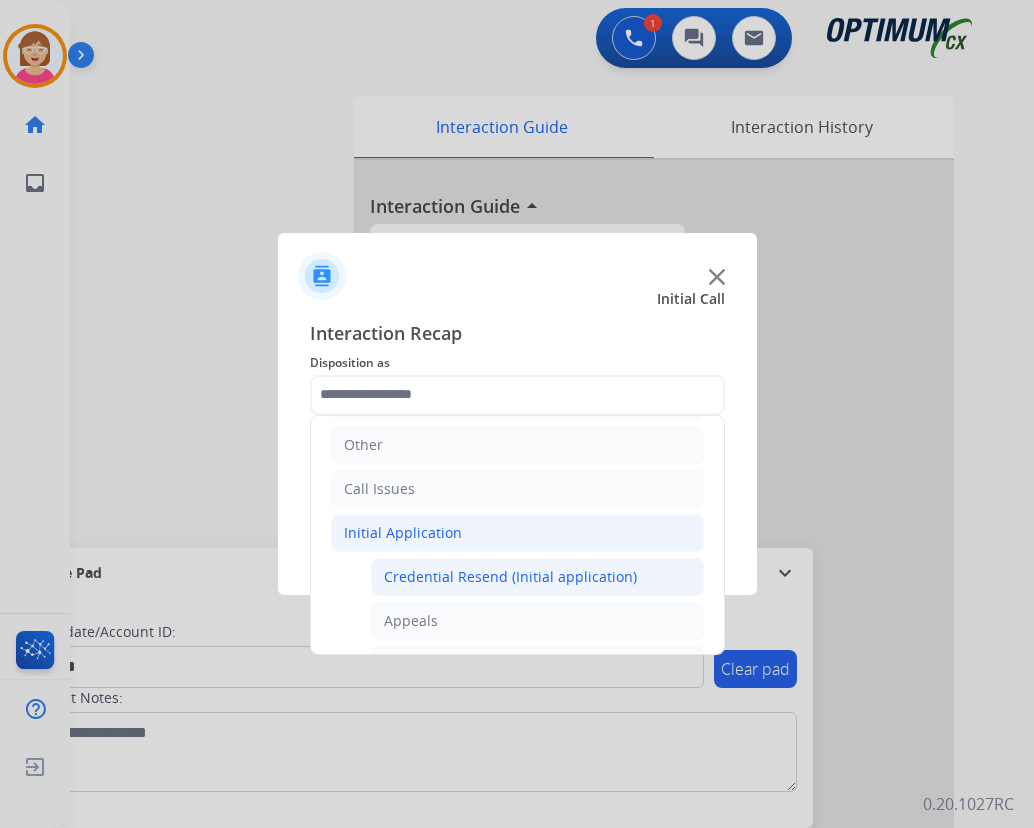 click on "Credential Resend (Initial application)" 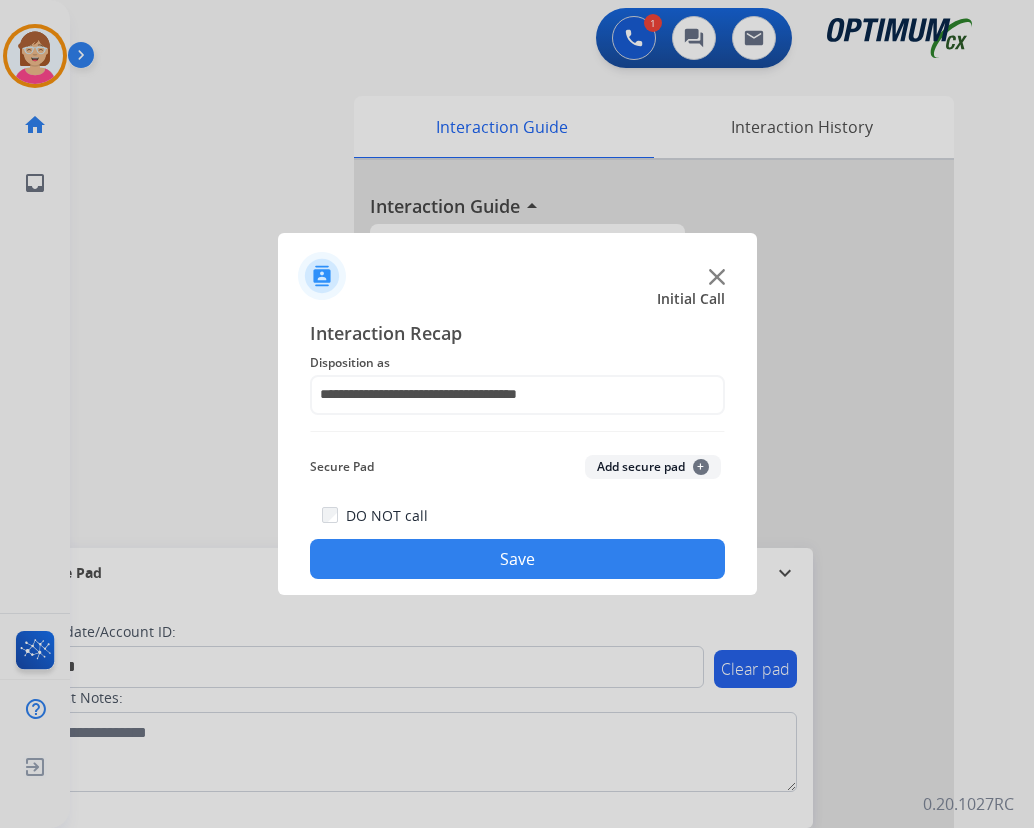 drag, startPoint x: 455, startPoint y: 583, endPoint x: 847, endPoint y: 430, distance: 420.8004 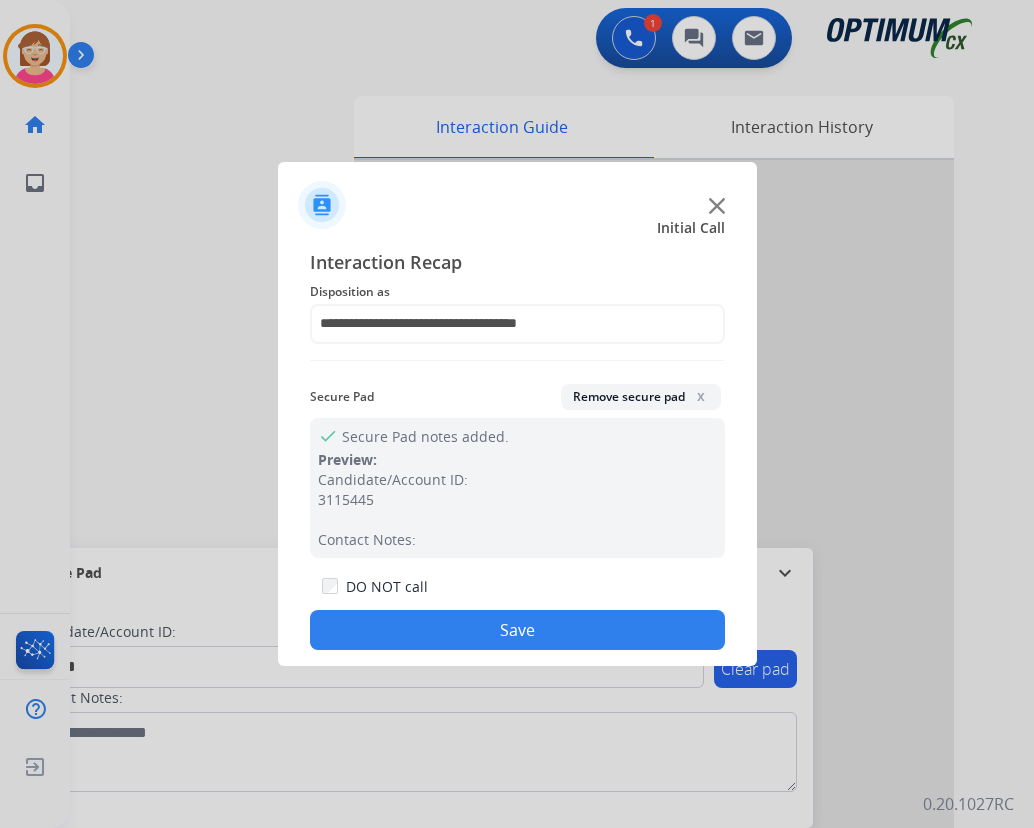 drag, startPoint x: 437, startPoint y: 616, endPoint x: 401, endPoint y: 589, distance: 45 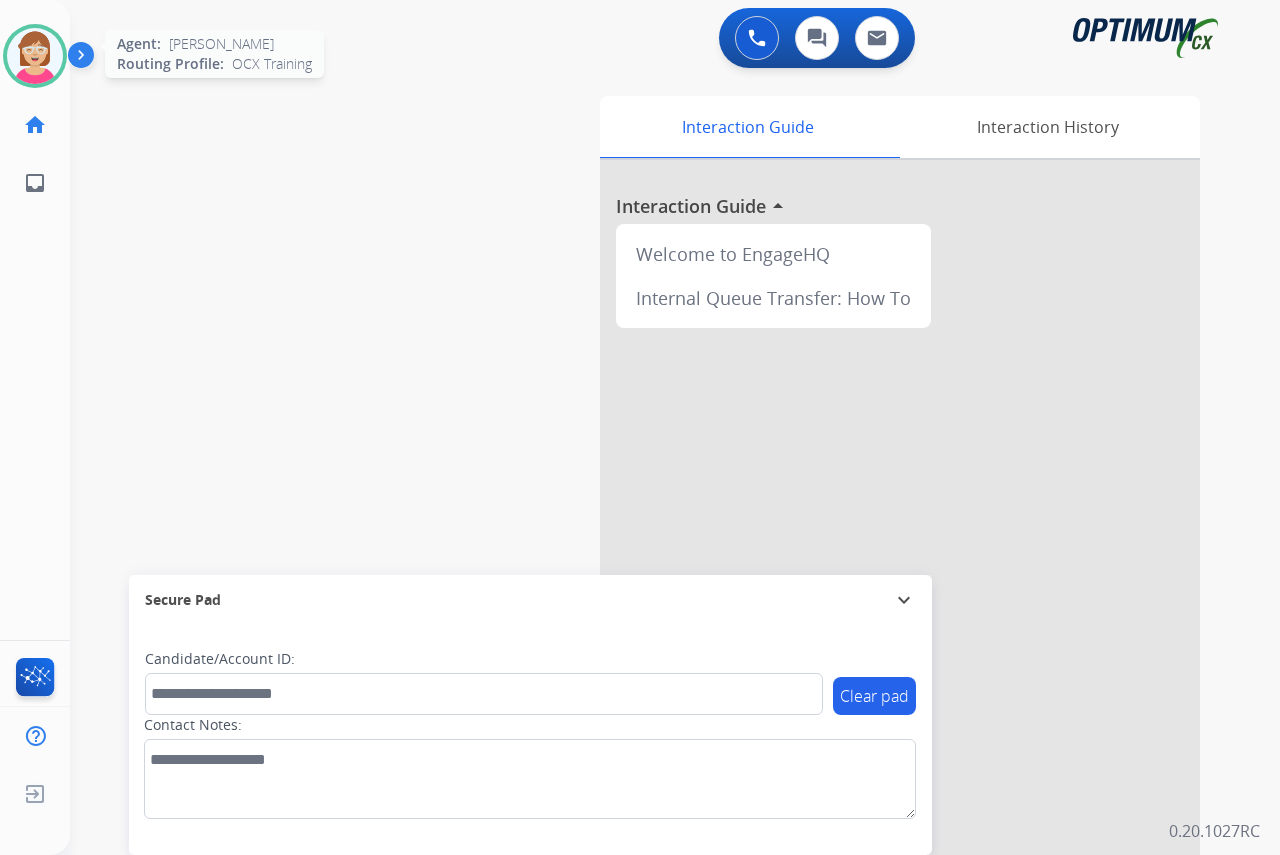 click at bounding box center (35, 56) 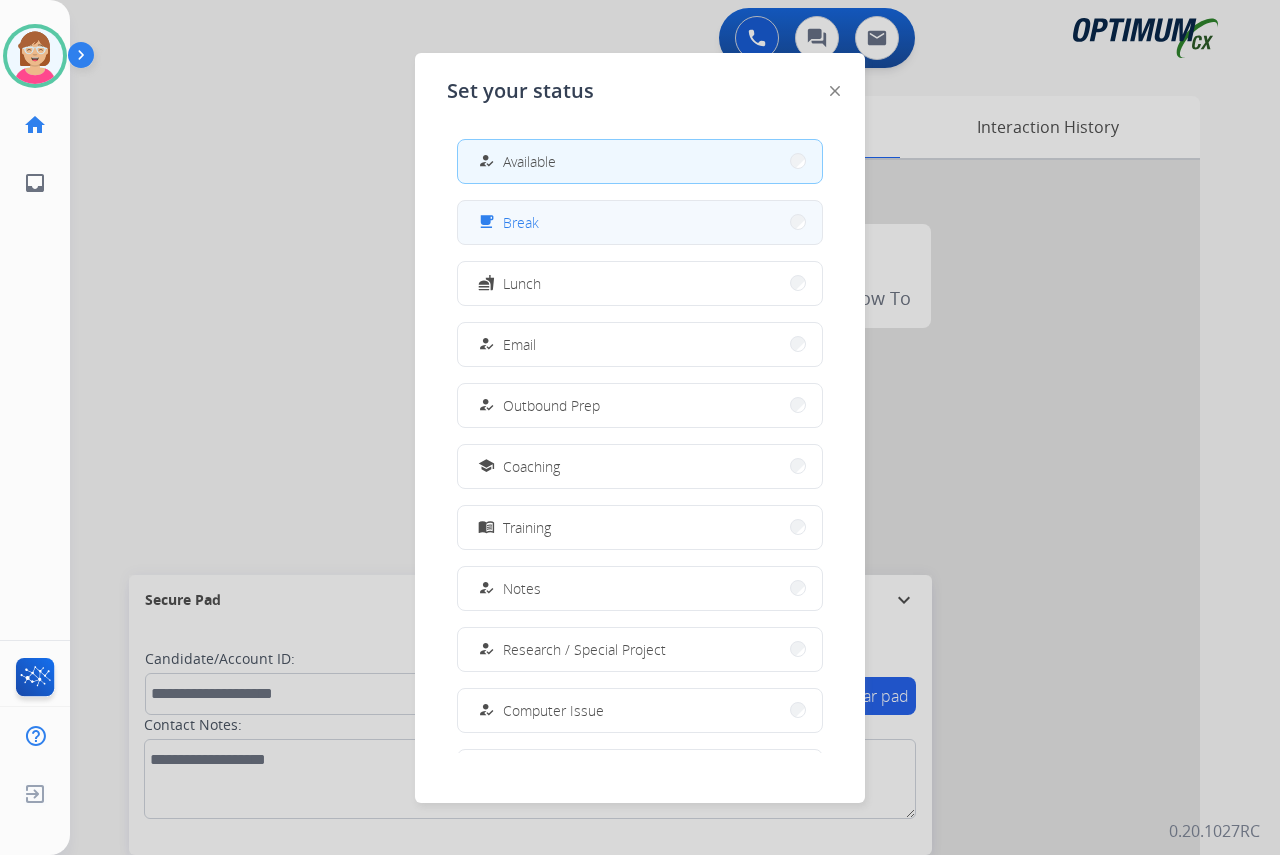 click on "free_breakfast Break" at bounding box center (640, 222) 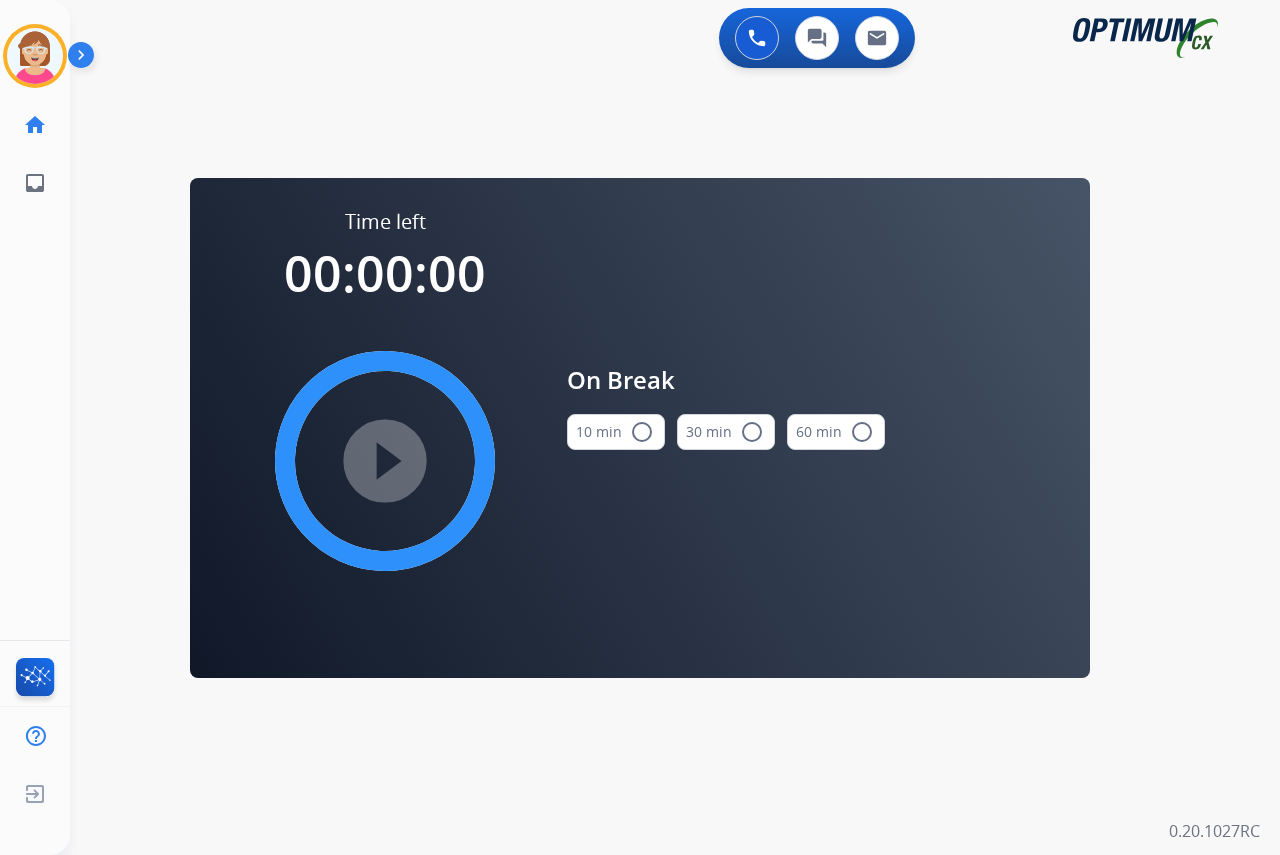 click on "radio_button_unchecked" at bounding box center [642, 432] 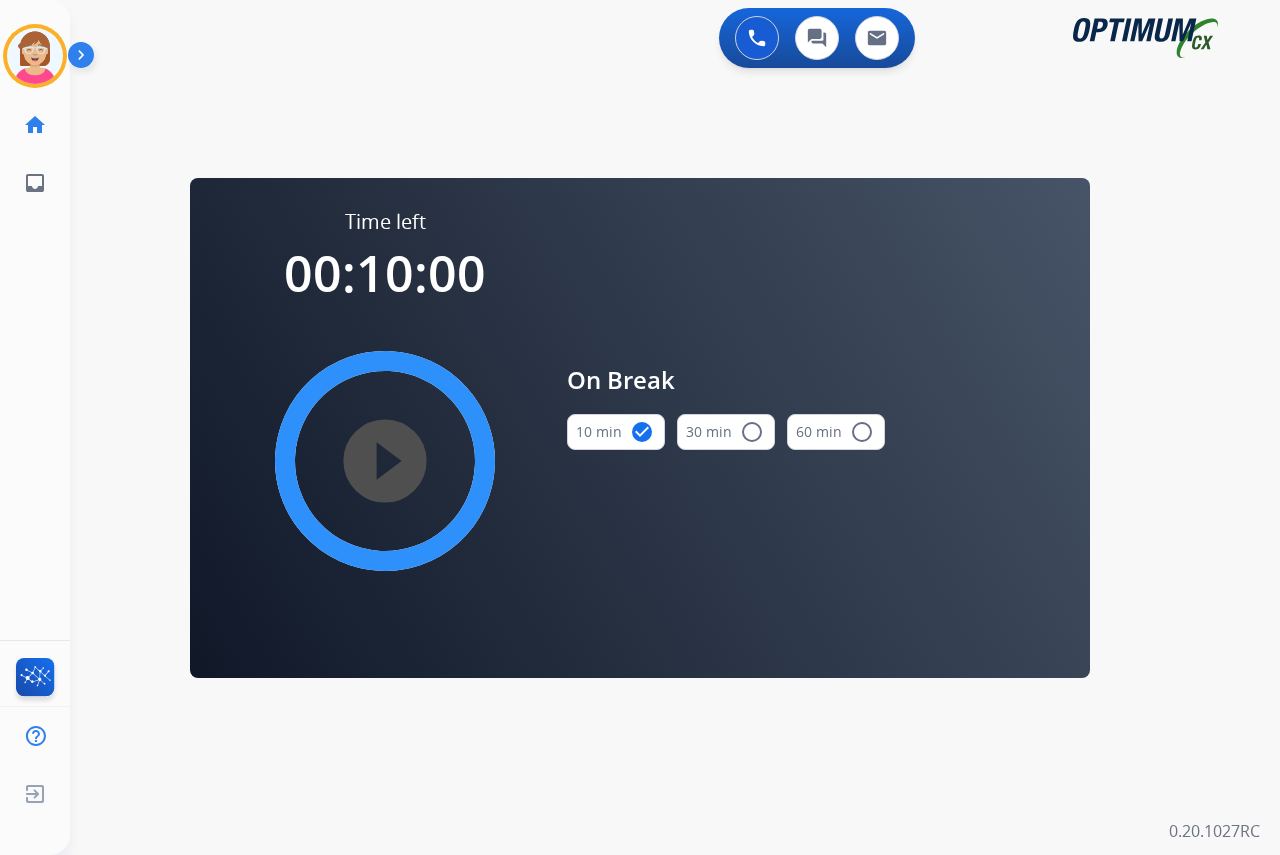 click on "play_circle_filled" at bounding box center (385, 461) 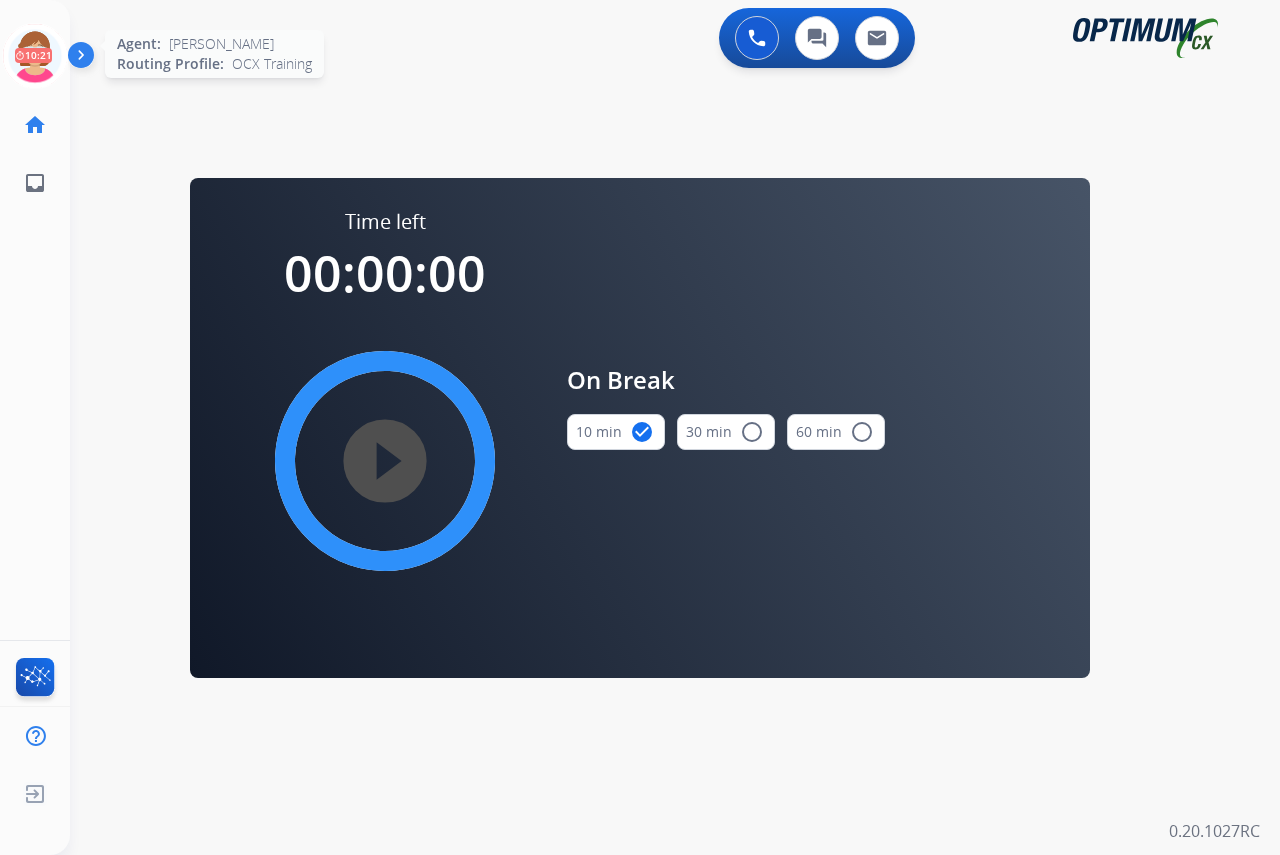 click 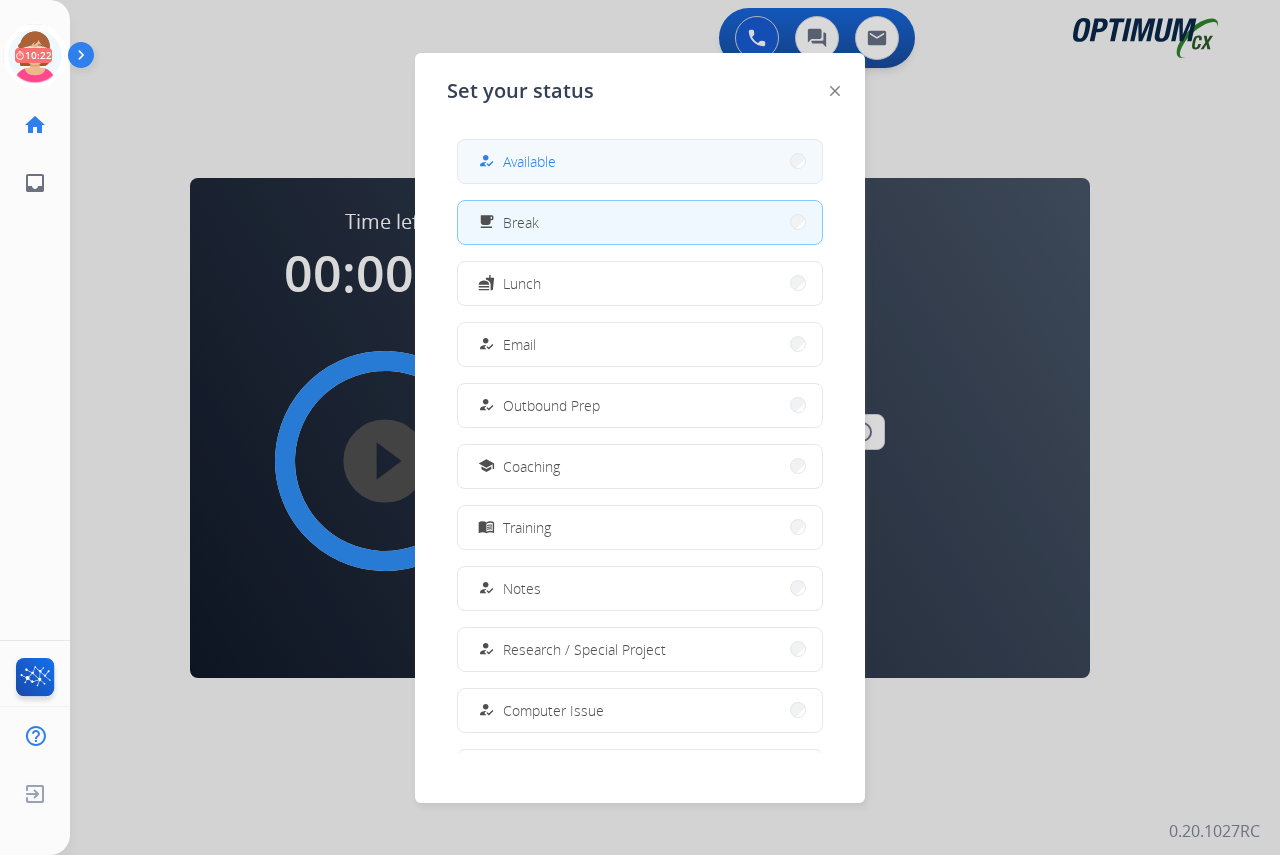 click on "Available" at bounding box center (529, 161) 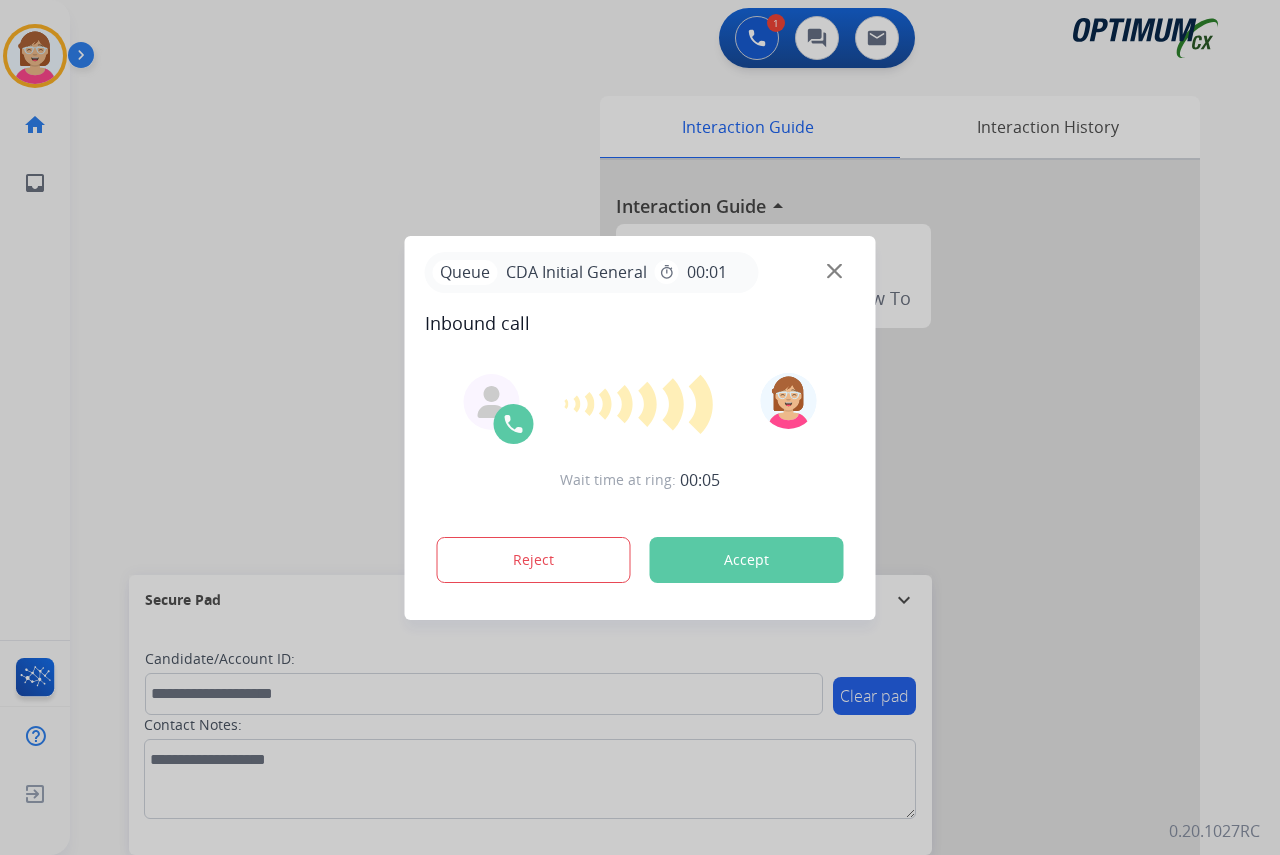click at bounding box center (640, 427) 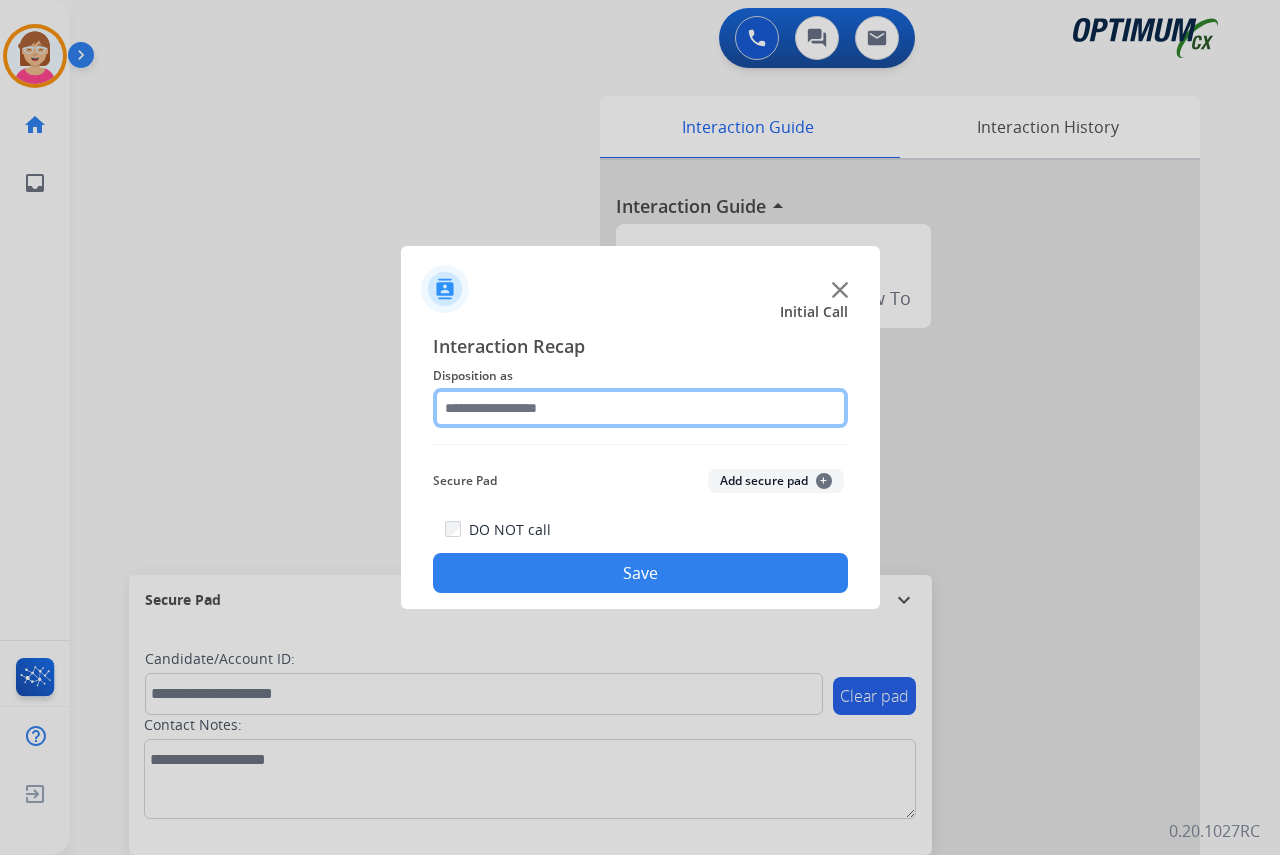 click 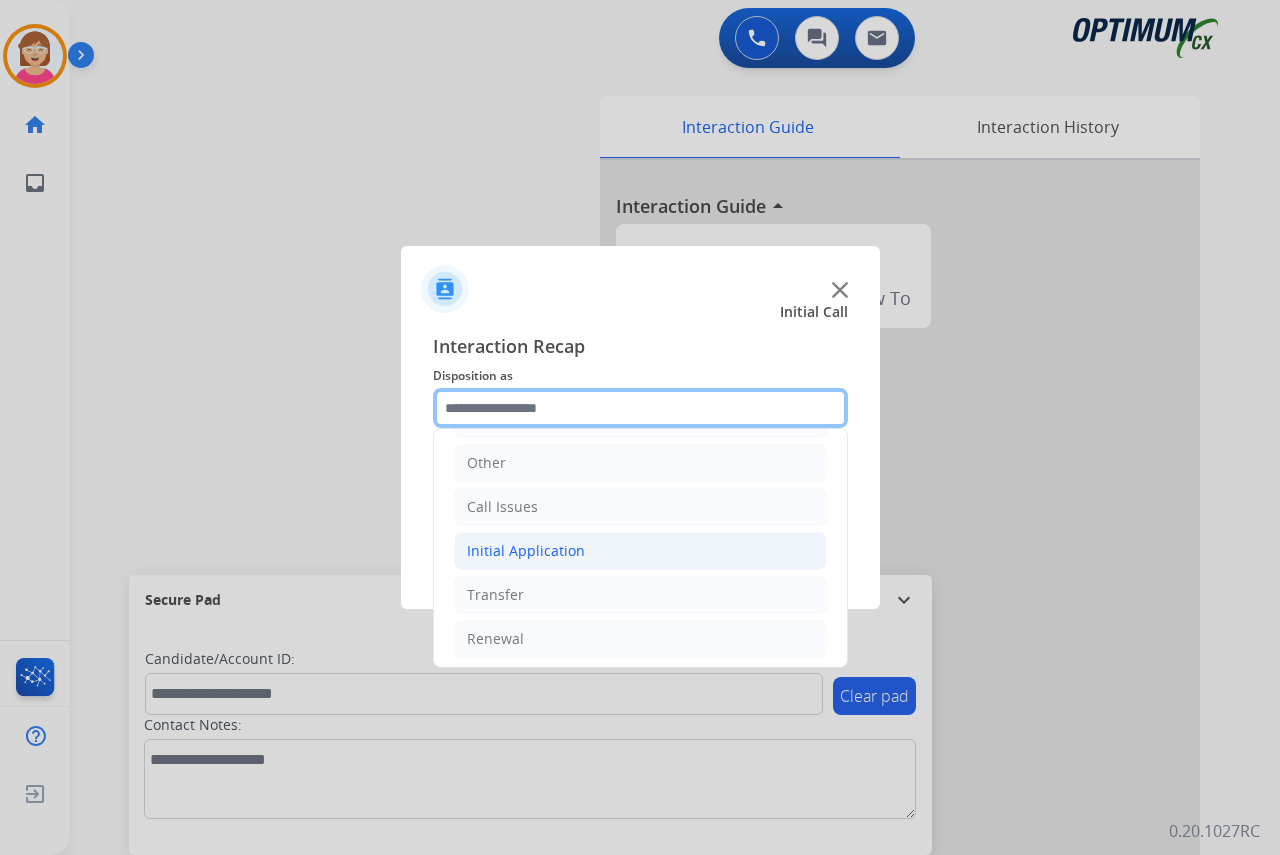 scroll, scrollTop: 136, scrollLeft: 0, axis: vertical 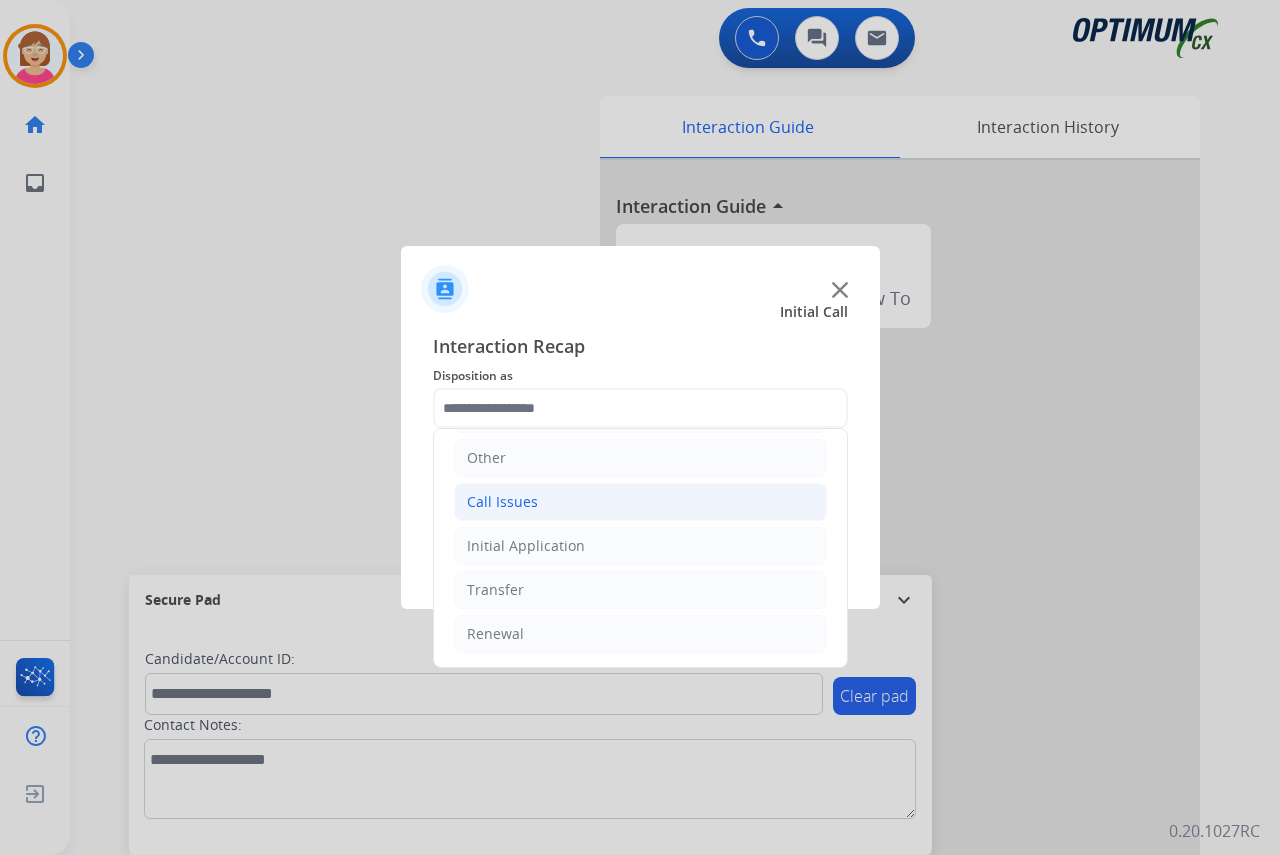 click on "Call Issues" 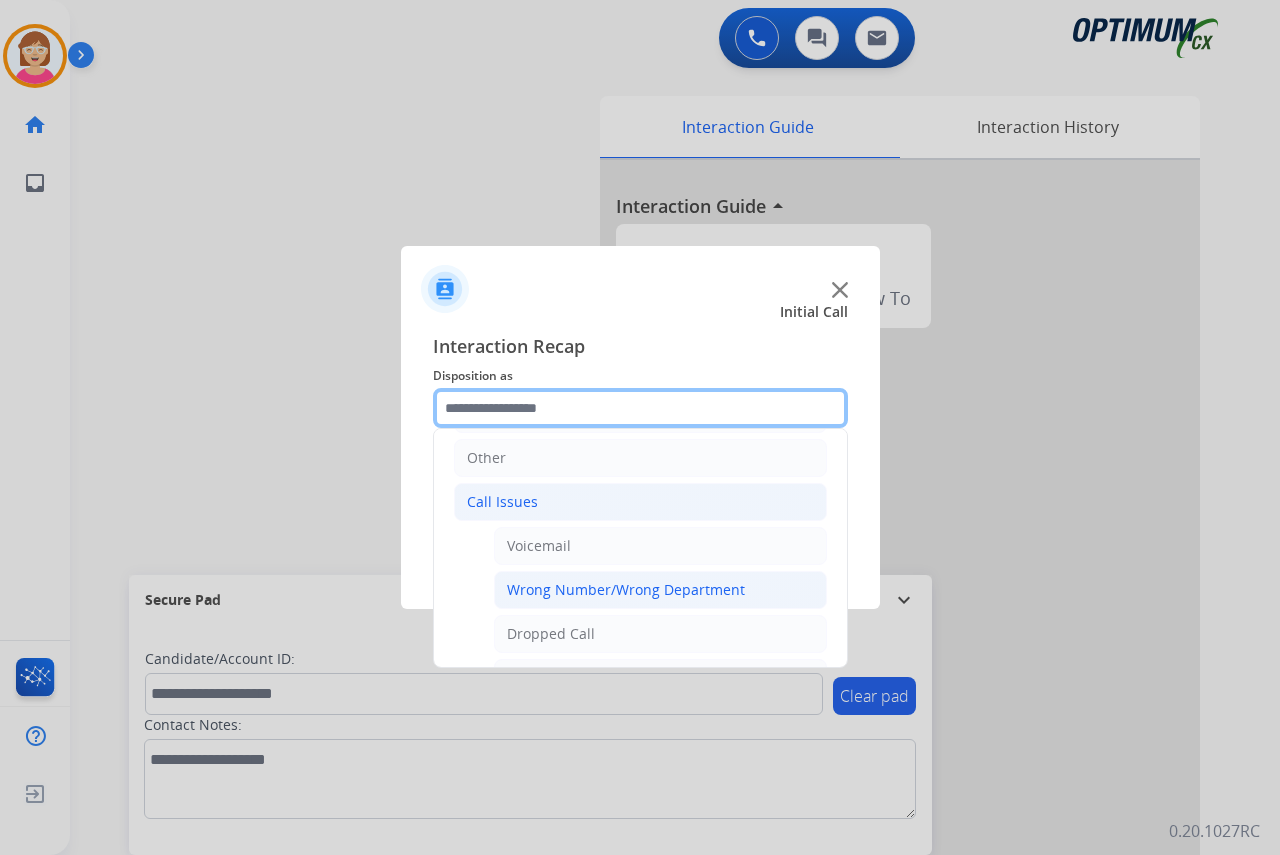 scroll, scrollTop: 236, scrollLeft: 0, axis: vertical 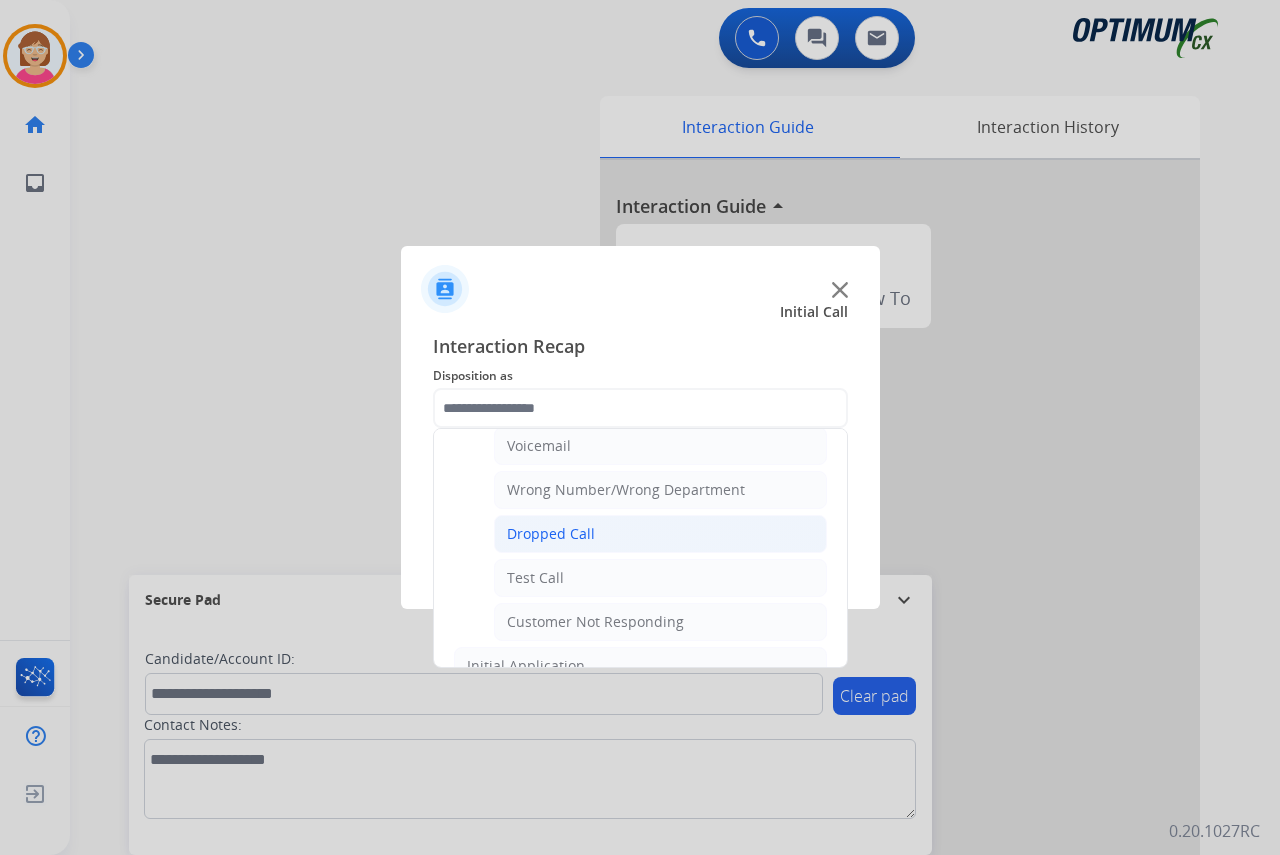 click on "Dropped Call" 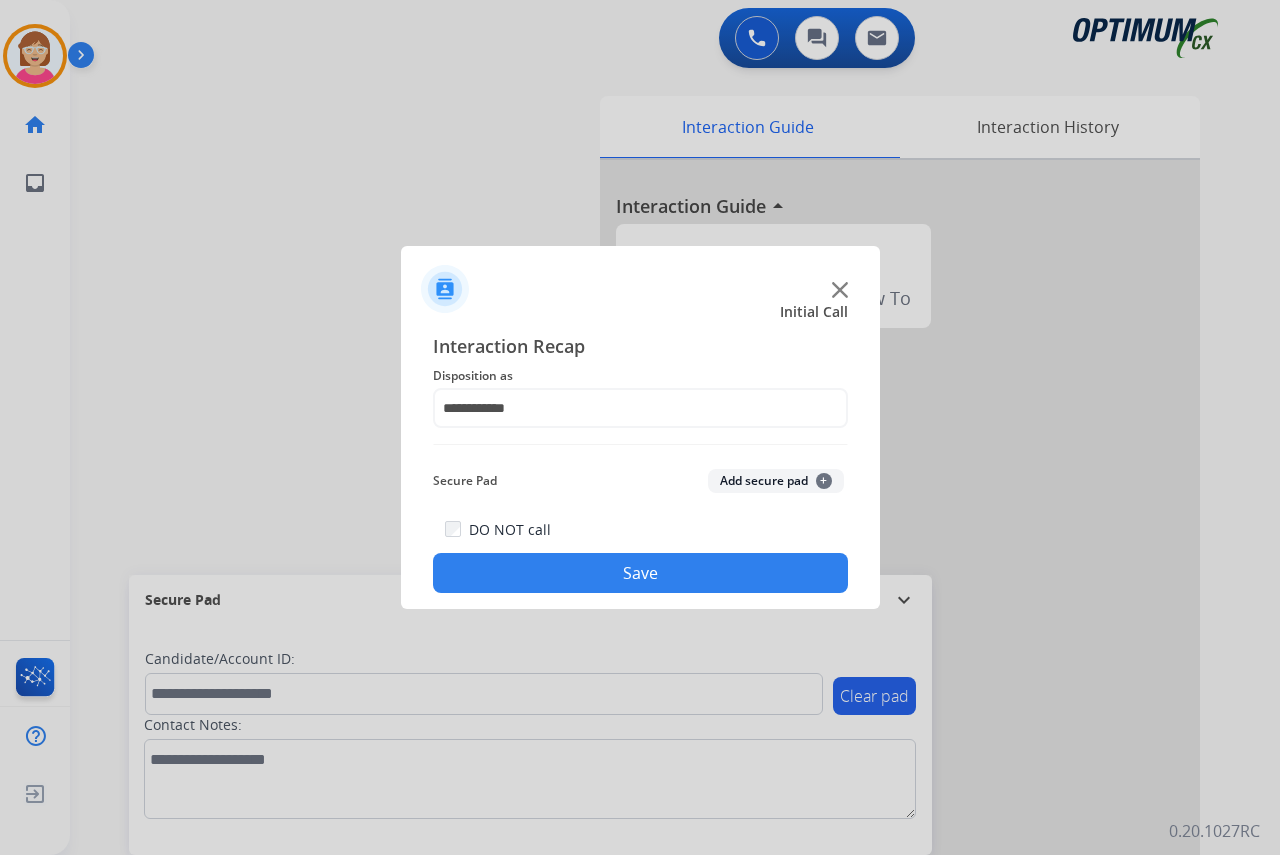 drag, startPoint x: 579, startPoint y: 571, endPoint x: 562, endPoint y: 567, distance: 17.464249 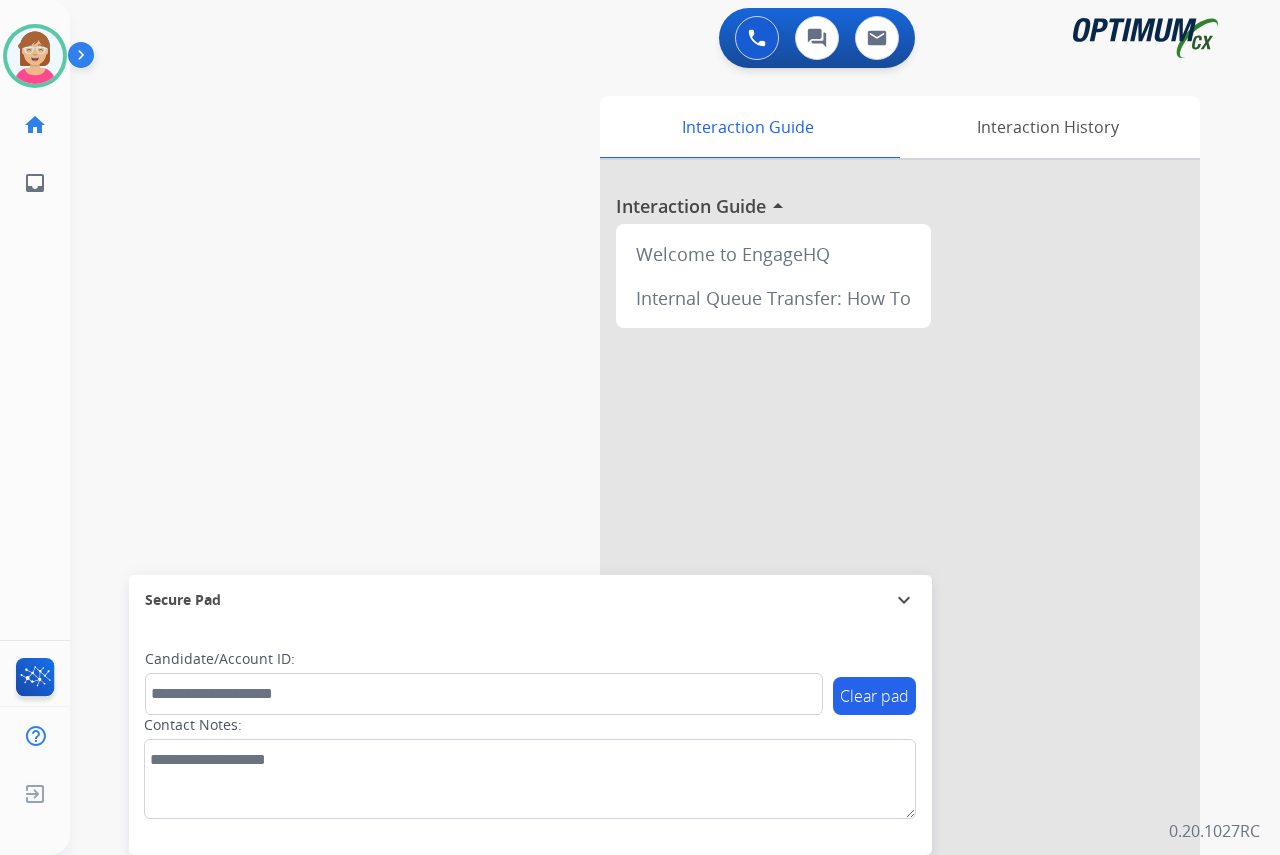 click on "[PERSON_NAME]   Available  Edit Avatar  Agent:   [PERSON_NAME] Profile:  OCX Training home  Home  Home inbox  Emails  Emails  FocalPoints  Help Center  Help Center  Log out  Log out" 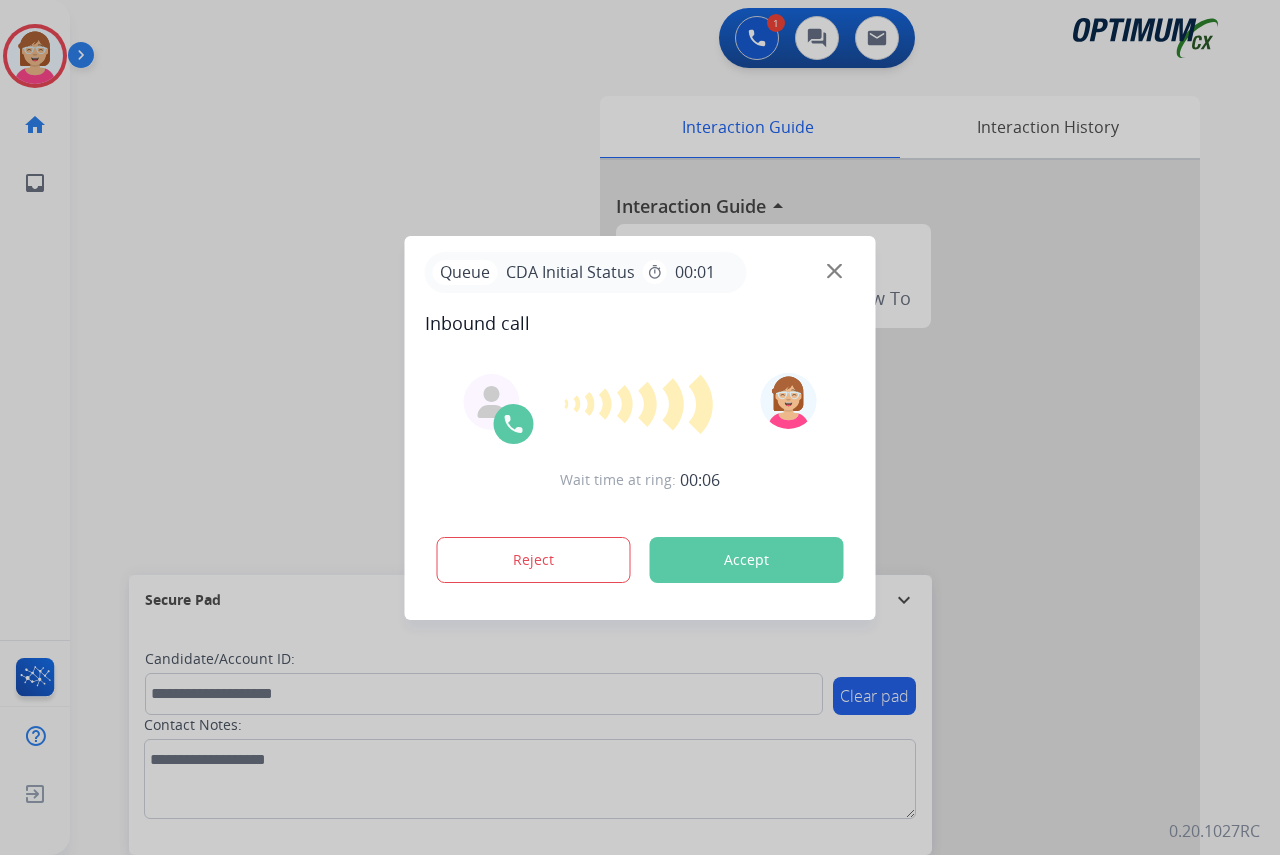 click at bounding box center [640, 427] 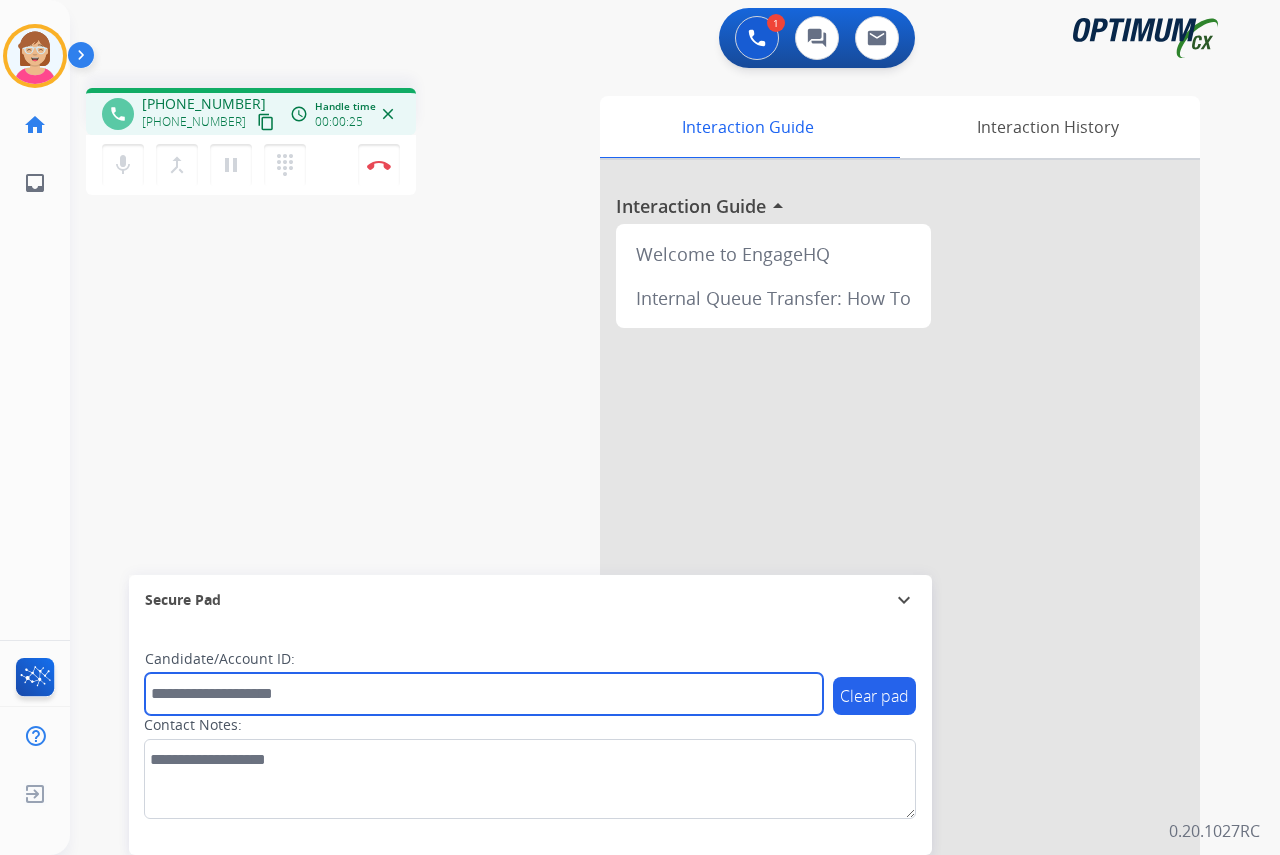 click at bounding box center (484, 694) 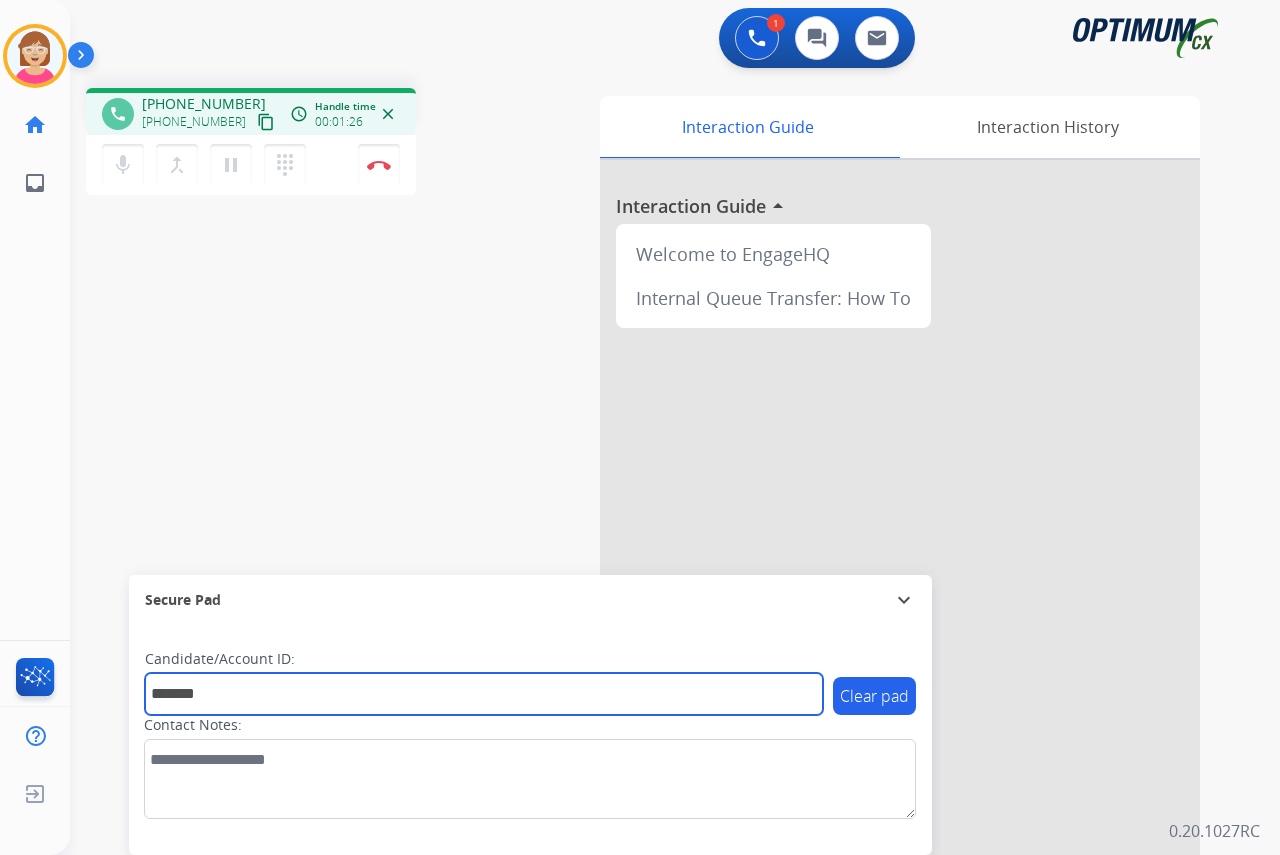 type on "*******" 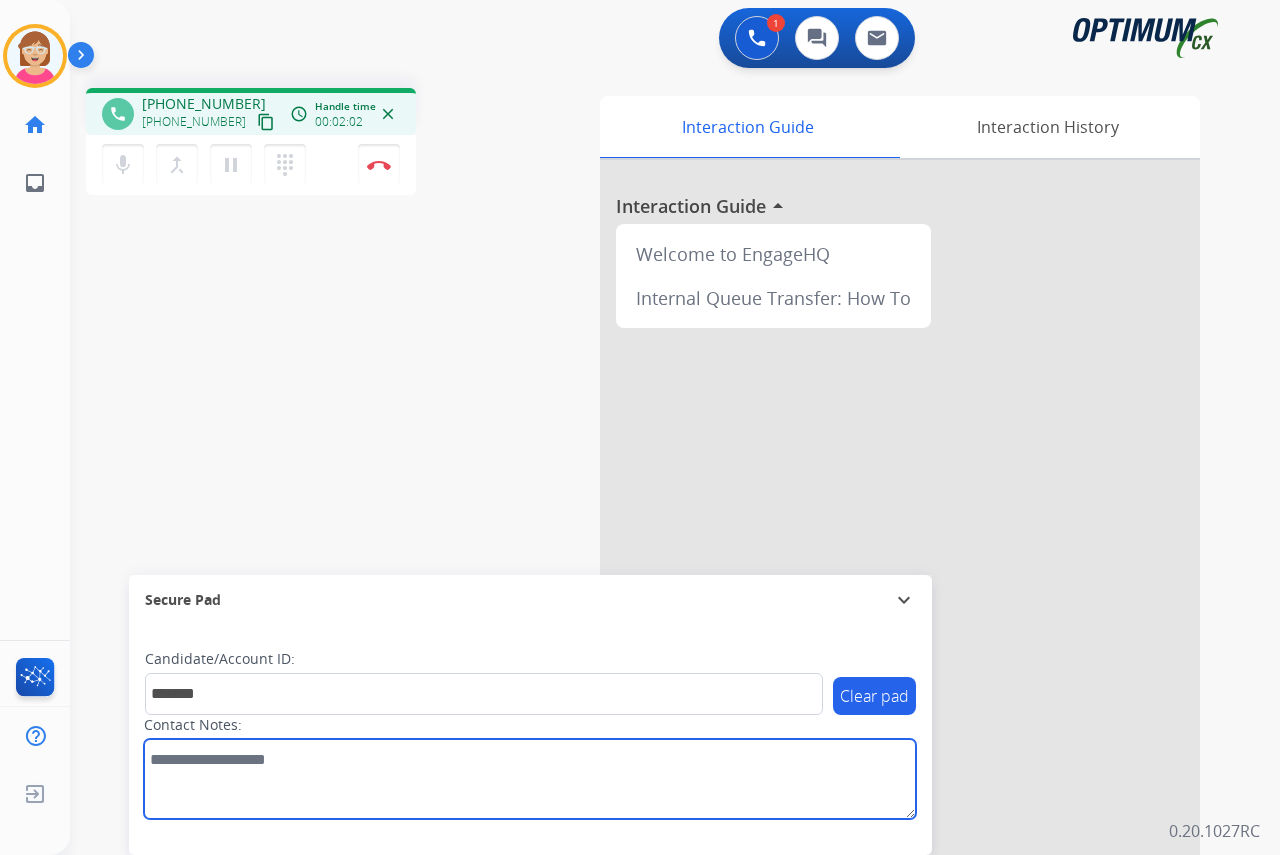 click at bounding box center [530, 779] 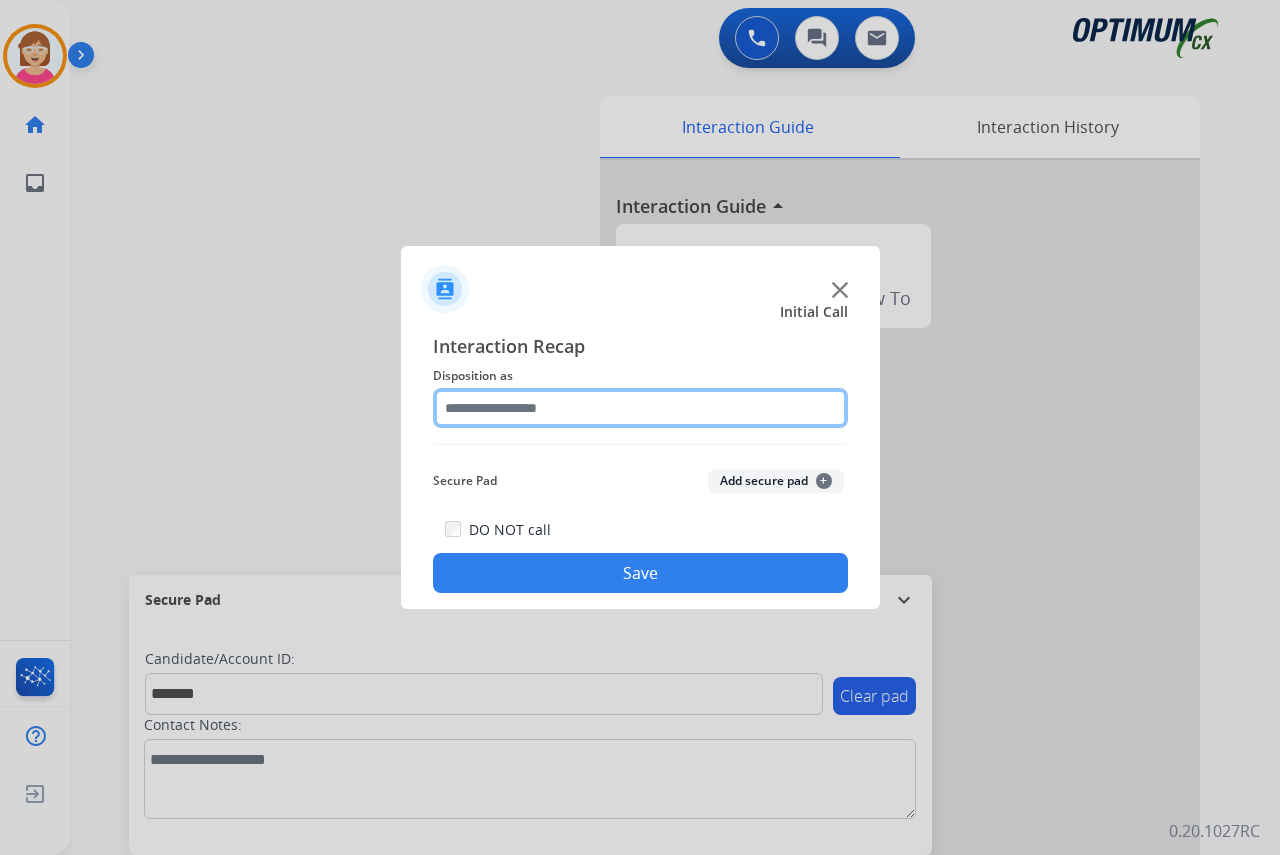 click 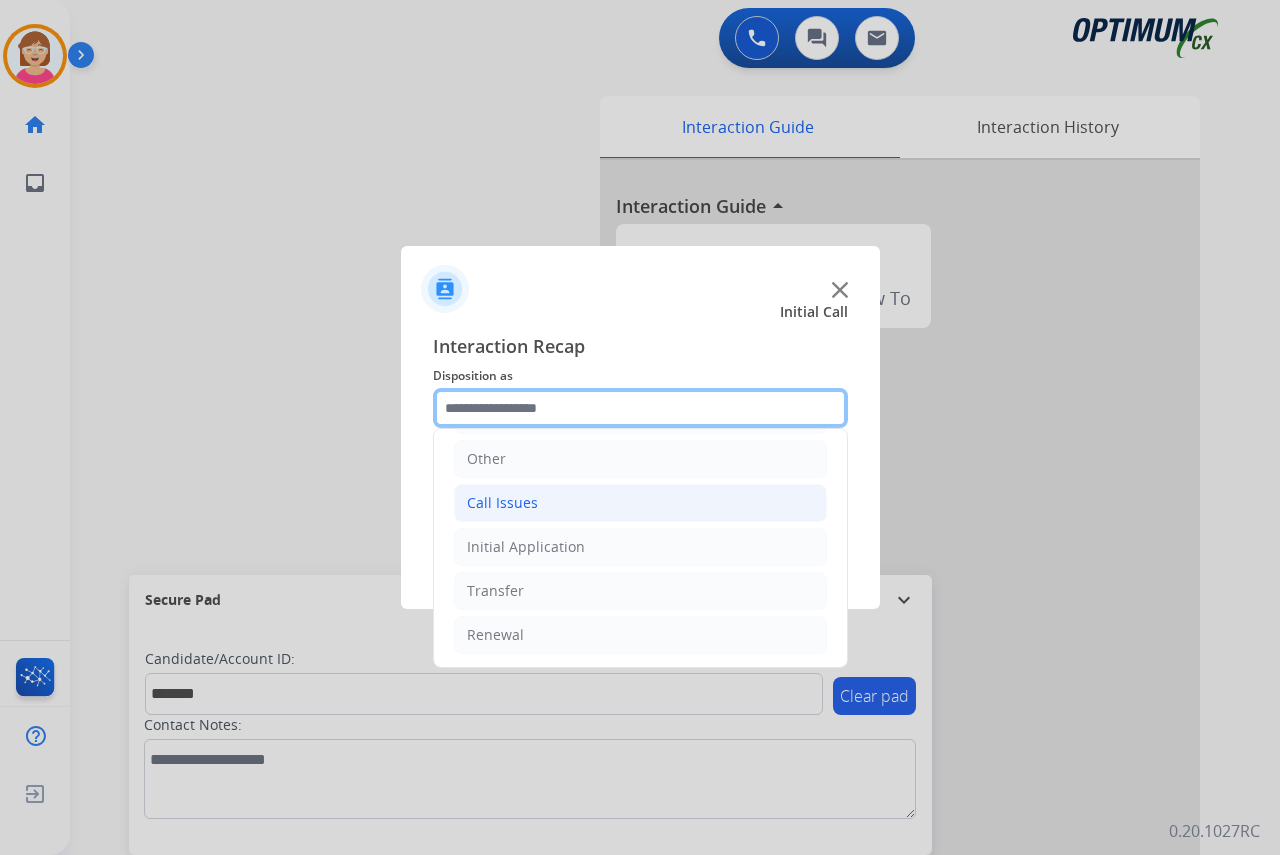 scroll, scrollTop: 136, scrollLeft: 0, axis: vertical 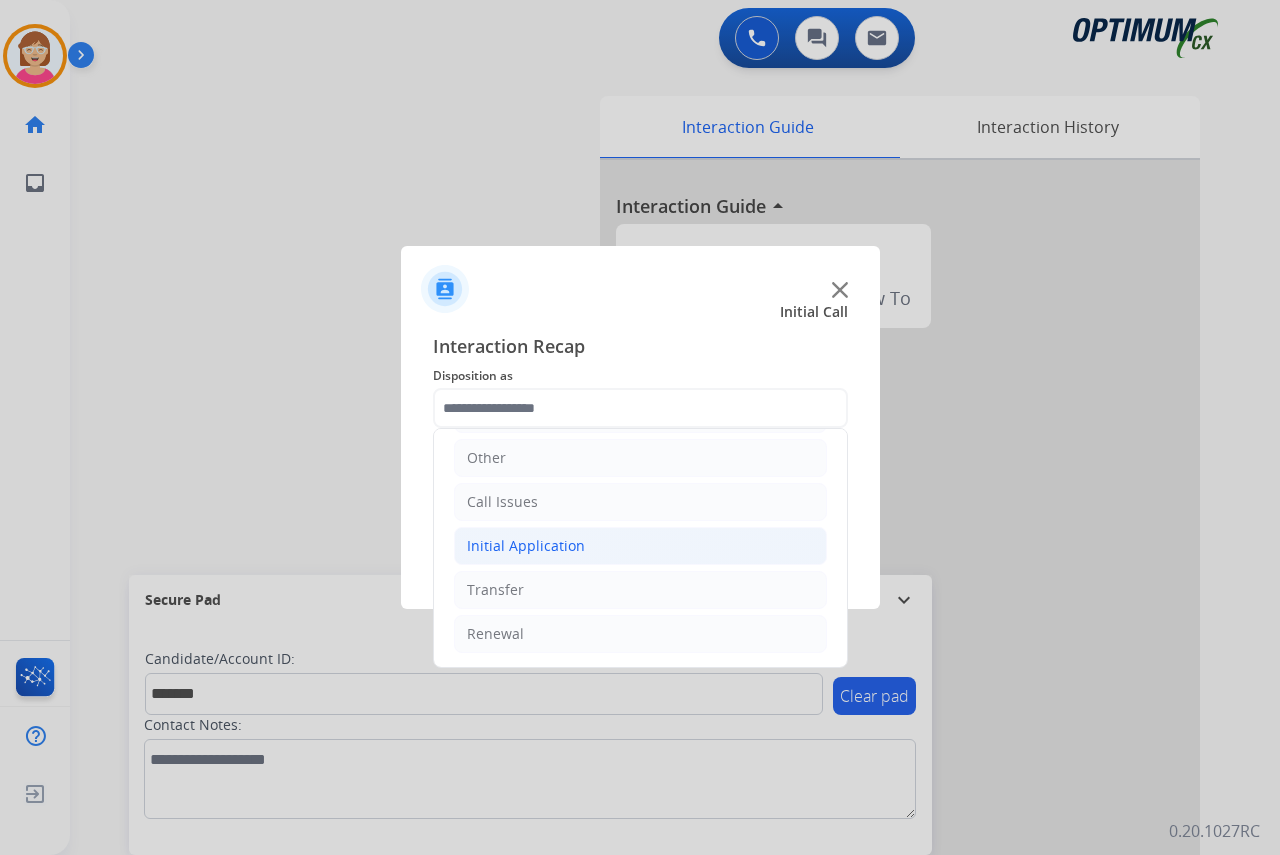 click on "Initial Application" 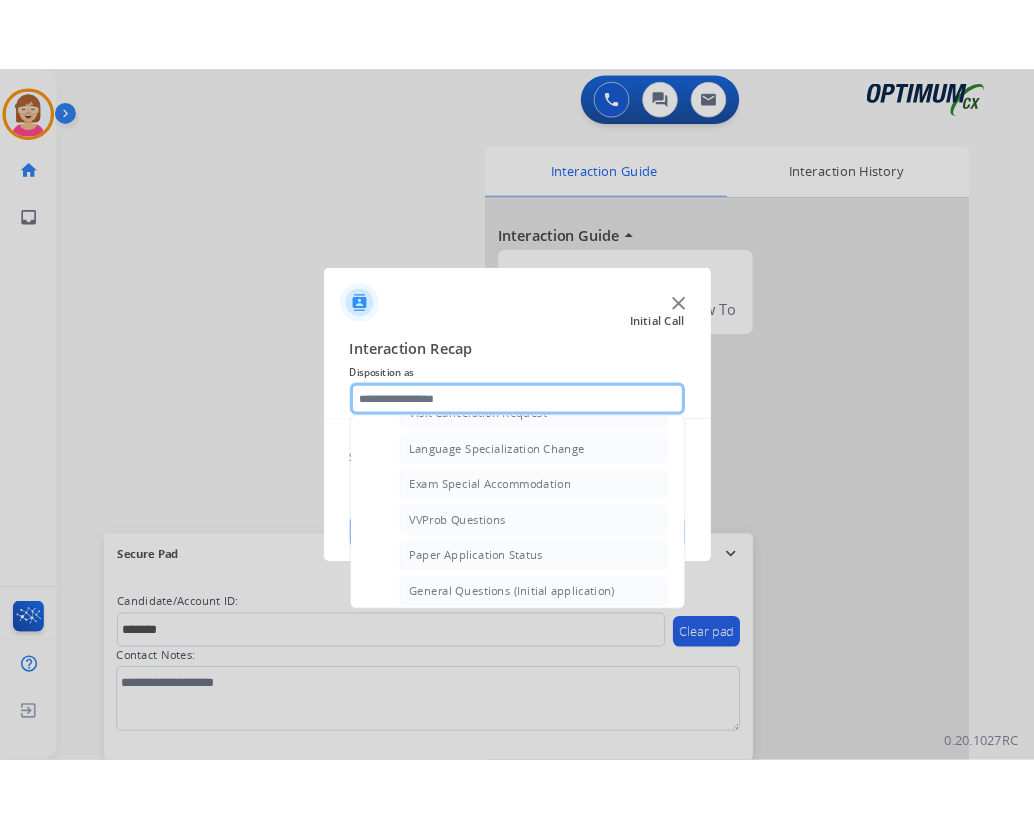 scroll, scrollTop: 1036, scrollLeft: 0, axis: vertical 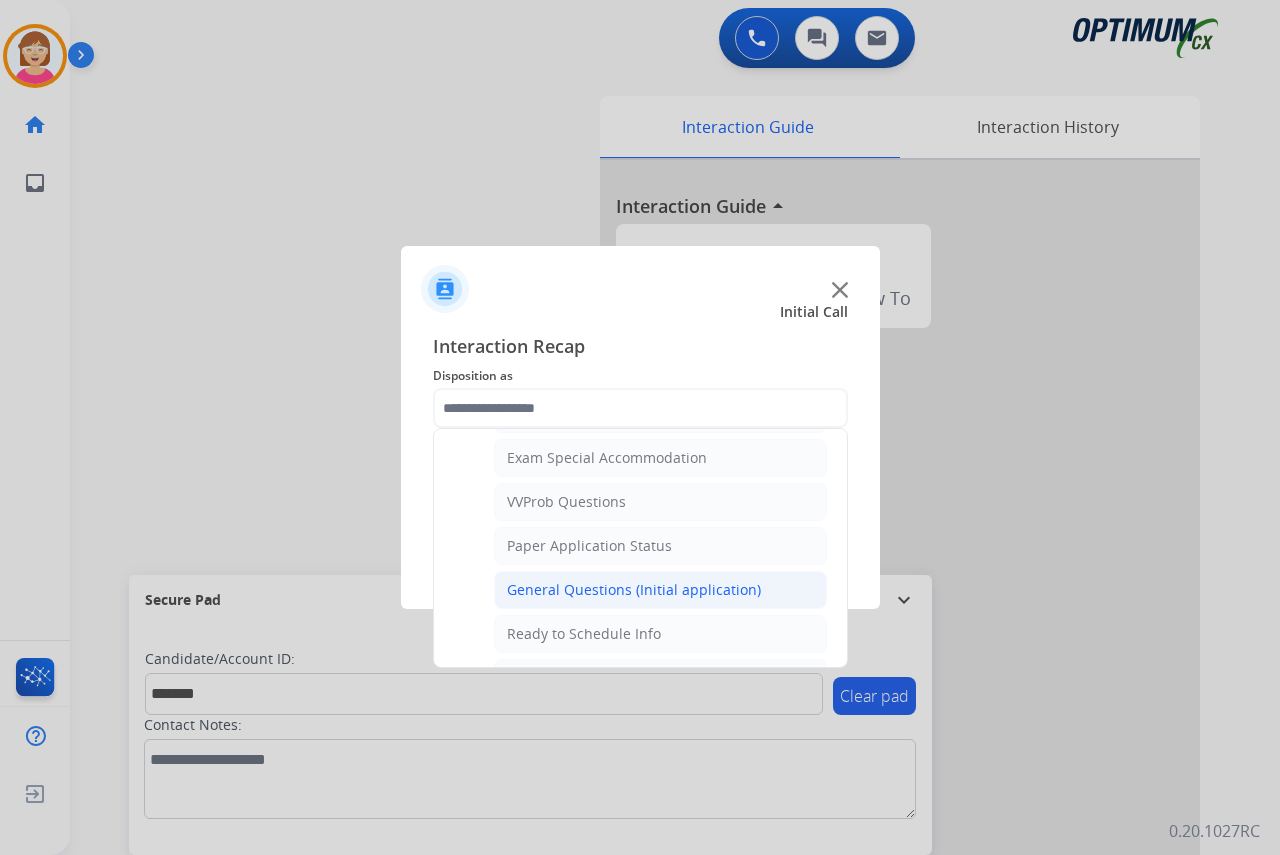click on "General Questions (Initial application)" 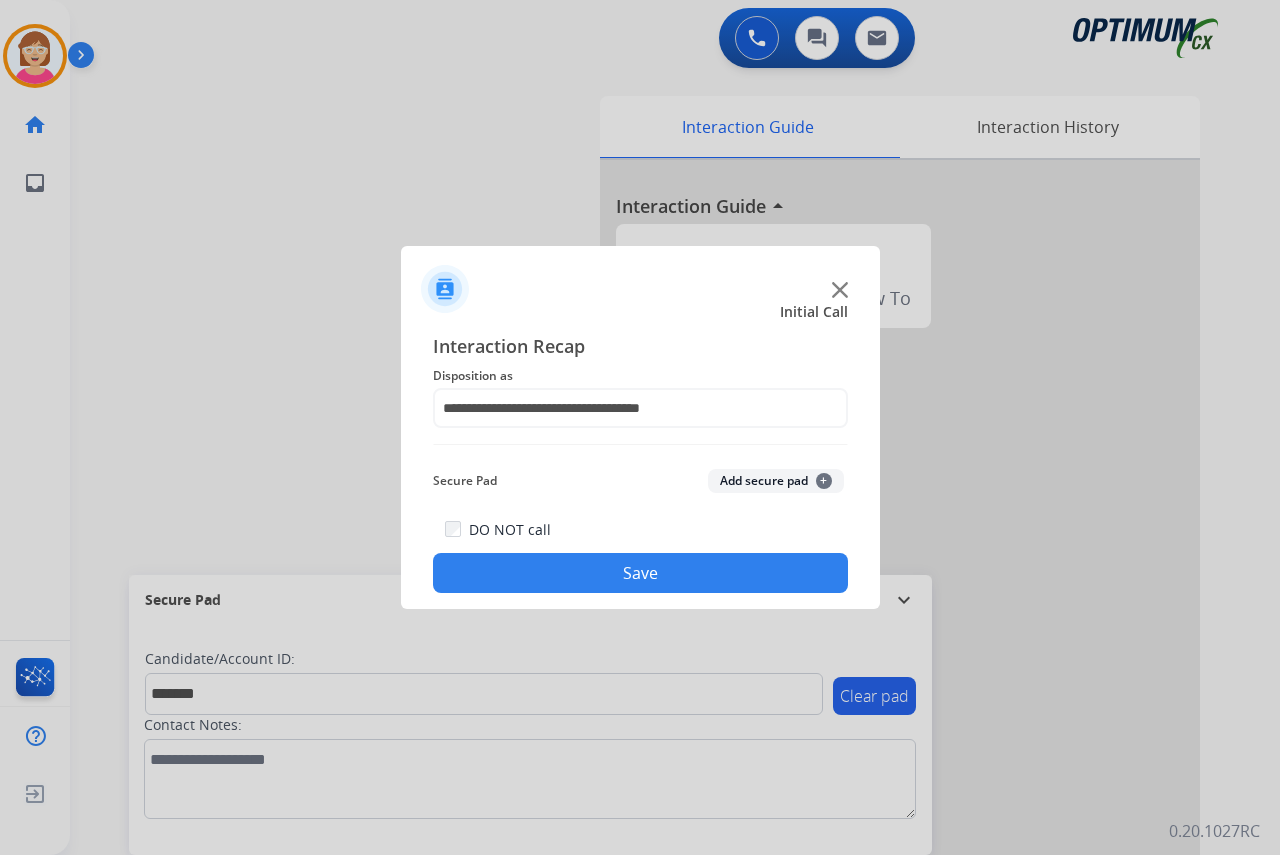 click on "+" 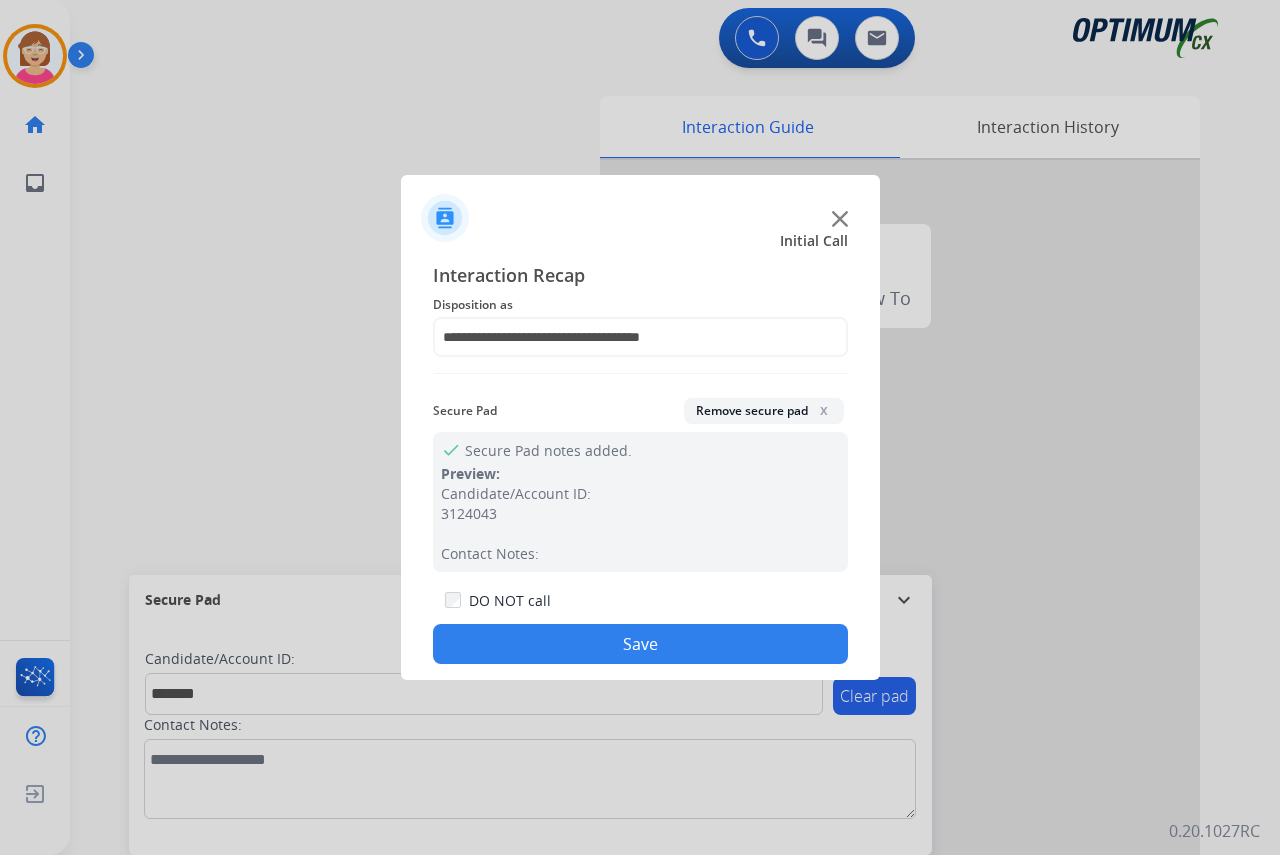 click on "Save" 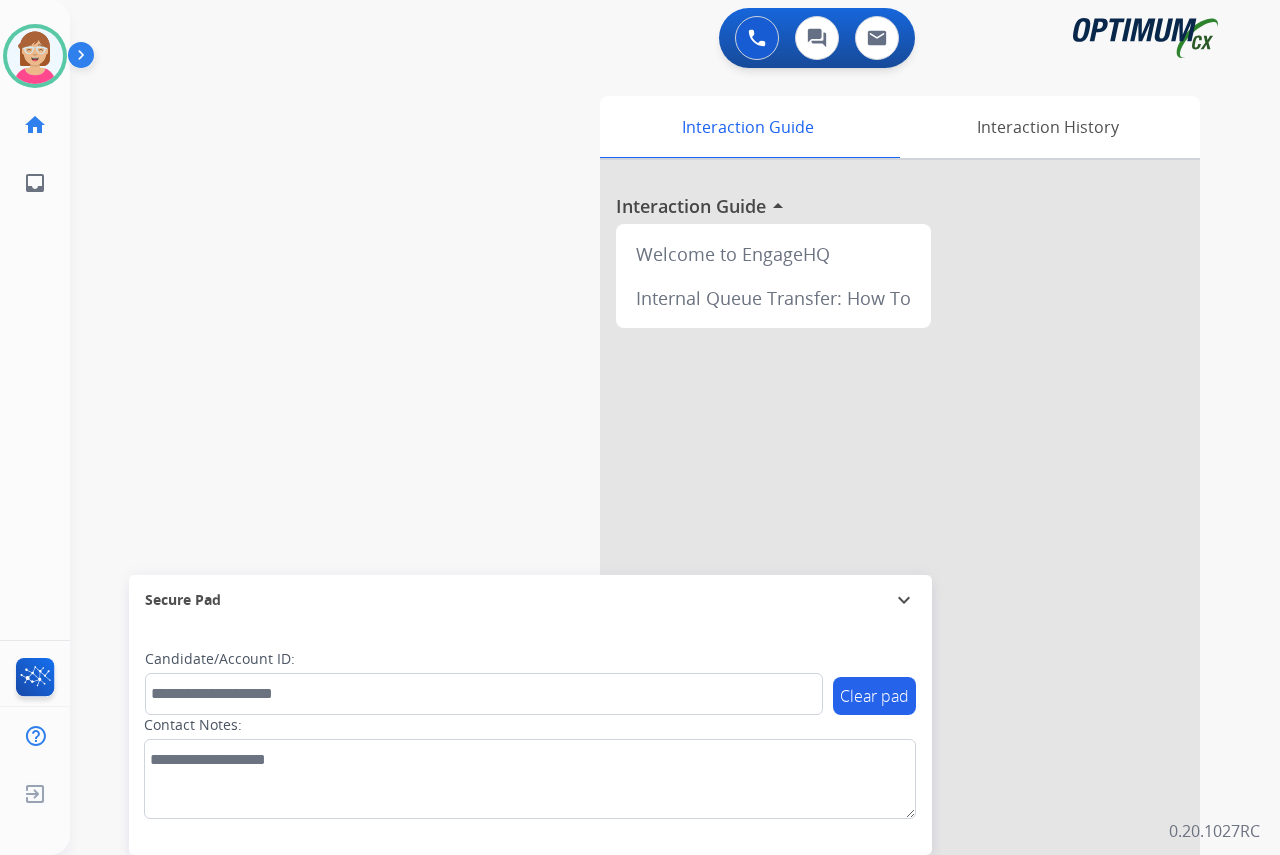 click on "[PERSON_NAME]   Available  Edit Avatar  Agent:   [PERSON_NAME] Profile:  OCX Training home  Home  Home inbox  Emails  Emails  FocalPoints  Help Center  Help Center  Log out  Log out" 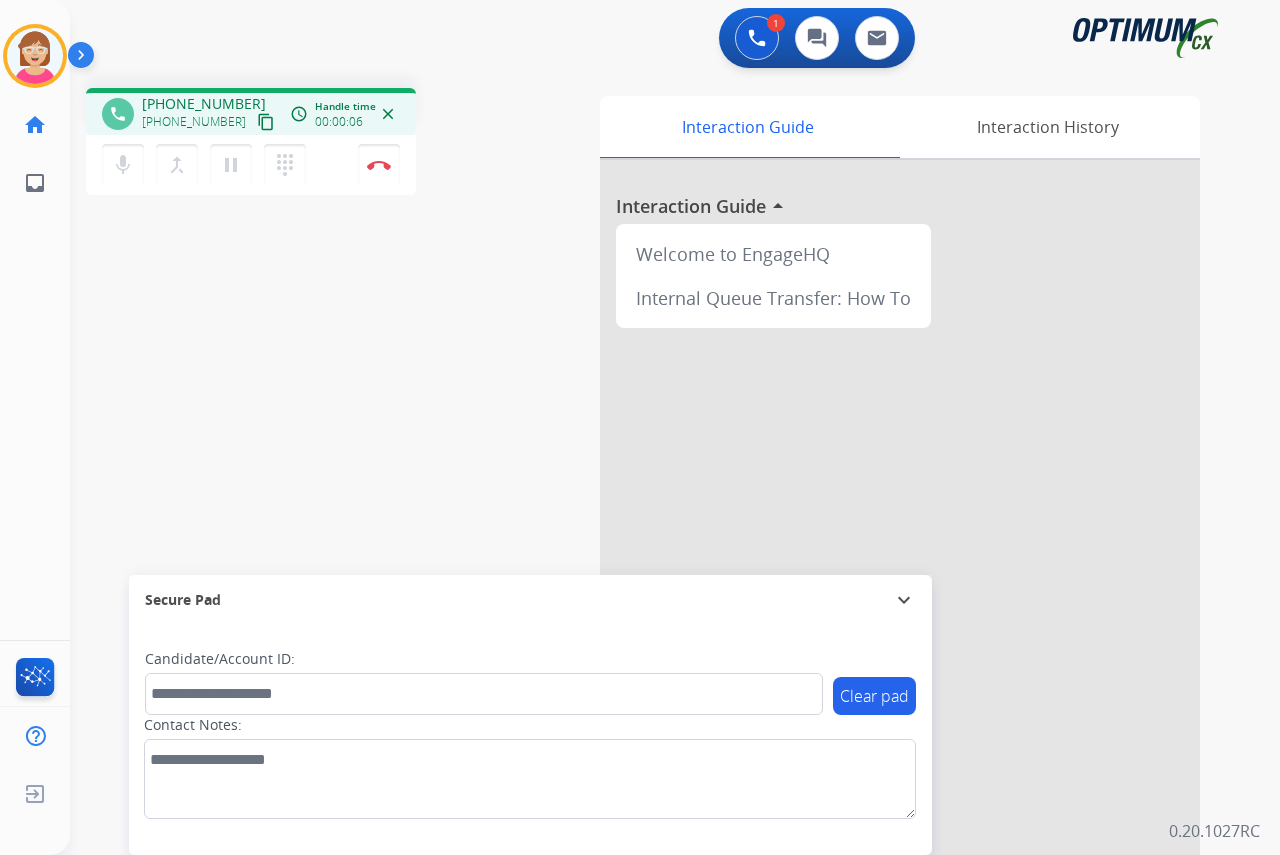 click on "[PERSON_NAME]  Edit Avatar  Agent:   [PERSON_NAME] Profile:  OCX Training home  Home  Home inbox  Emails  Emails  FocalPoints  Help Center  Help Center  Log out  Log out" 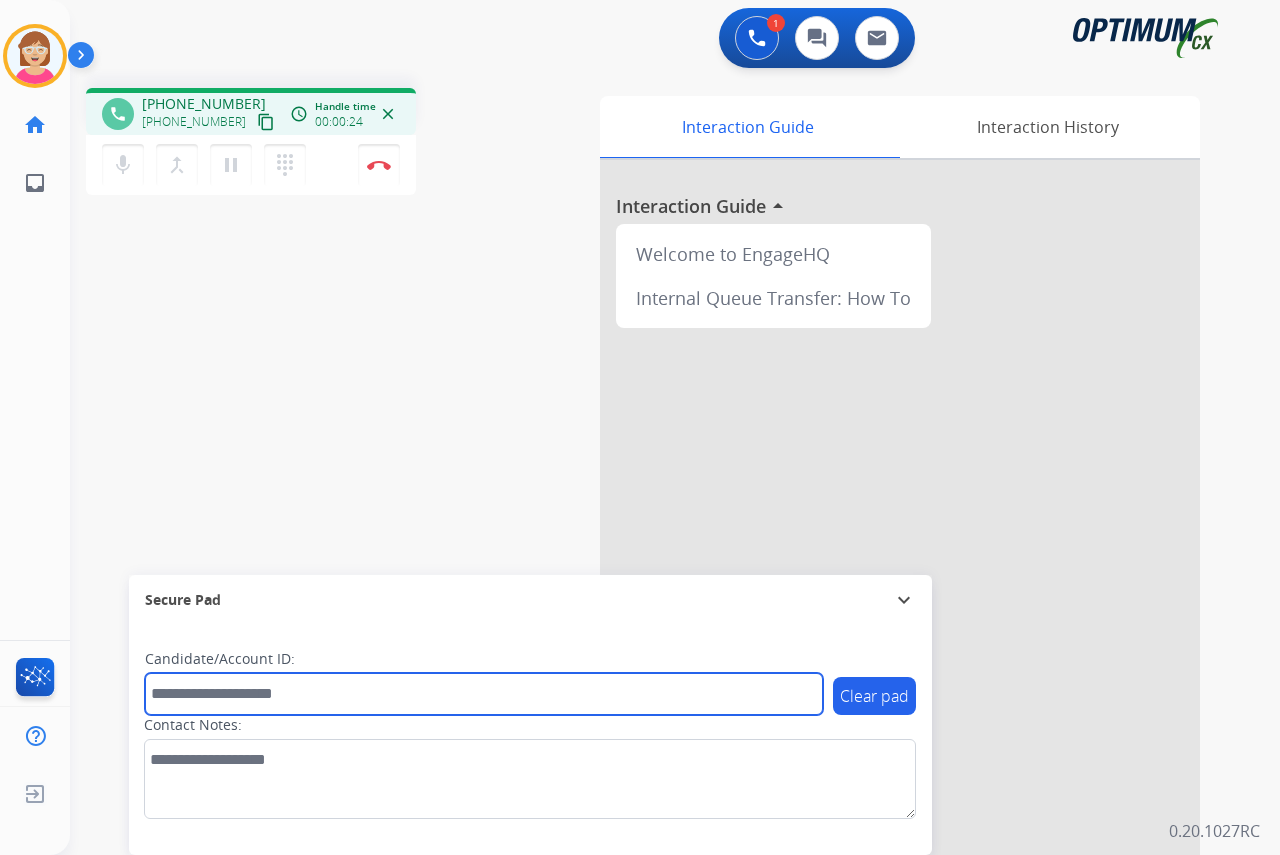 click at bounding box center (484, 694) 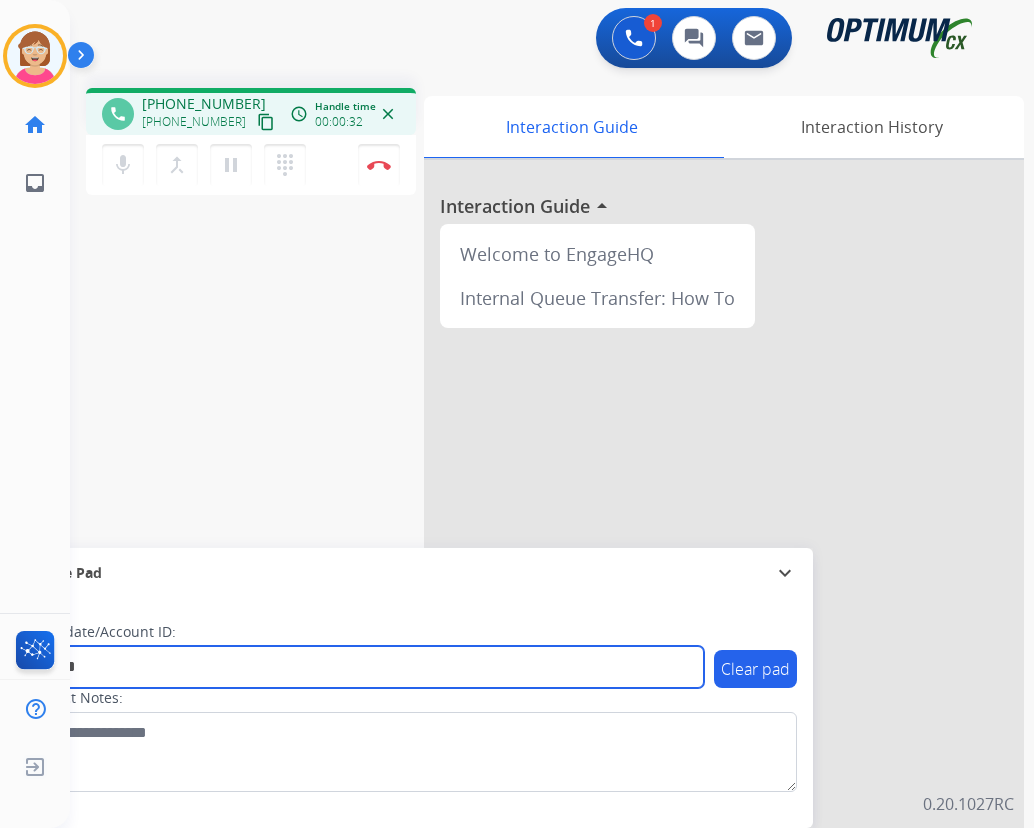 type on "*******" 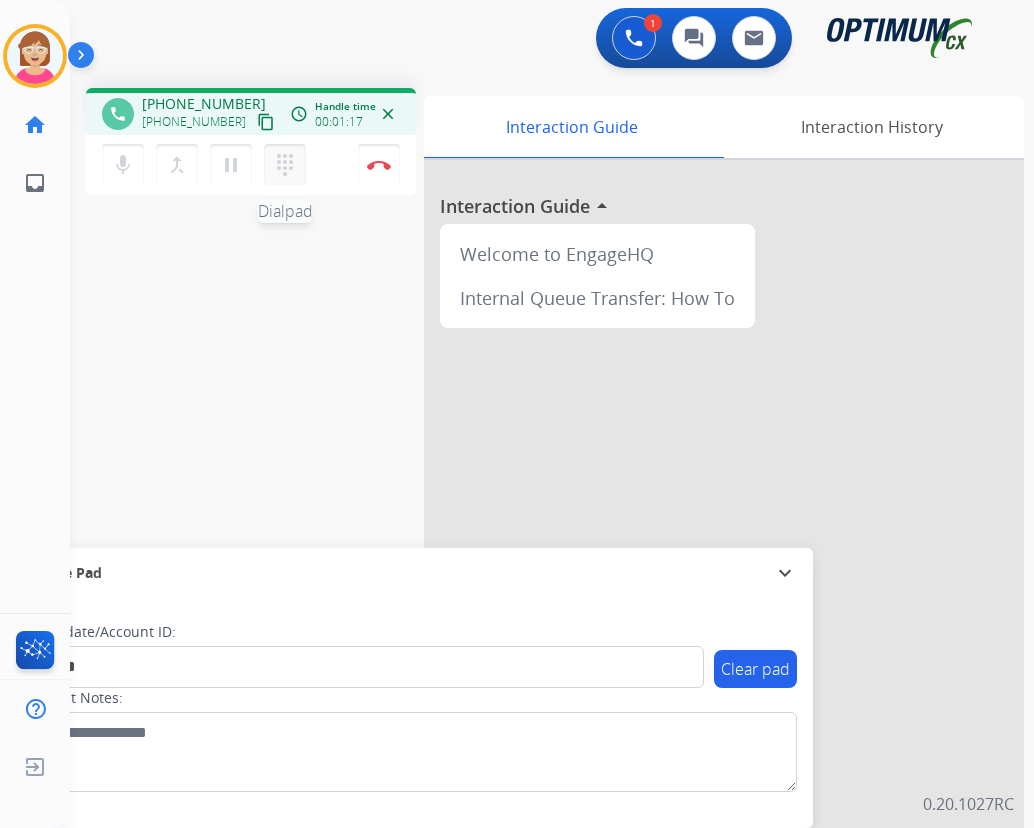 click on "dialpad" at bounding box center [285, 165] 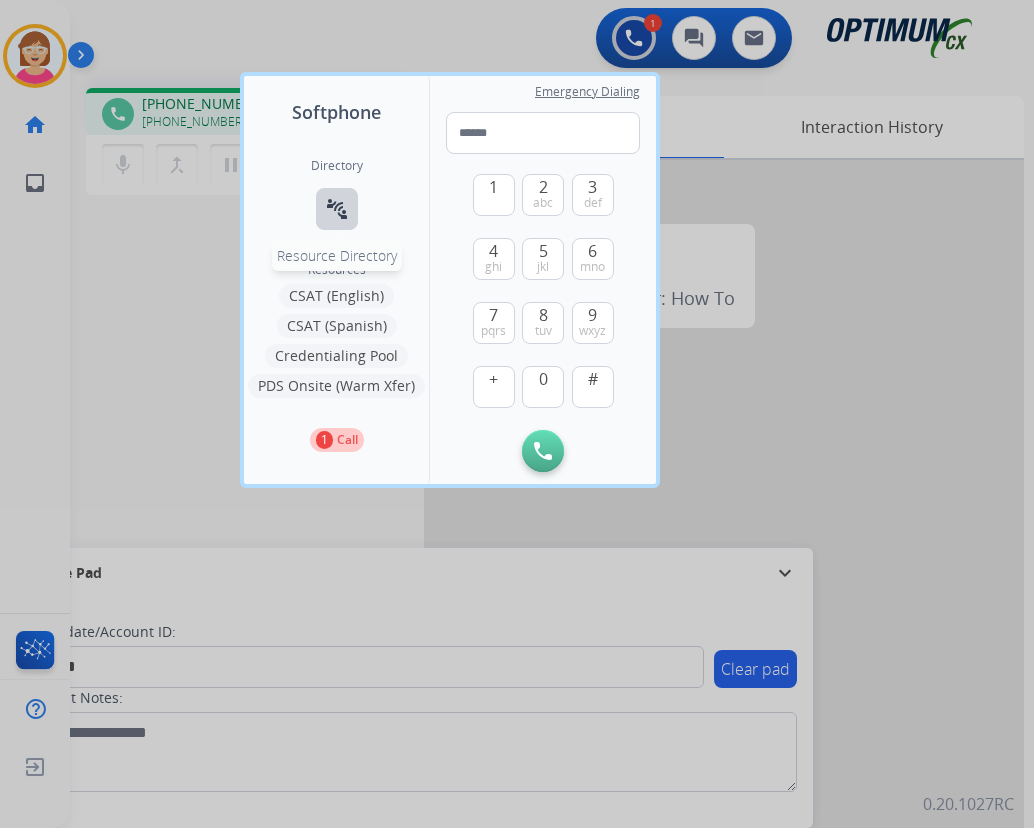 click on "connect_without_contact" at bounding box center [337, 209] 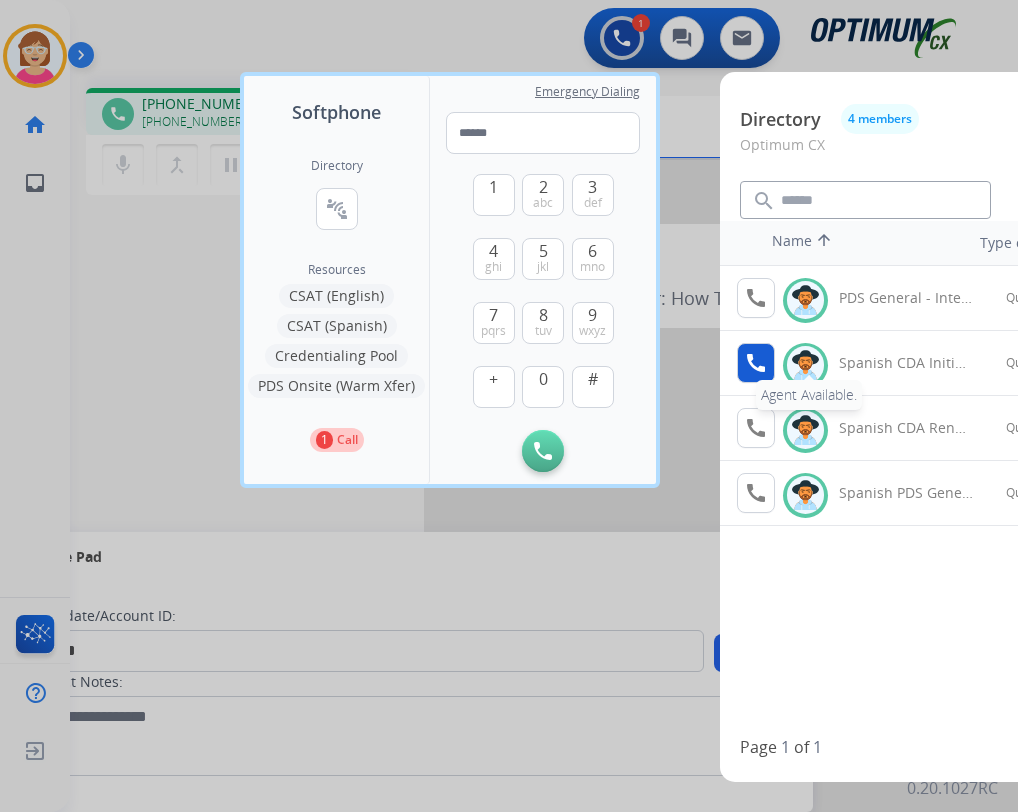 click on "call" at bounding box center [756, 363] 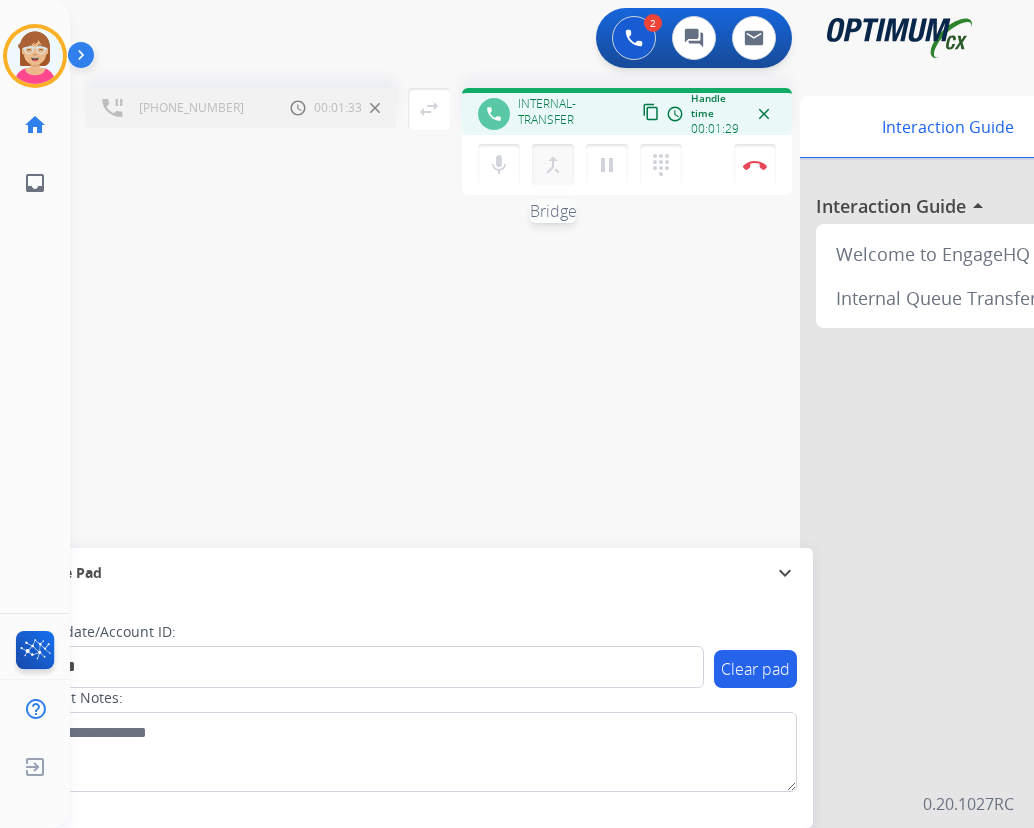 click on "merge_type" at bounding box center [553, 165] 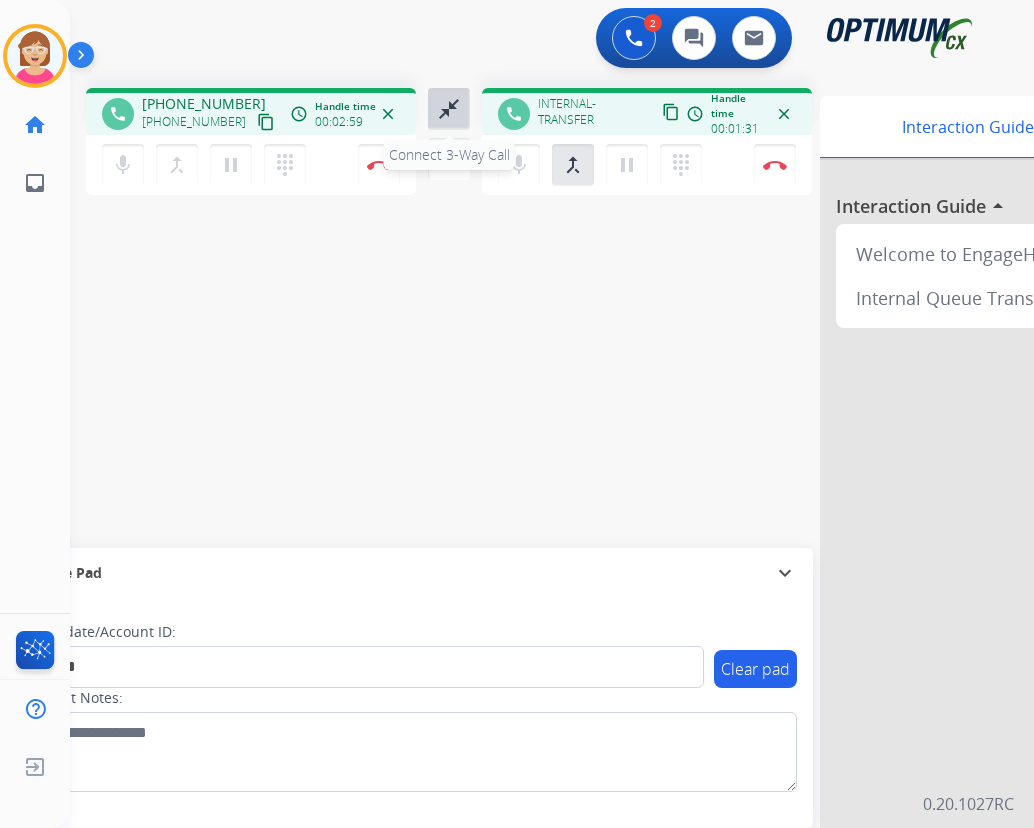 click on "close_fullscreen" at bounding box center (449, 109) 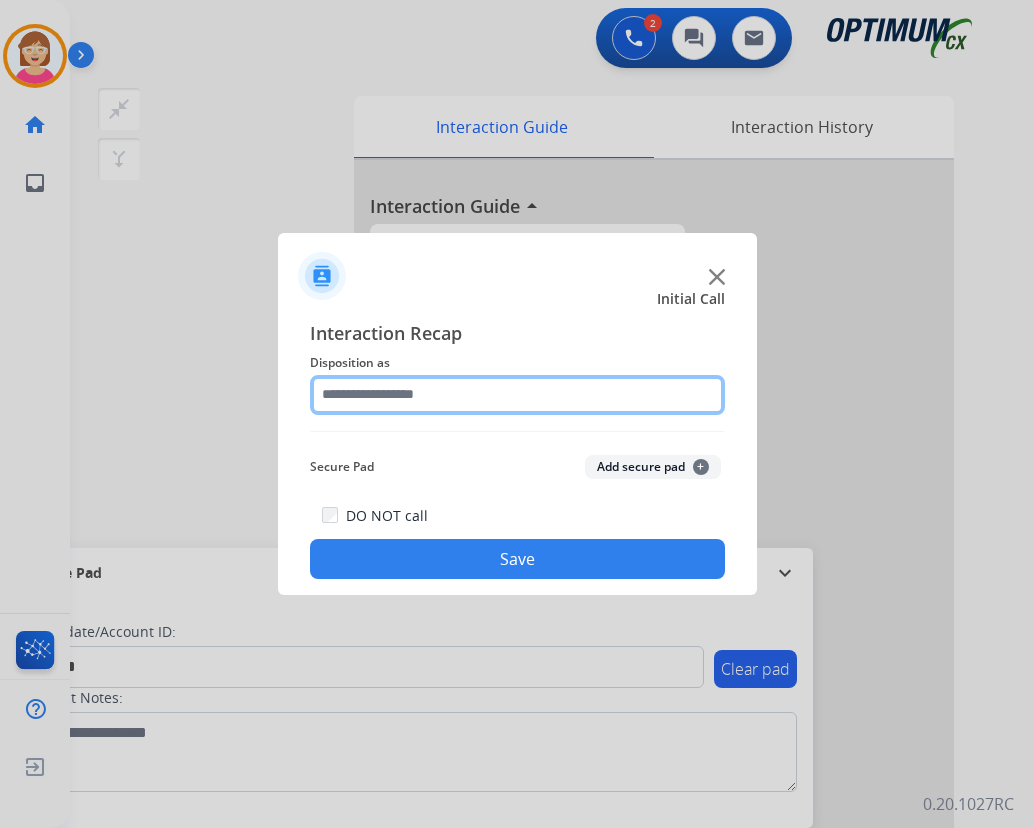 click 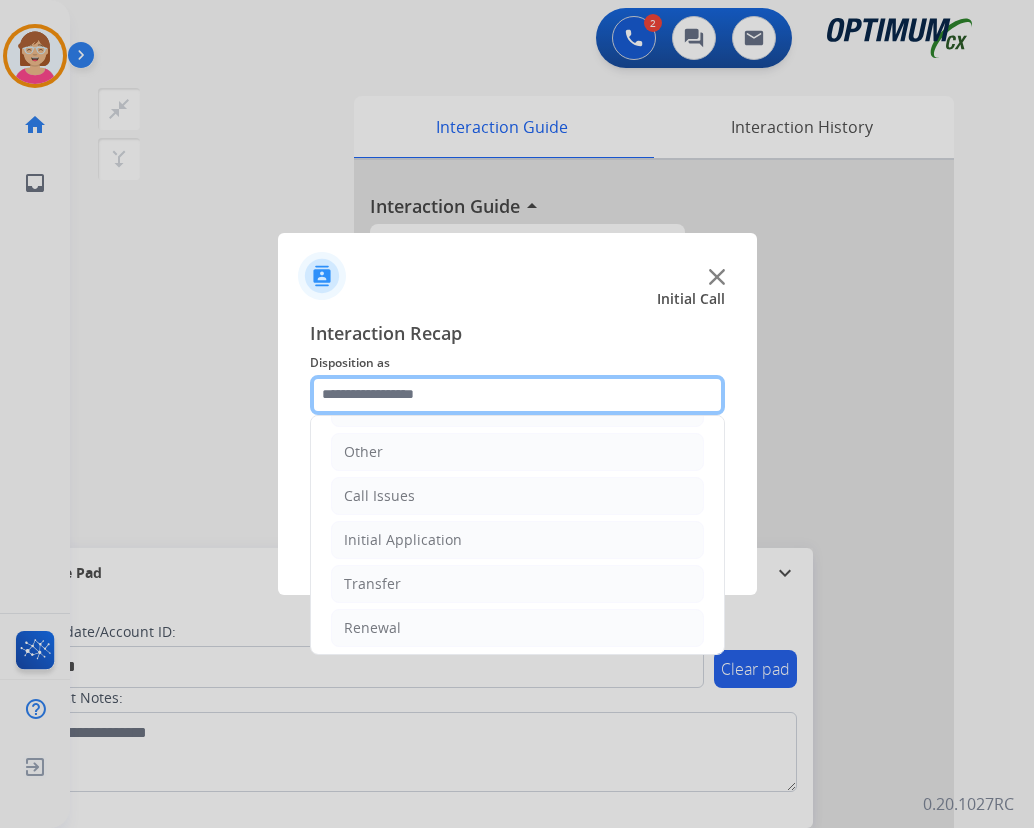 scroll, scrollTop: 136, scrollLeft: 0, axis: vertical 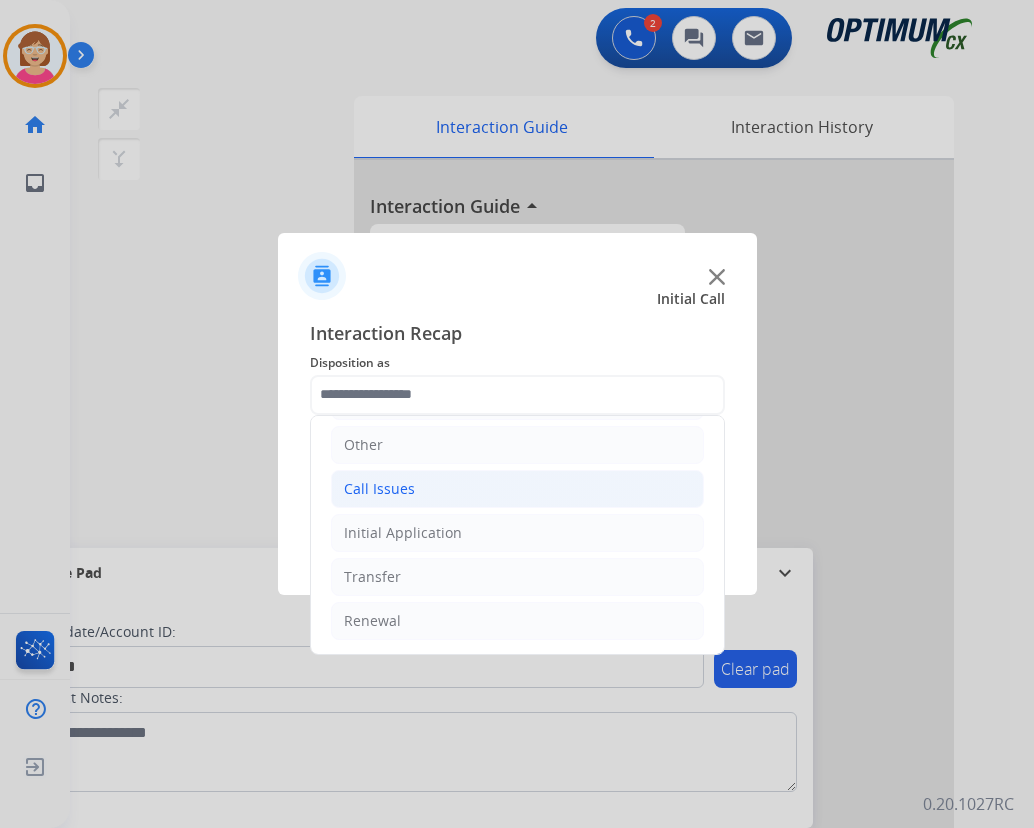 click on "Call Issues" 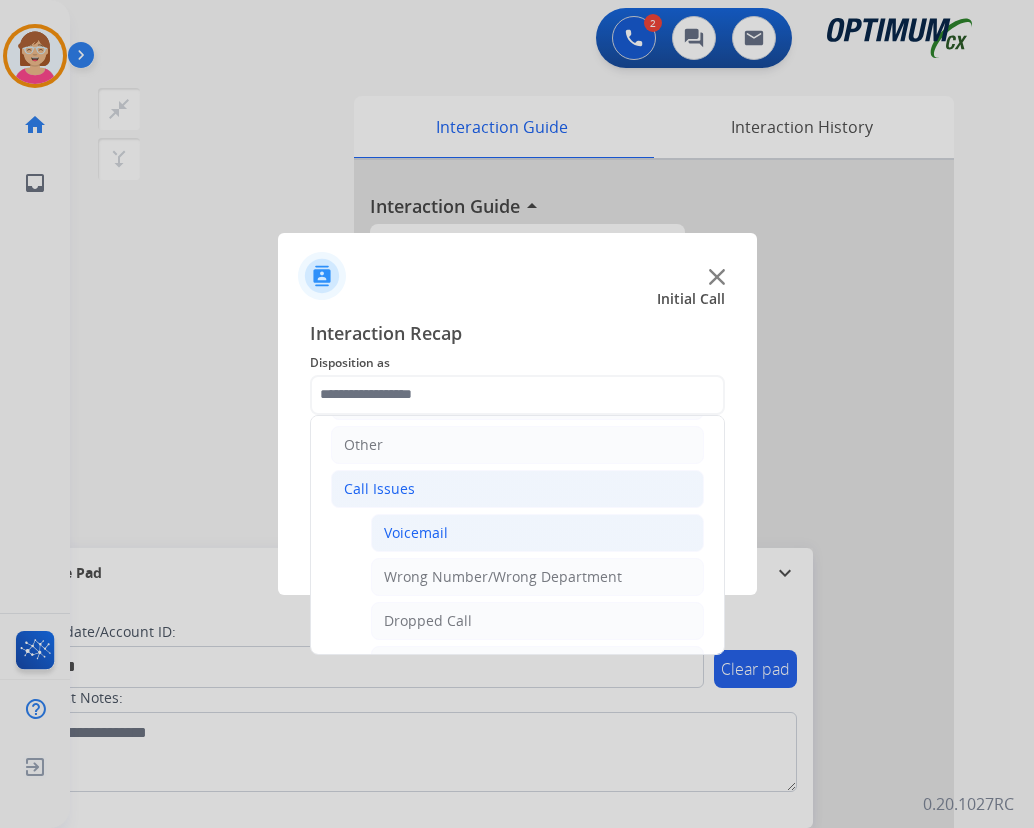 click on "Voicemail" 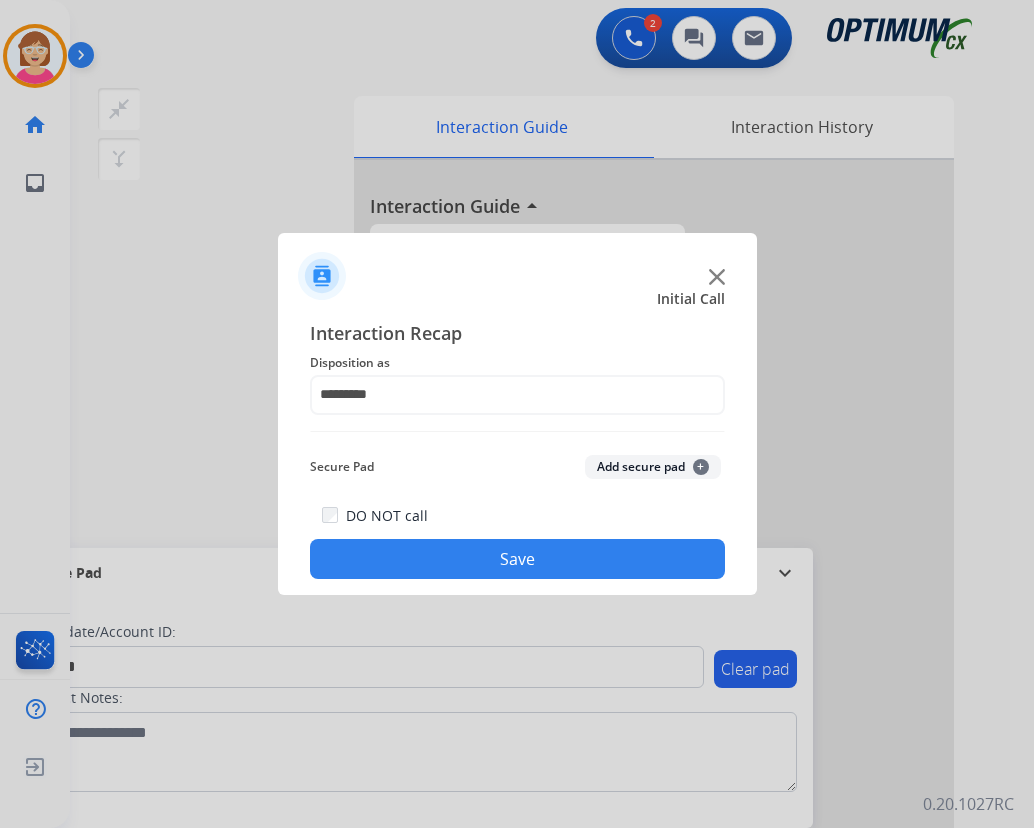 click on "+" 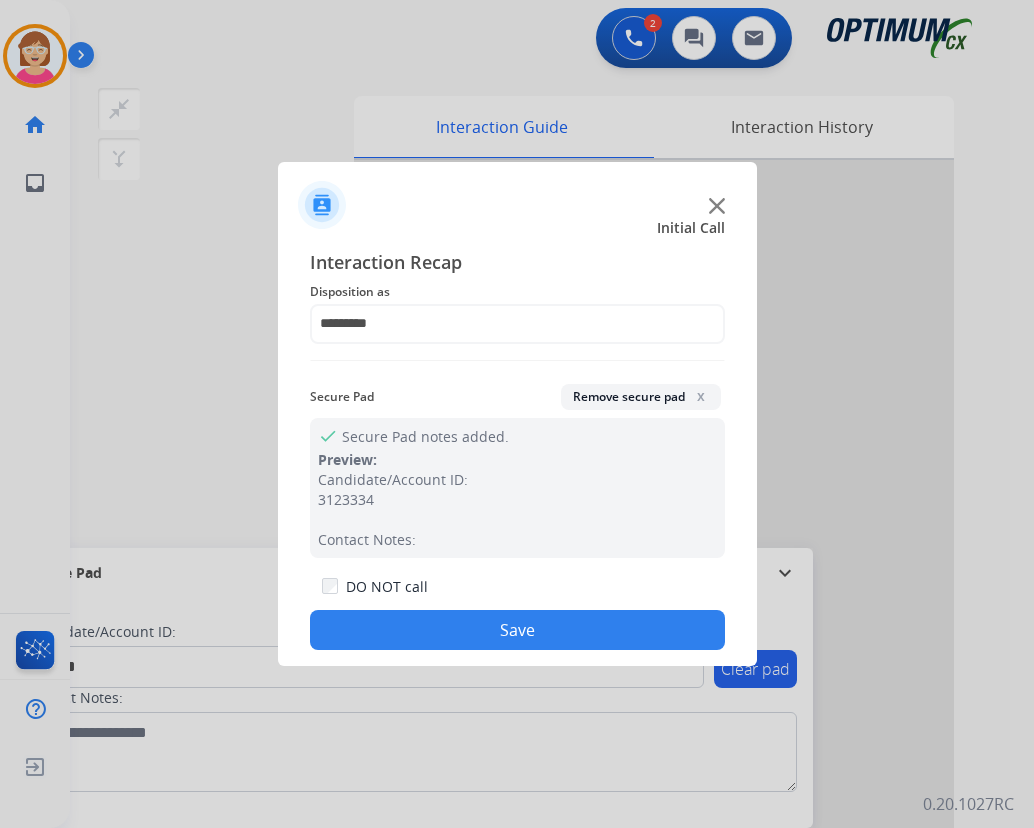 click on "Save" 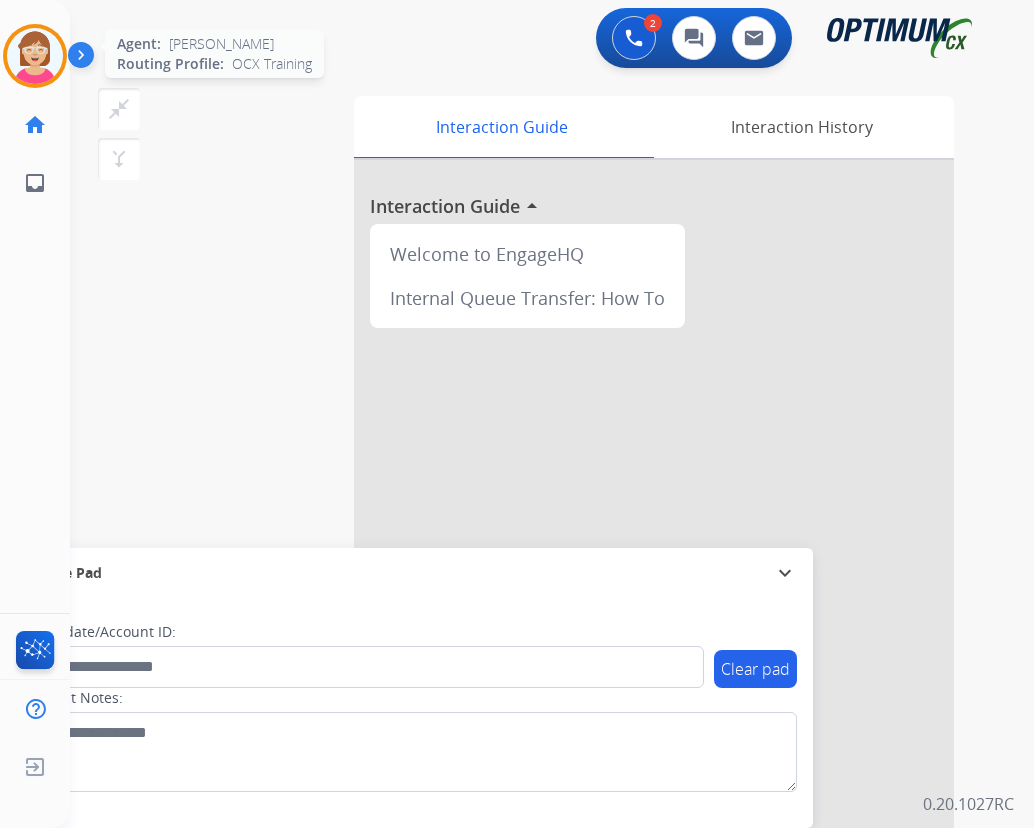 click at bounding box center (35, 56) 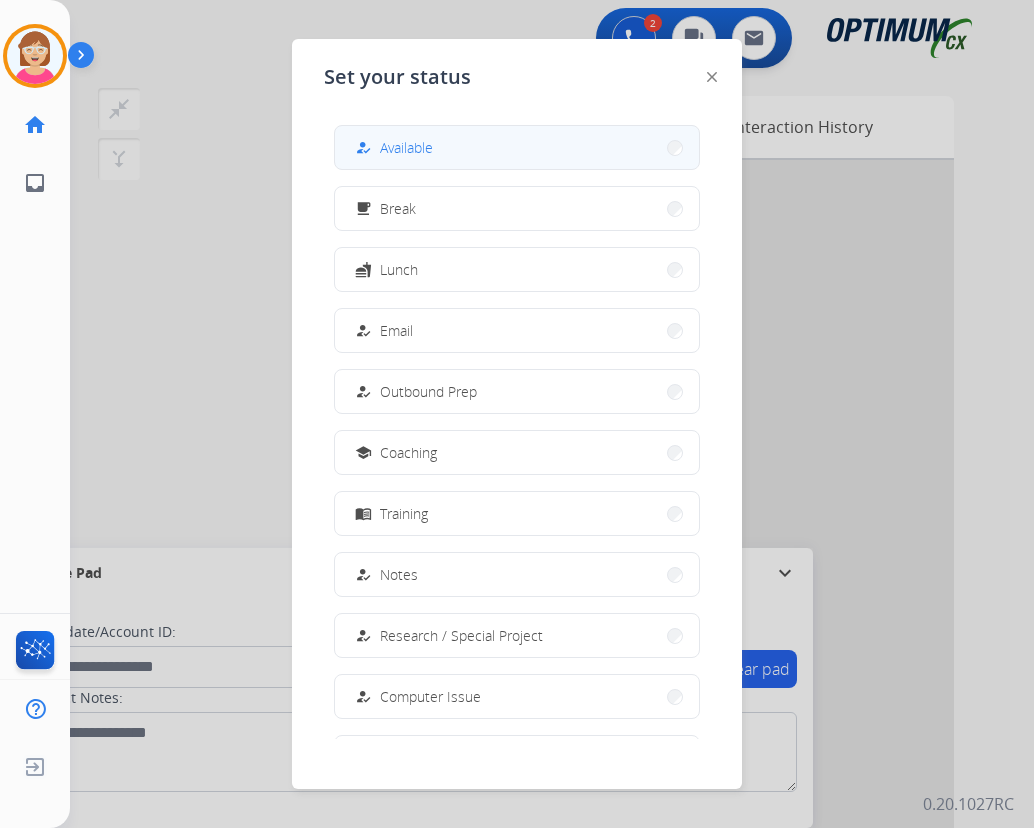 click on "Available" at bounding box center [406, 147] 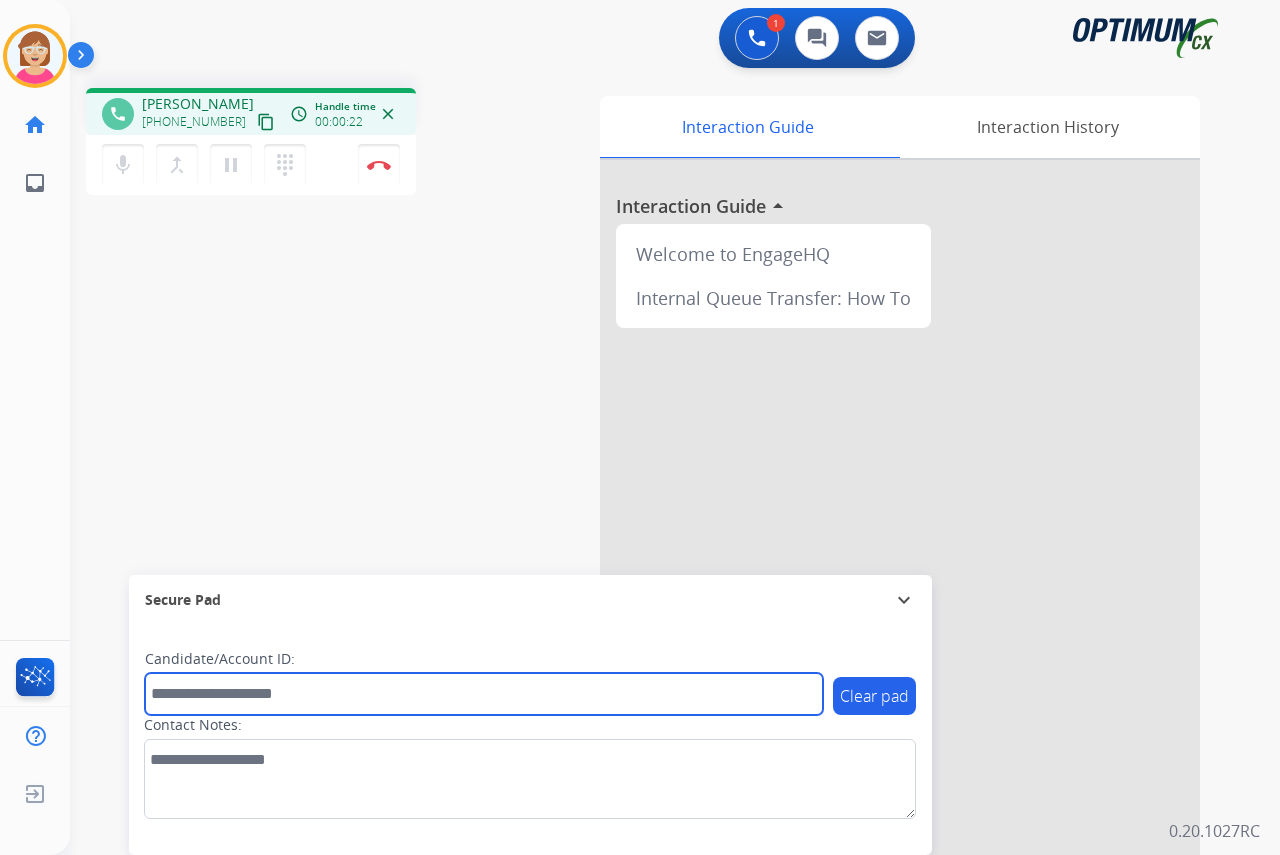 click at bounding box center (484, 694) 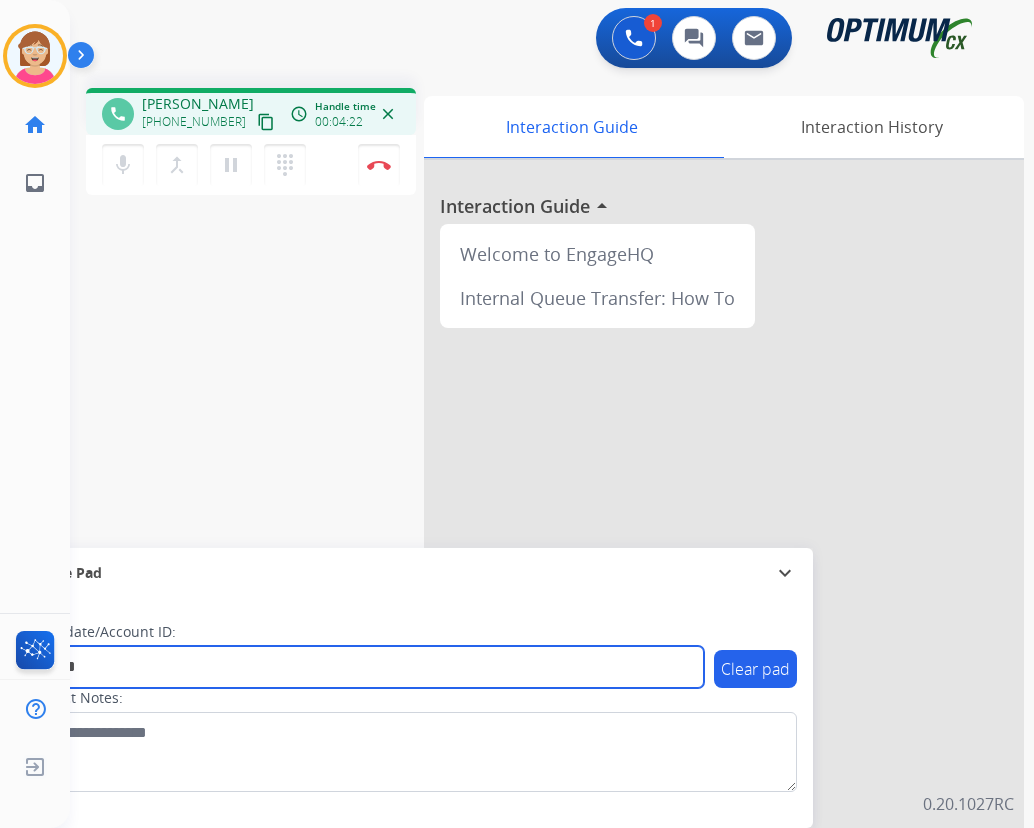 click on "*******" at bounding box center (365, 667) 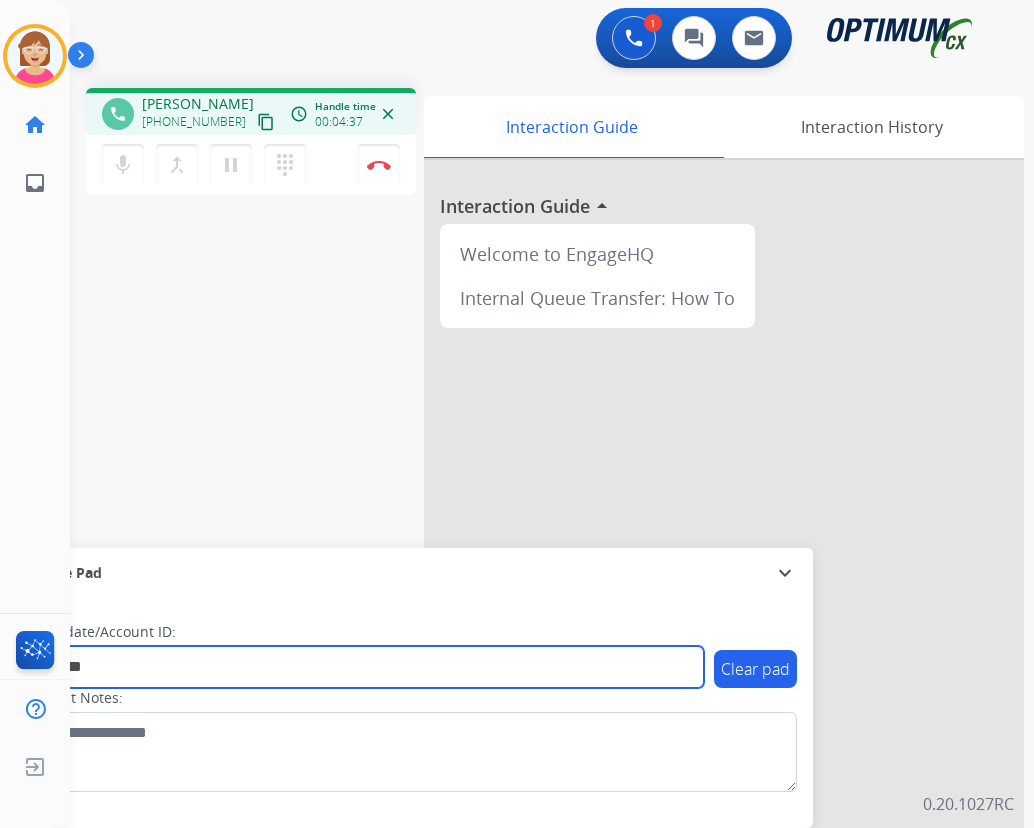 click on "********" at bounding box center [365, 667] 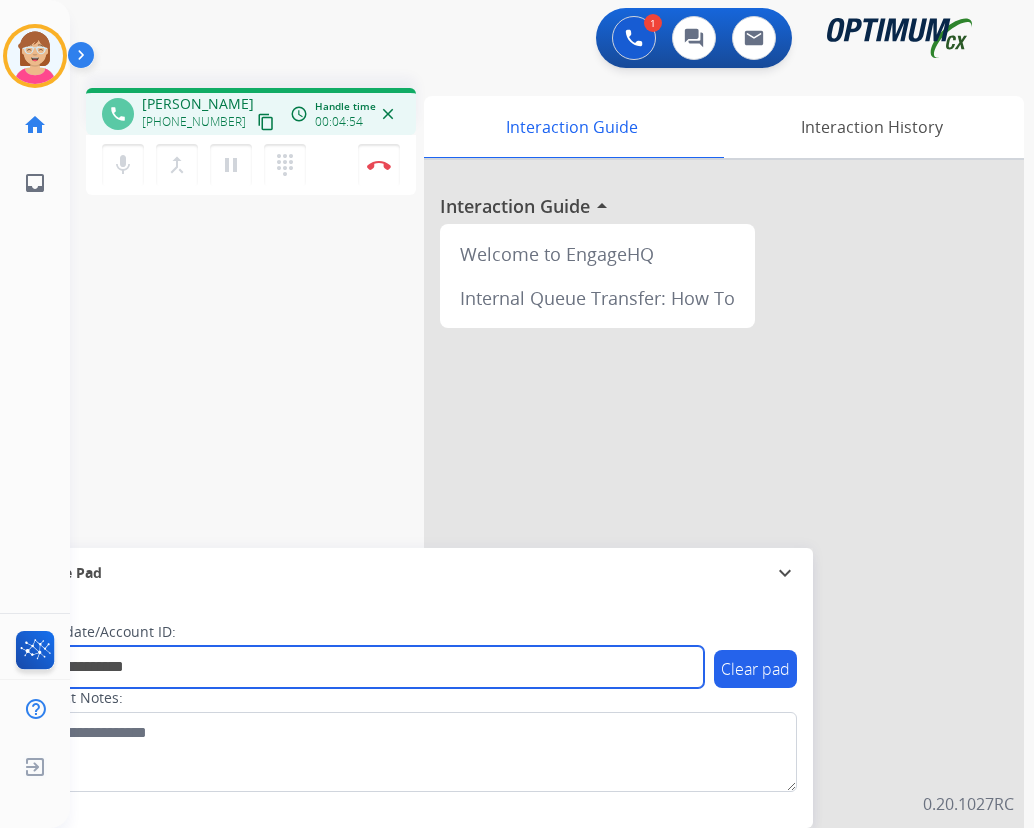 type on "**********" 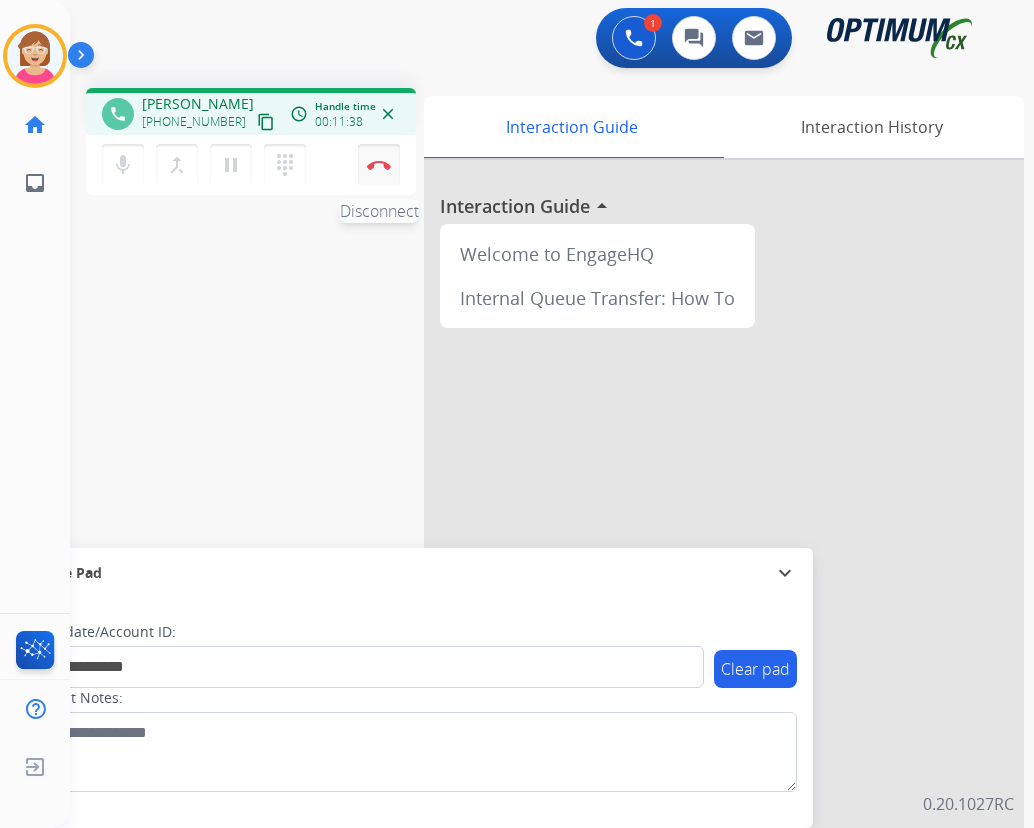 click at bounding box center [379, 165] 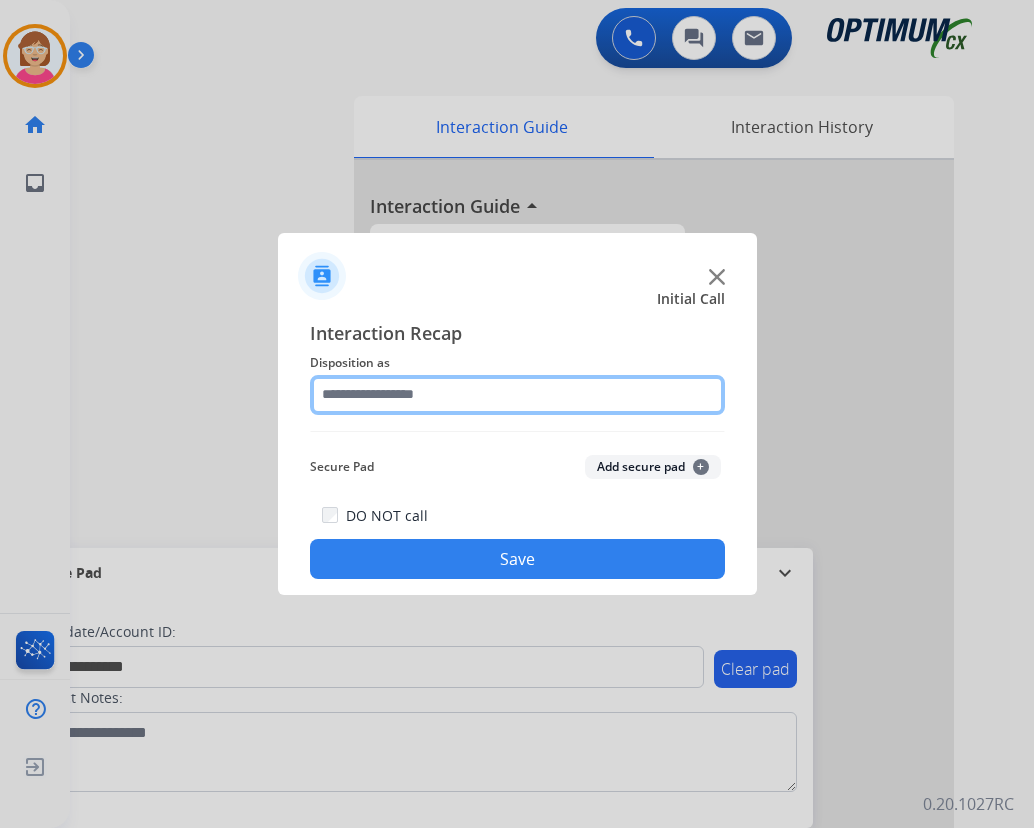 click 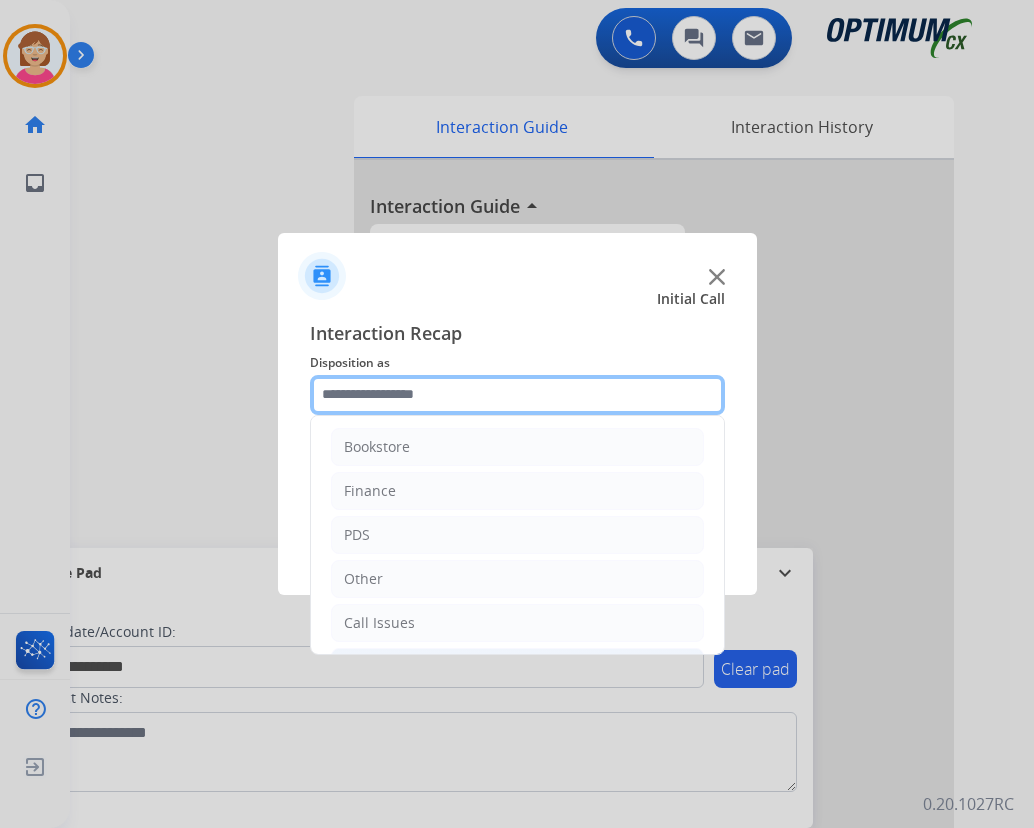 scroll, scrollTop: 0, scrollLeft: 0, axis: both 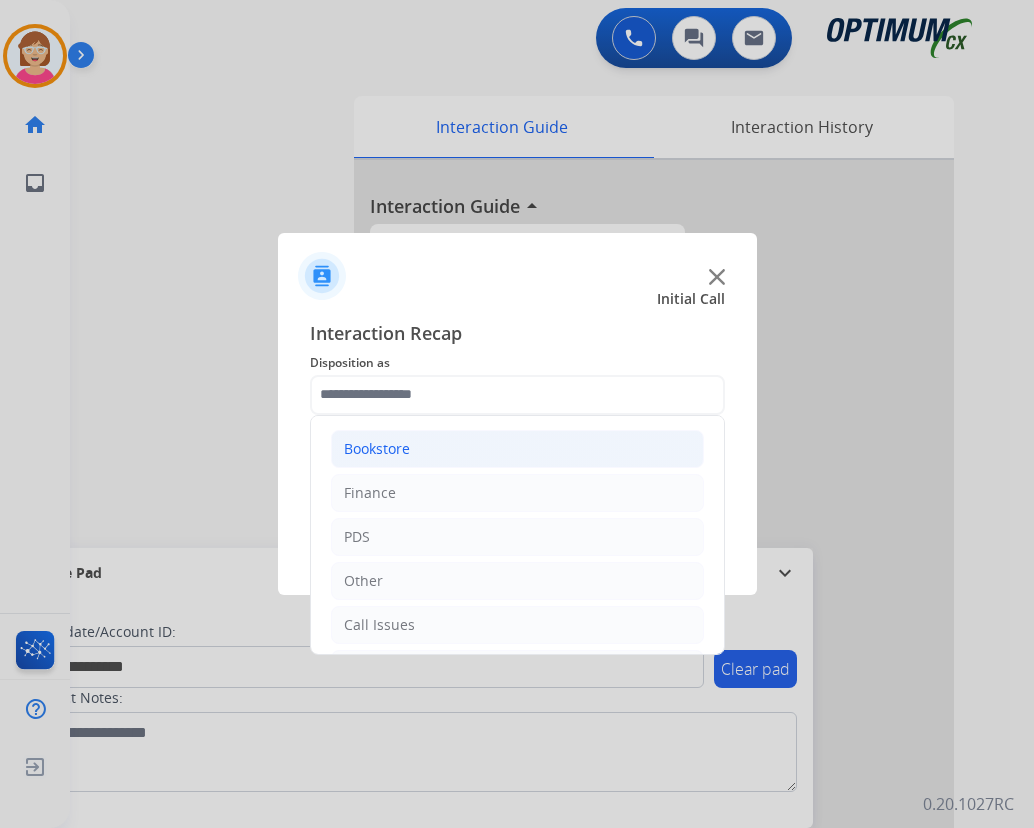 click on "Bookstore" 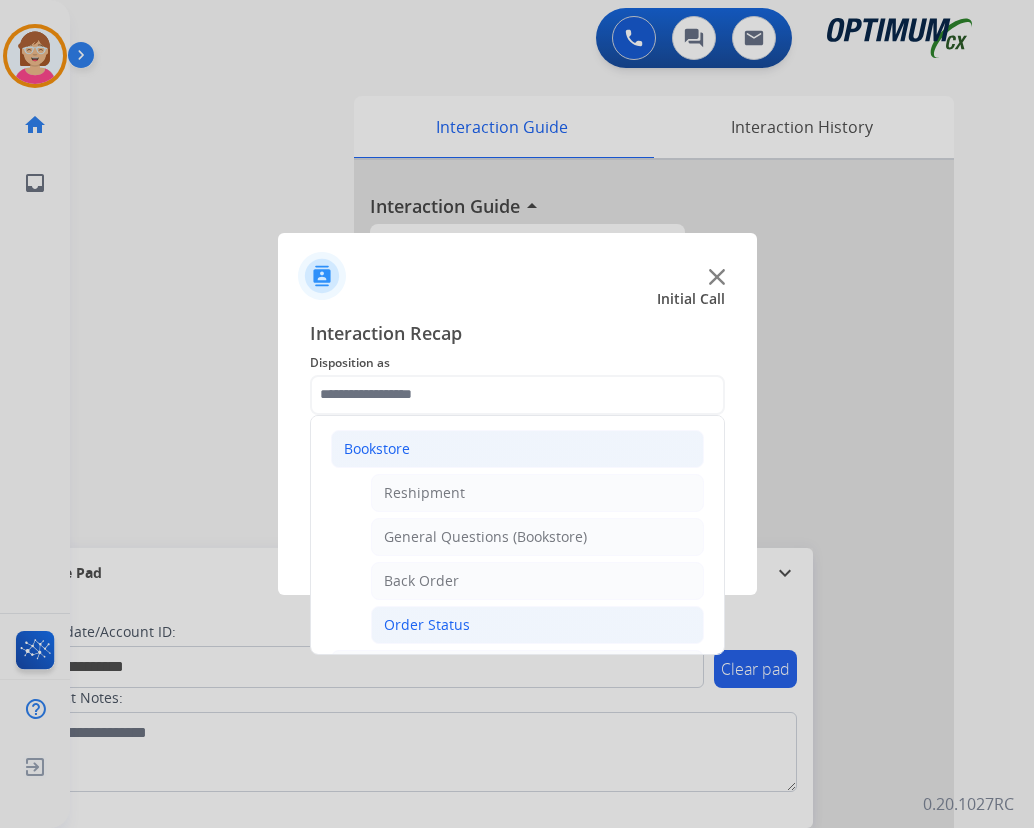 click on "Order Status" 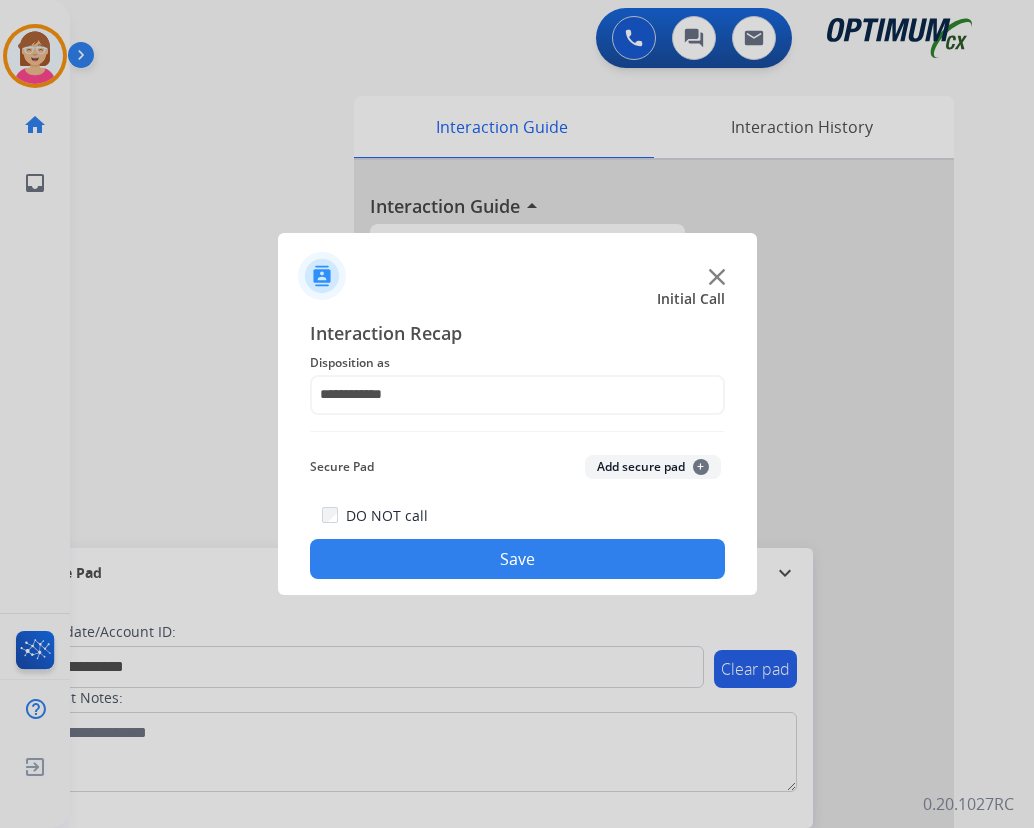click on "+" 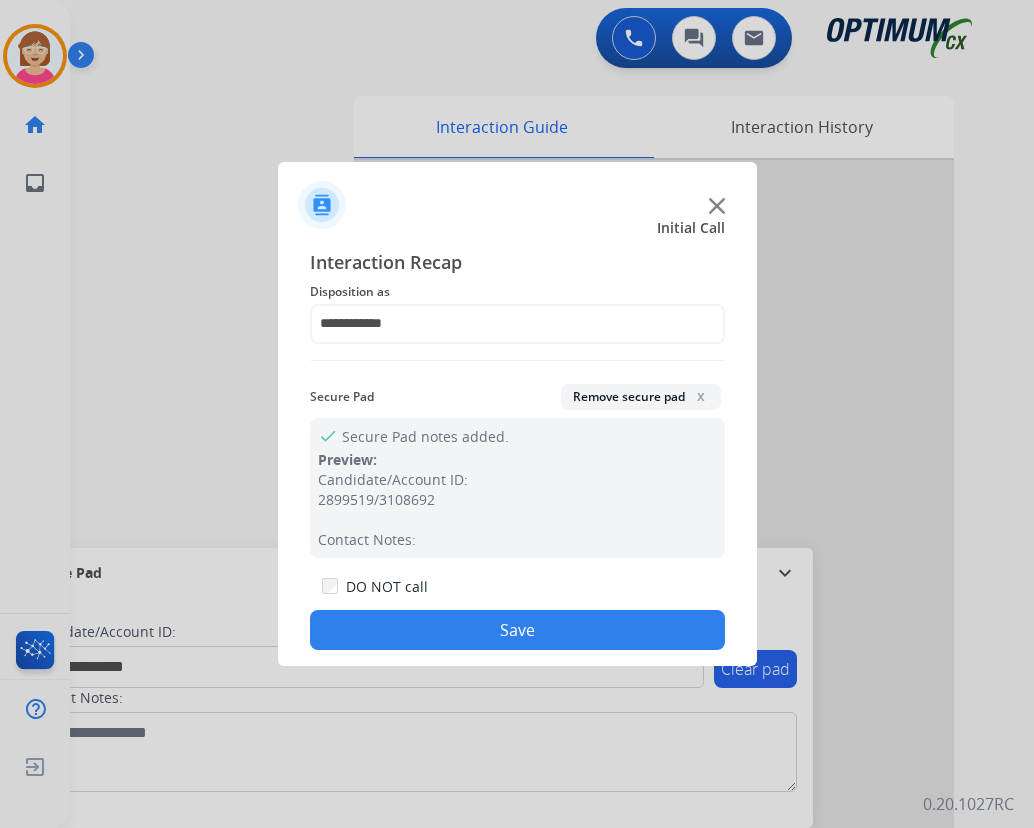 click on "Save" 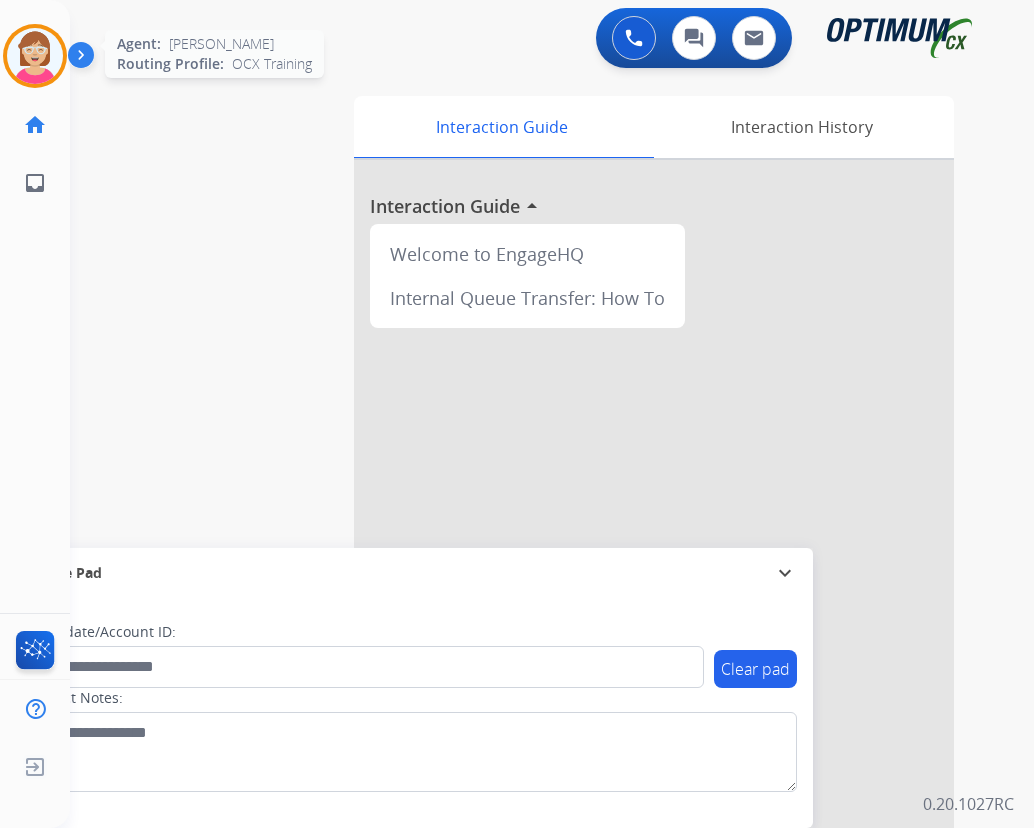 click at bounding box center [35, 56] 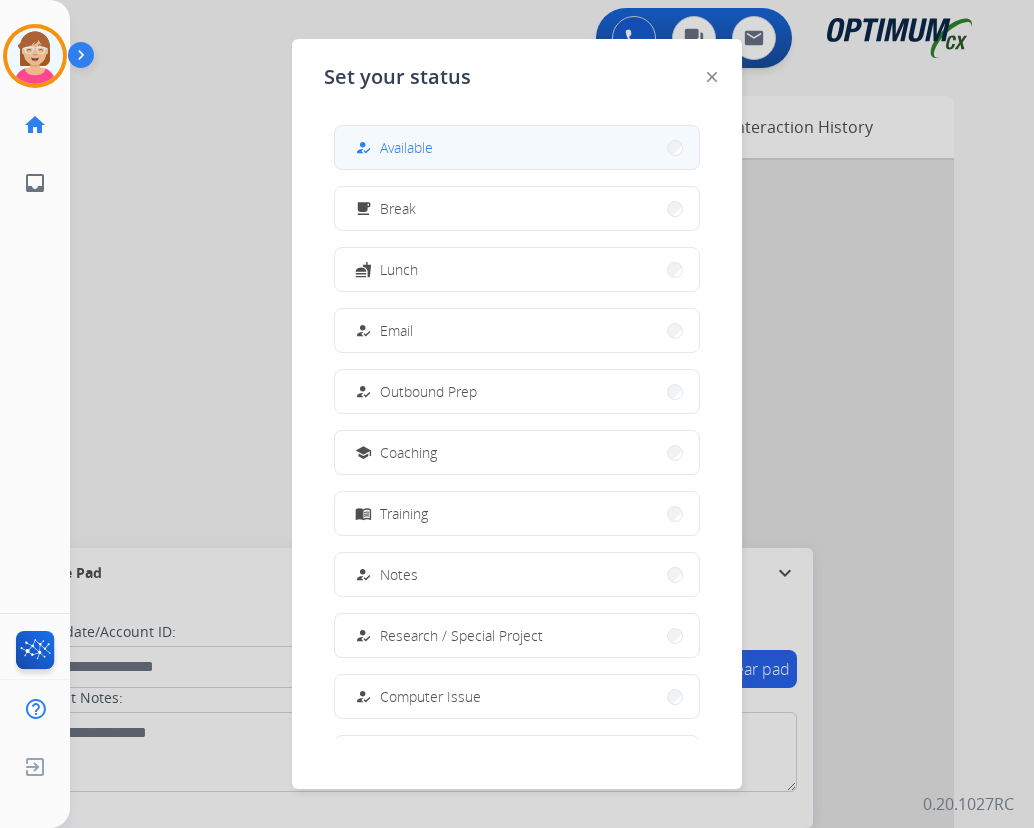 click on "how_to_reg Available" at bounding box center [517, 147] 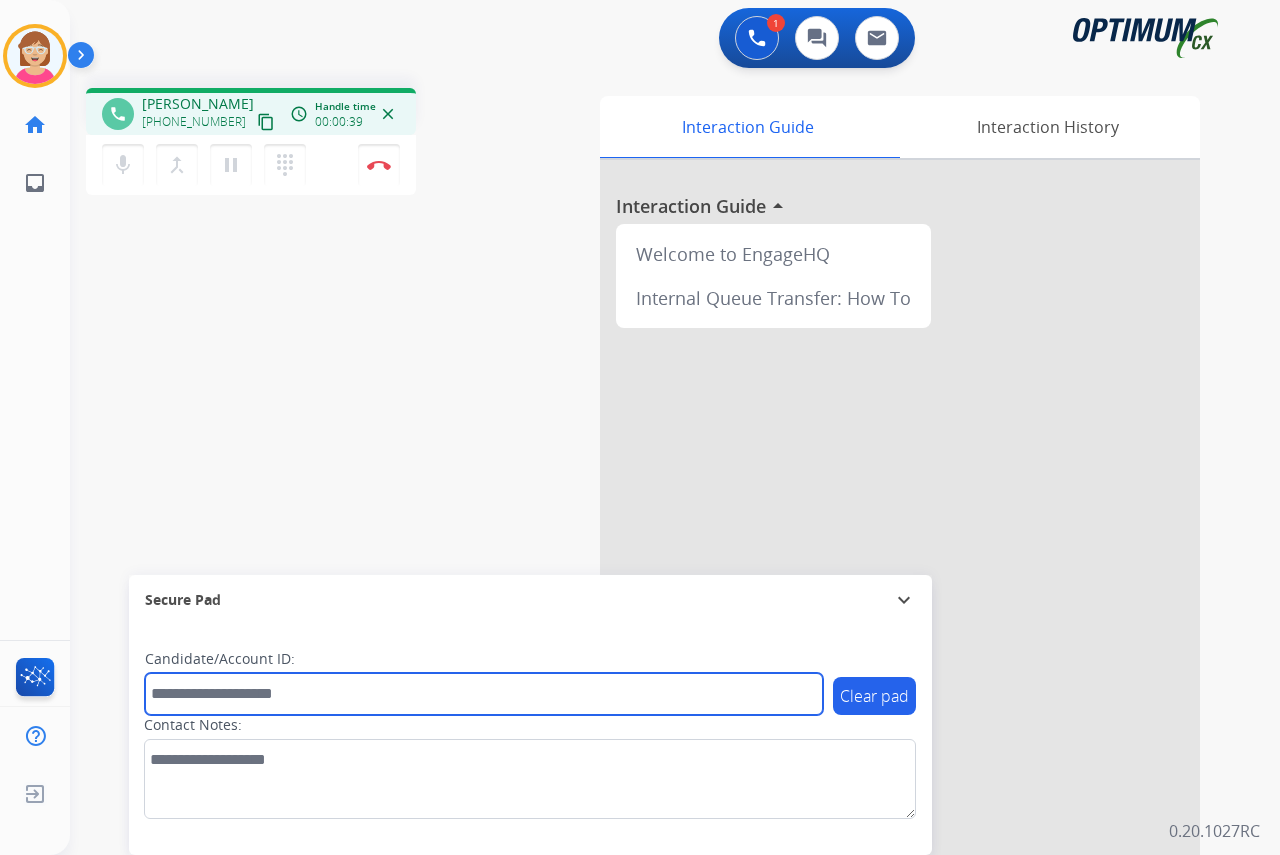 click at bounding box center (484, 694) 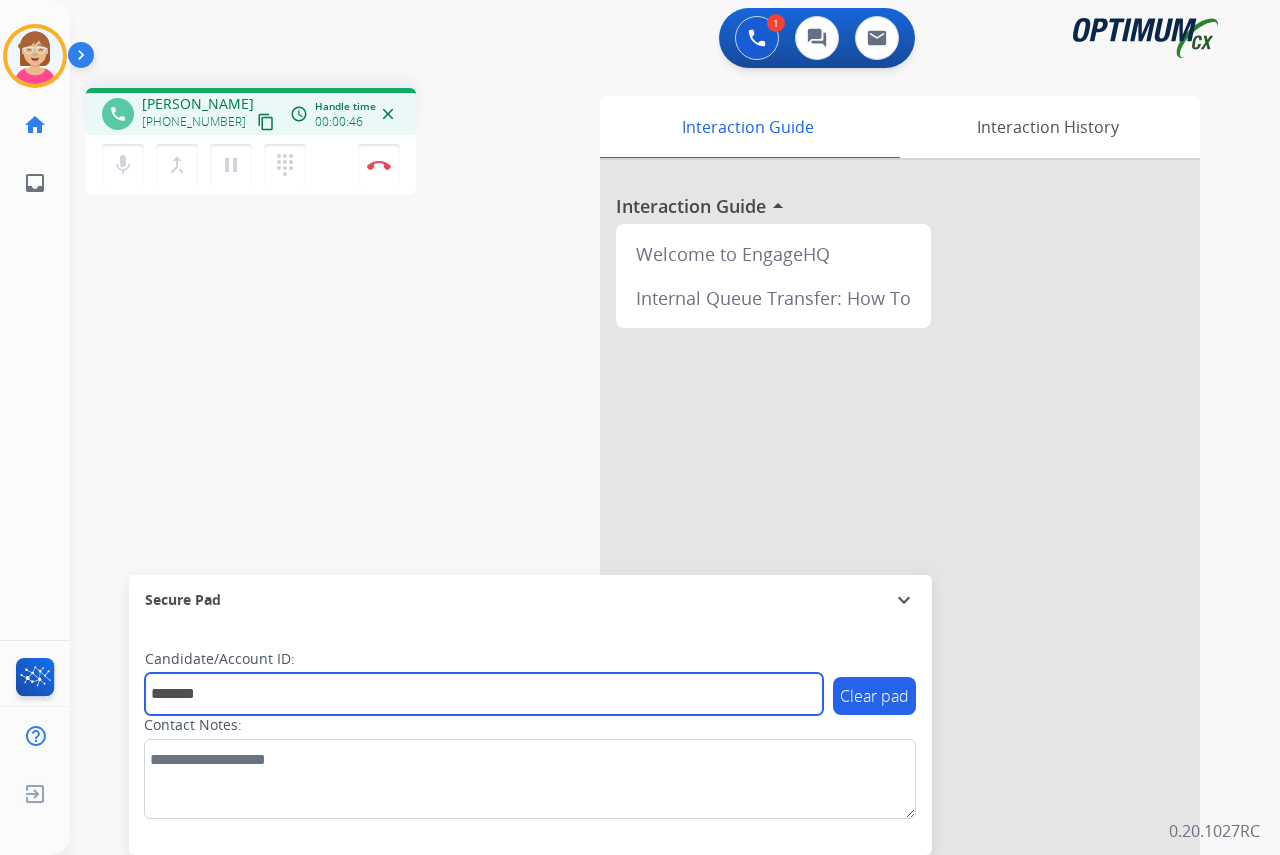 type on "*******" 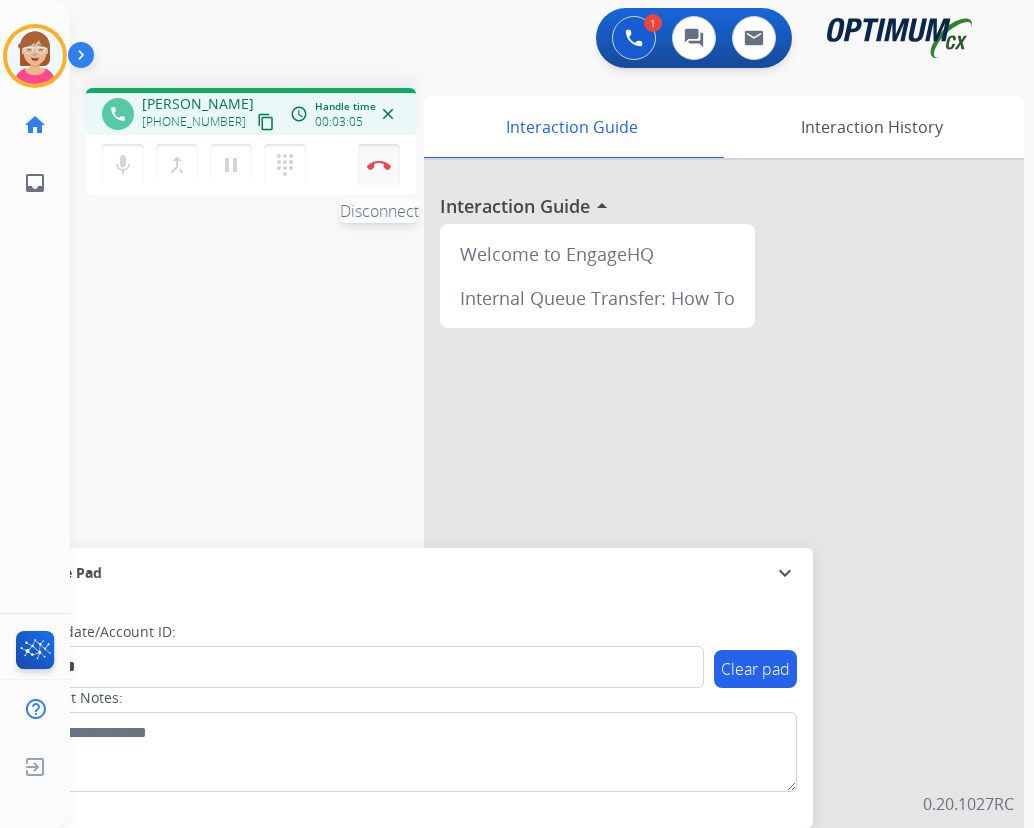 click at bounding box center [379, 165] 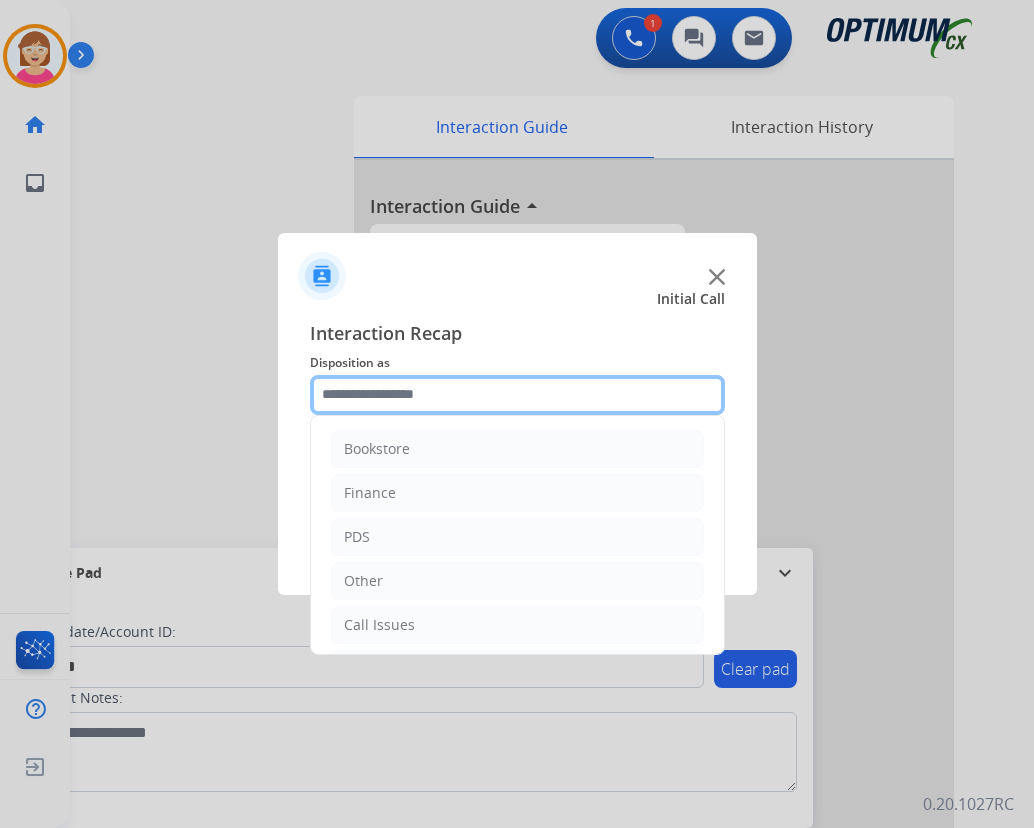 click 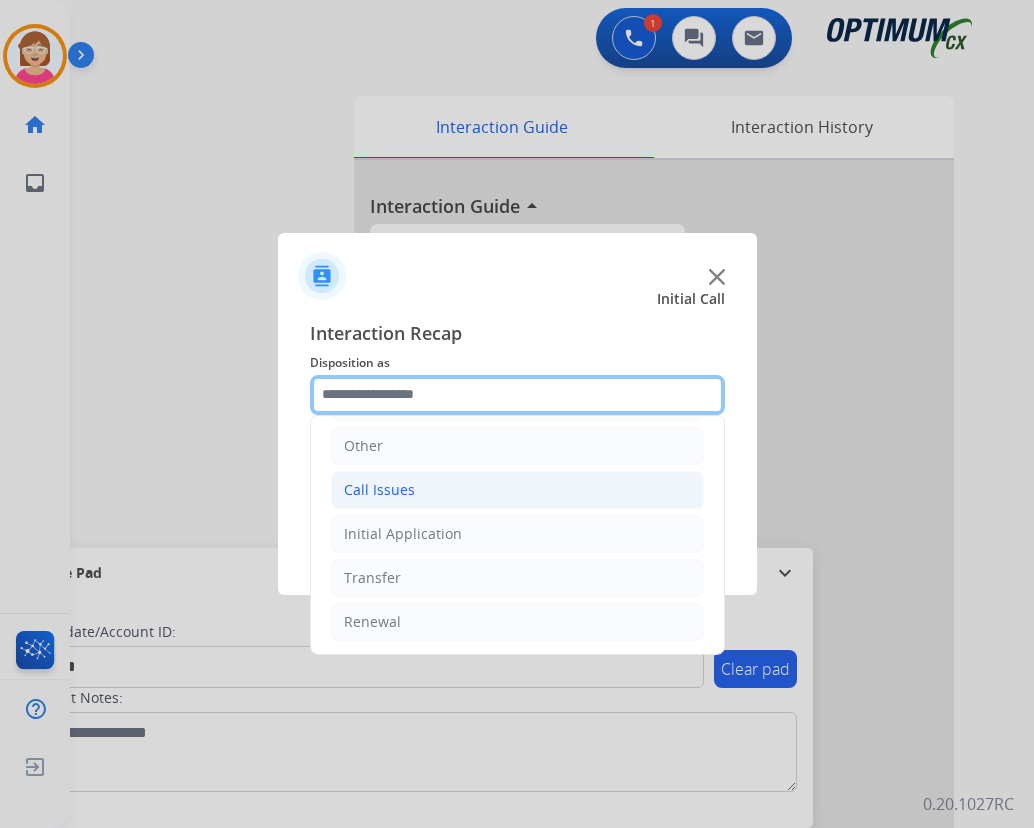 scroll, scrollTop: 136, scrollLeft: 0, axis: vertical 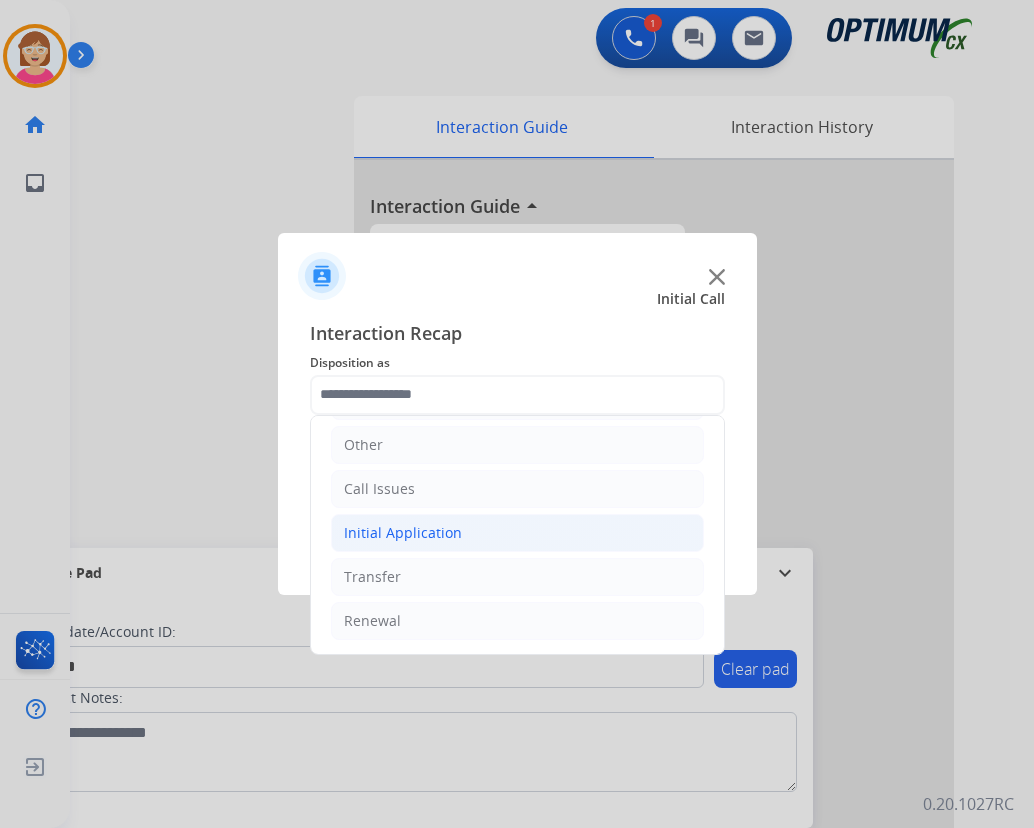 click on "Initial Application" 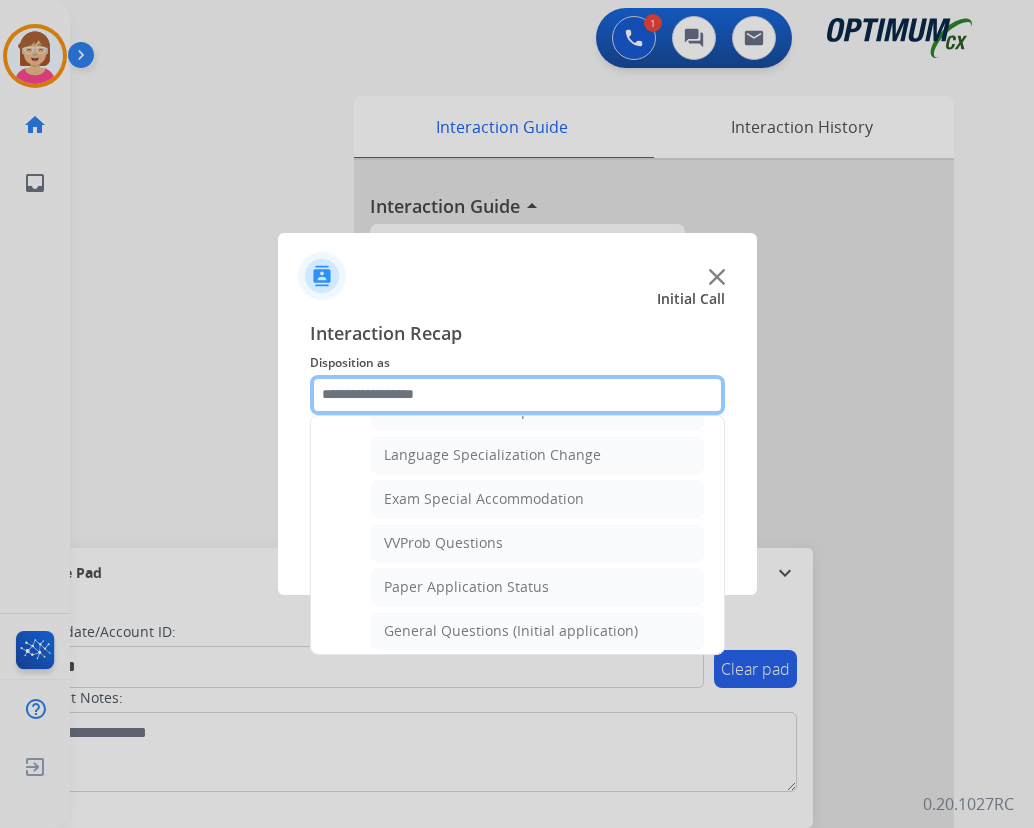 scroll, scrollTop: 1036, scrollLeft: 0, axis: vertical 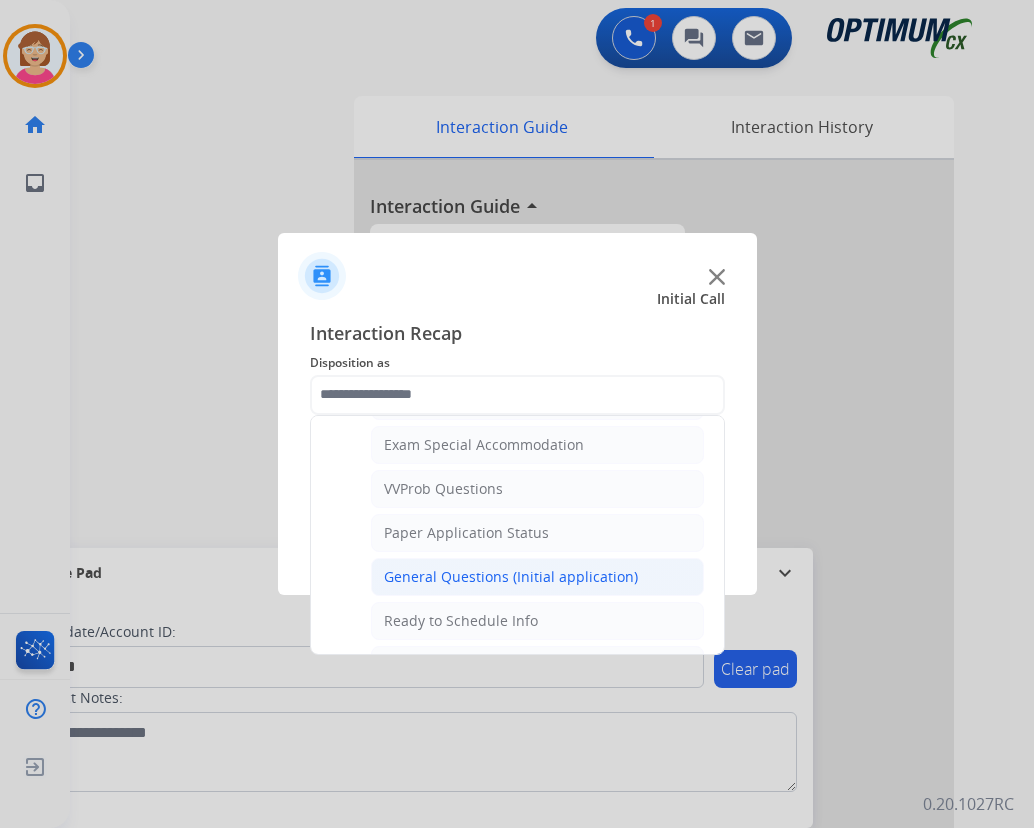 click on "General Questions (Initial application)" 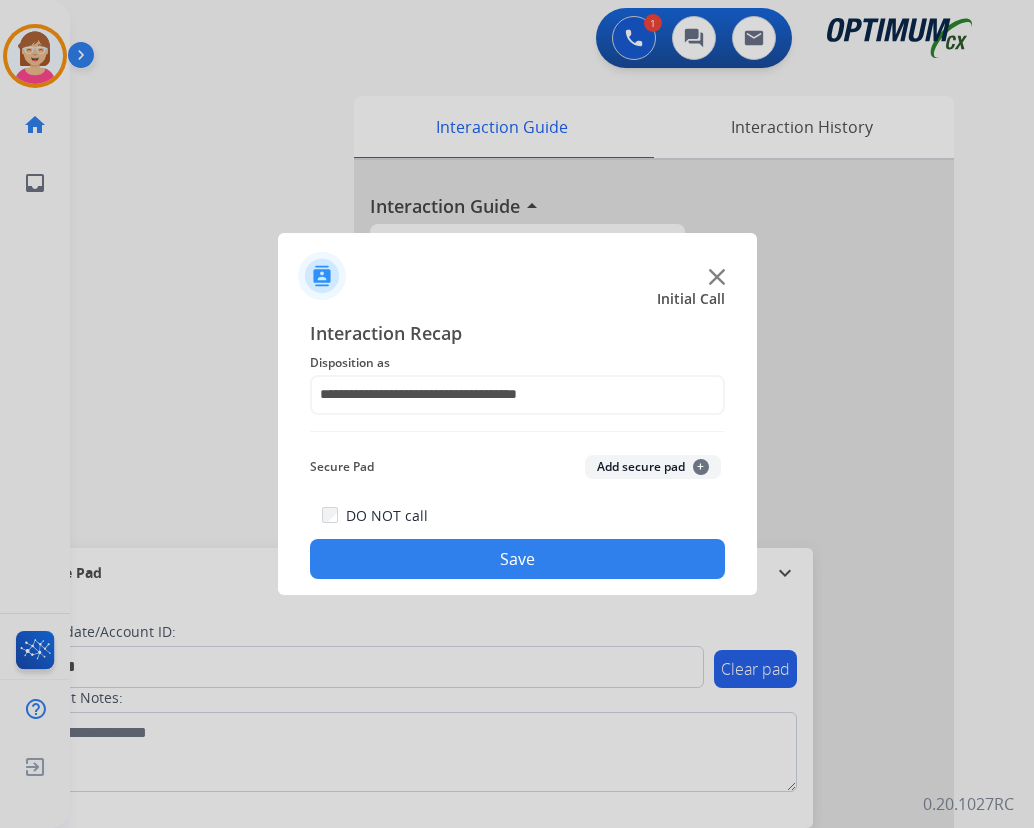 click on "Add secure pad  +" 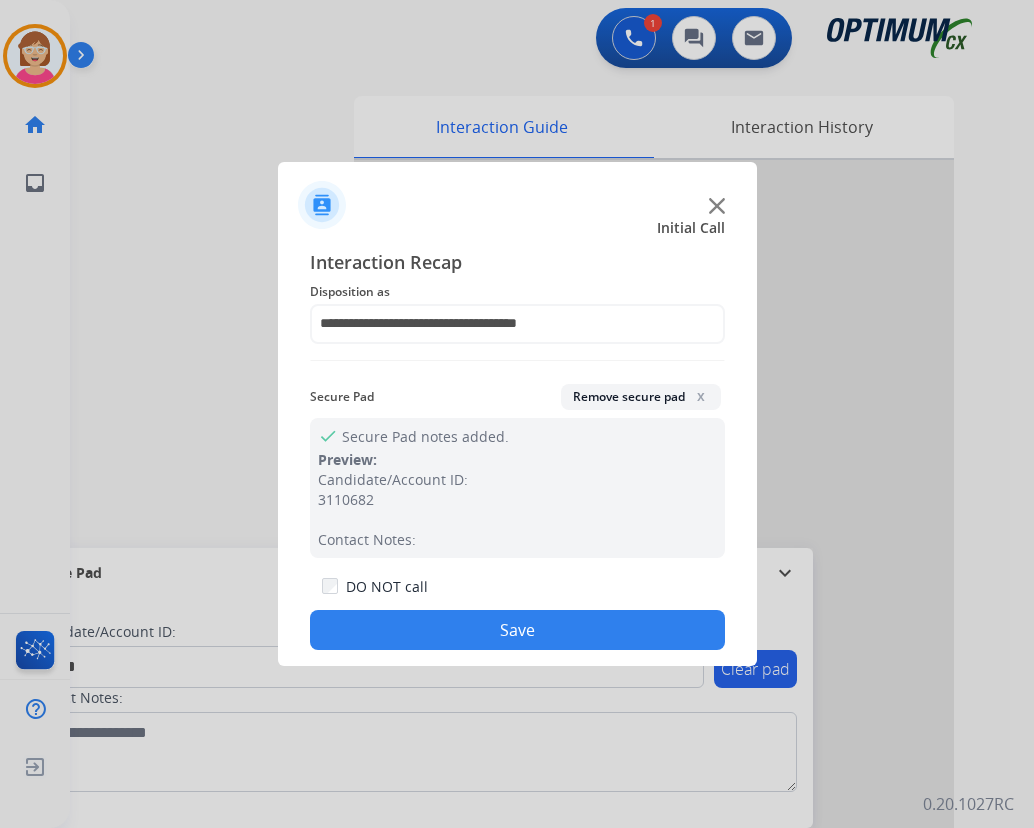 click on "DO NOT call  Save" 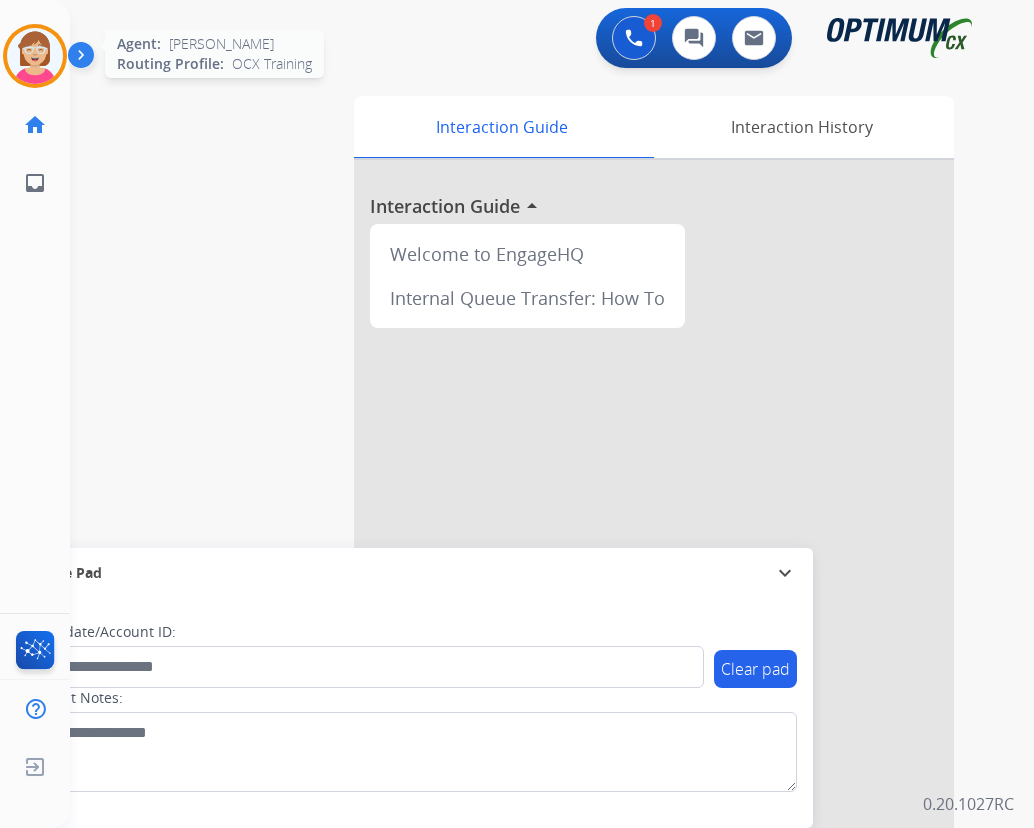 click at bounding box center [35, 56] 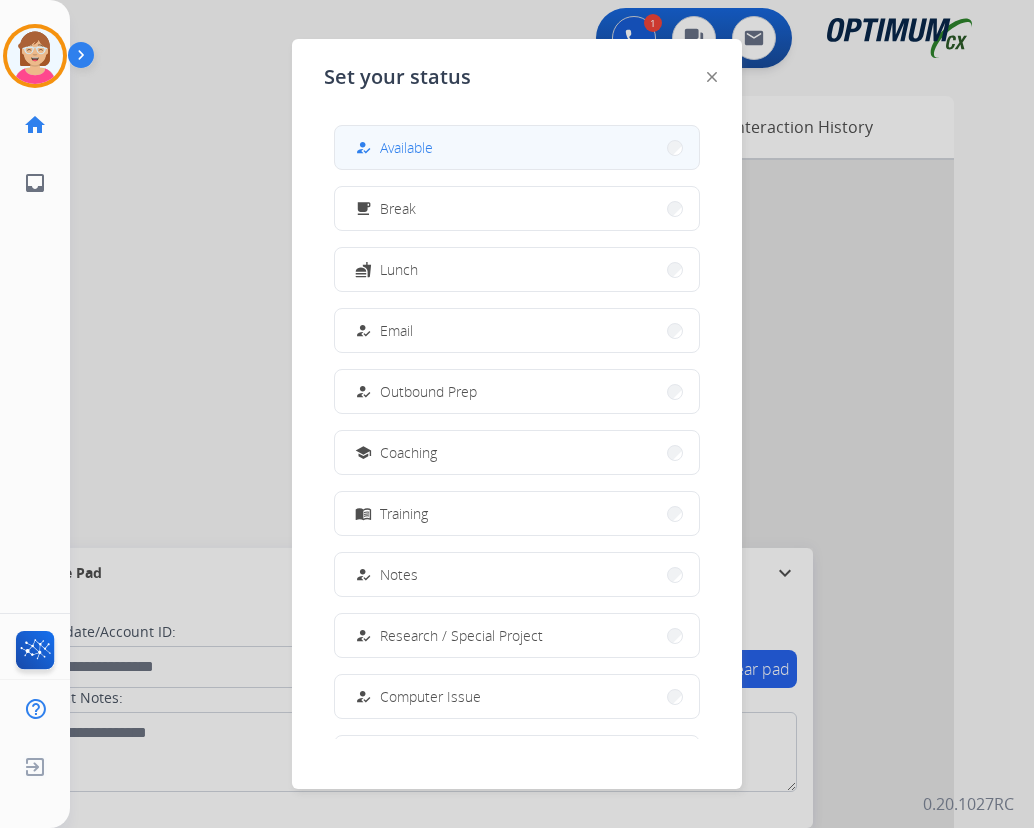 click on "Available" at bounding box center (406, 147) 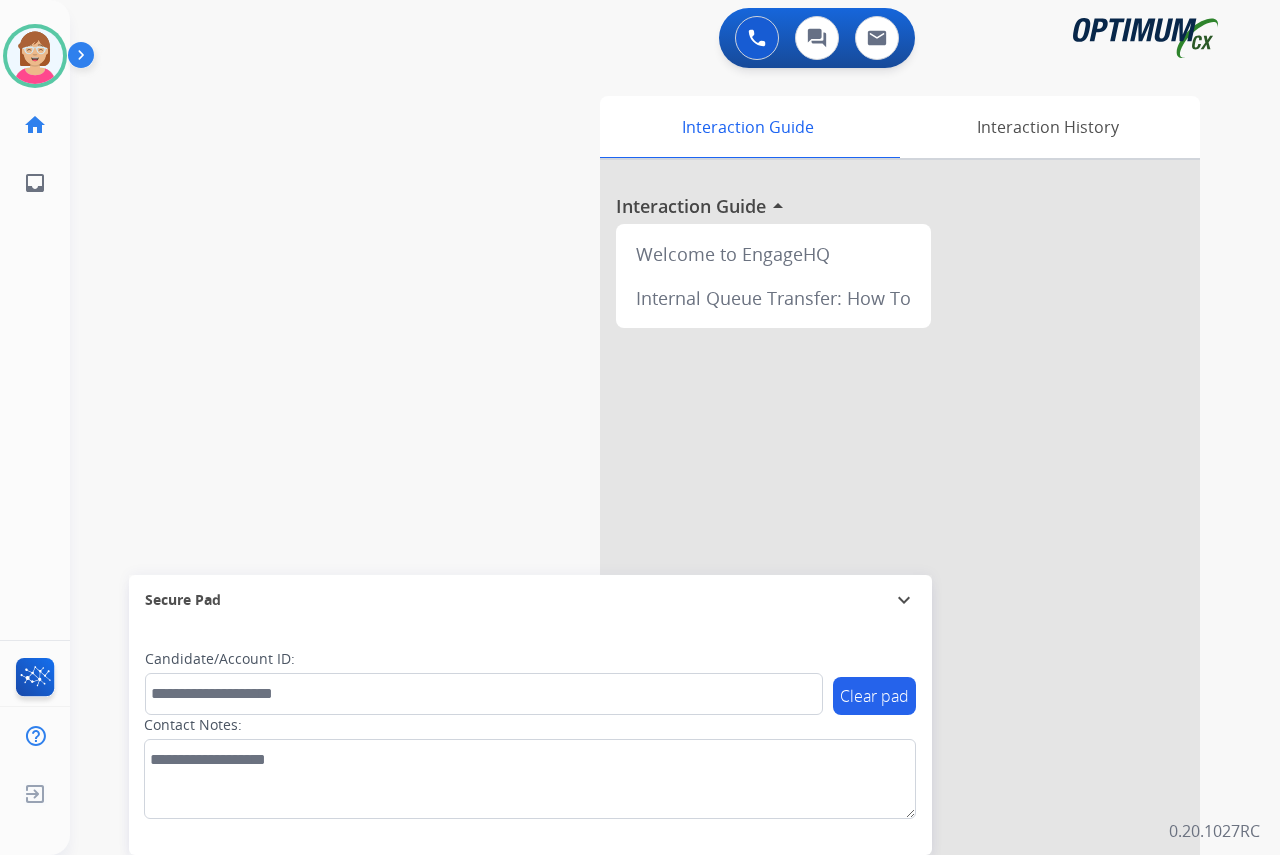 click on "[PERSON_NAME]   Available  Edit Avatar  Agent:   [PERSON_NAME] Profile:  OCX Training home  Home  Home inbox  Emails  Emails  FocalPoints  Help Center  Help Center  Log out  Log out" 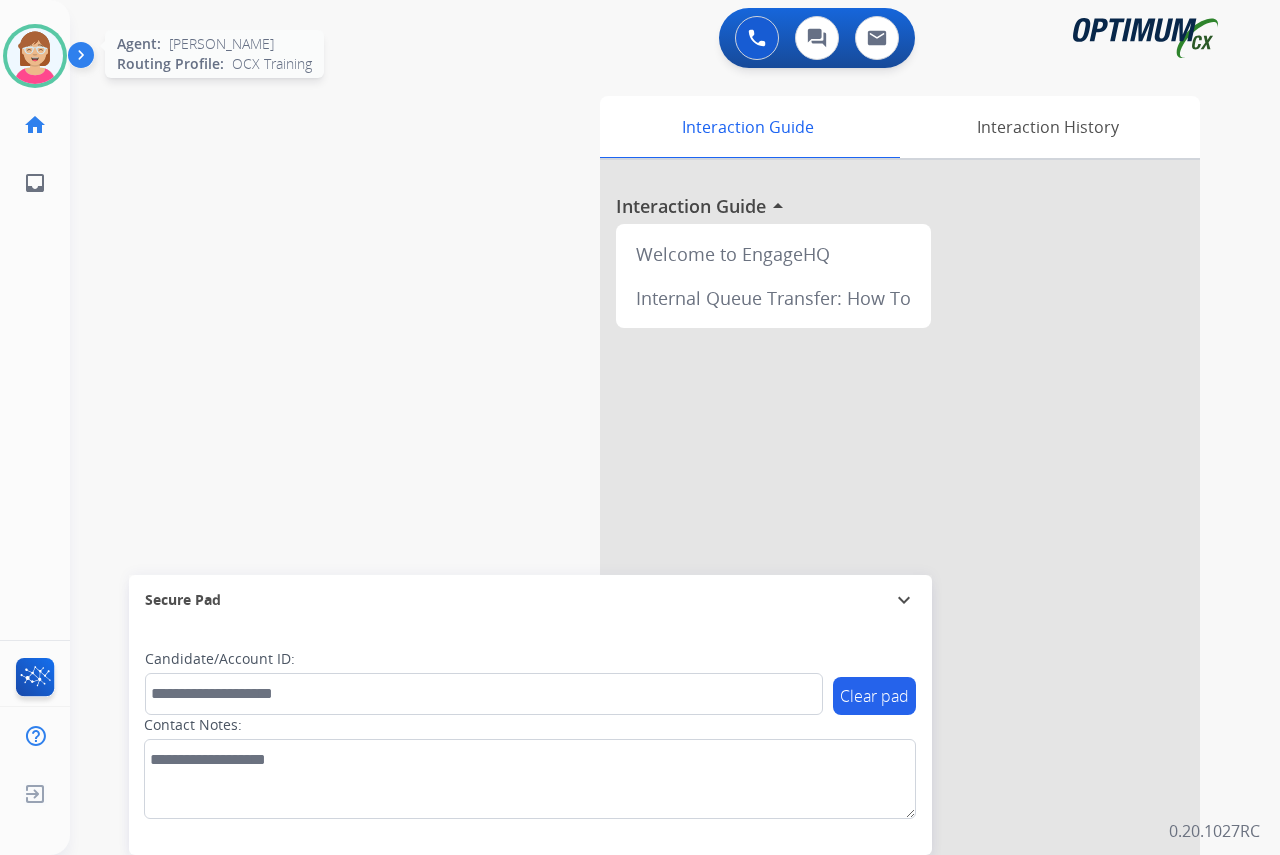 click at bounding box center (35, 56) 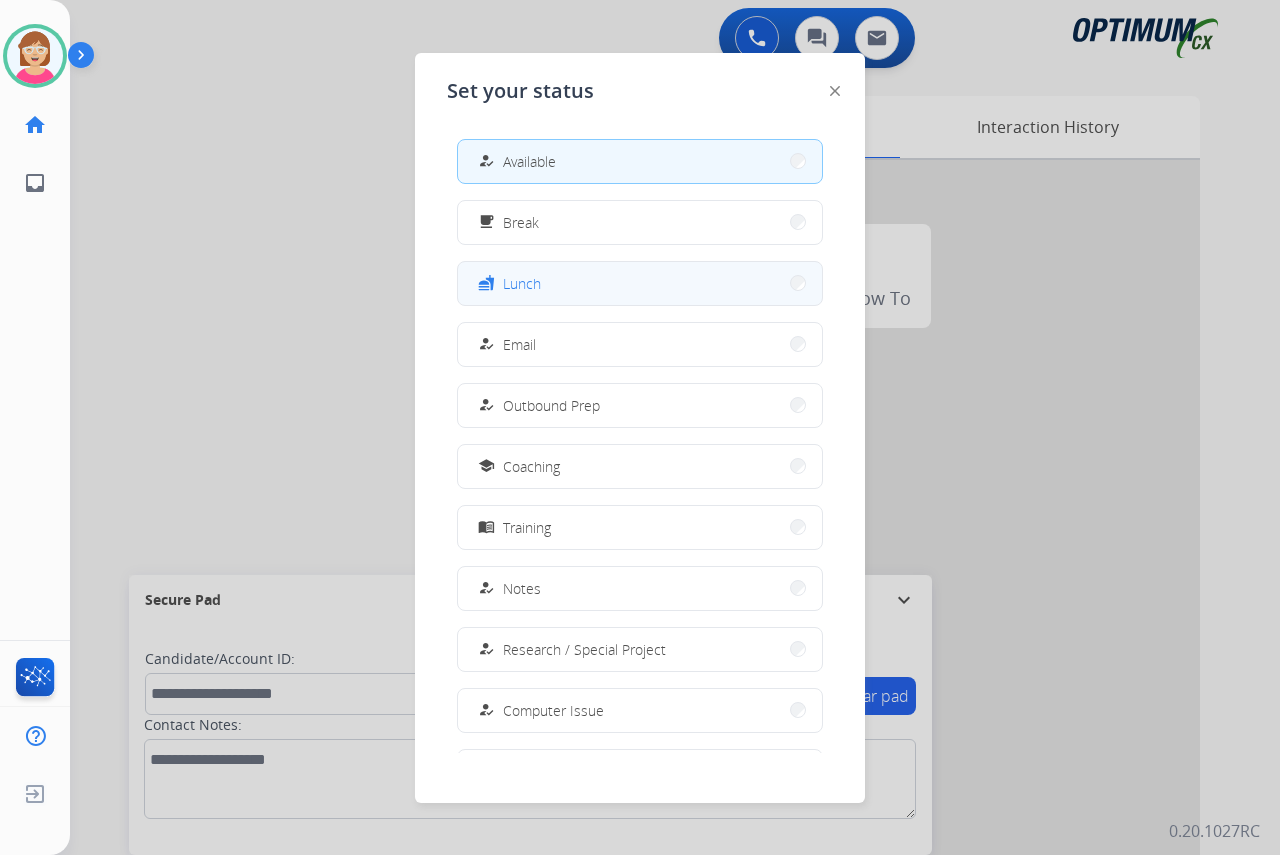 click on "fastfood Lunch" at bounding box center [640, 283] 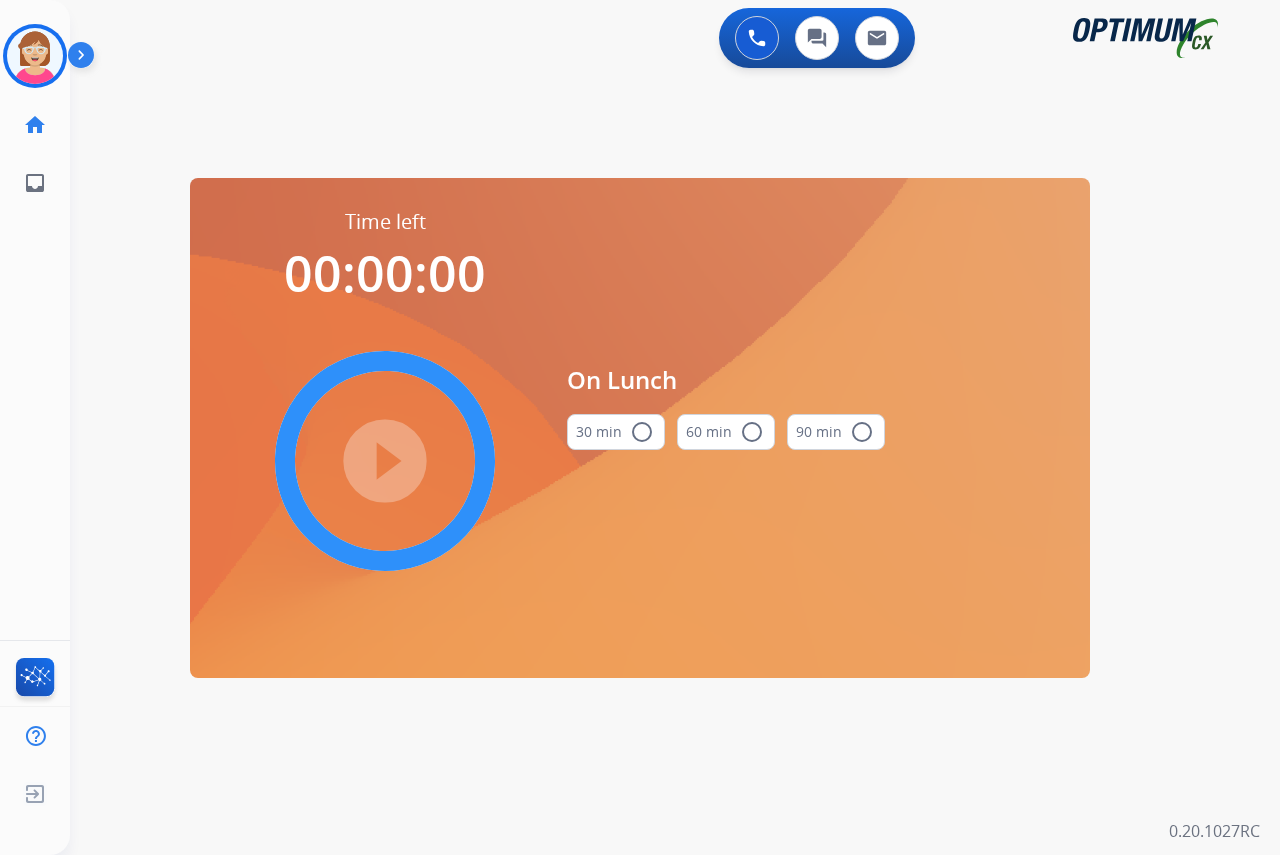 click on "radio_button_unchecked" at bounding box center [642, 432] 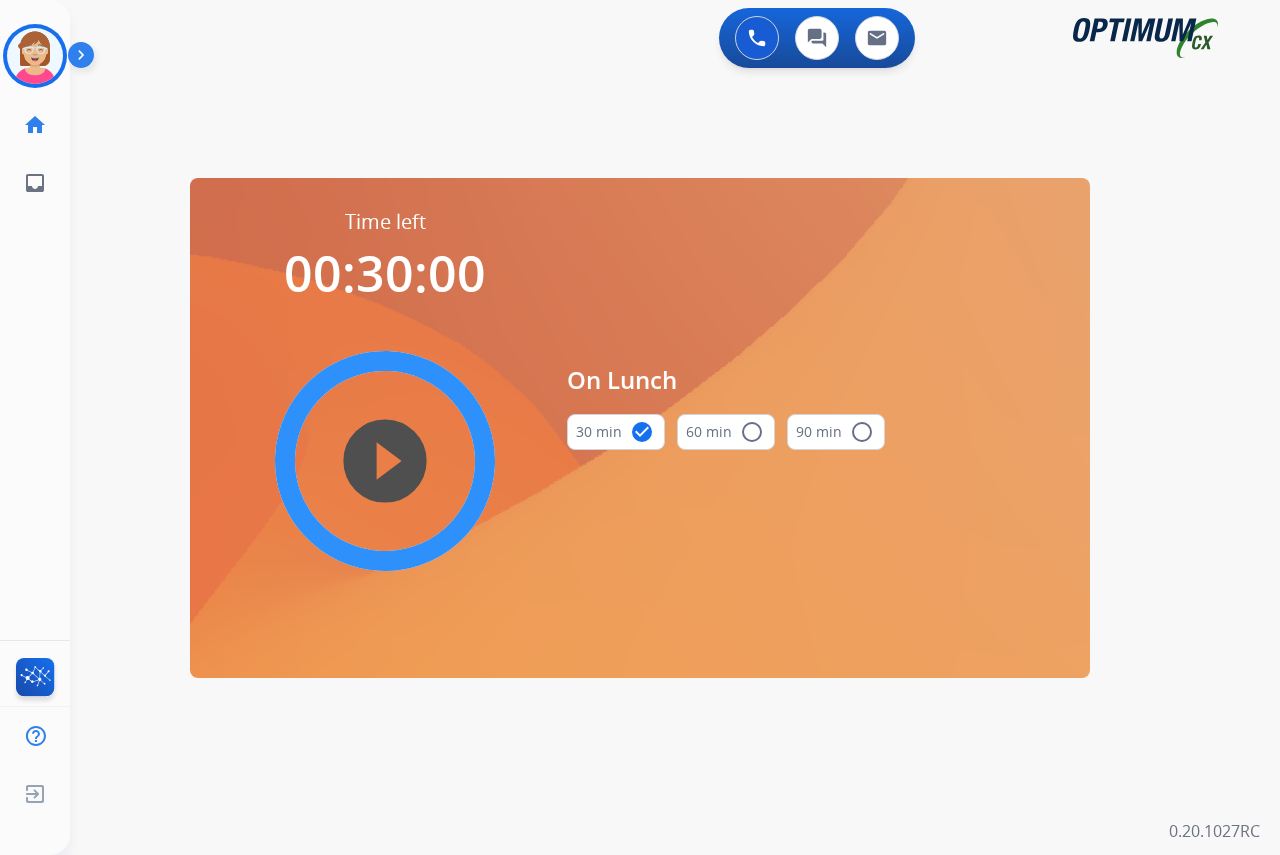 click on "play_circle_filled" at bounding box center (385, 461) 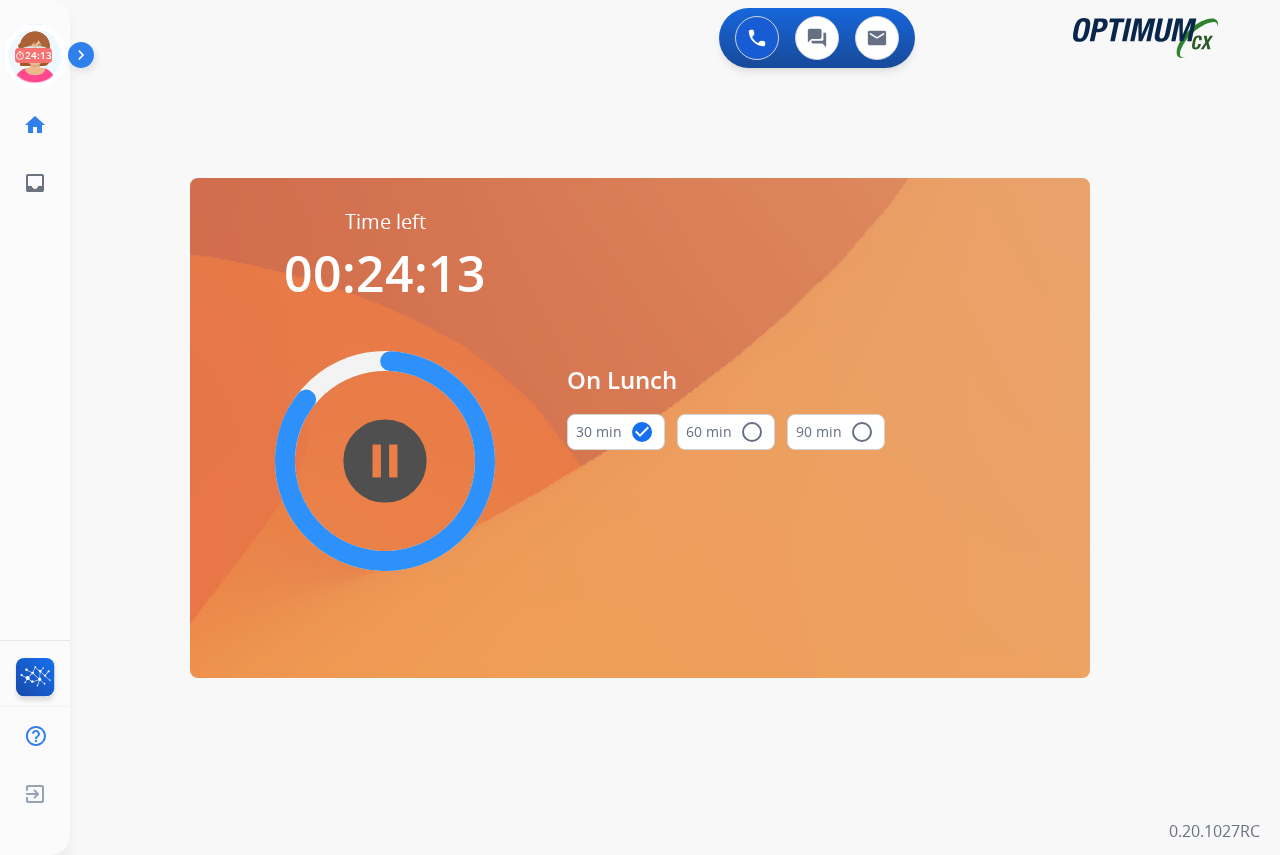 click on "[PERSON_NAME]  Edit Avatar  24:13   Agent:   [PERSON_NAME] Profile:  OCX Training home  Home  Home inbox  Emails  Emails  FocalPoints  Help Center  Help Center  Log out  Log out" 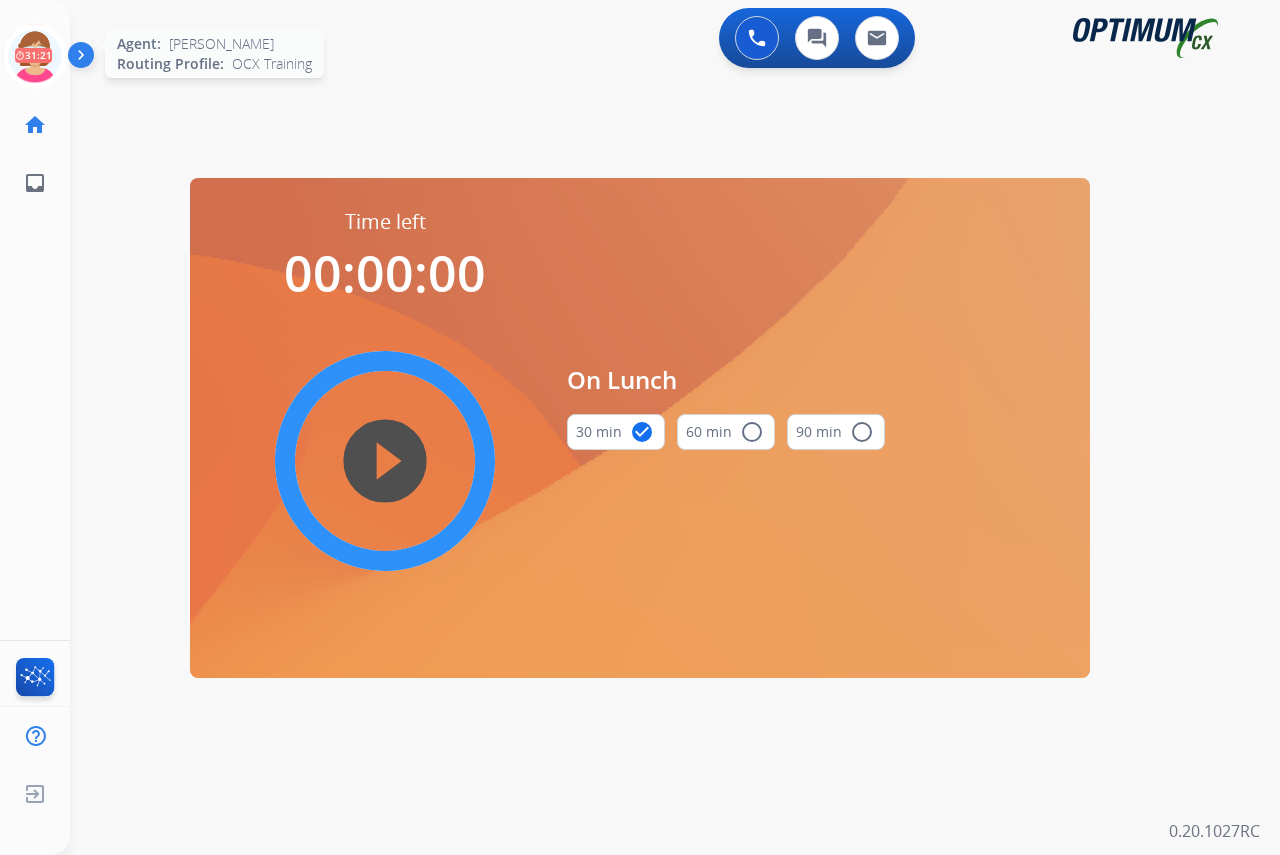 click 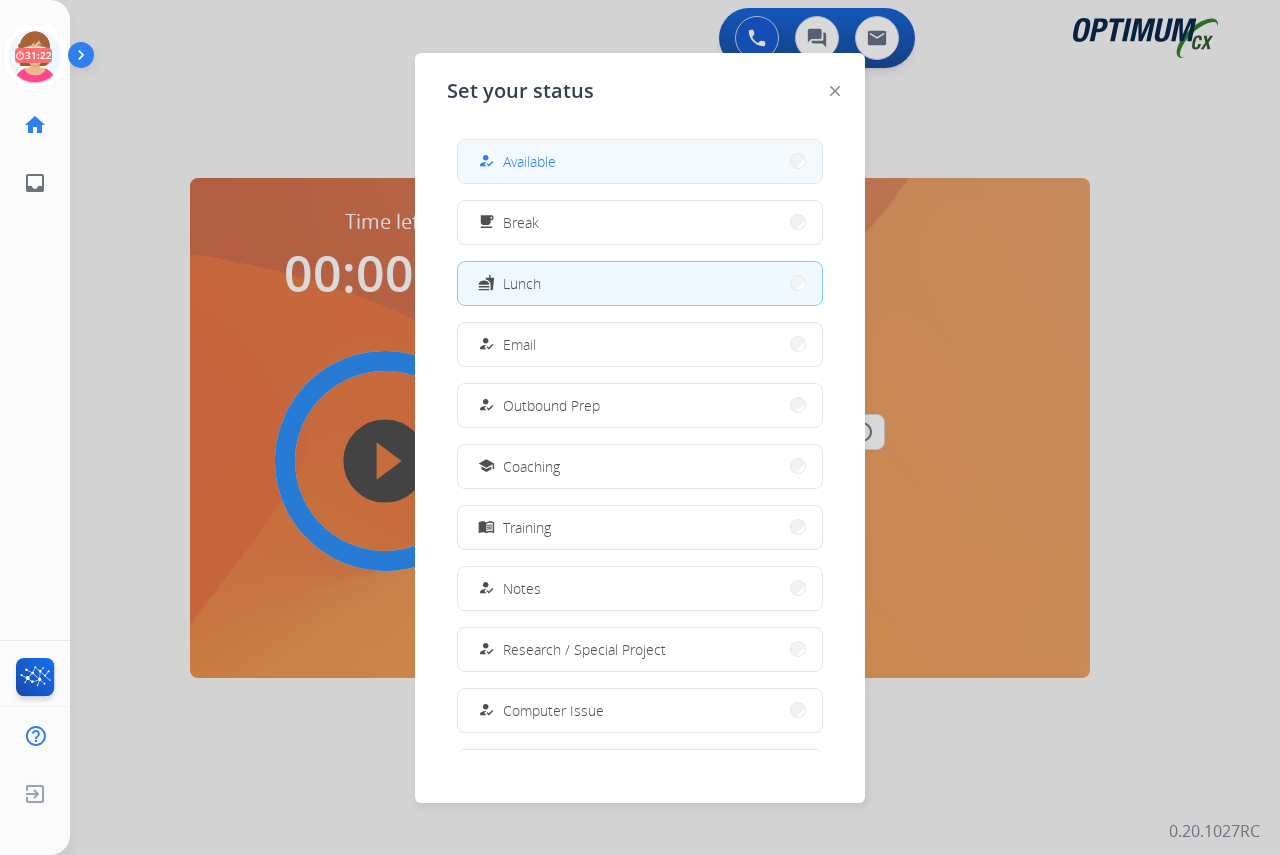 click on "how_to_reg Available" at bounding box center [515, 161] 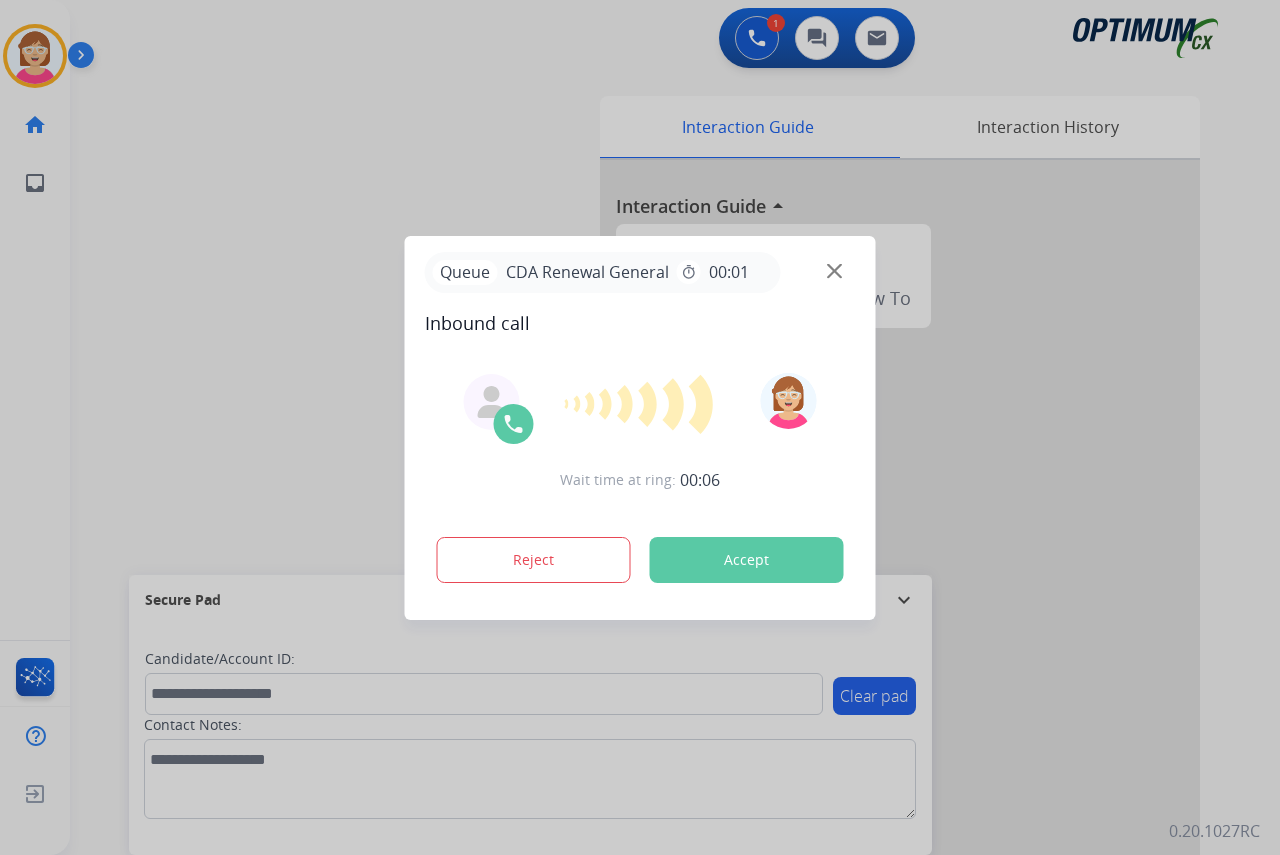 click at bounding box center [640, 427] 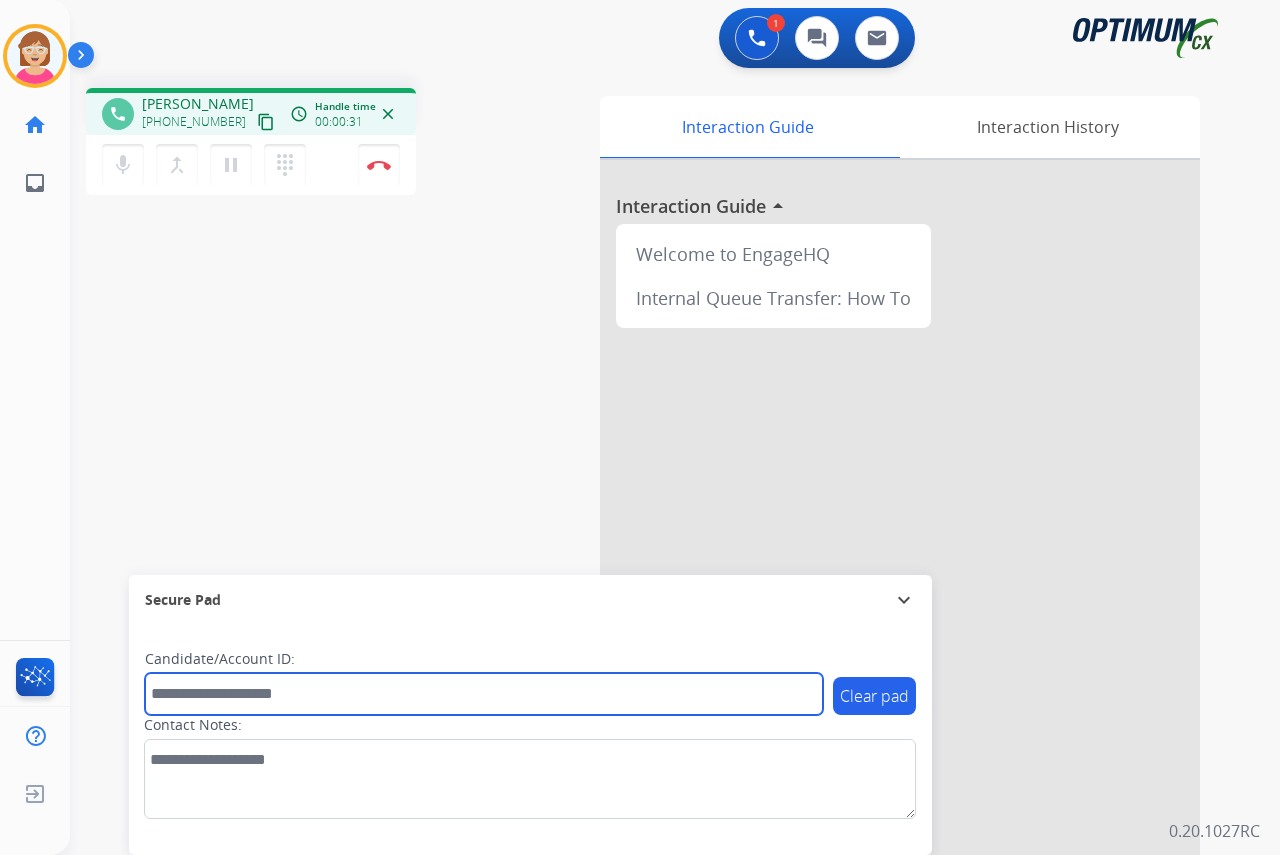click at bounding box center (484, 694) 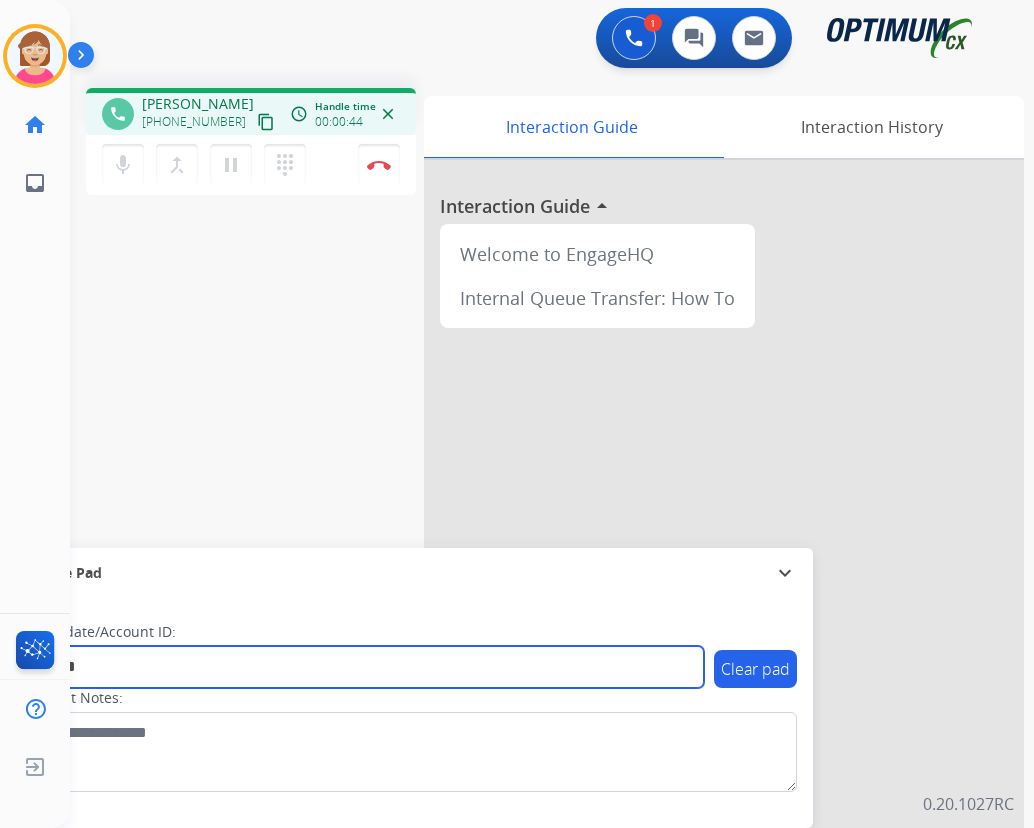 type on "*******" 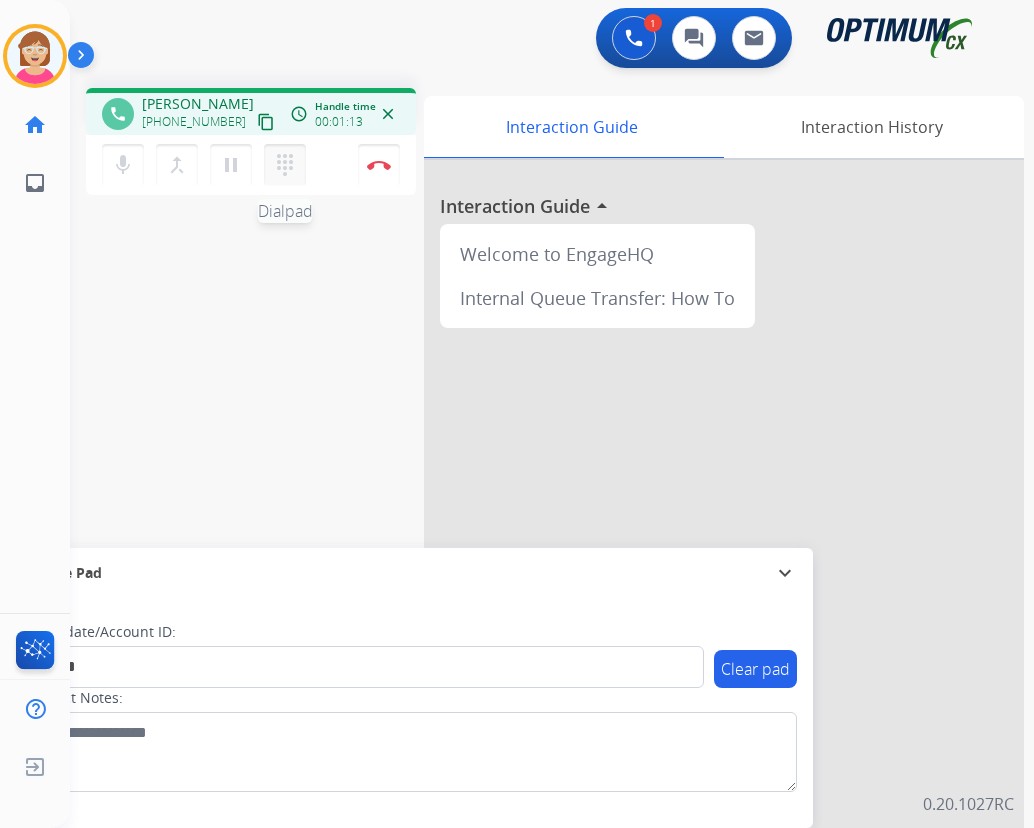 click on "dialpad" at bounding box center [285, 165] 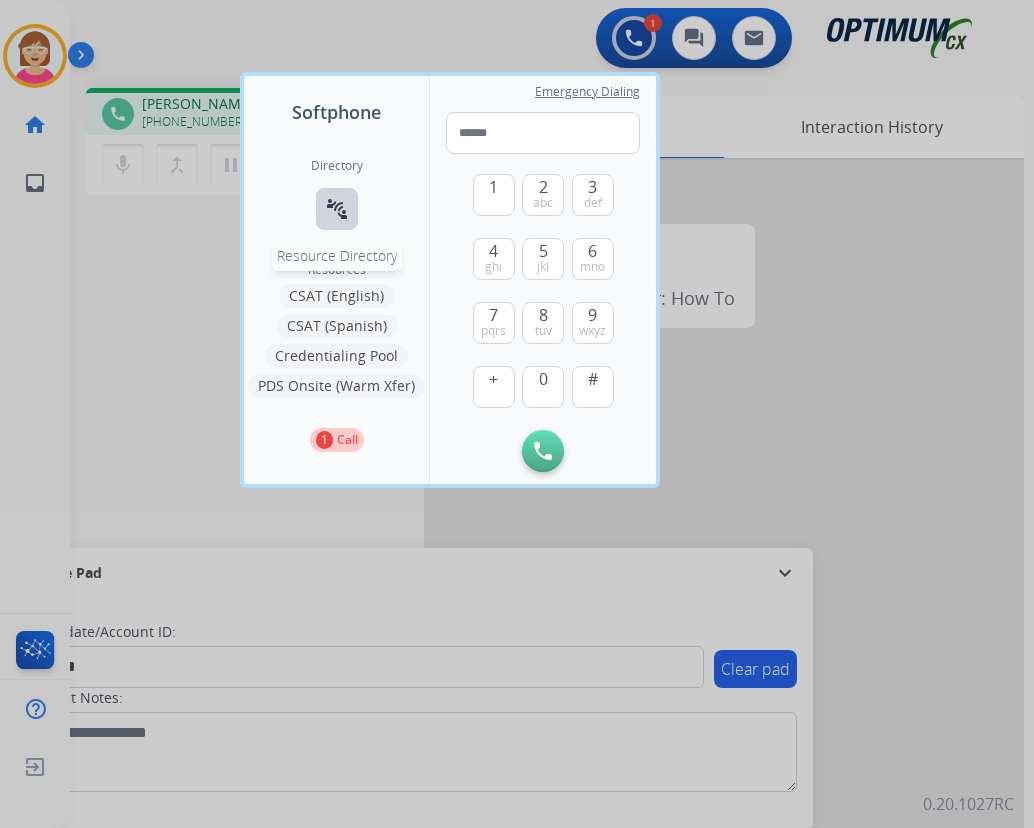 click on "connect_without_contact" at bounding box center (337, 209) 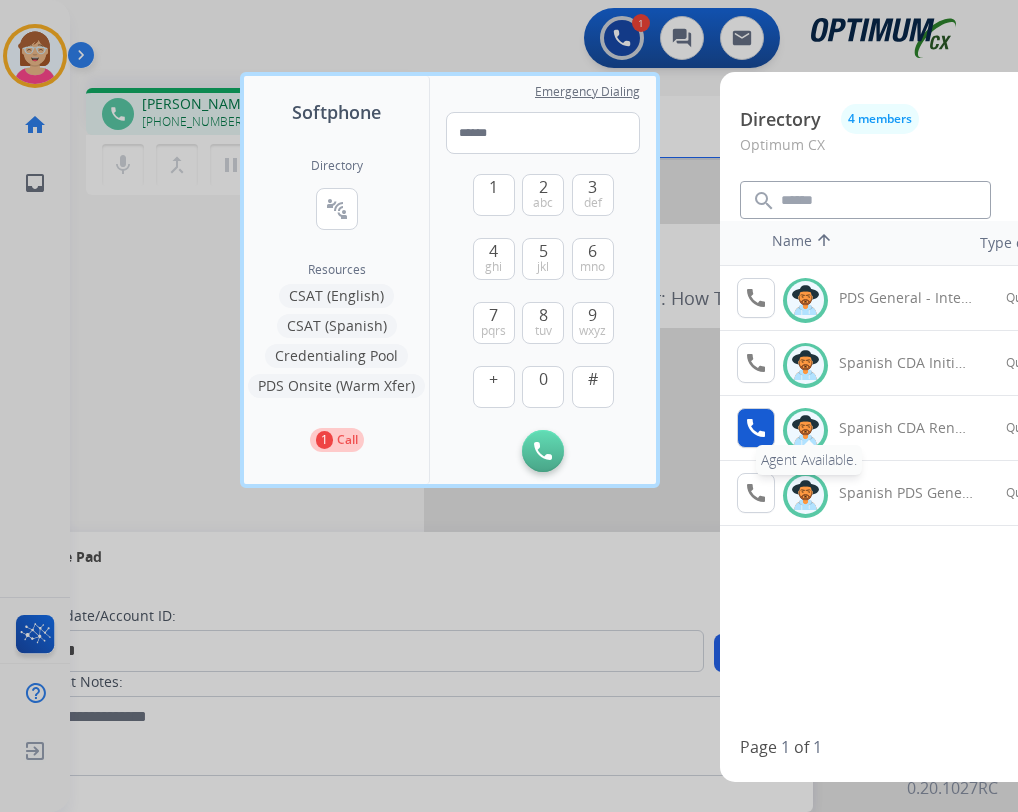click on "call" at bounding box center (756, 428) 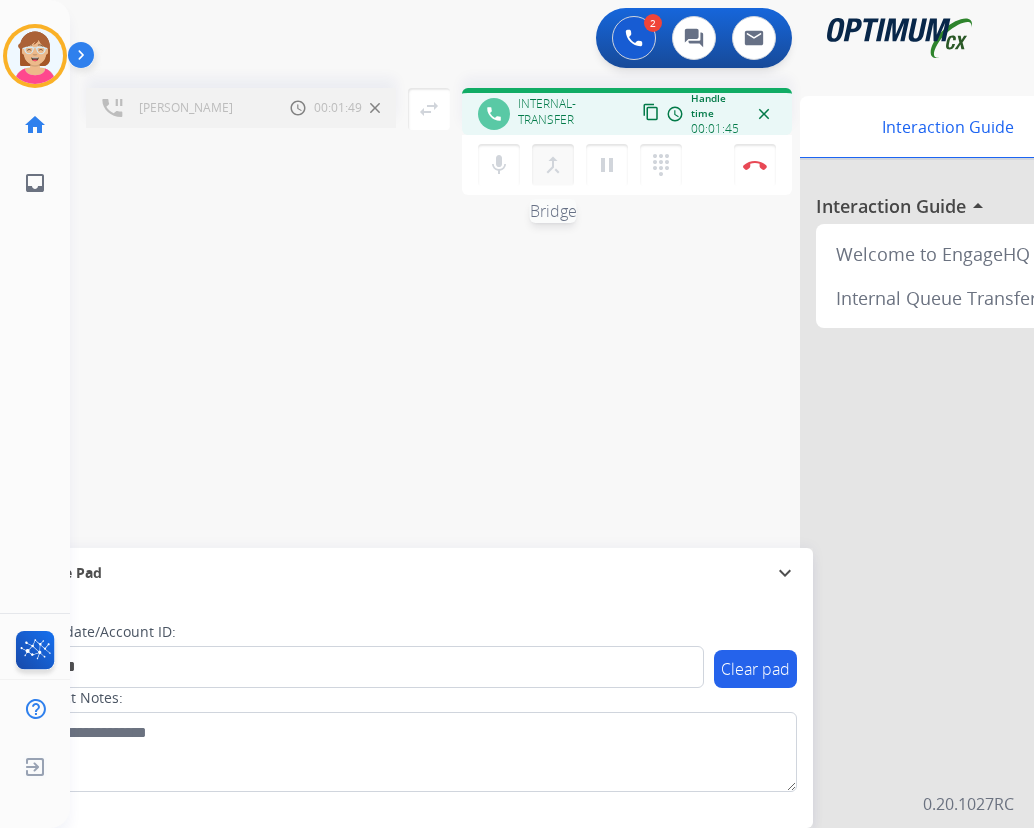click on "merge_type" at bounding box center (553, 165) 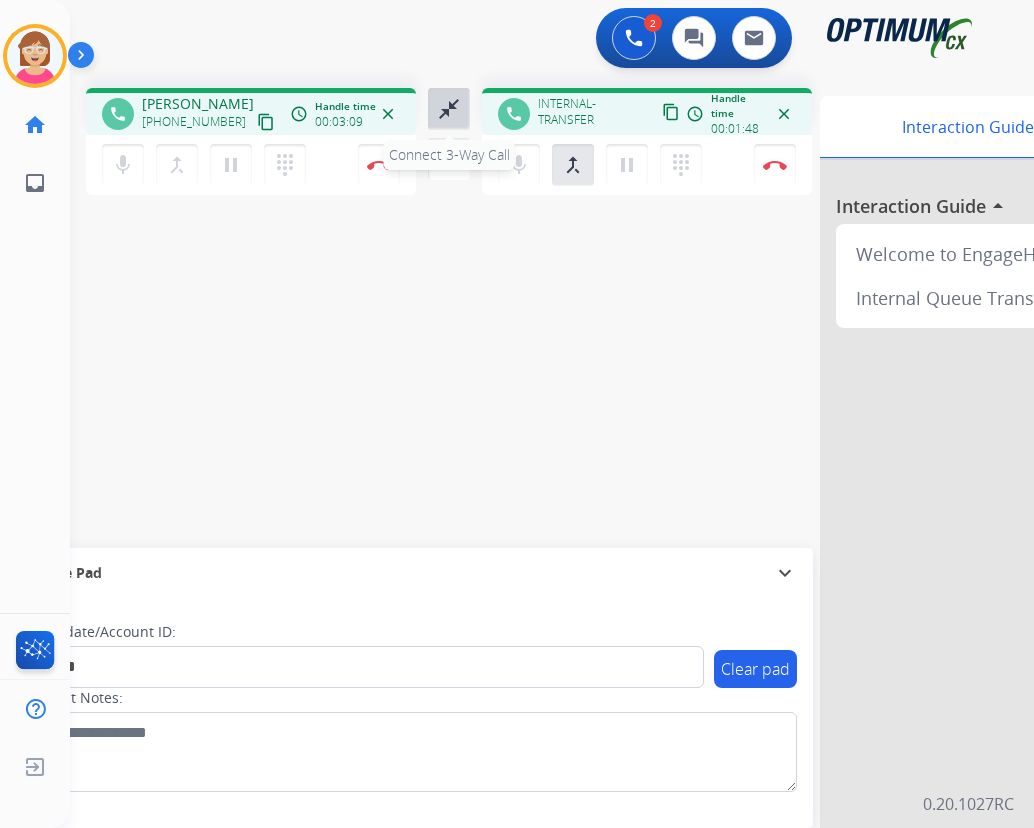 click on "close_fullscreen" at bounding box center (449, 109) 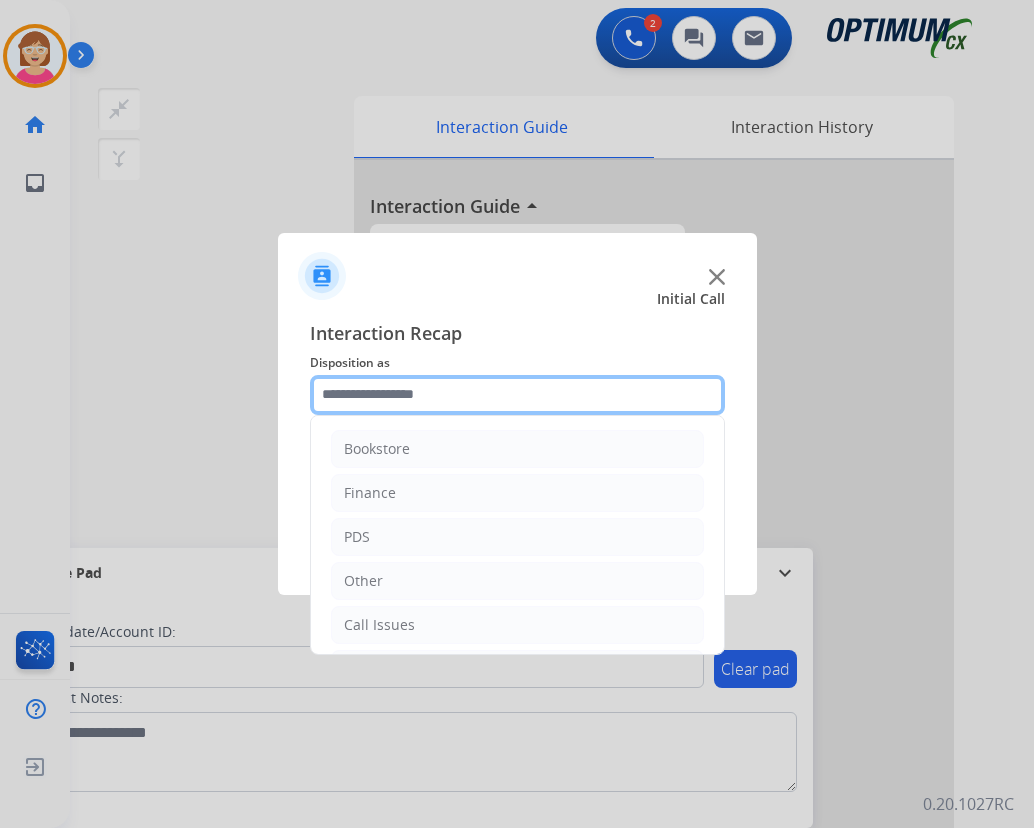 click 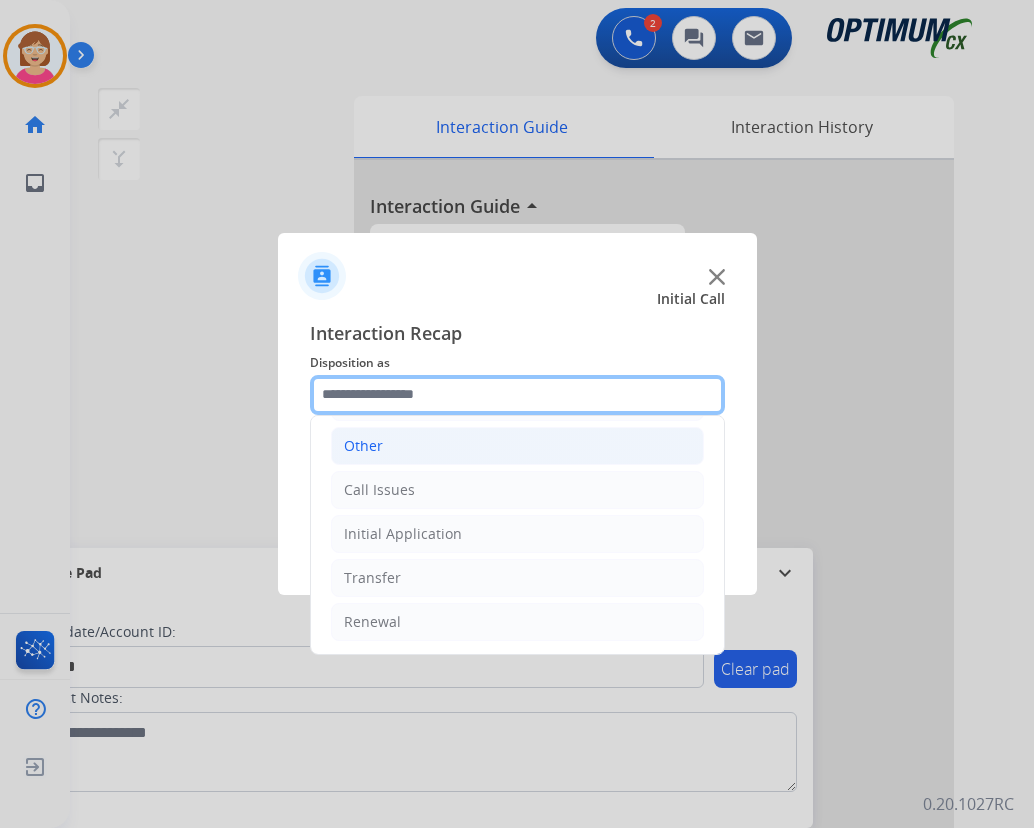 scroll, scrollTop: 136, scrollLeft: 0, axis: vertical 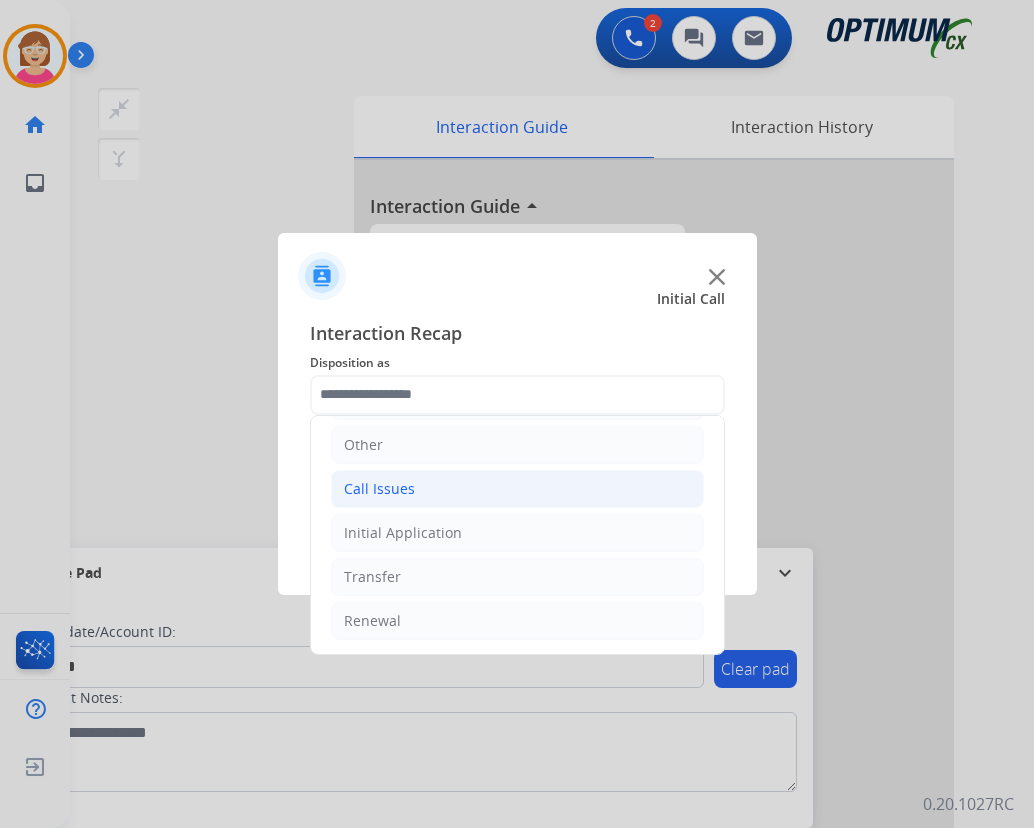 drag, startPoint x: 389, startPoint y: 490, endPoint x: 414, endPoint y: 499, distance: 26.57066 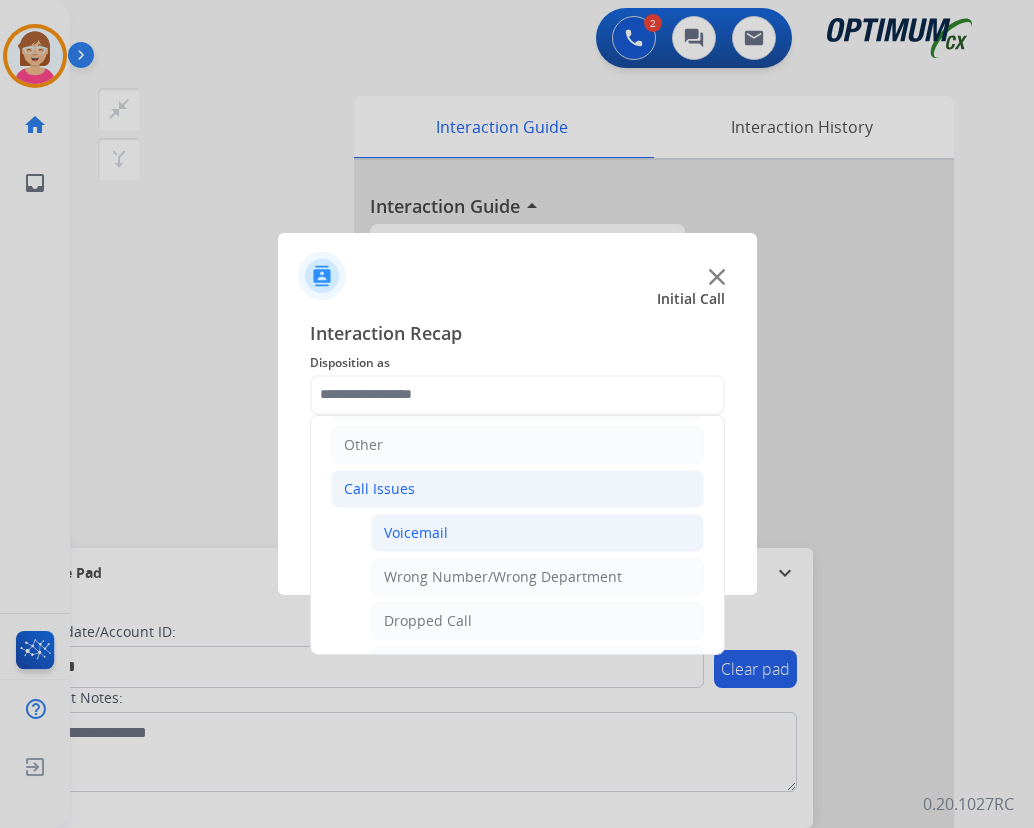 click on "Voicemail" 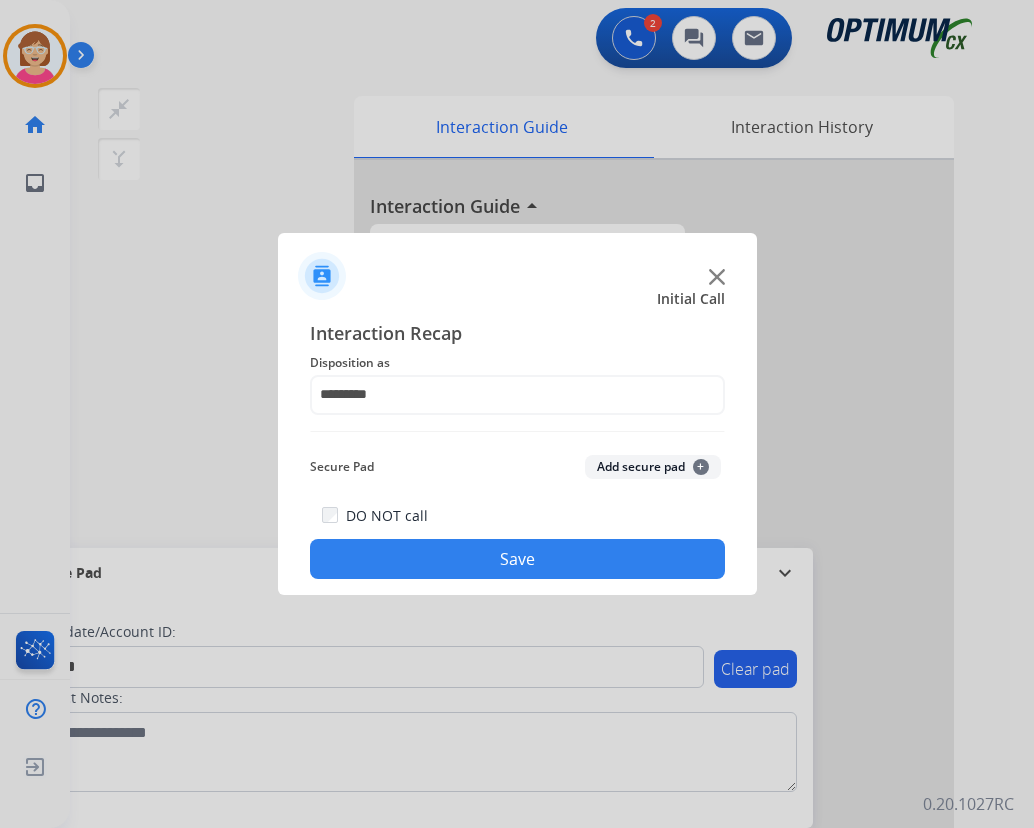 click on "+" 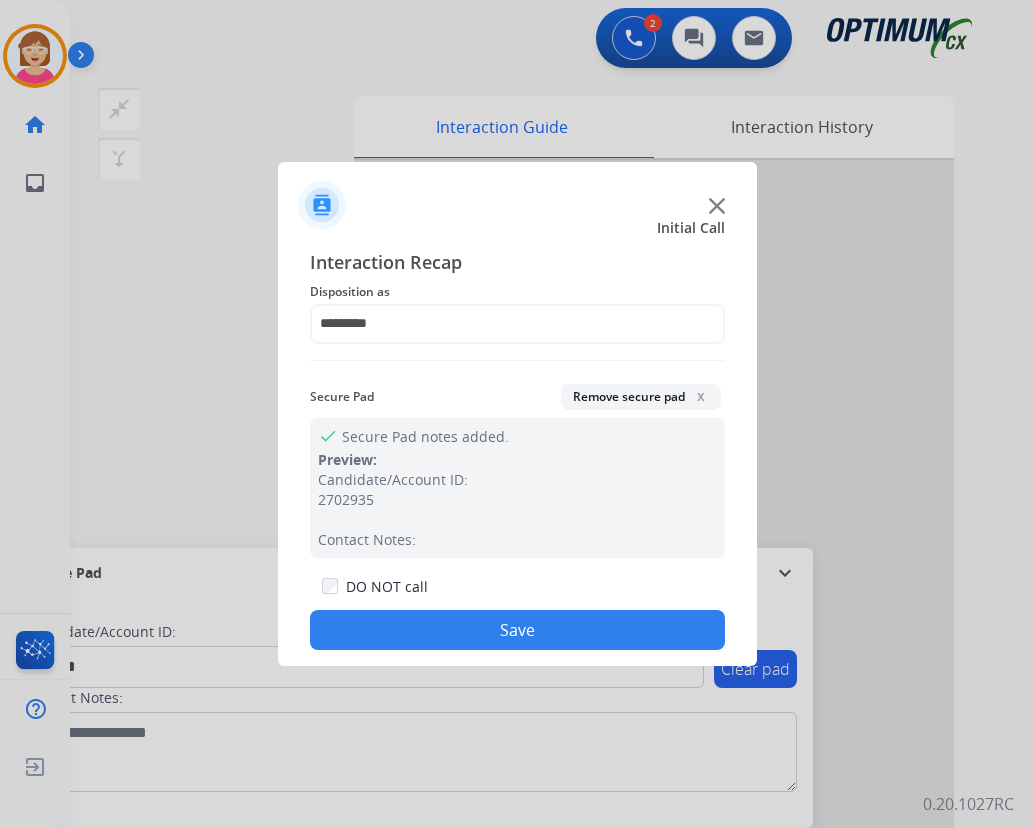 drag, startPoint x: 531, startPoint y: 629, endPoint x: 618, endPoint y: 588, distance: 96.17692 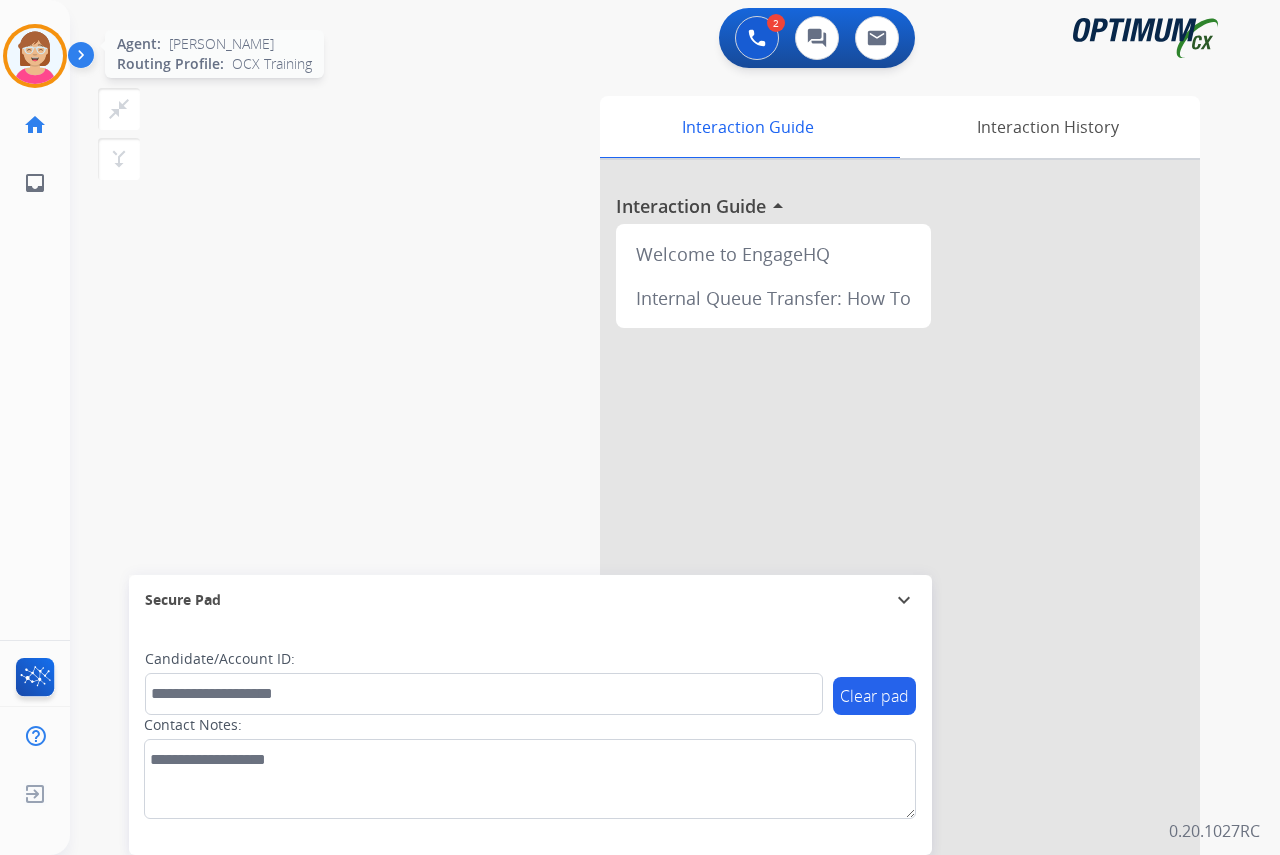 click at bounding box center (35, 56) 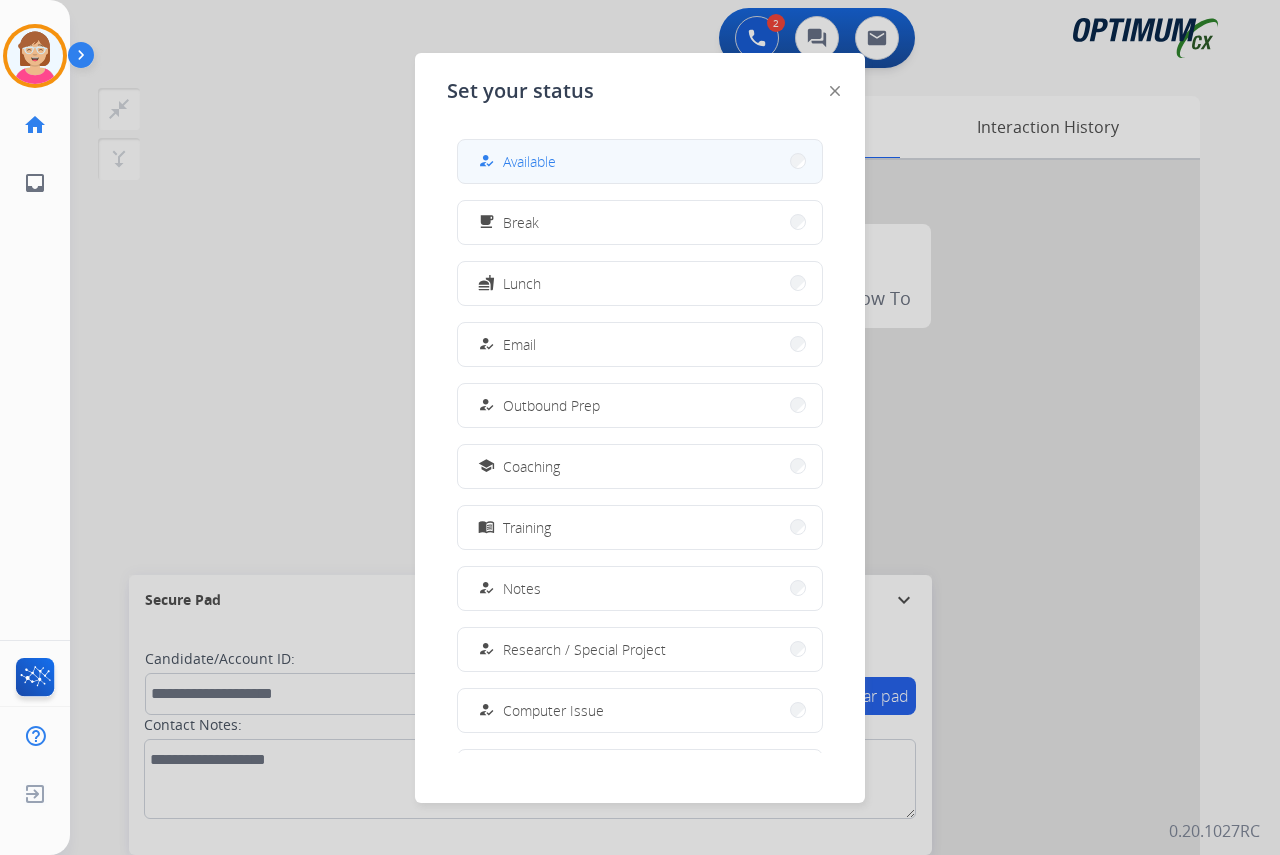 click on "Available" at bounding box center (529, 161) 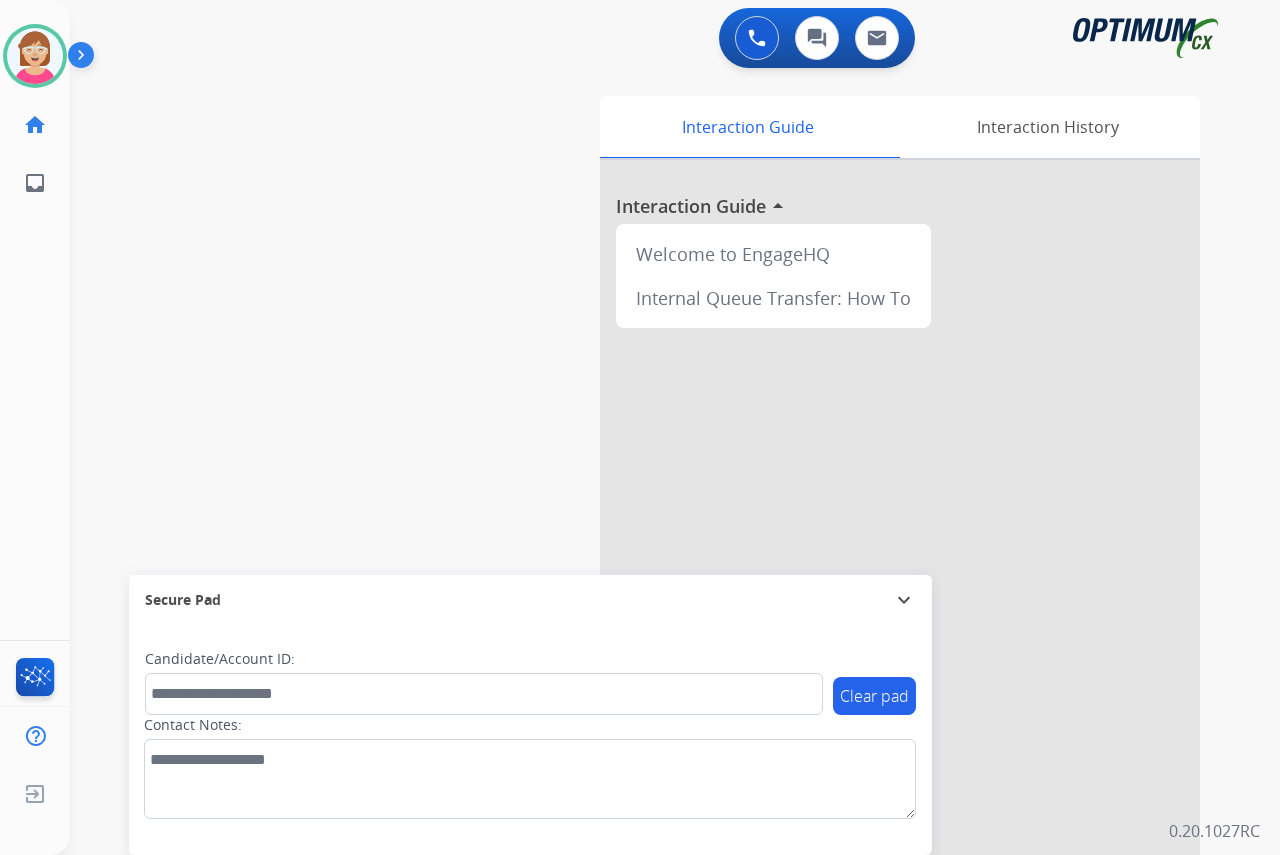 click on "[PERSON_NAME]   Available  Edit Avatar  Agent:   [PERSON_NAME] Profile:  OCX Training home  Home  Home inbox  Emails  Emails  FocalPoints  Help Center  Help Center  Log out  Log out" 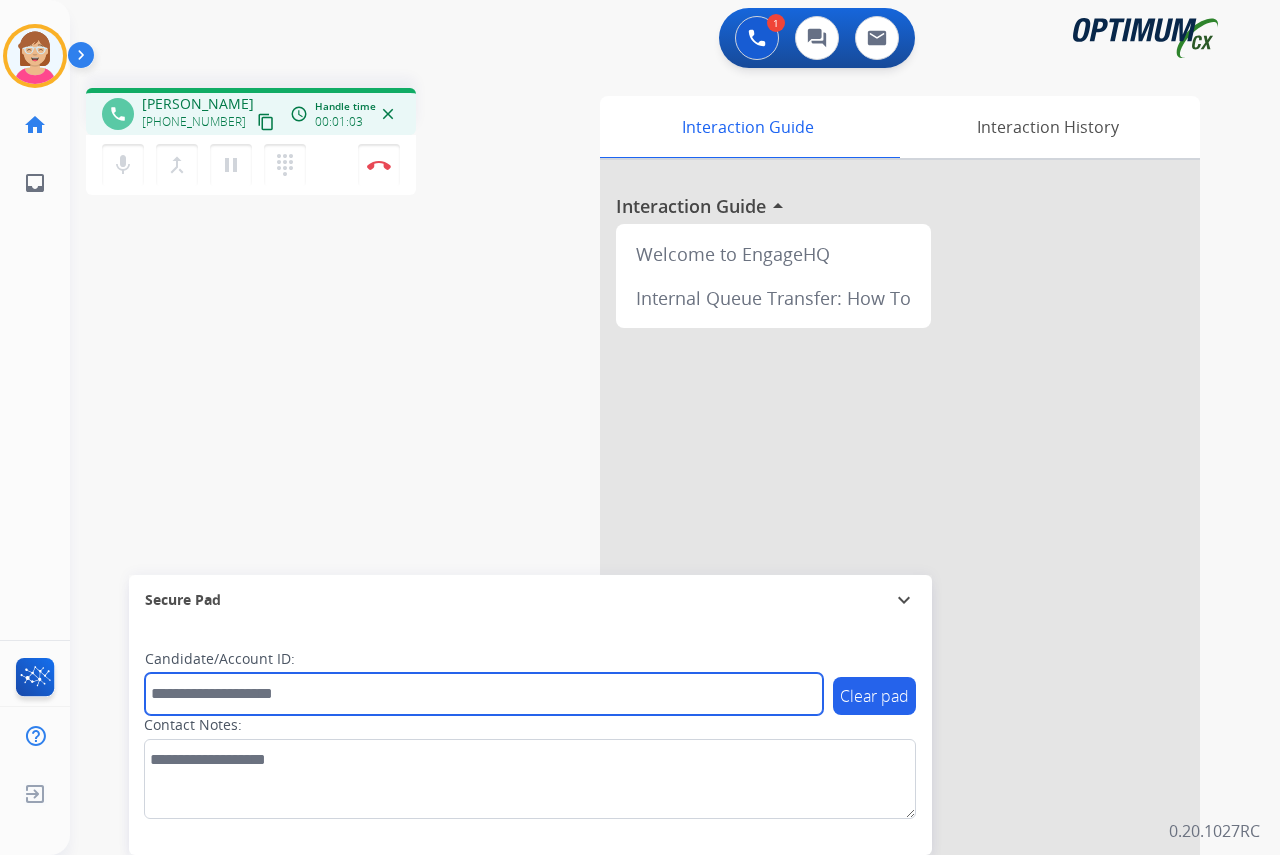 click at bounding box center (484, 694) 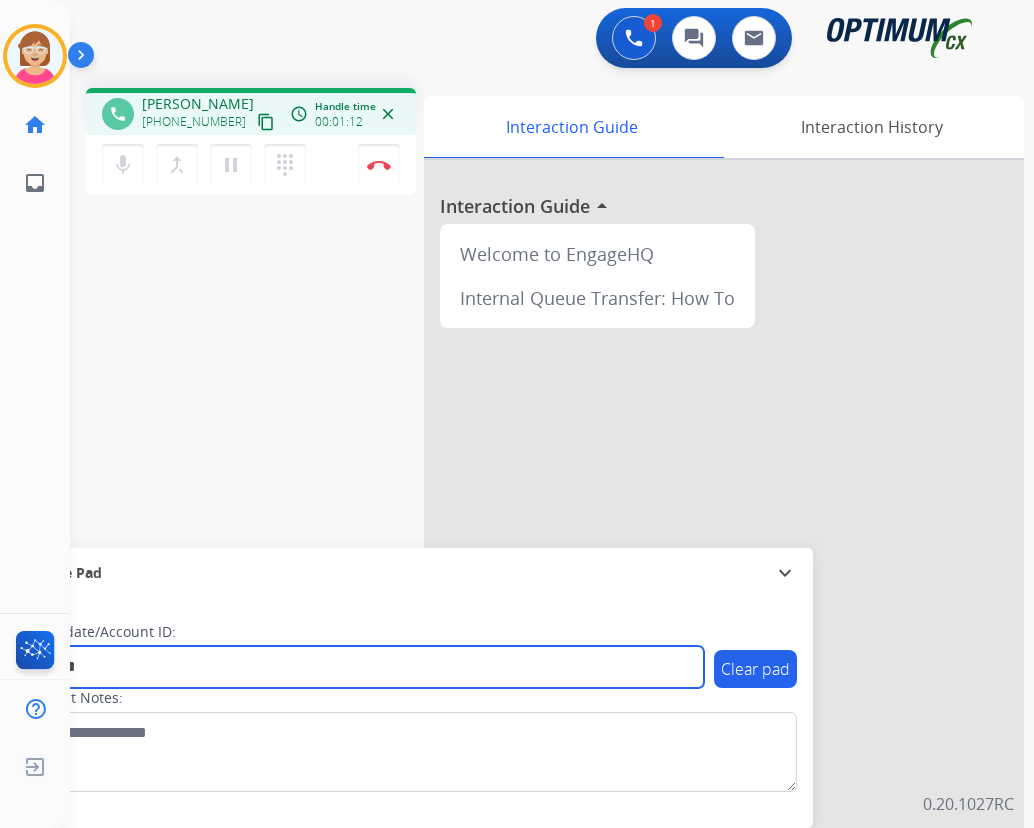 type on "*******" 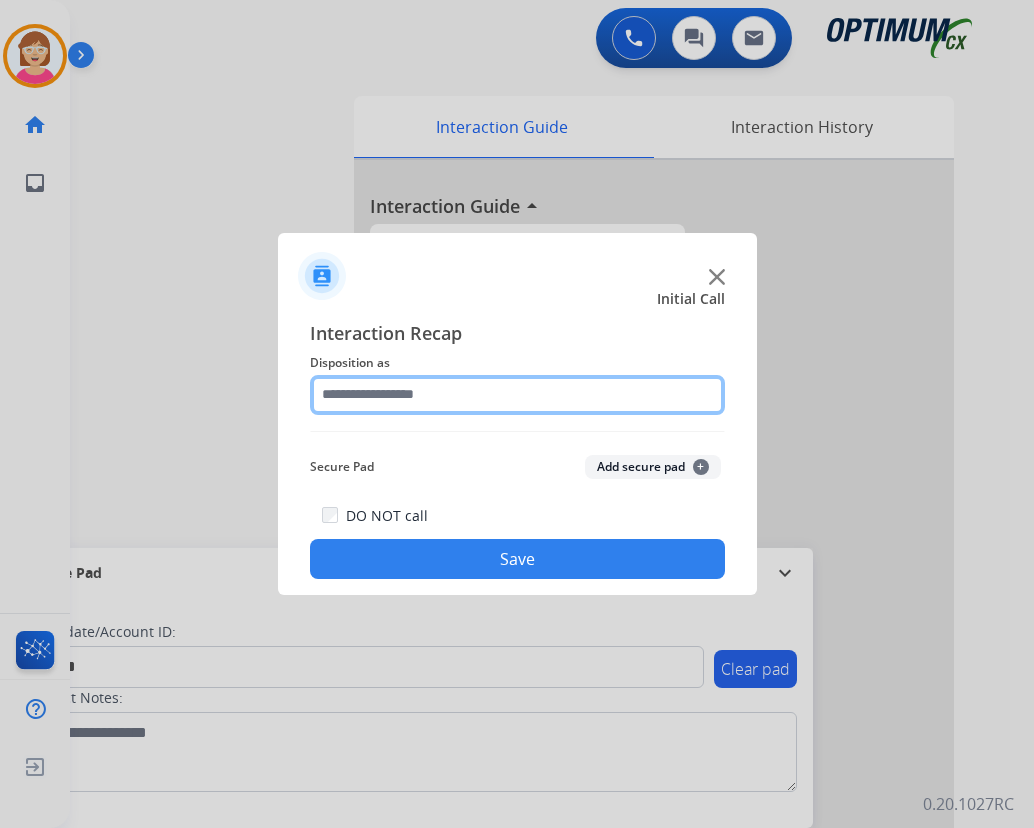 click 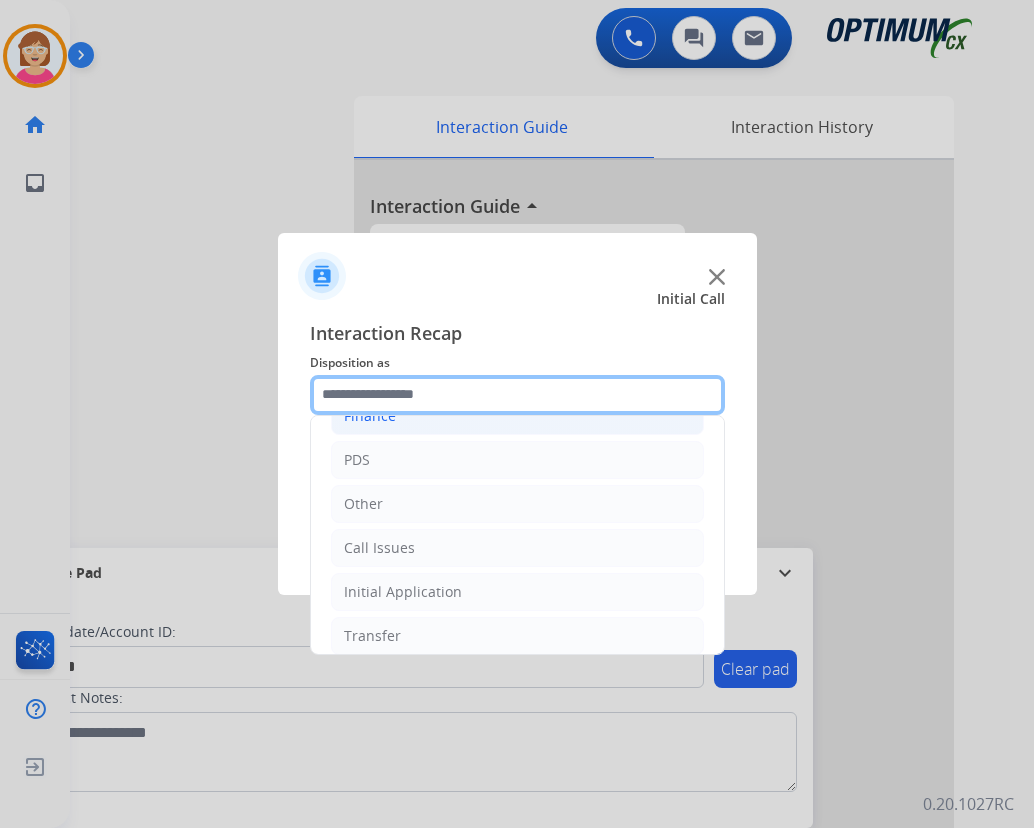 scroll, scrollTop: 136, scrollLeft: 0, axis: vertical 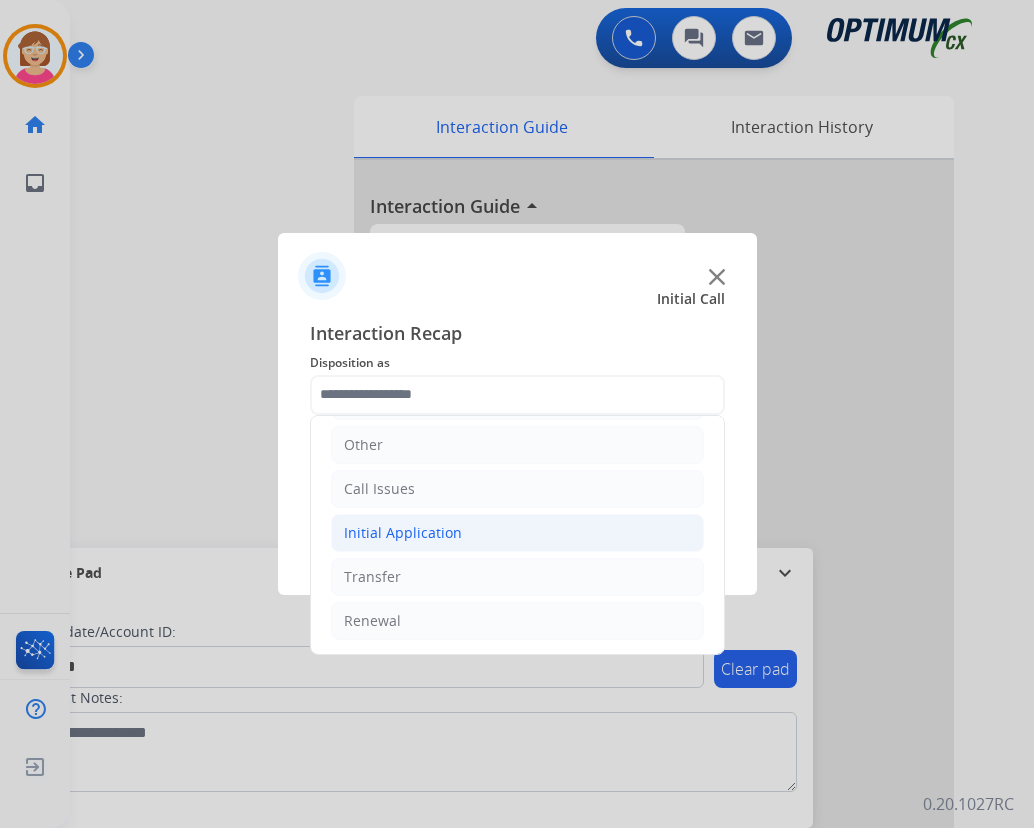 click on "Initial Application" 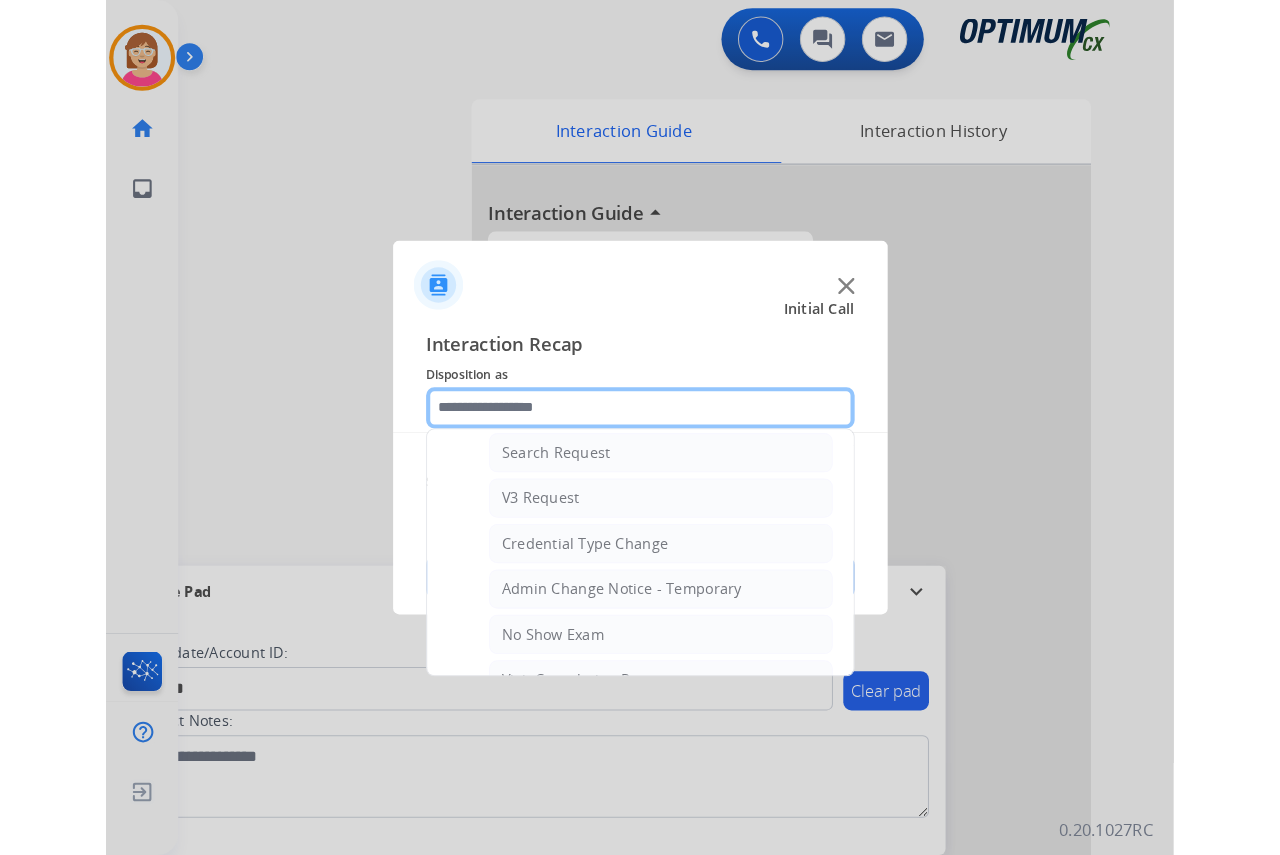 scroll, scrollTop: 736, scrollLeft: 0, axis: vertical 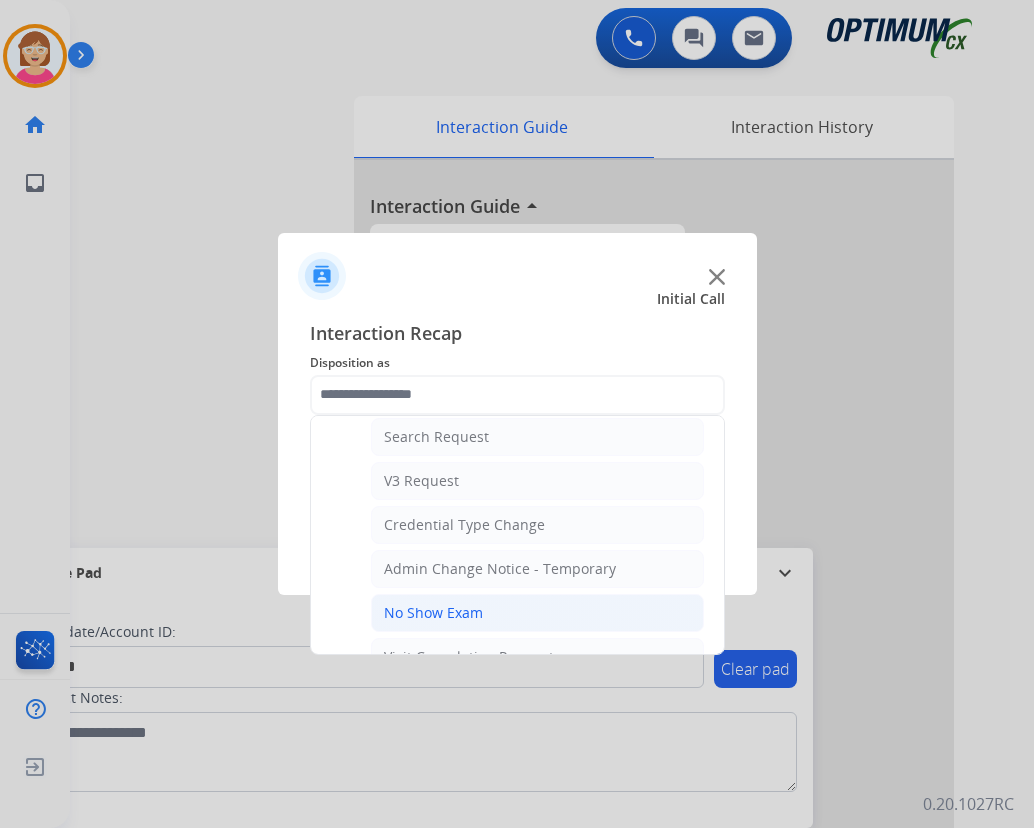 click on "No Show Exam" 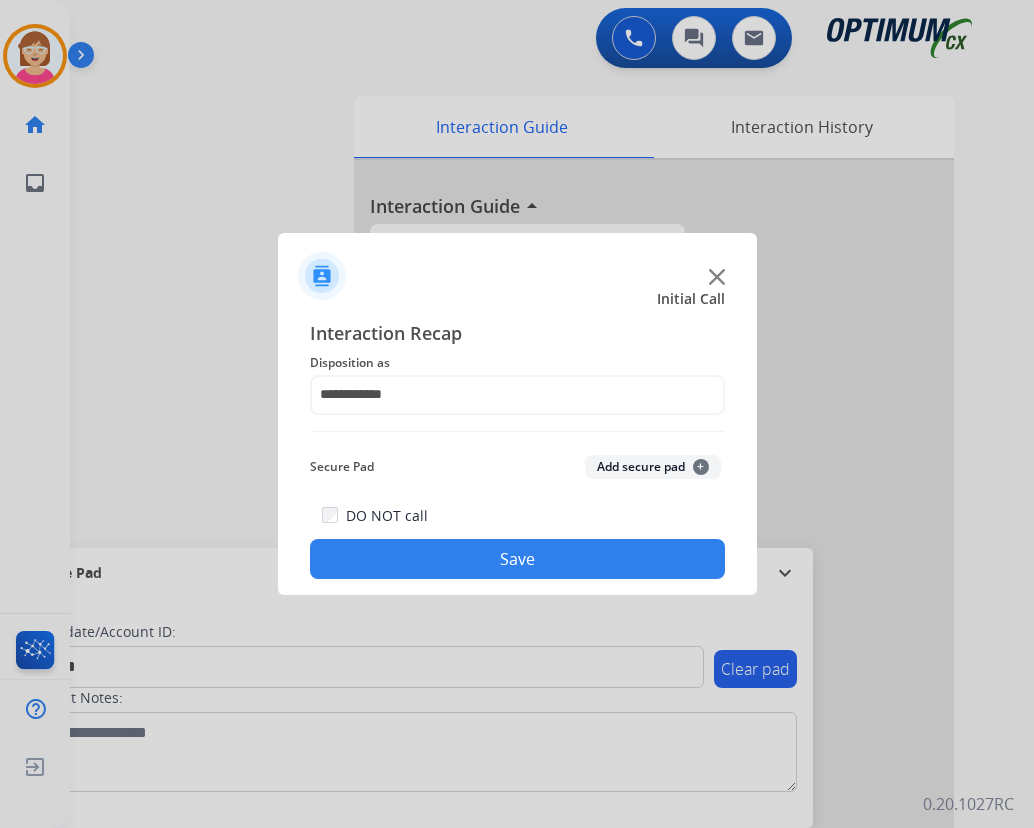 click on "+" 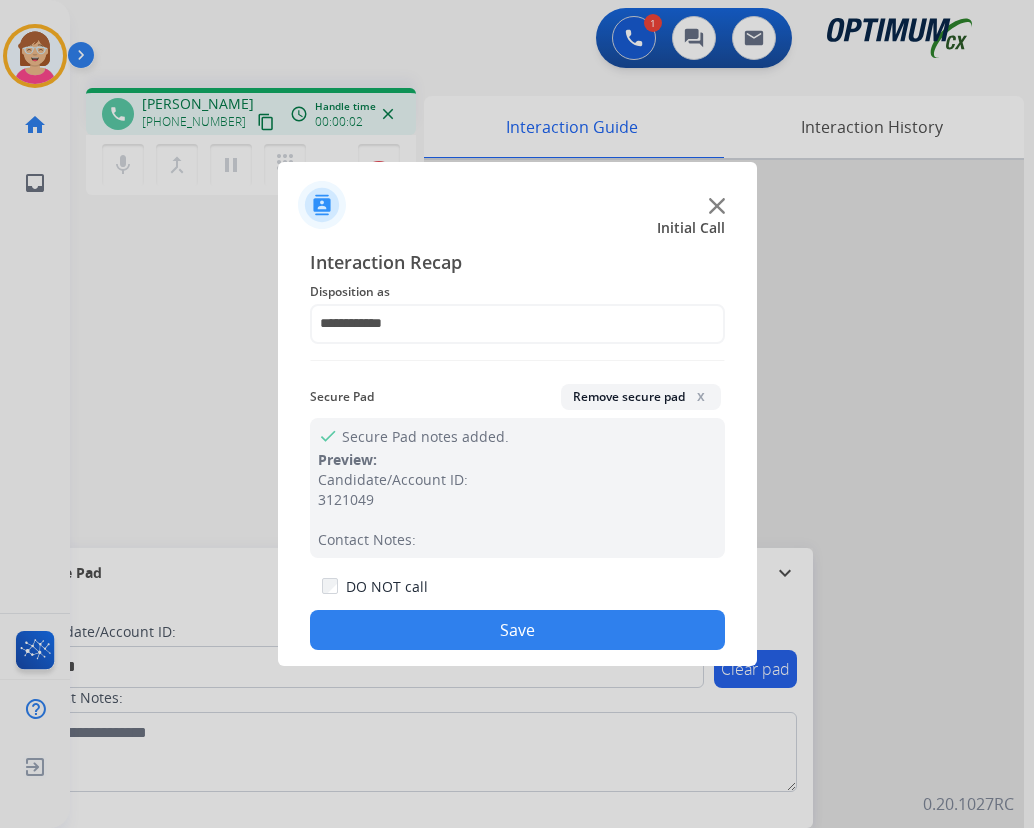 drag, startPoint x: 430, startPoint y: 632, endPoint x: 368, endPoint y: 586, distance: 77.201035 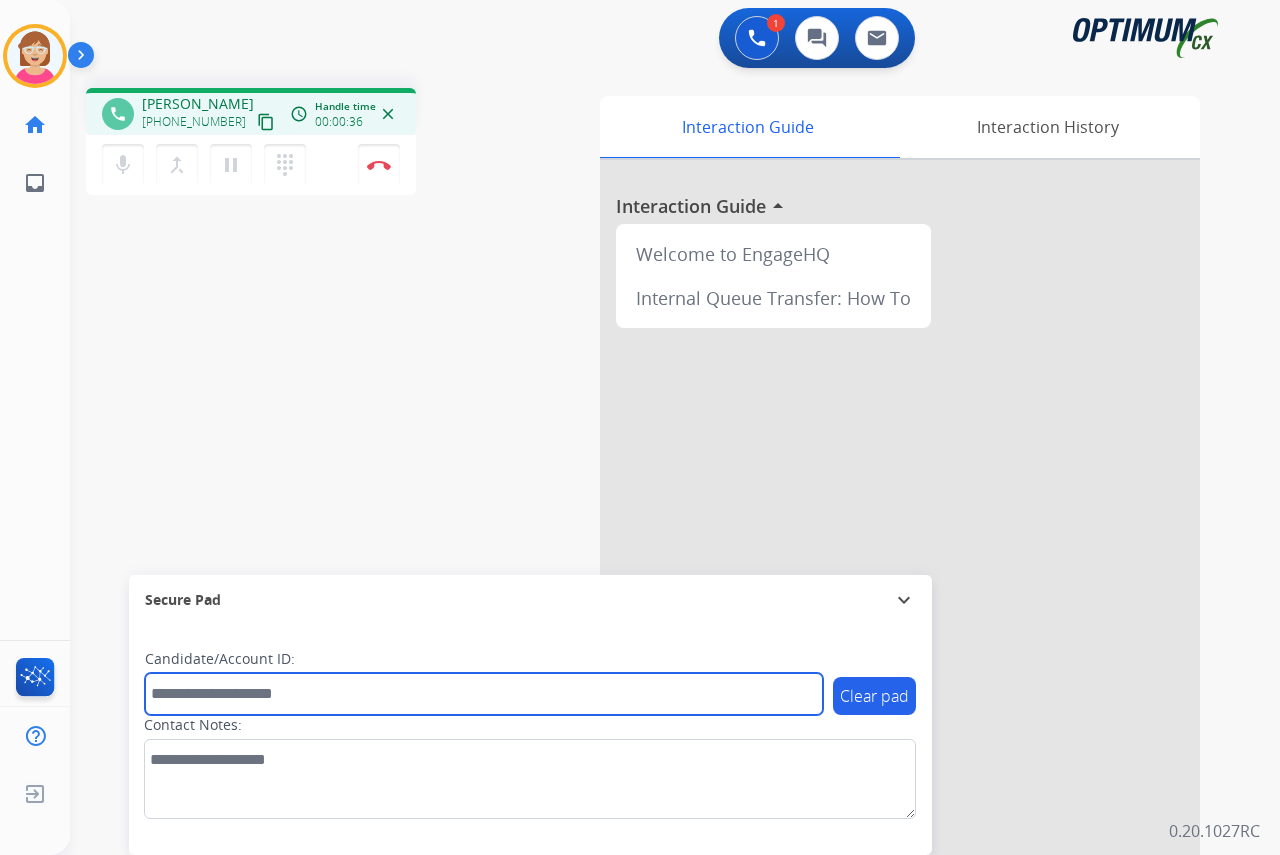 drag, startPoint x: 180, startPoint y: 699, endPoint x: 172, endPoint y: 687, distance: 14.422205 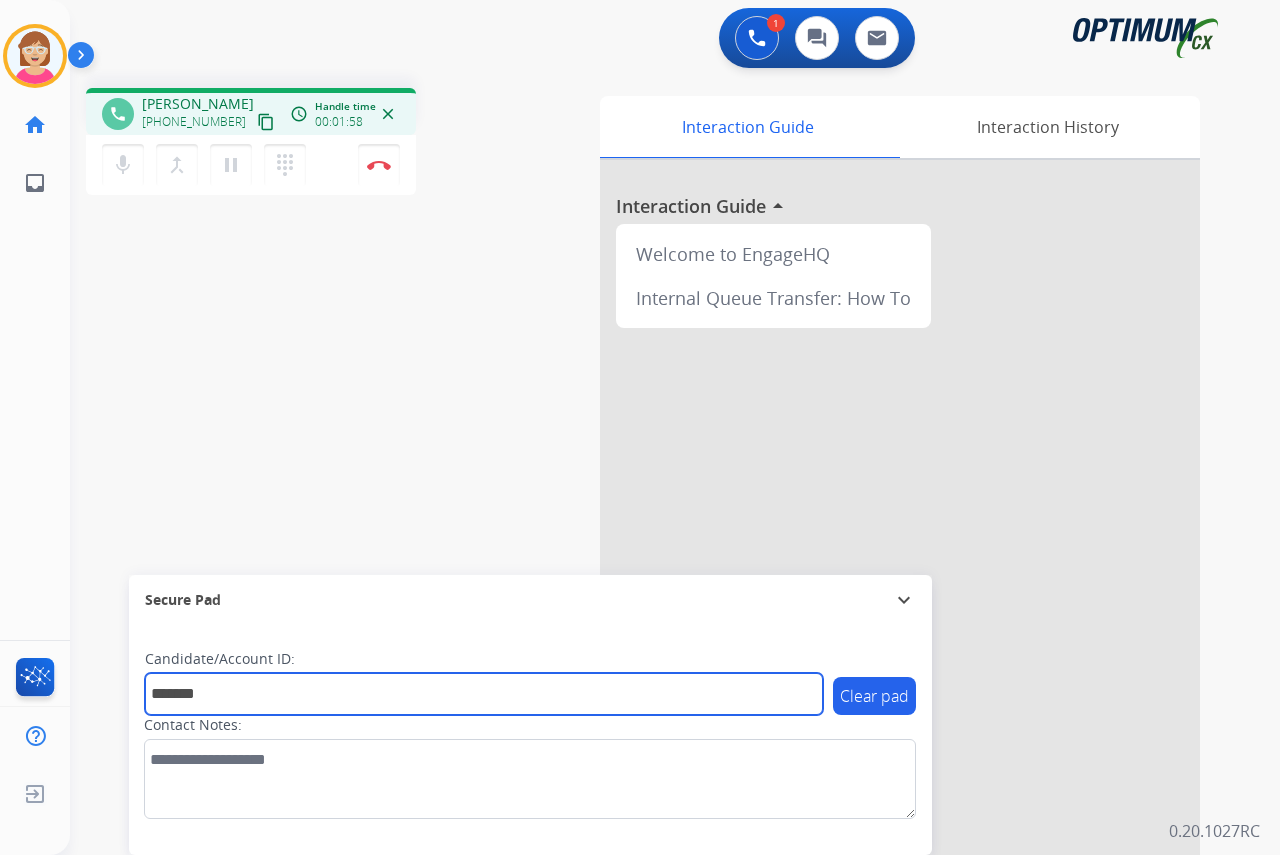 type on "*******" 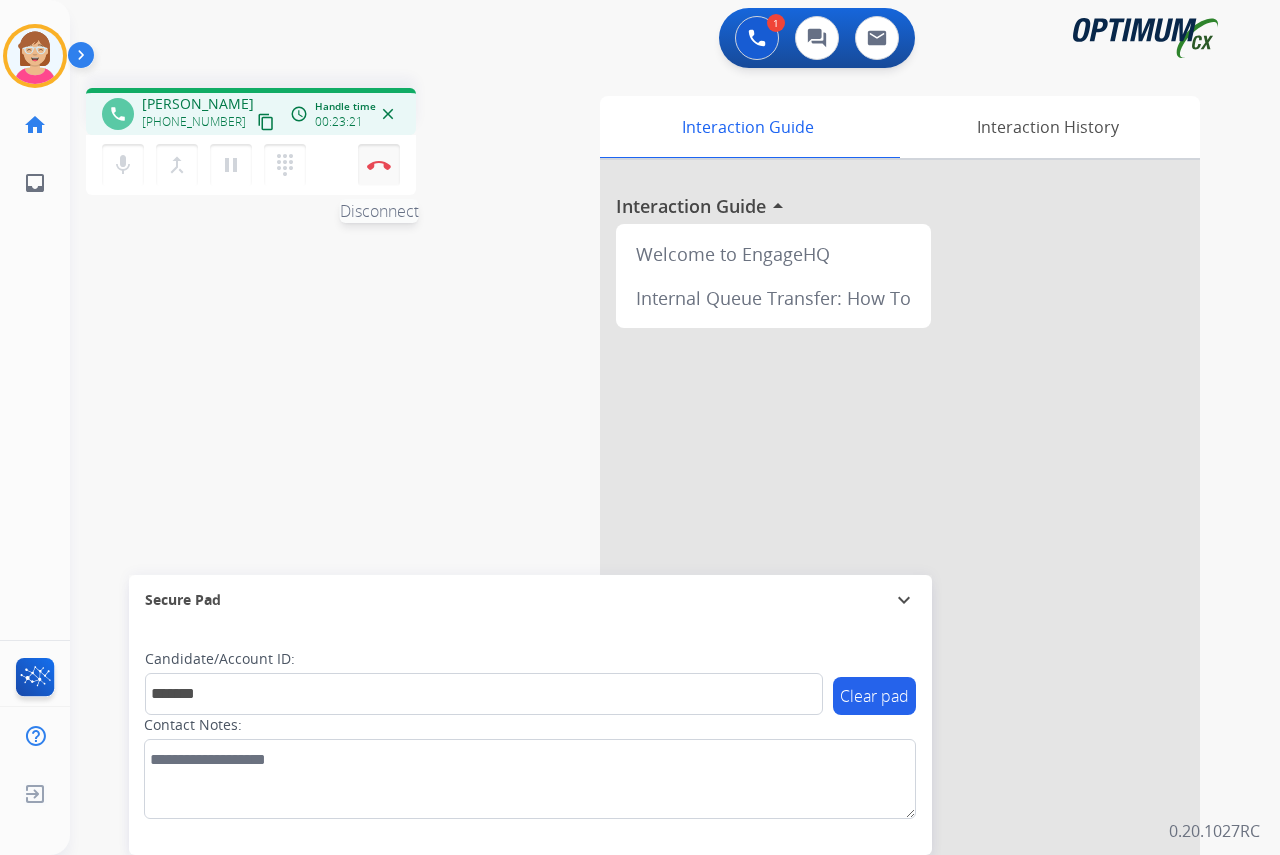 click at bounding box center (379, 165) 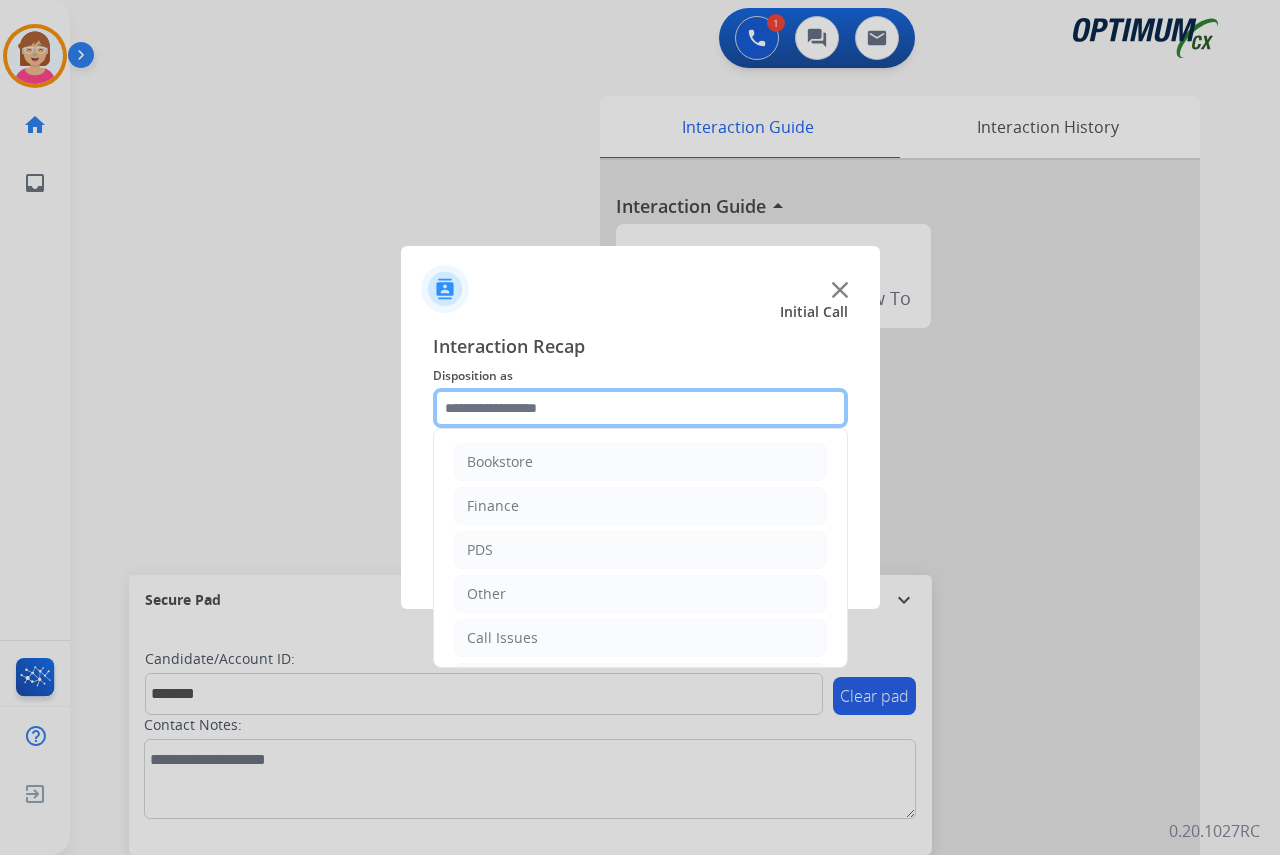click 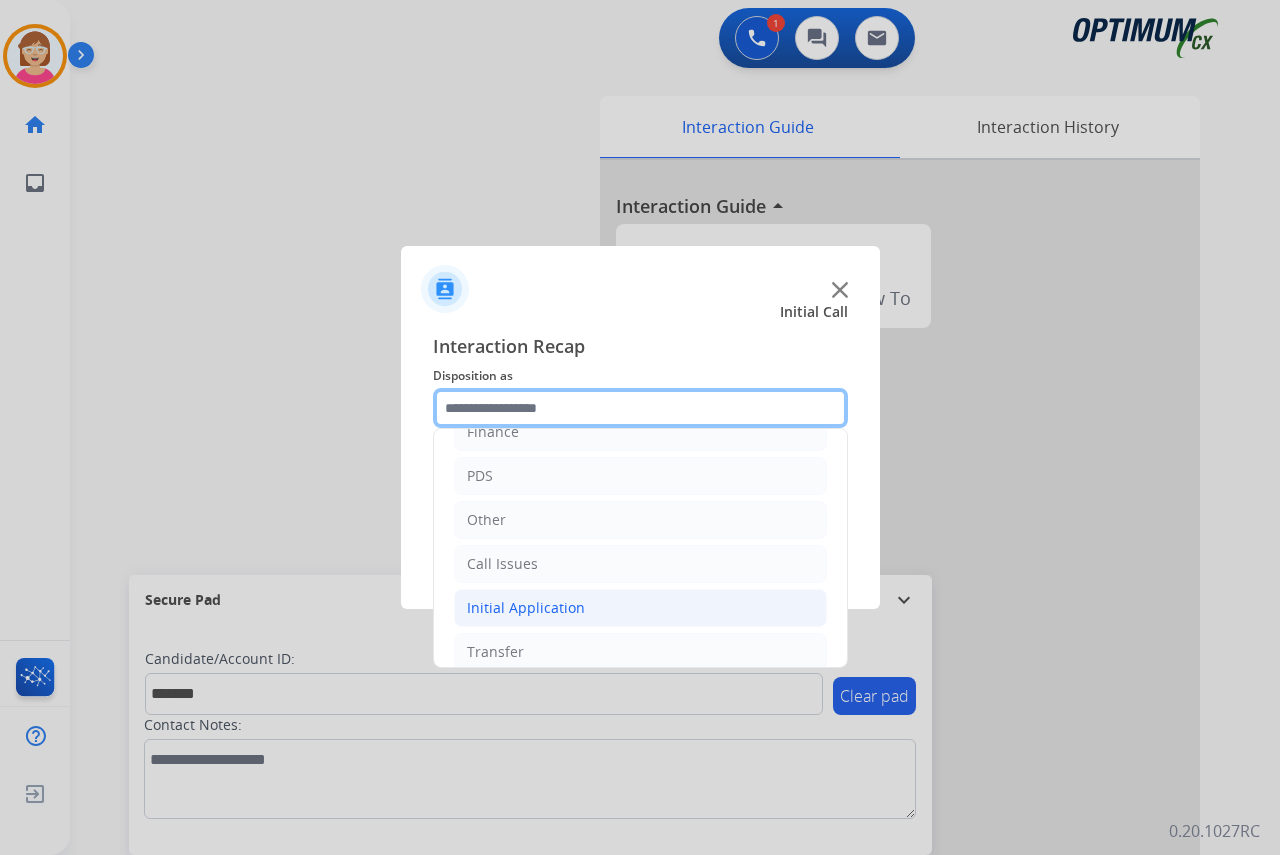 scroll, scrollTop: 136, scrollLeft: 0, axis: vertical 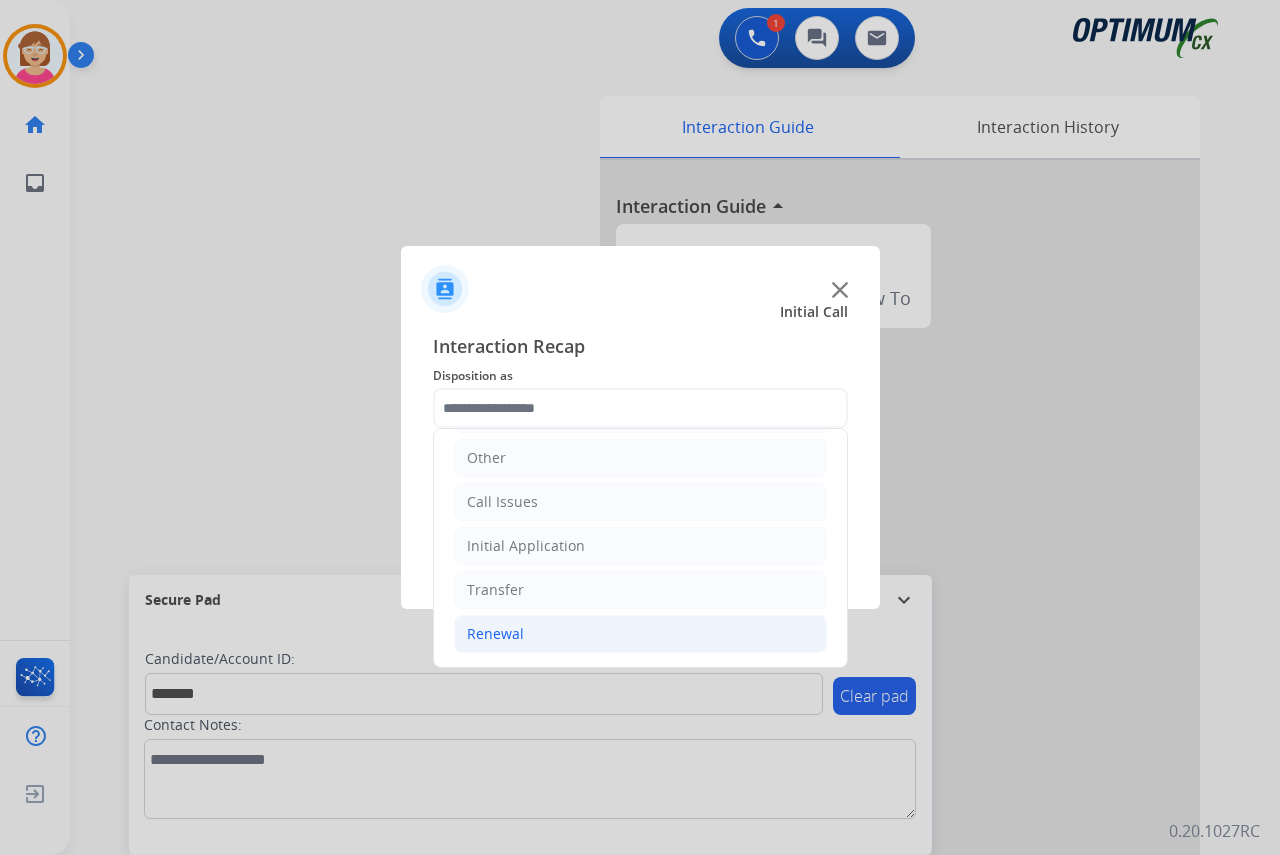 click on "Renewal" 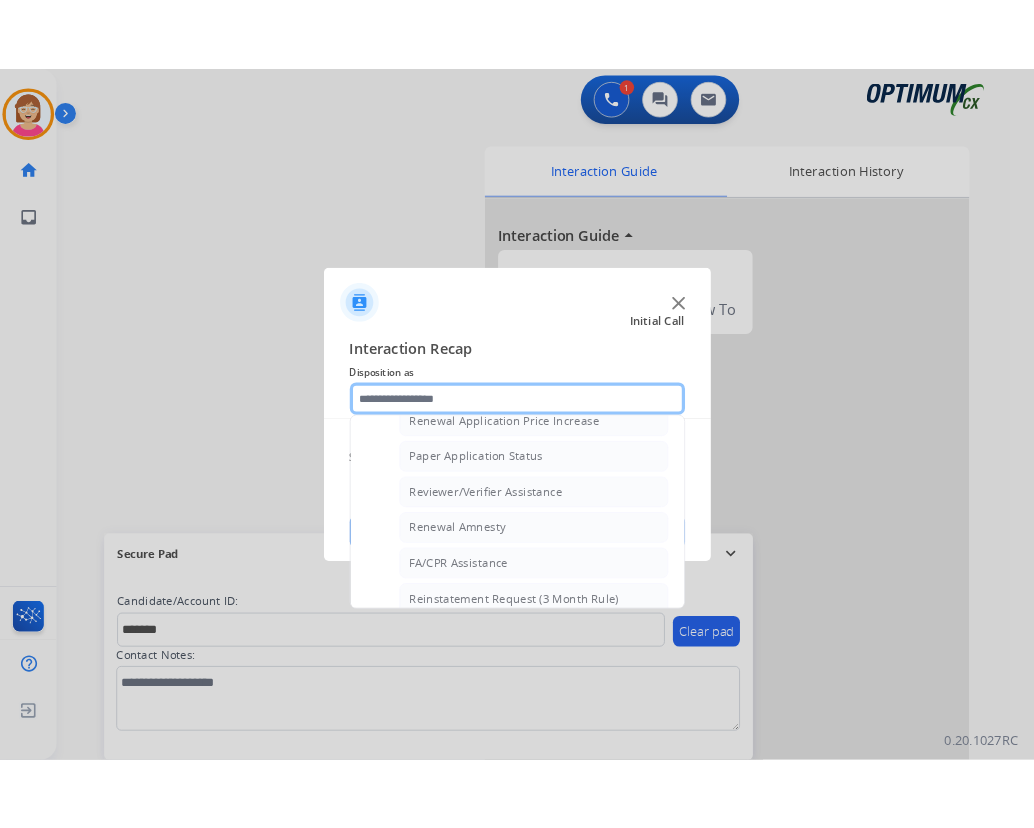scroll, scrollTop: 772, scrollLeft: 0, axis: vertical 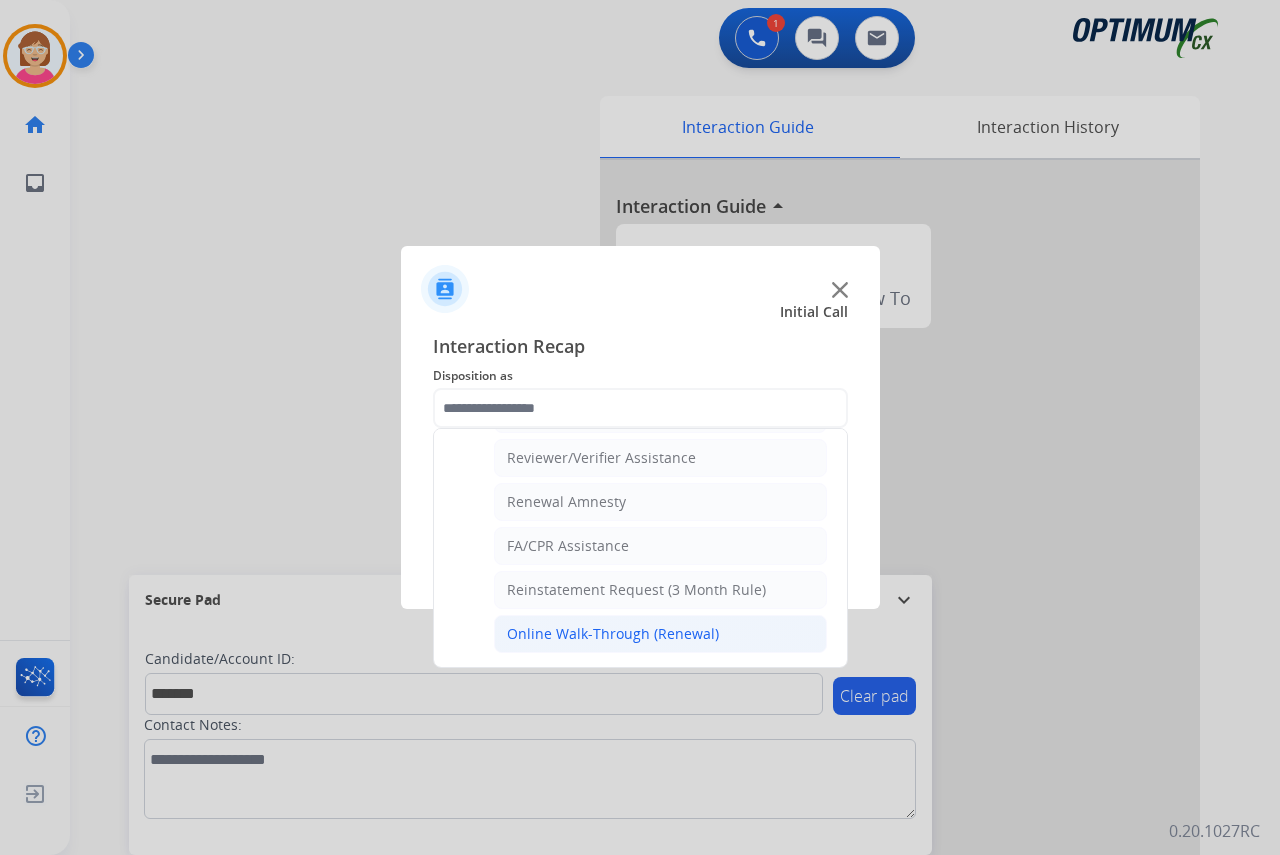 click on "Online Walk-Through (Renewal)" 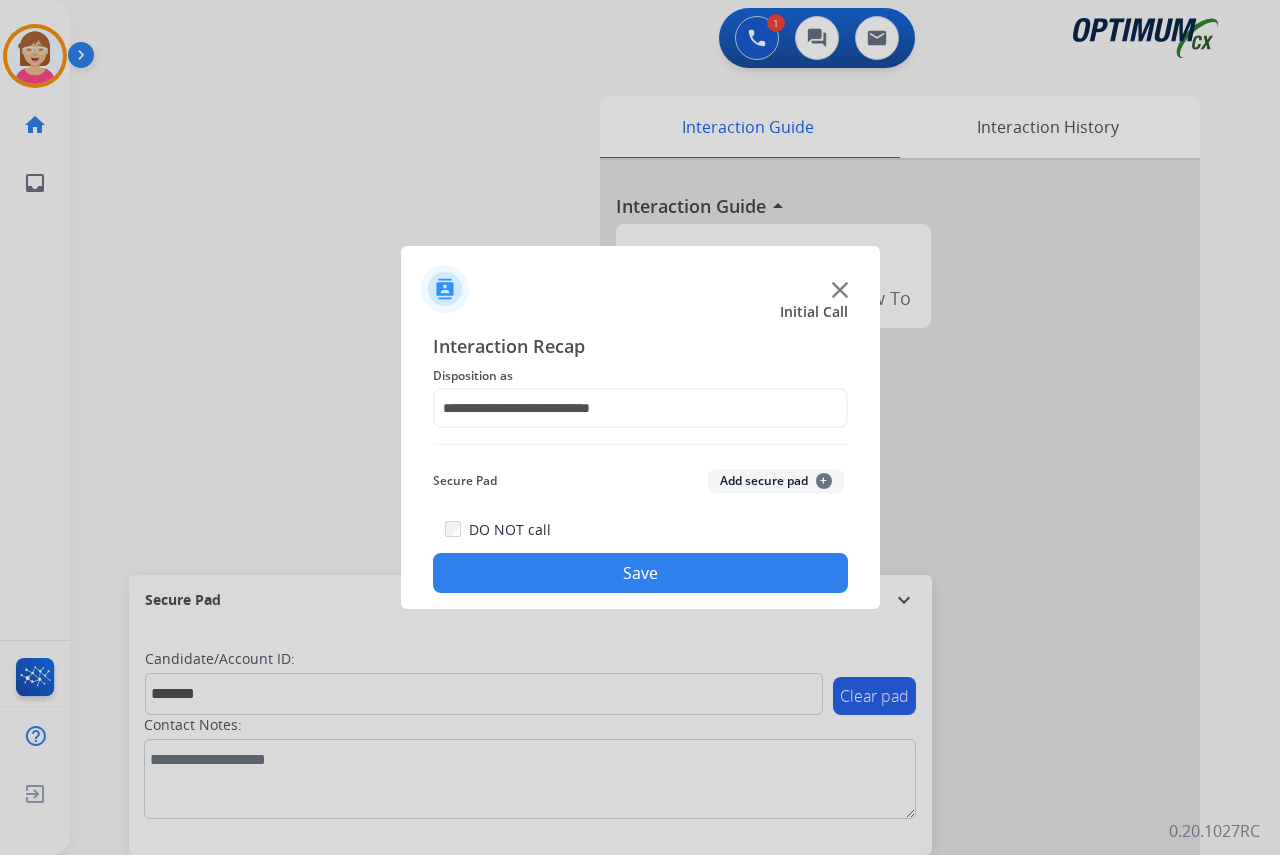 click on "+" 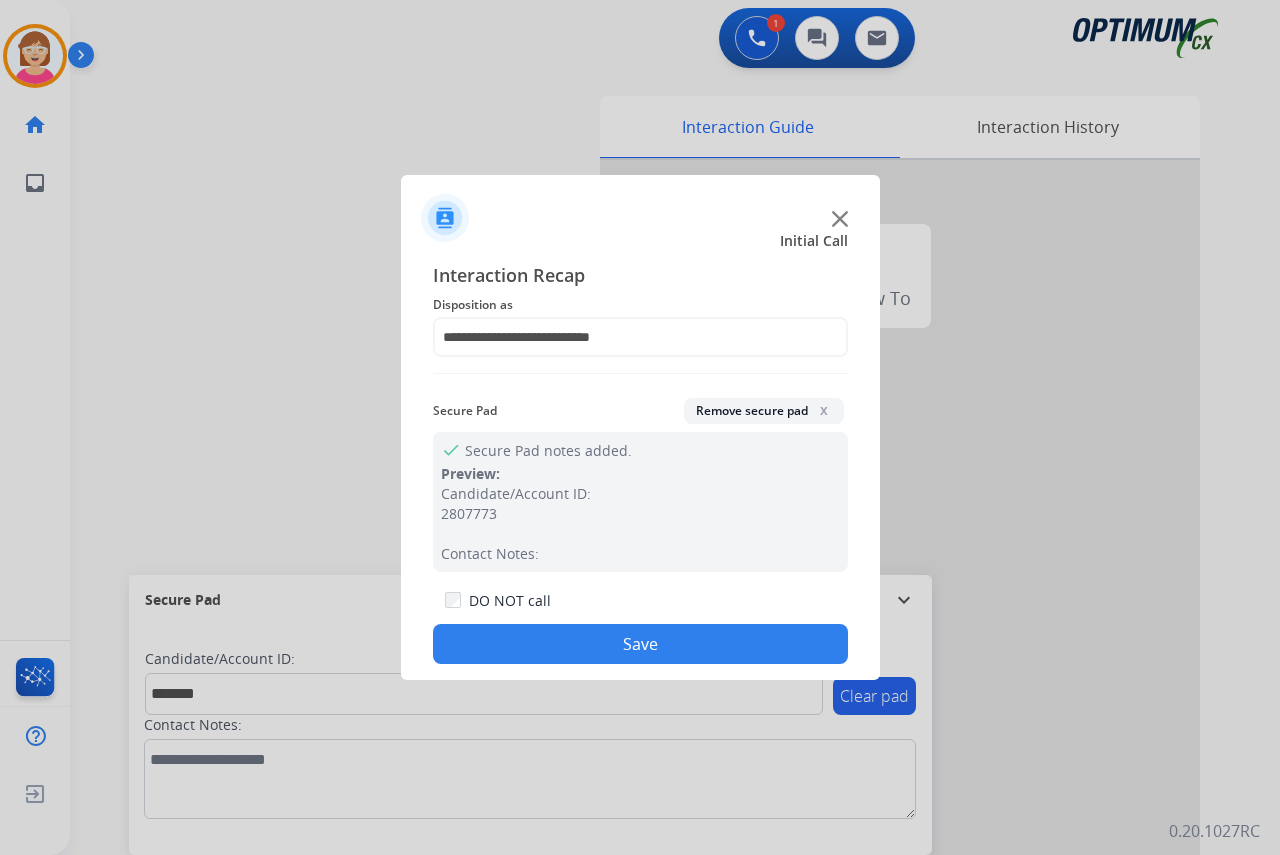 drag, startPoint x: 603, startPoint y: 644, endPoint x: 562, endPoint y: 603, distance: 57.982758 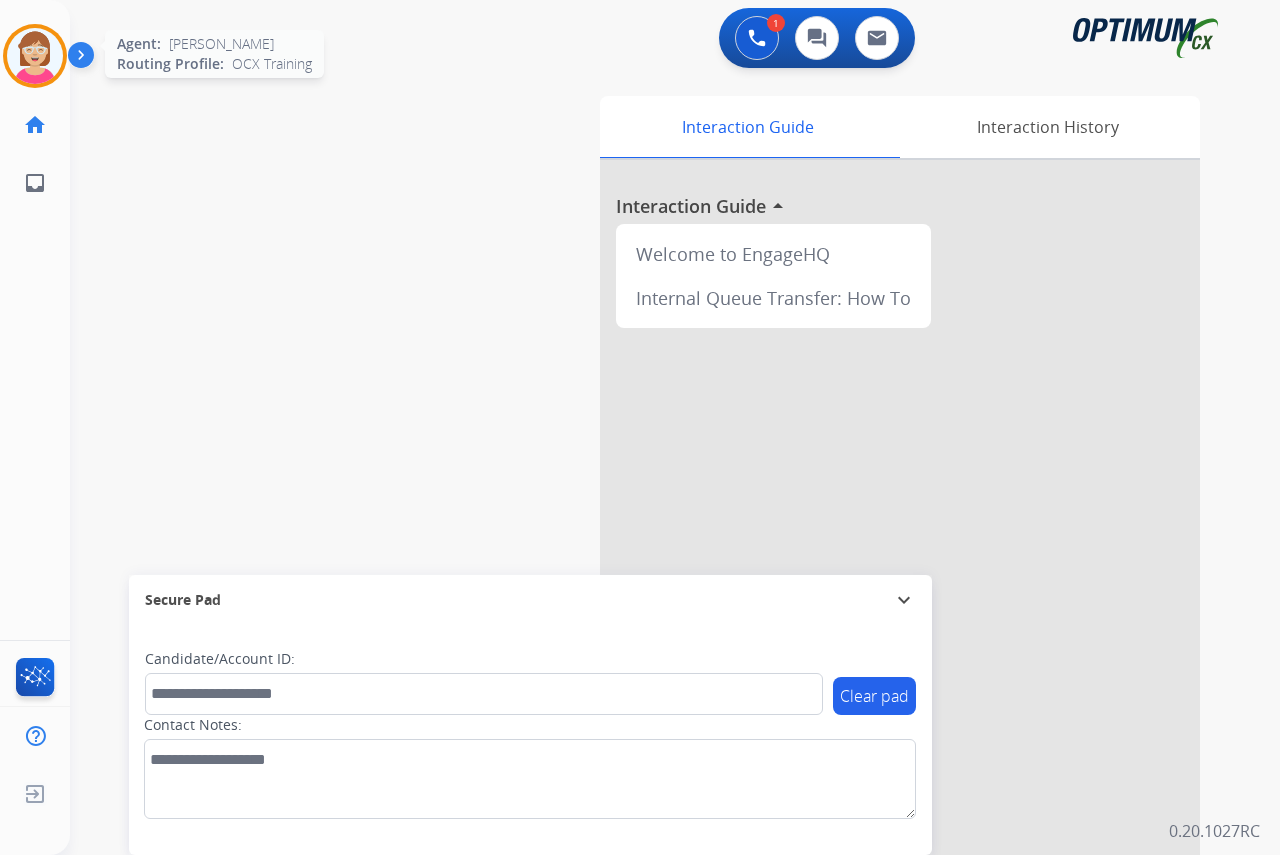 click at bounding box center [35, 56] 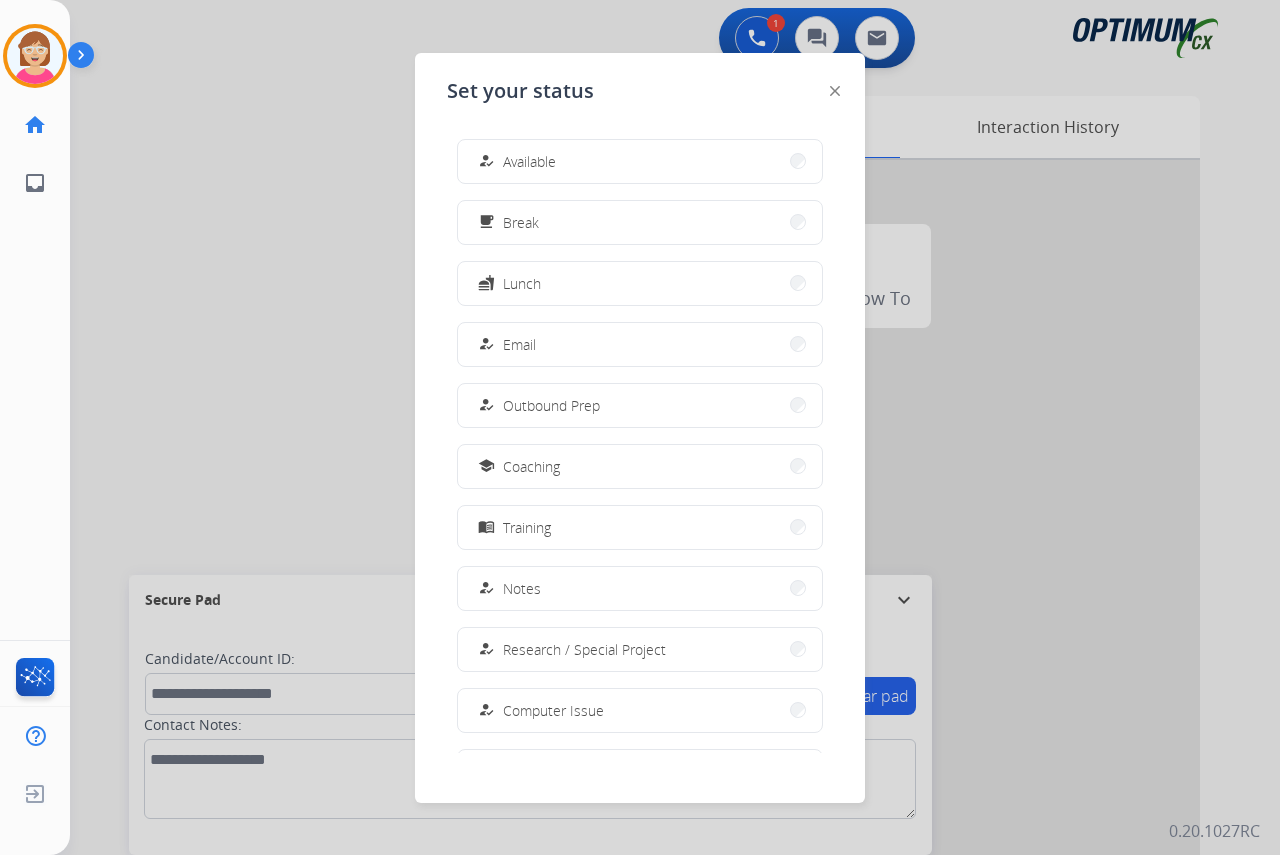 click on "Available" at bounding box center (529, 161) 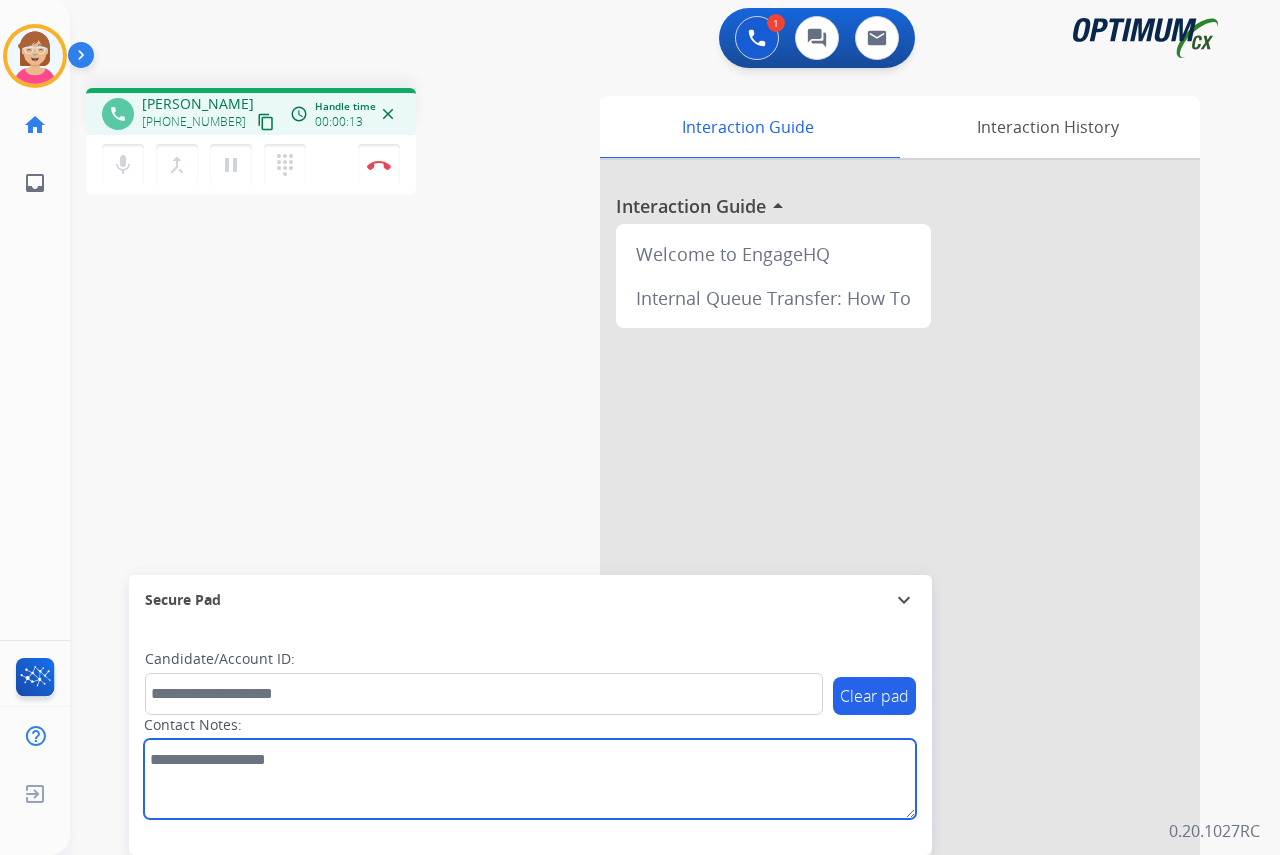click at bounding box center [530, 779] 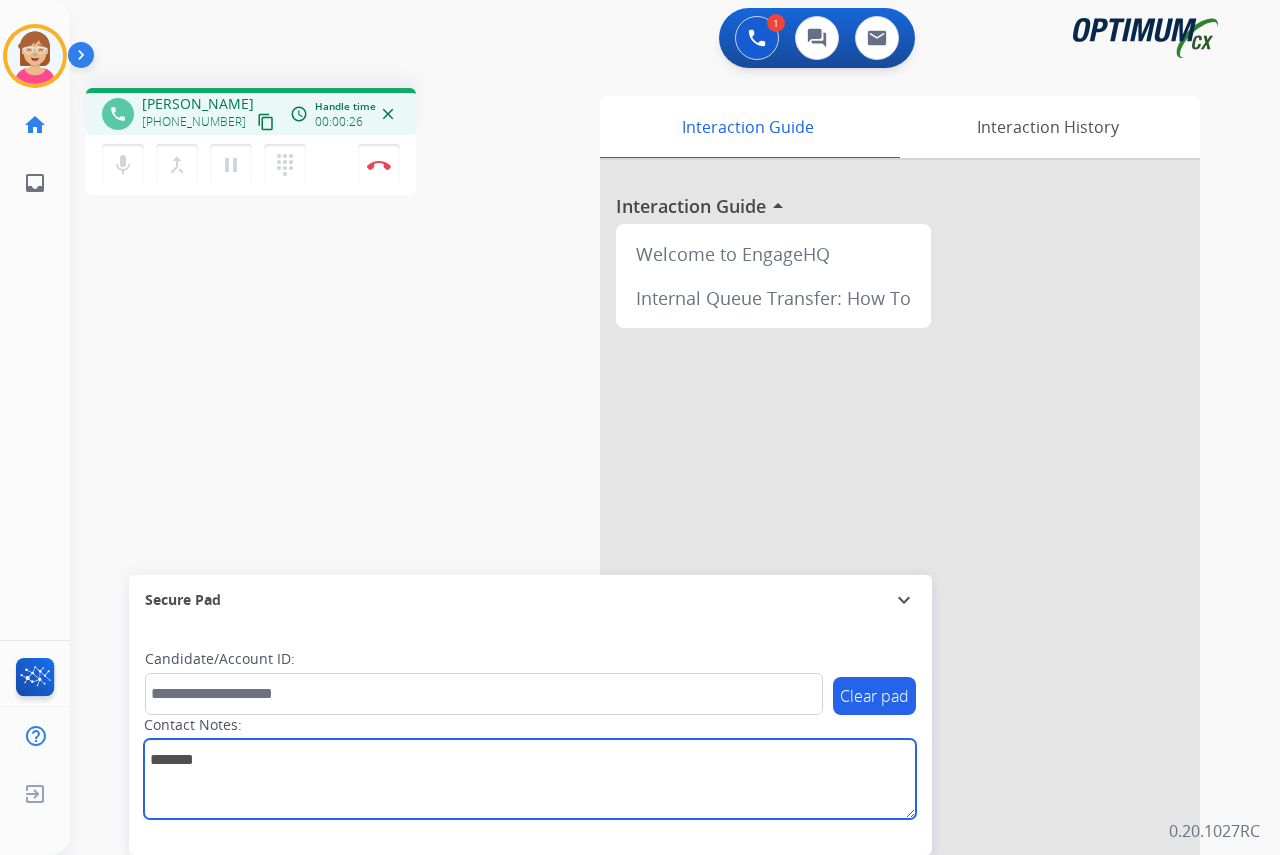 type on "*******" 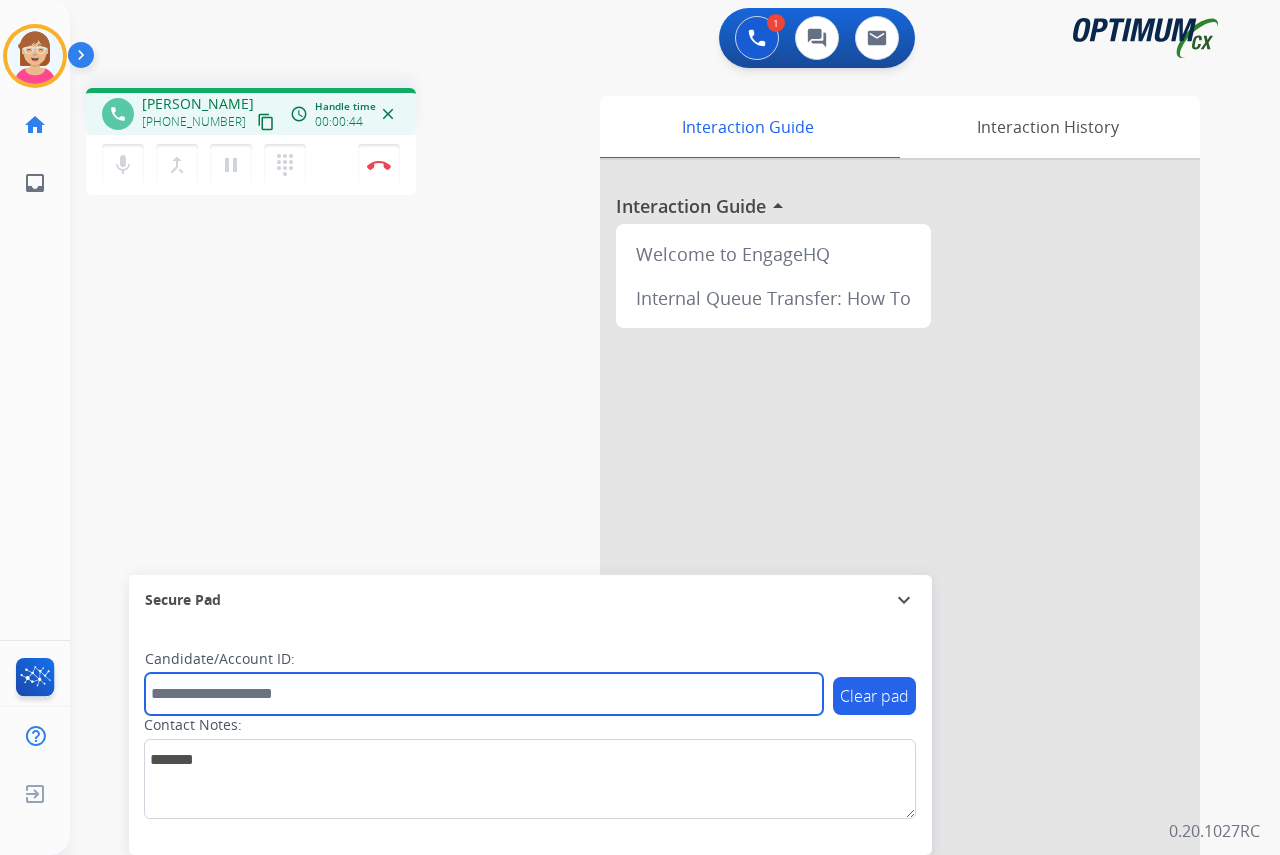 click at bounding box center (484, 694) 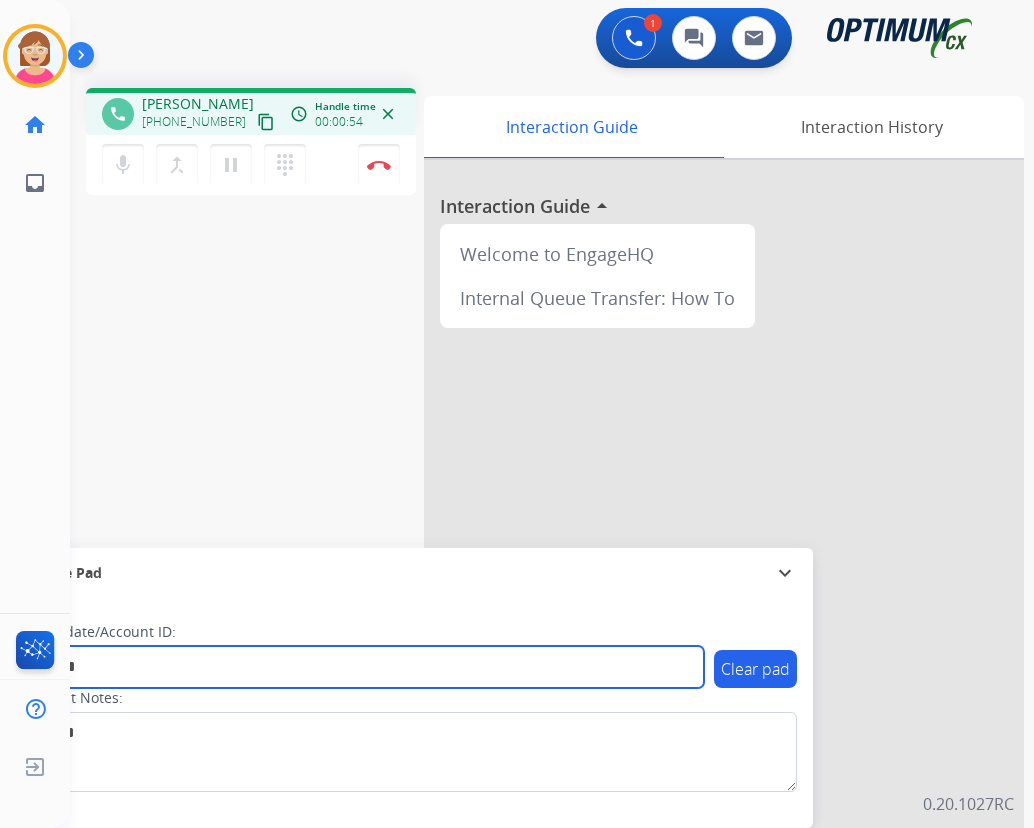 type on "*******" 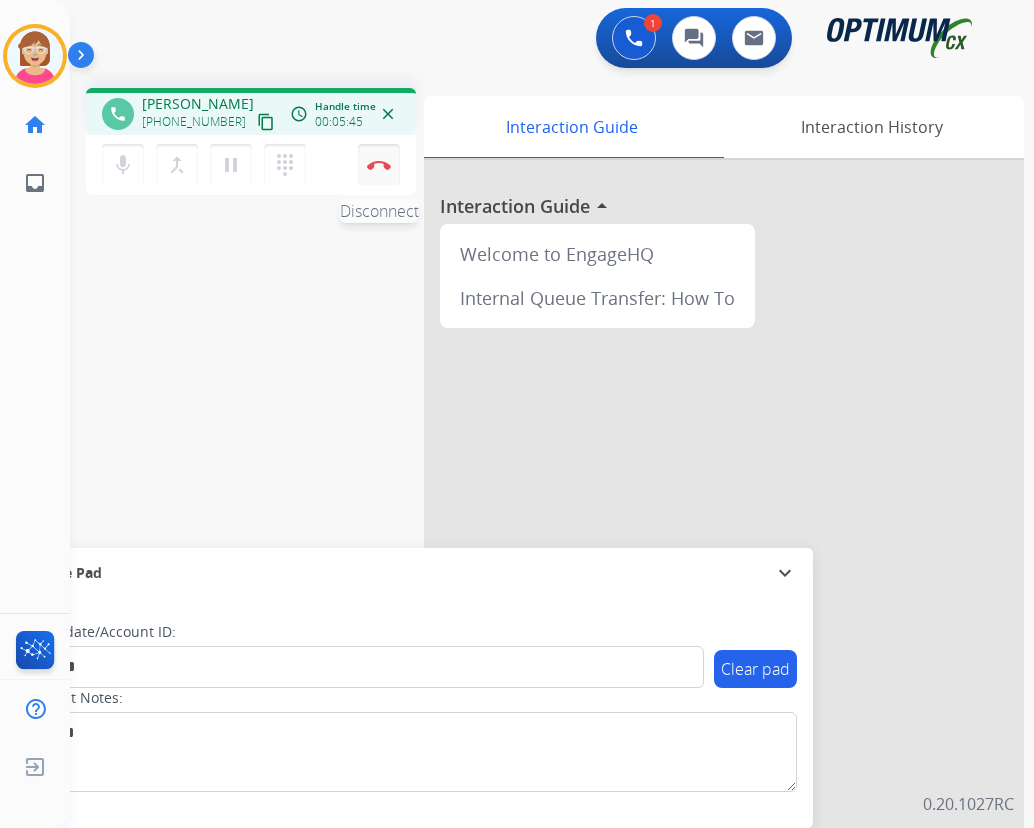 click at bounding box center [379, 165] 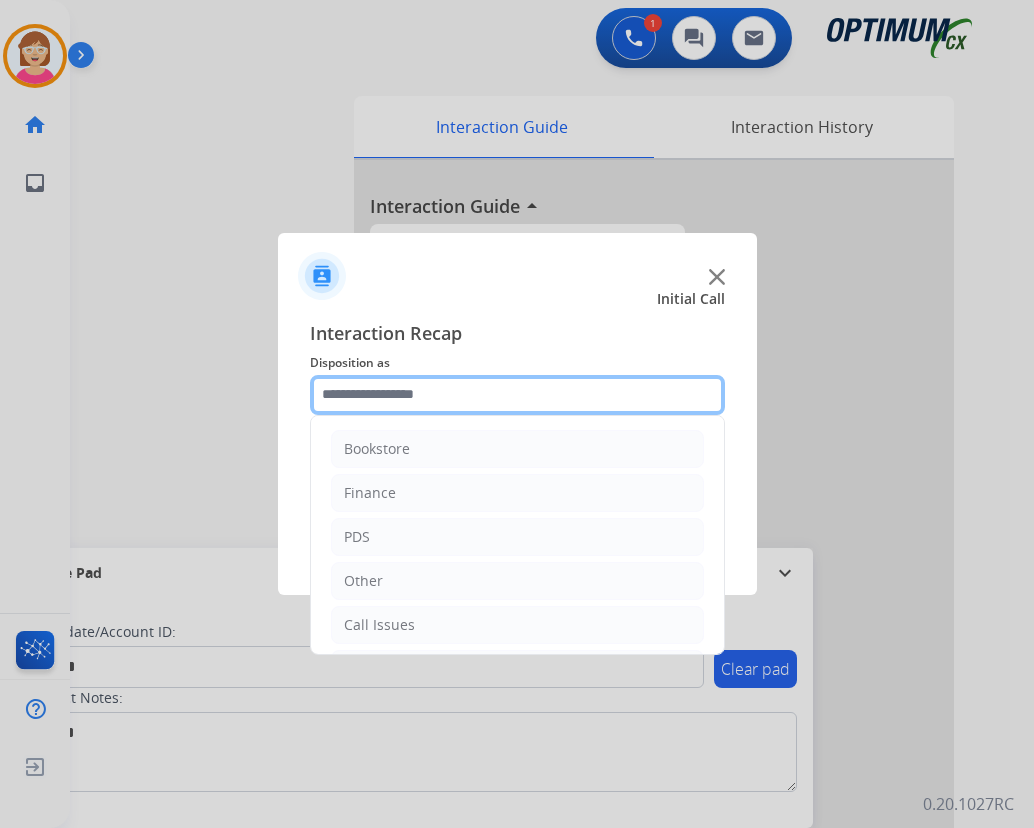 click 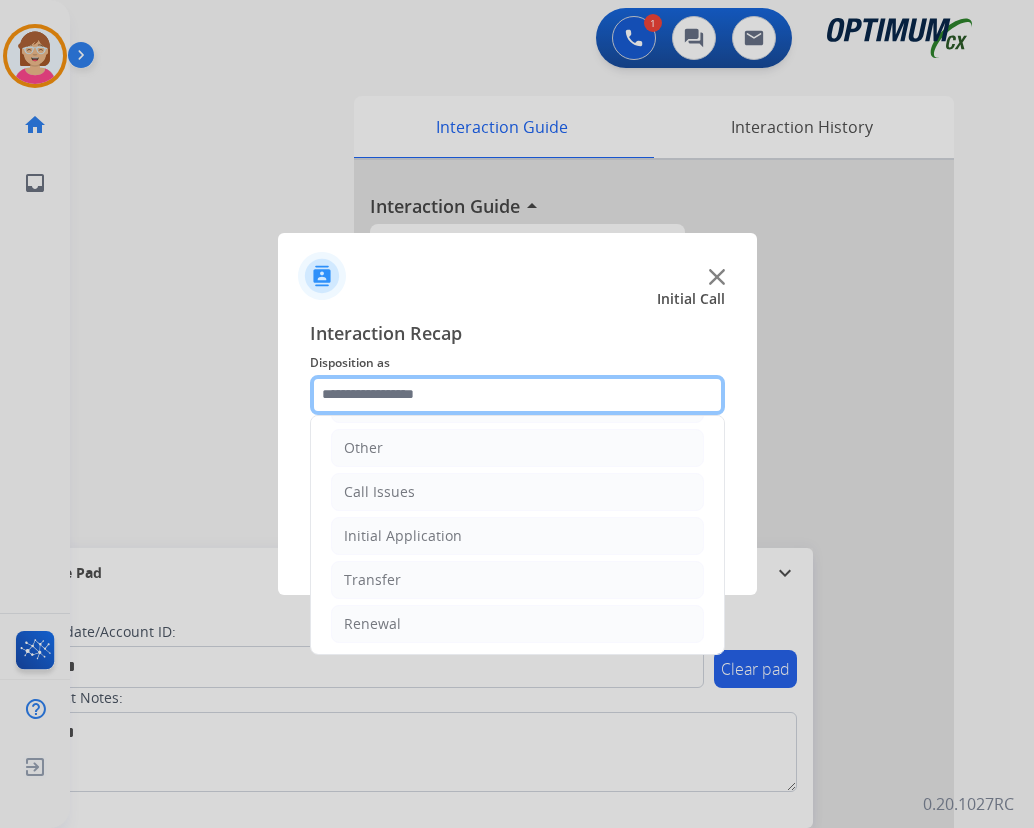 scroll, scrollTop: 136, scrollLeft: 0, axis: vertical 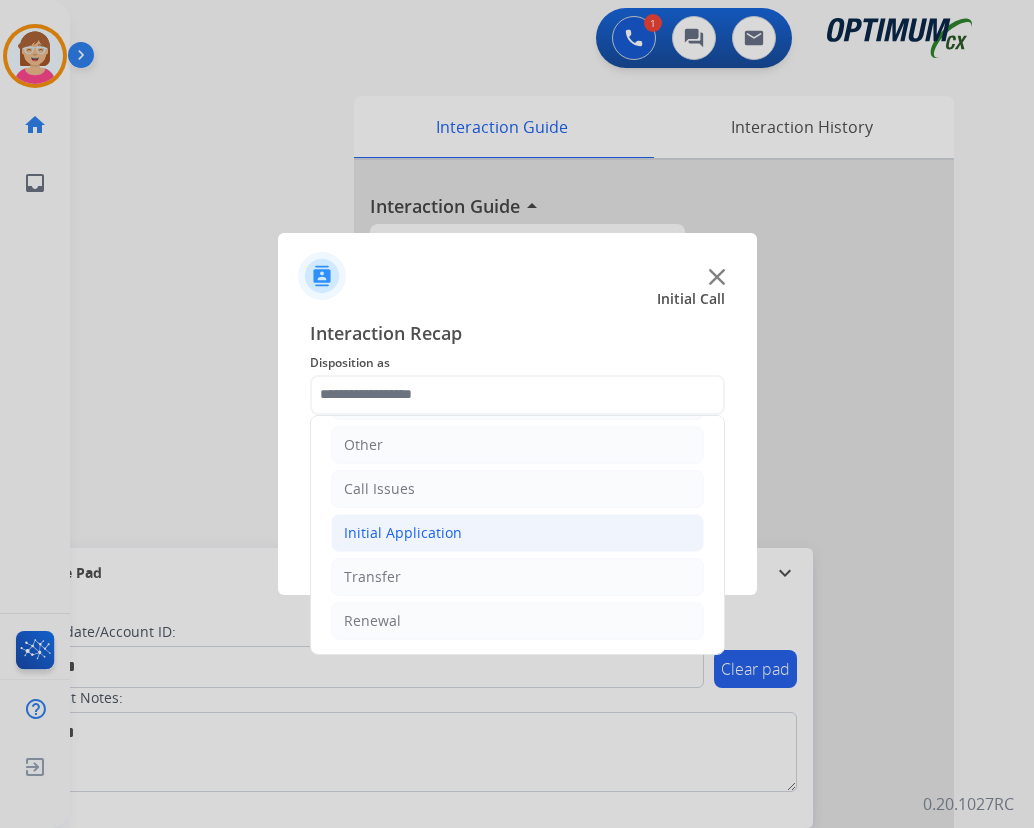 click on "Initial Application" 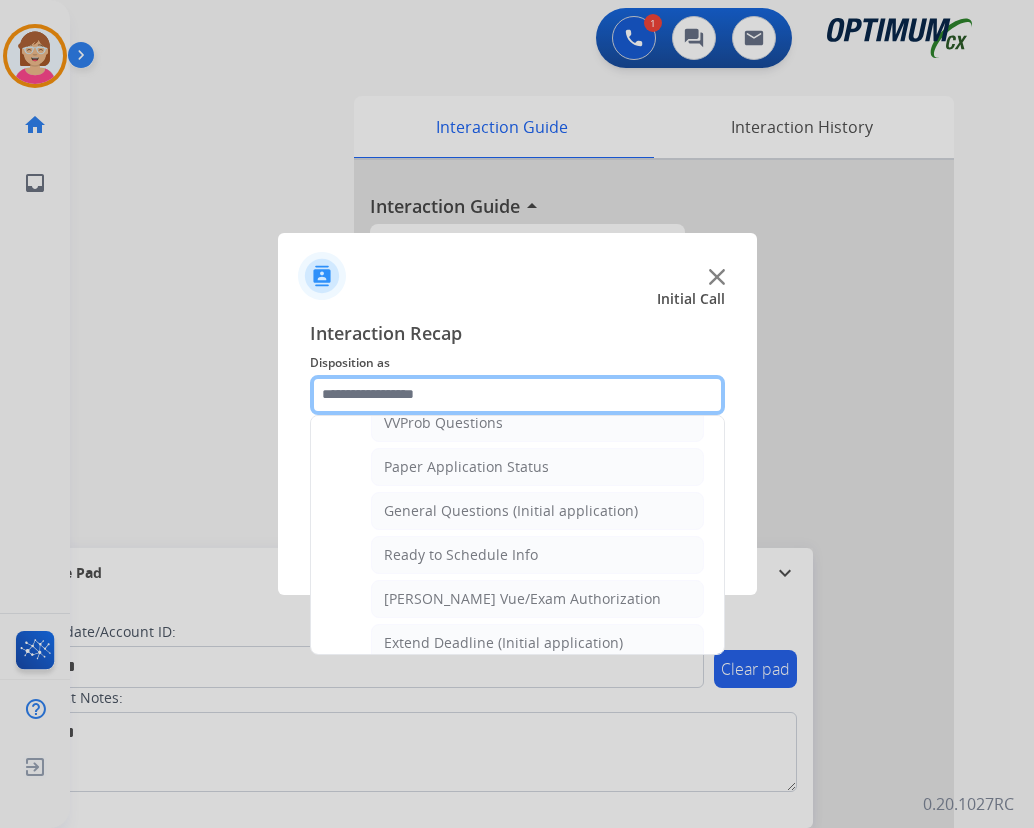 scroll, scrollTop: 1136, scrollLeft: 0, axis: vertical 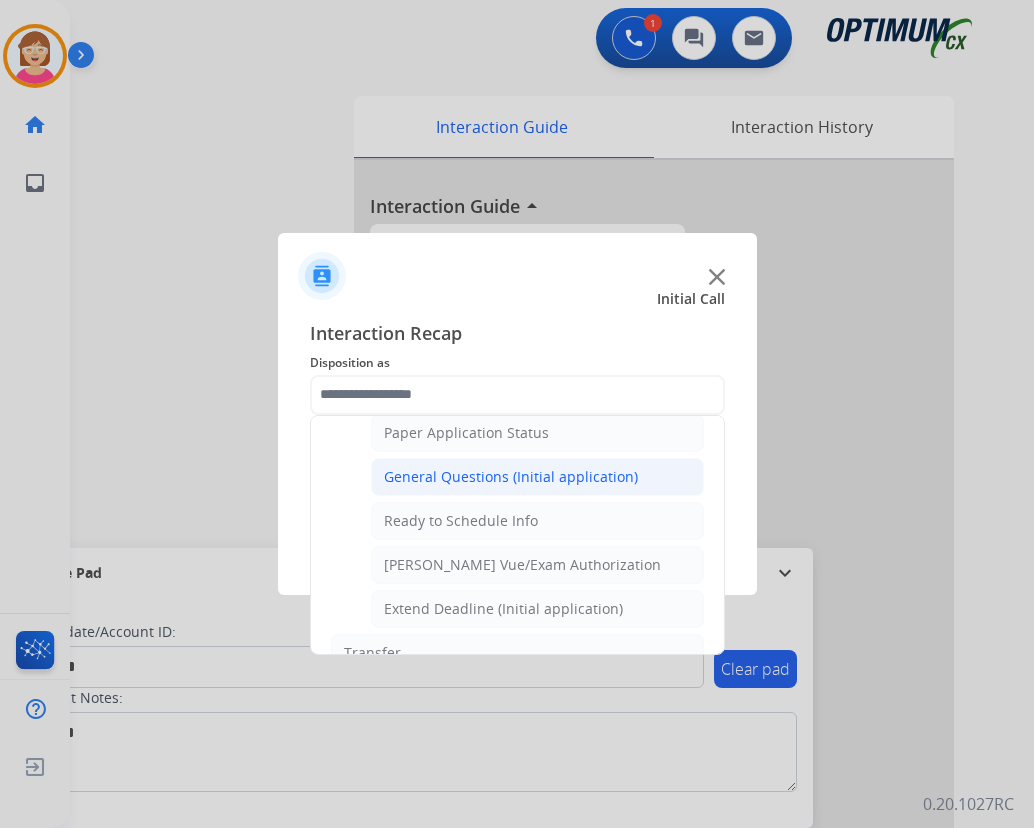 click on "General Questions (Initial application)" 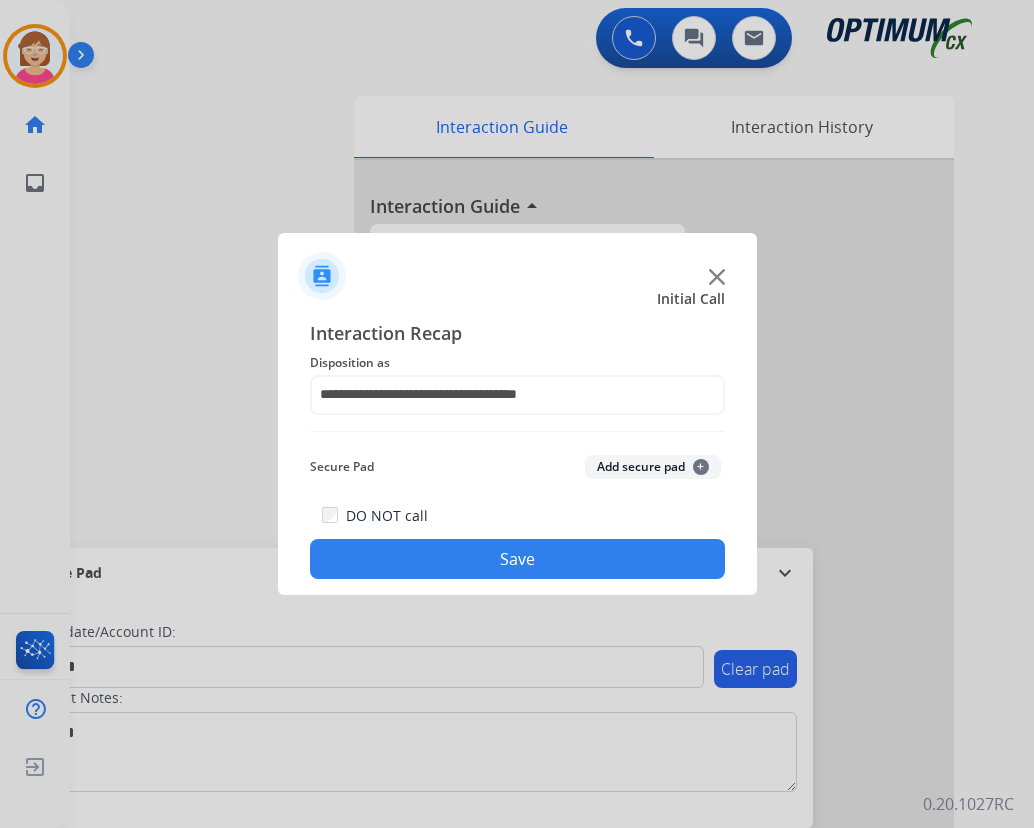 click on "+" 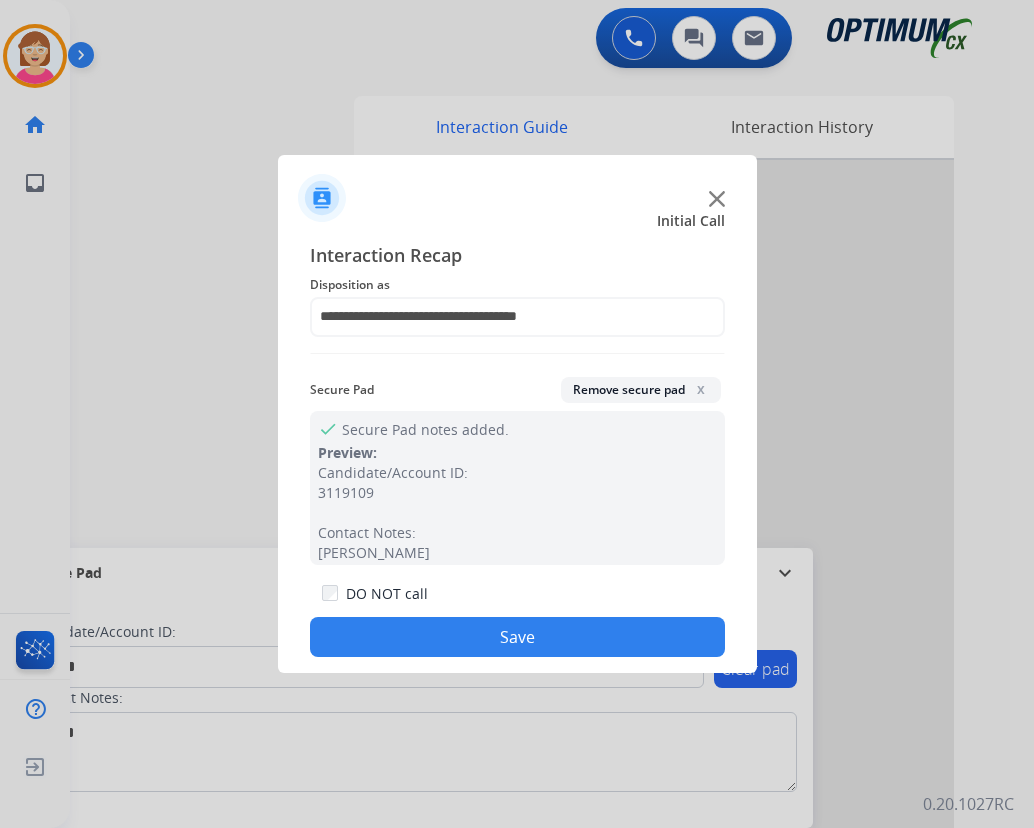 click on "Save" 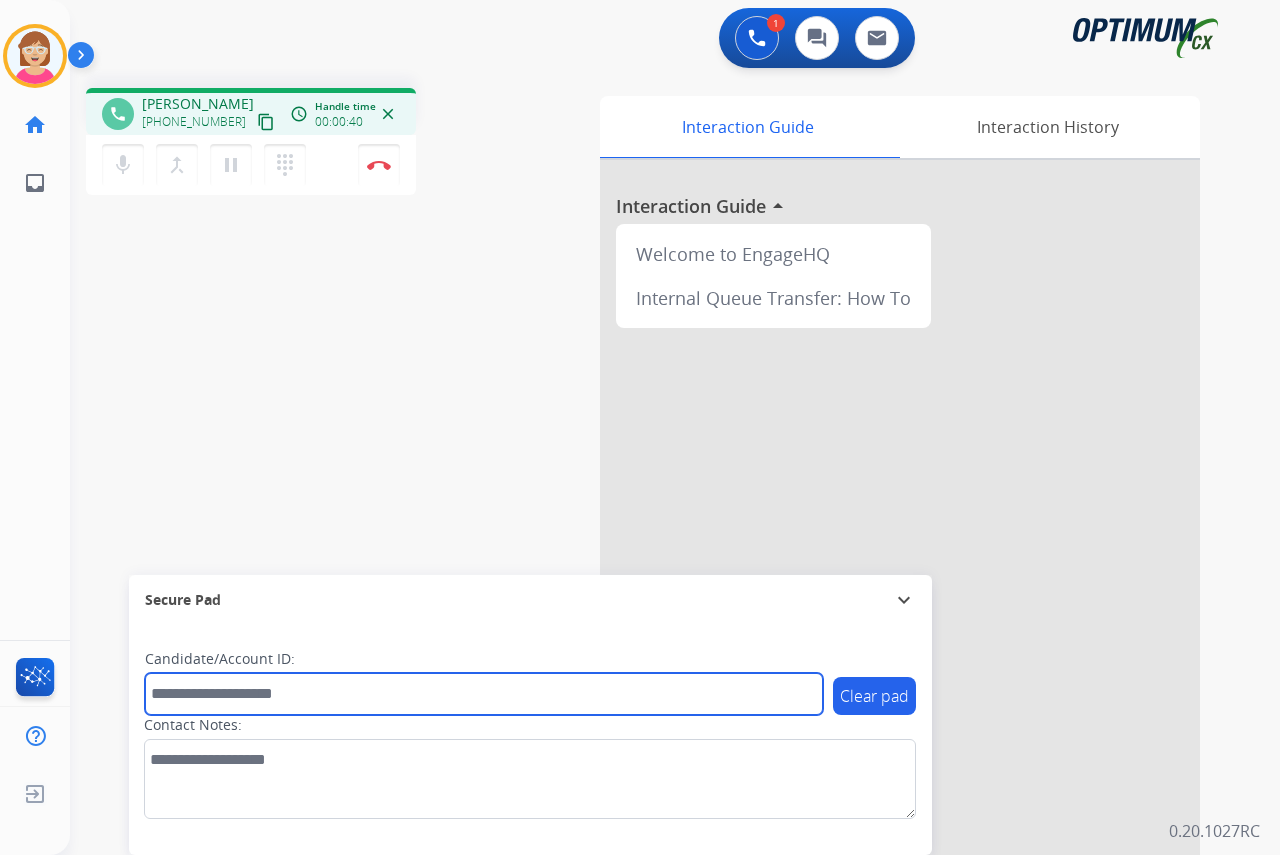 click at bounding box center [484, 694] 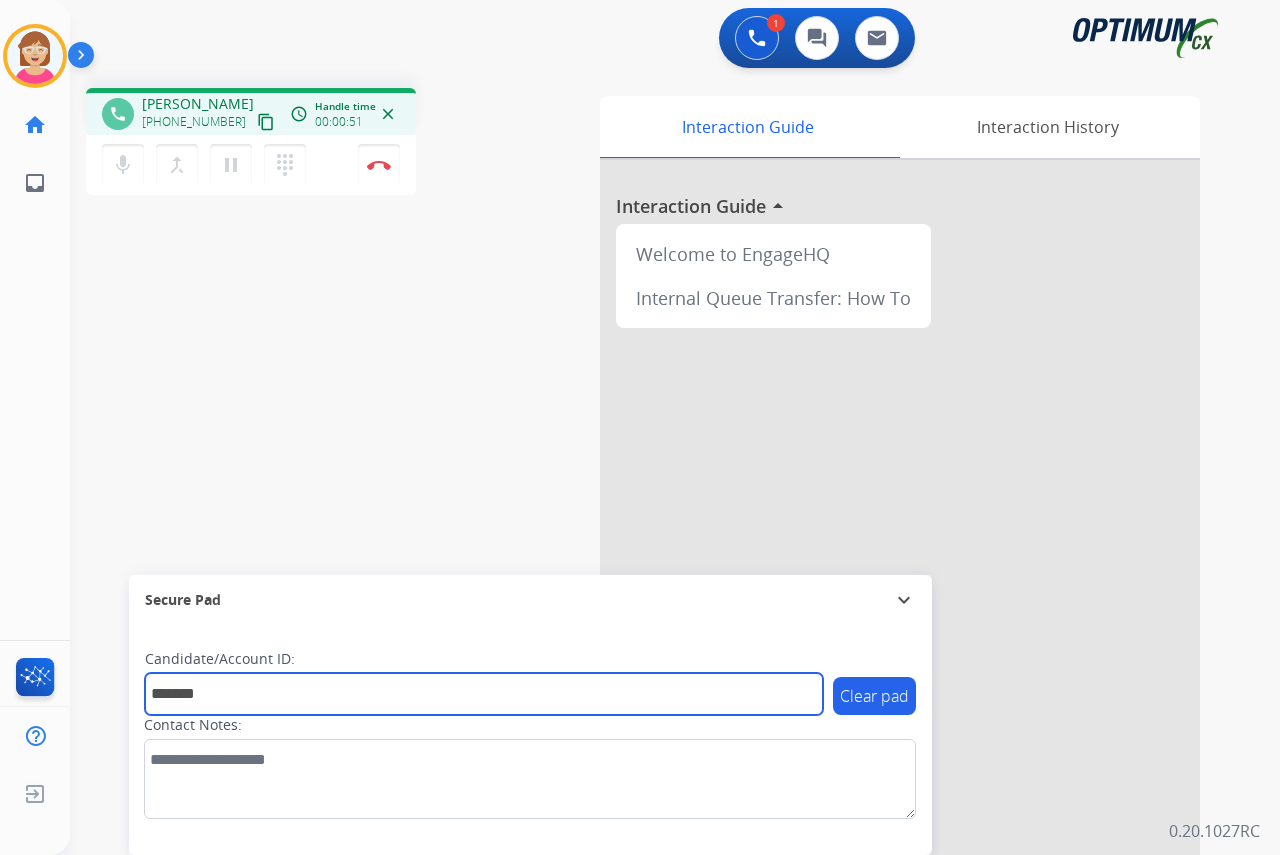 type on "*******" 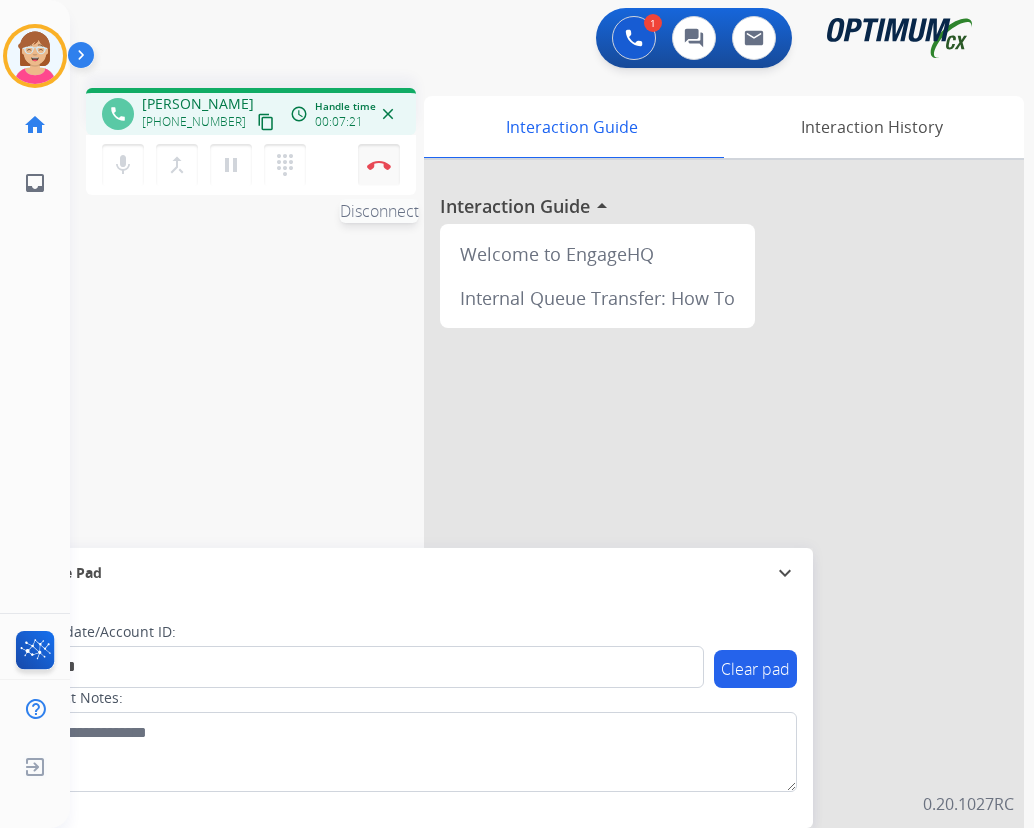 click at bounding box center (379, 165) 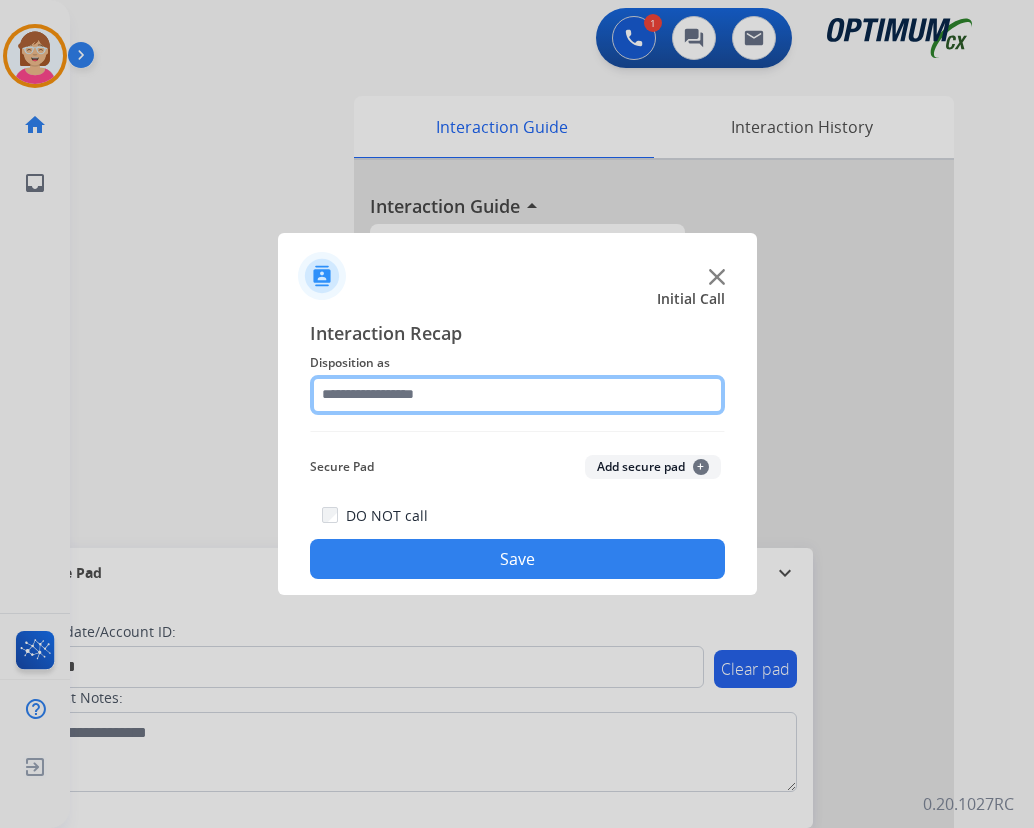 click 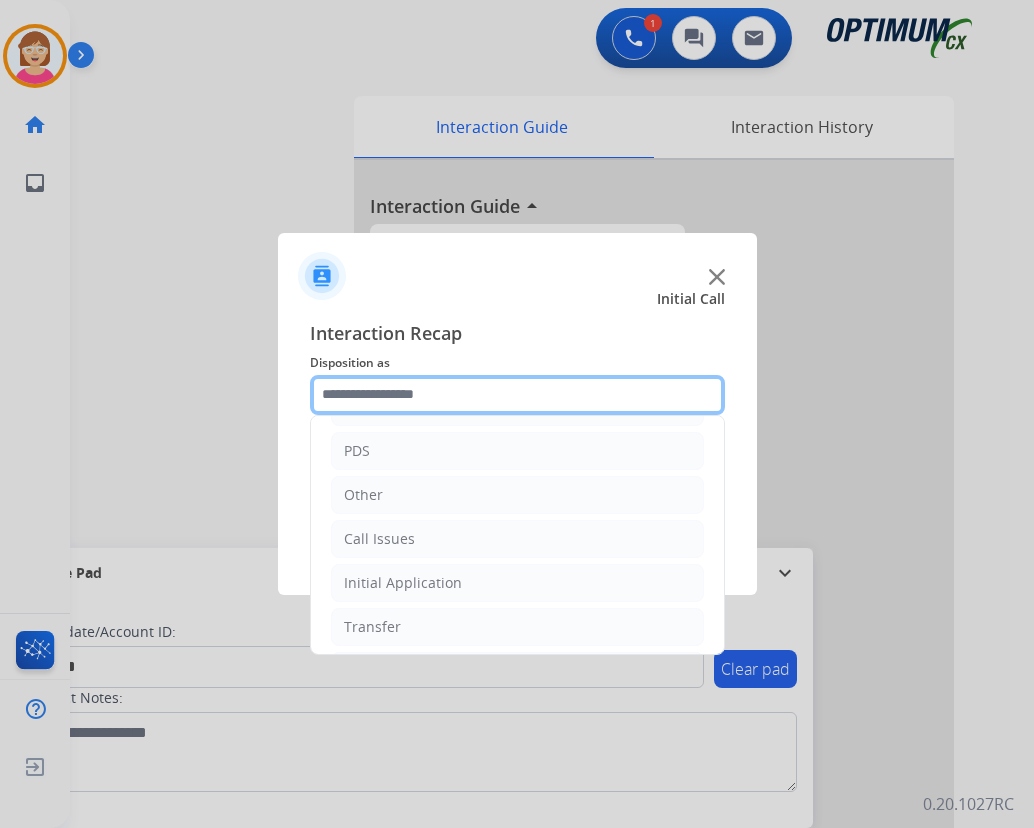 scroll, scrollTop: 136, scrollLeft: 0, axis: vertical 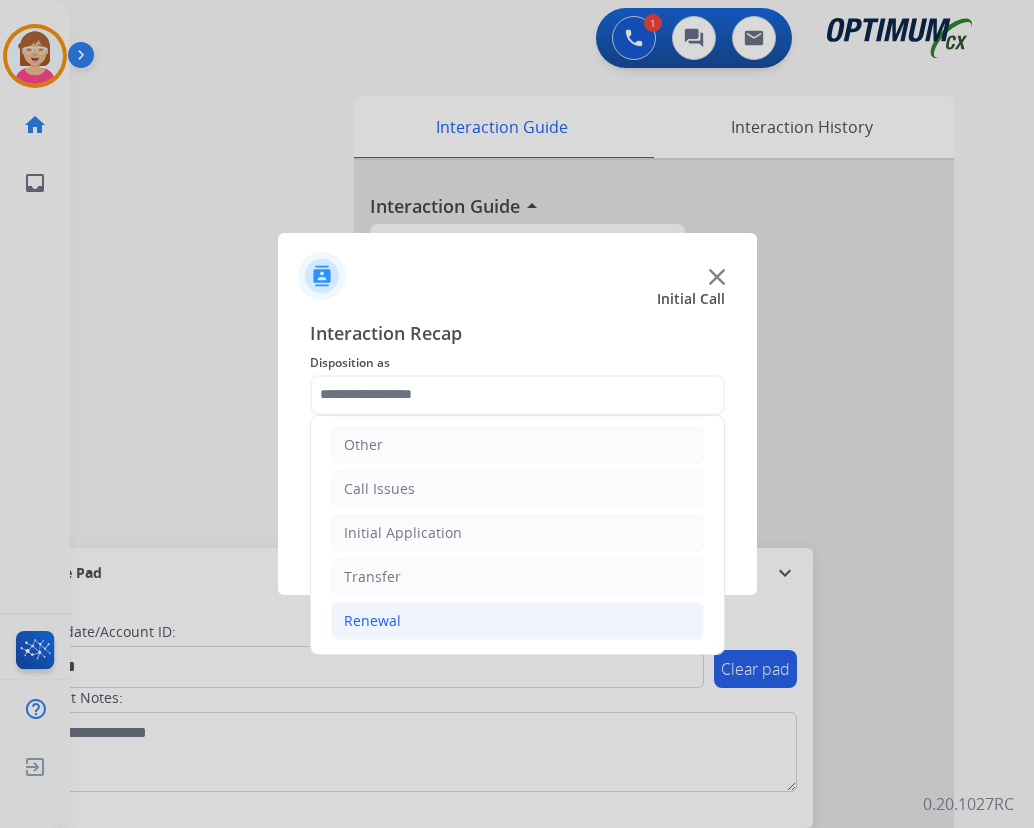 click on "Renewal" 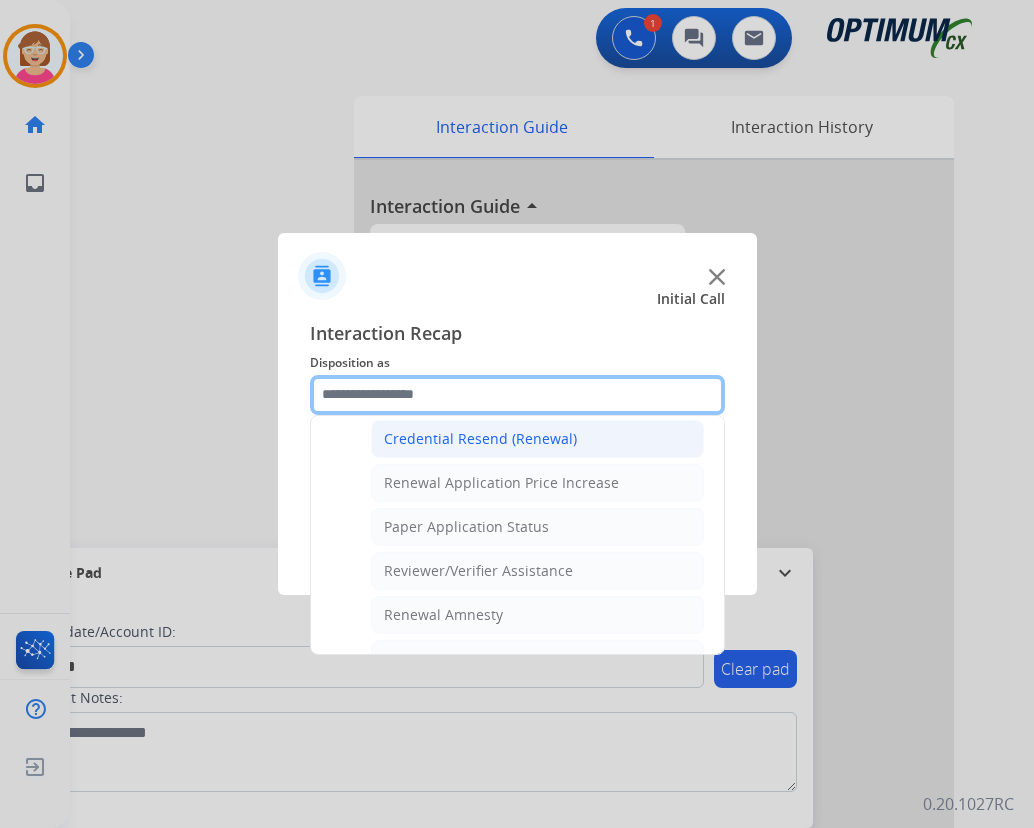 scroll, scrollTop: 772, scrollLeft: 0, axis: vertical 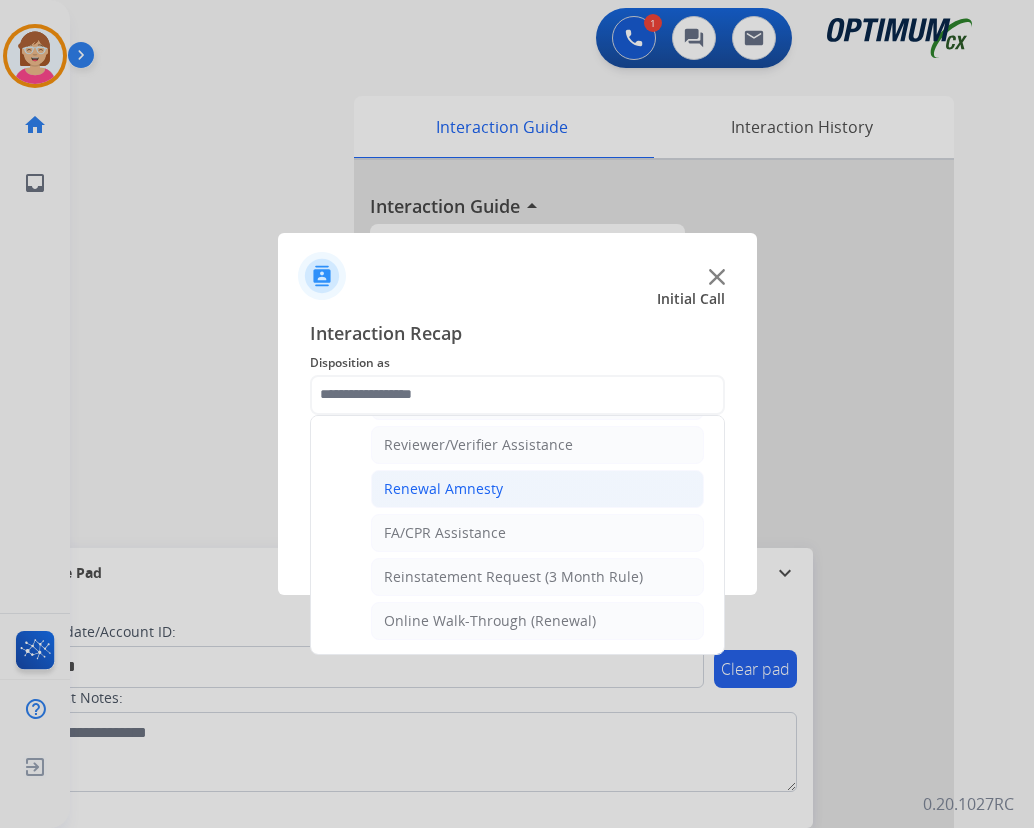 click on "Renewal Amnesty" 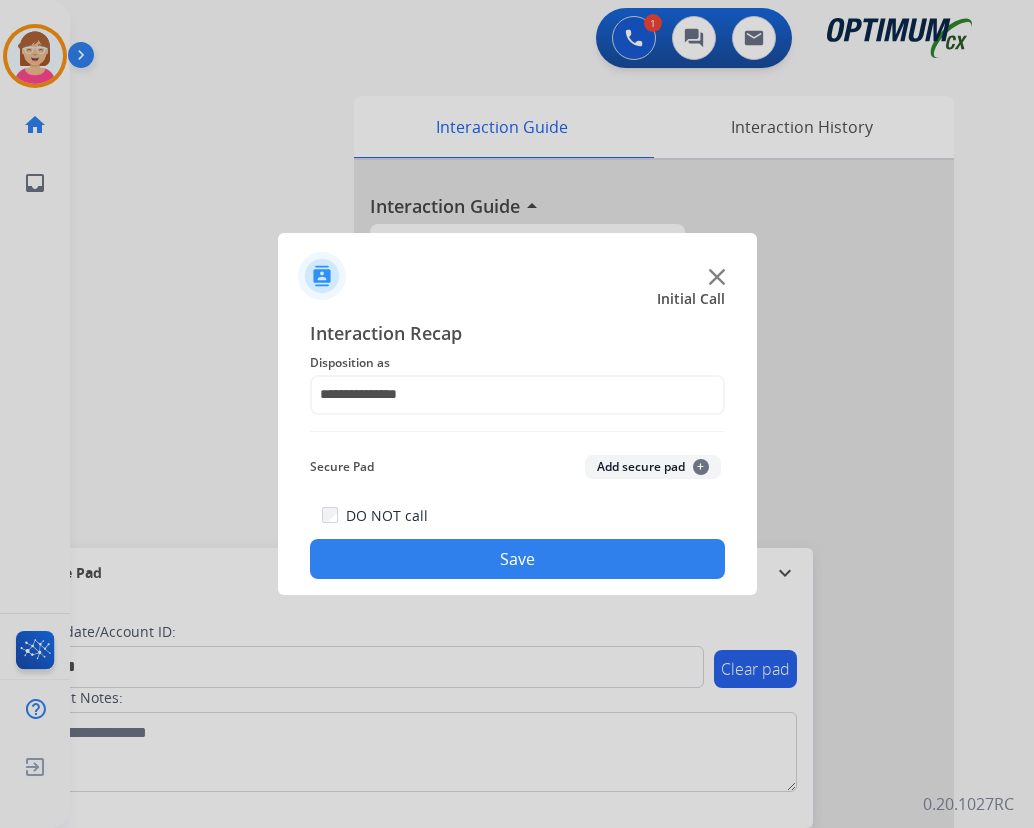 click on "+" 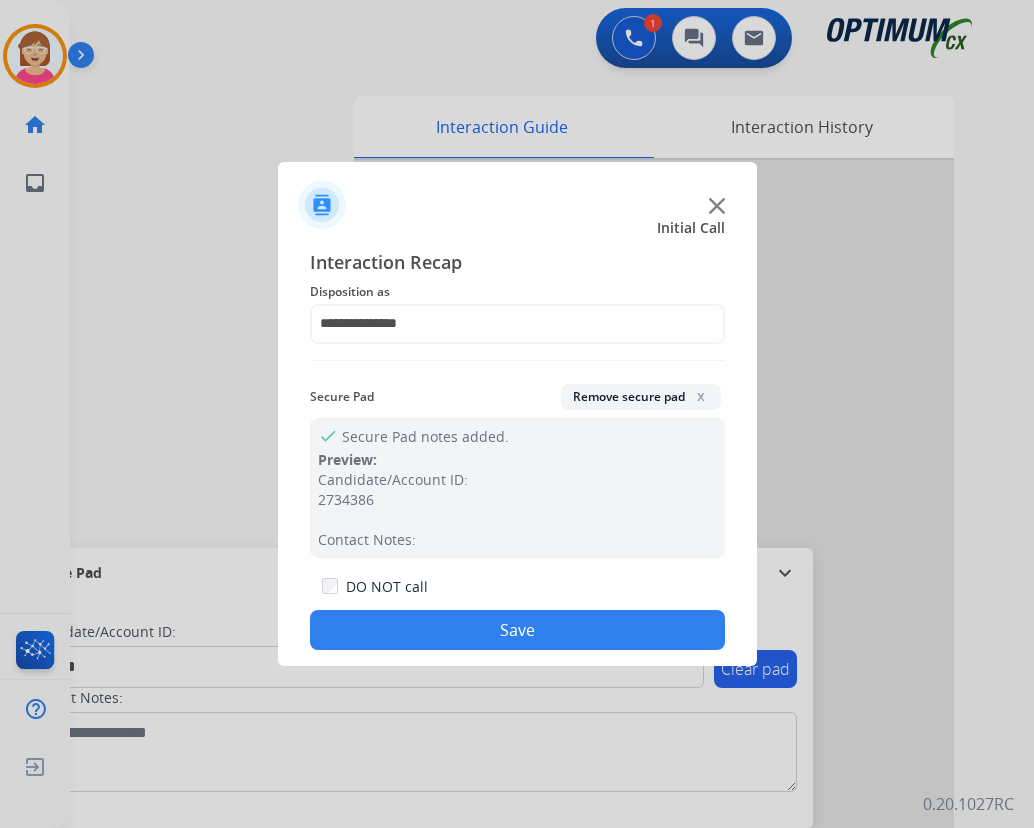 click on "Save" 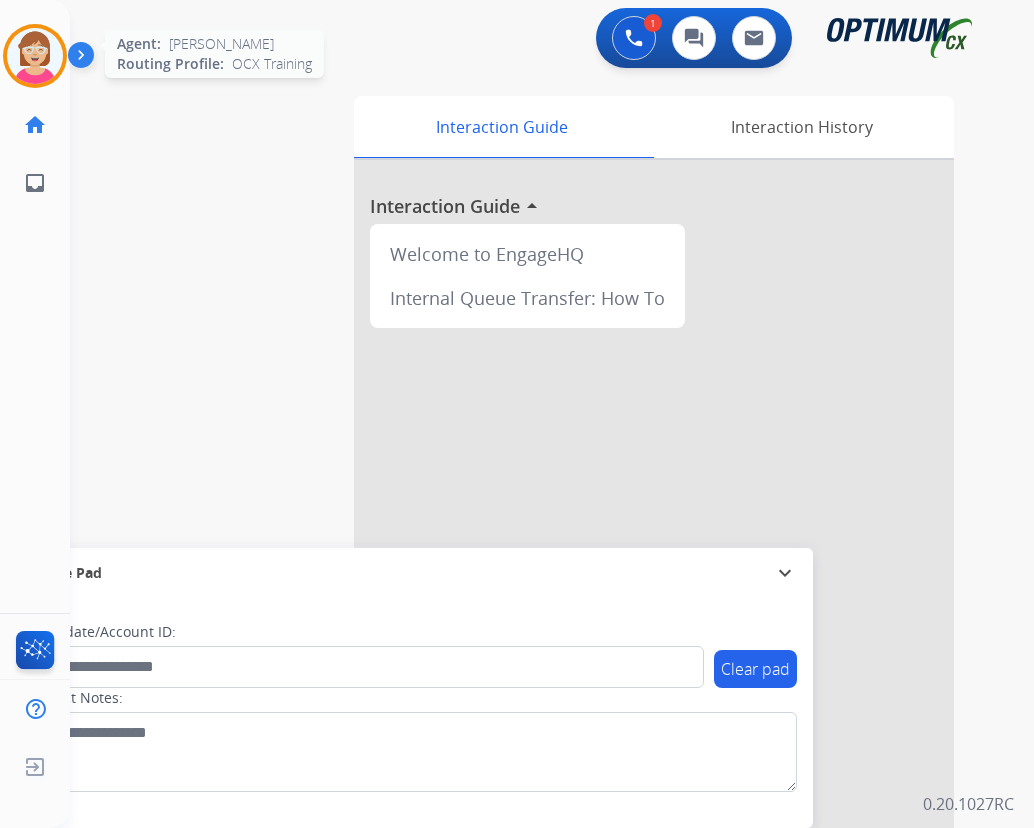 click at bounding box center [35, 56] 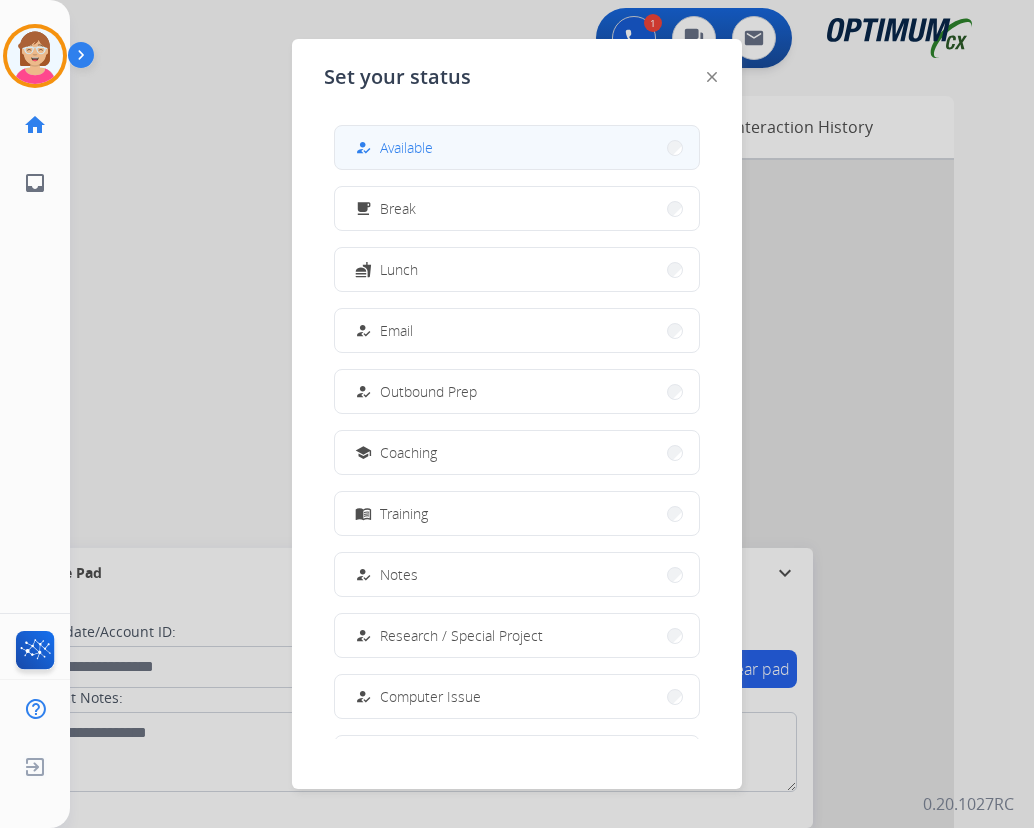 click on "how_to_reg Available" at bounding box center [392, 148] 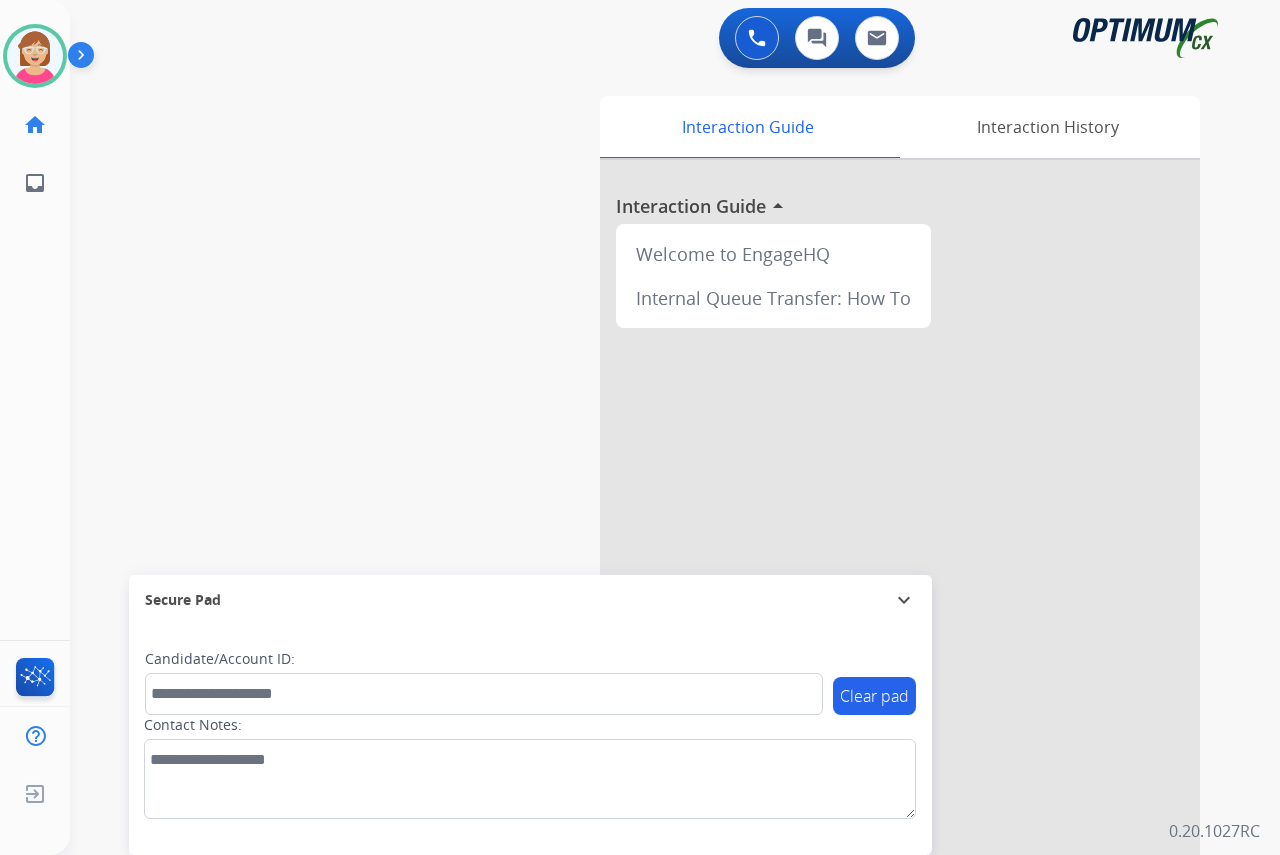 click on "[PERSON_NAME]   Available  Edit Avatar  Agent:   [PERSON_NAME] Profile:  OCX Training home  Home  Home inbox  Emails  Emails  FocalPoints  Help Center  Help Center  Log out  Log out" 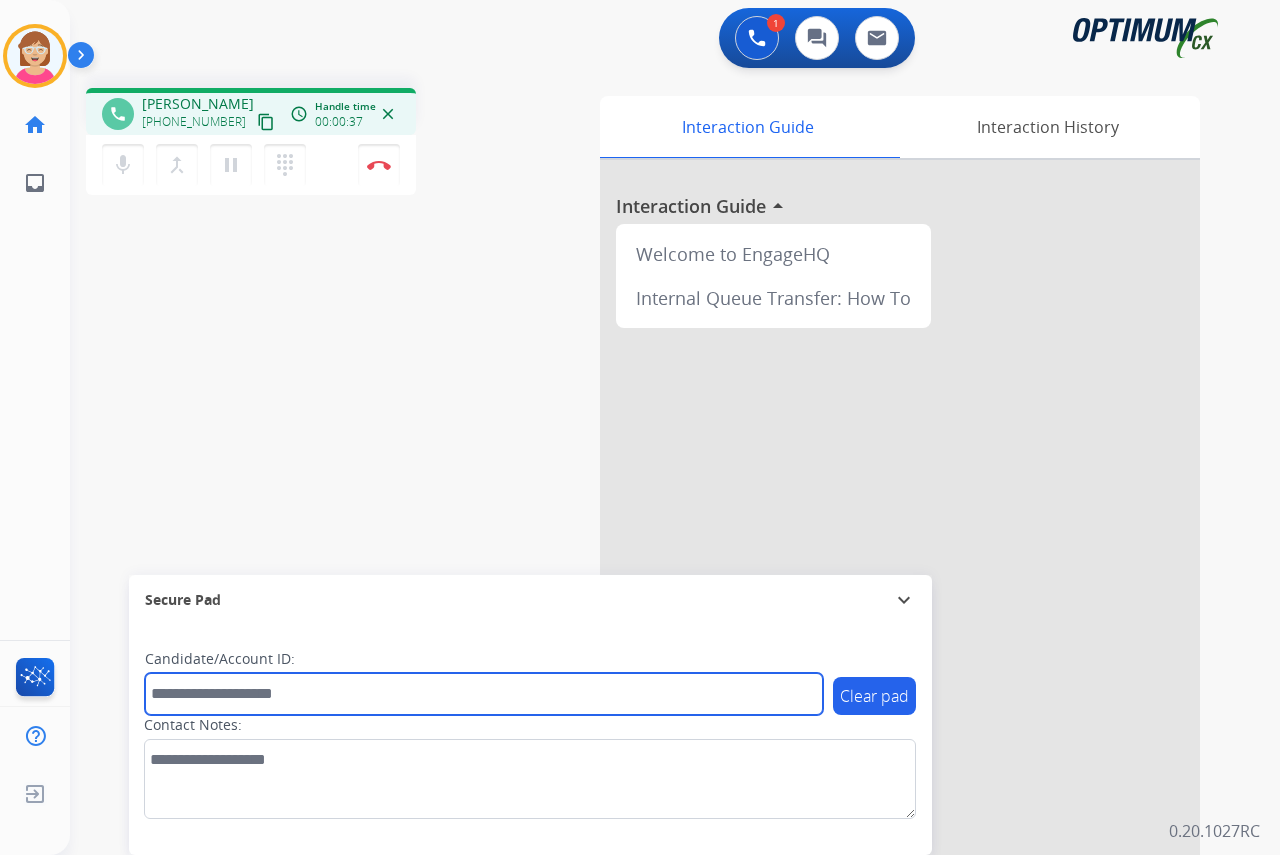 click at bounding box center (484, 694) 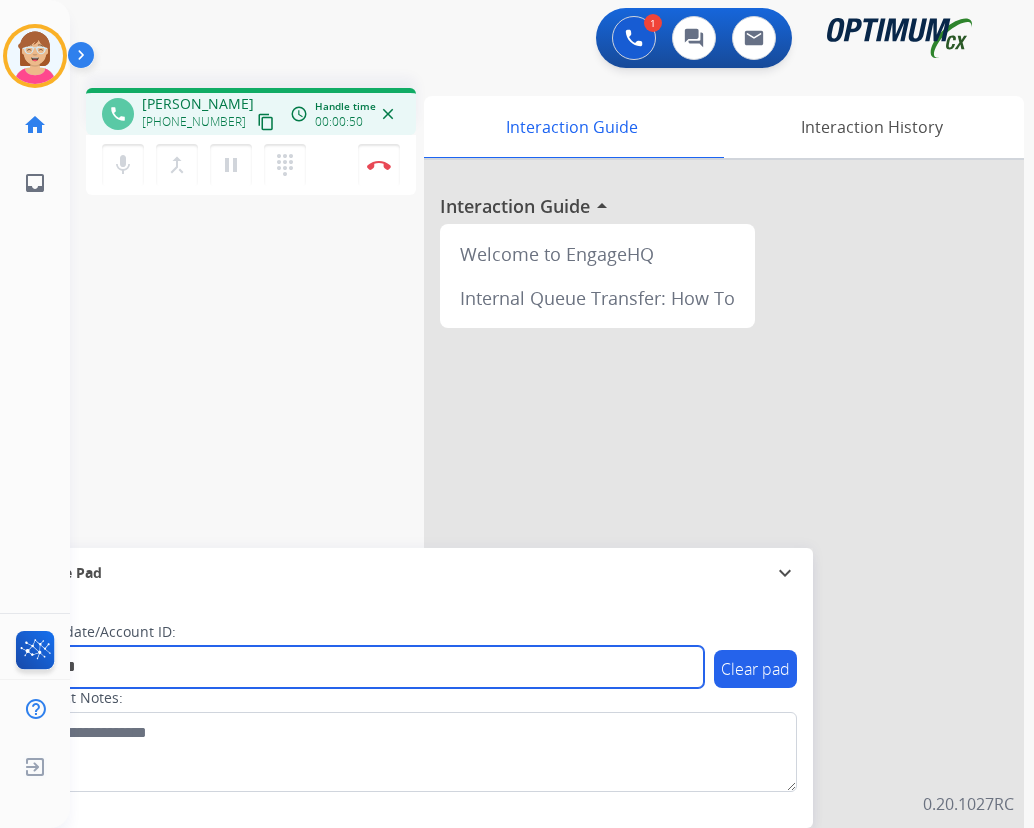 type on "*******" 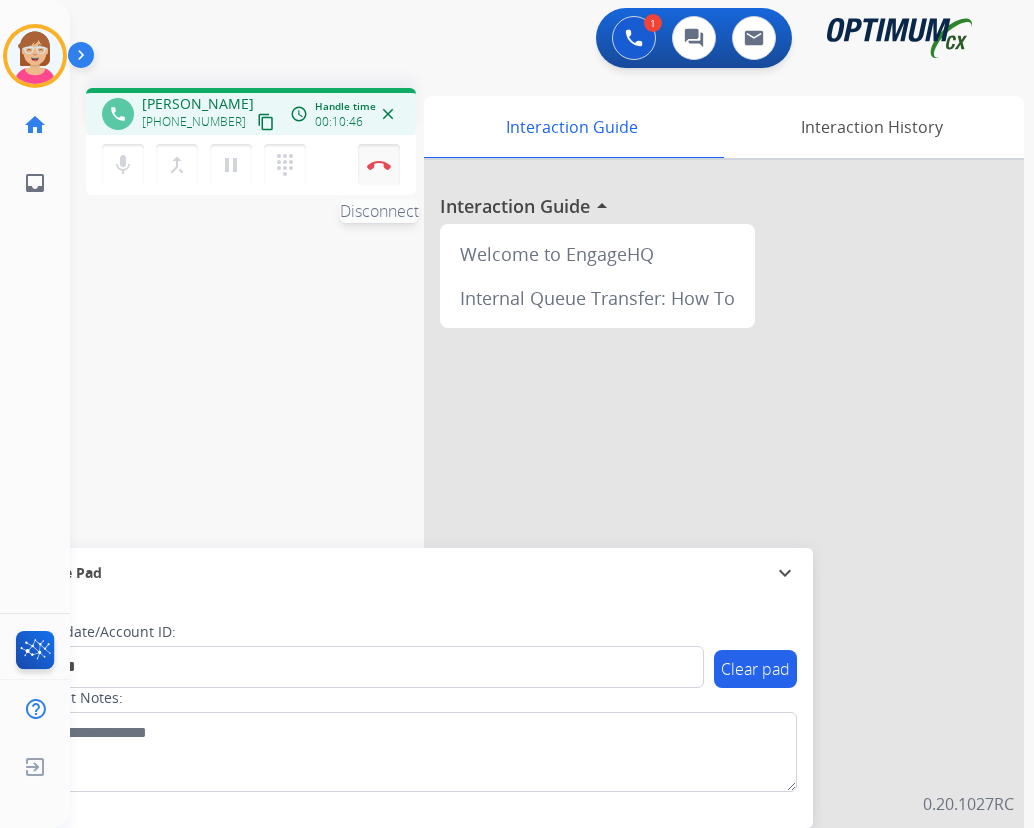click at bounding box center [379, 165] 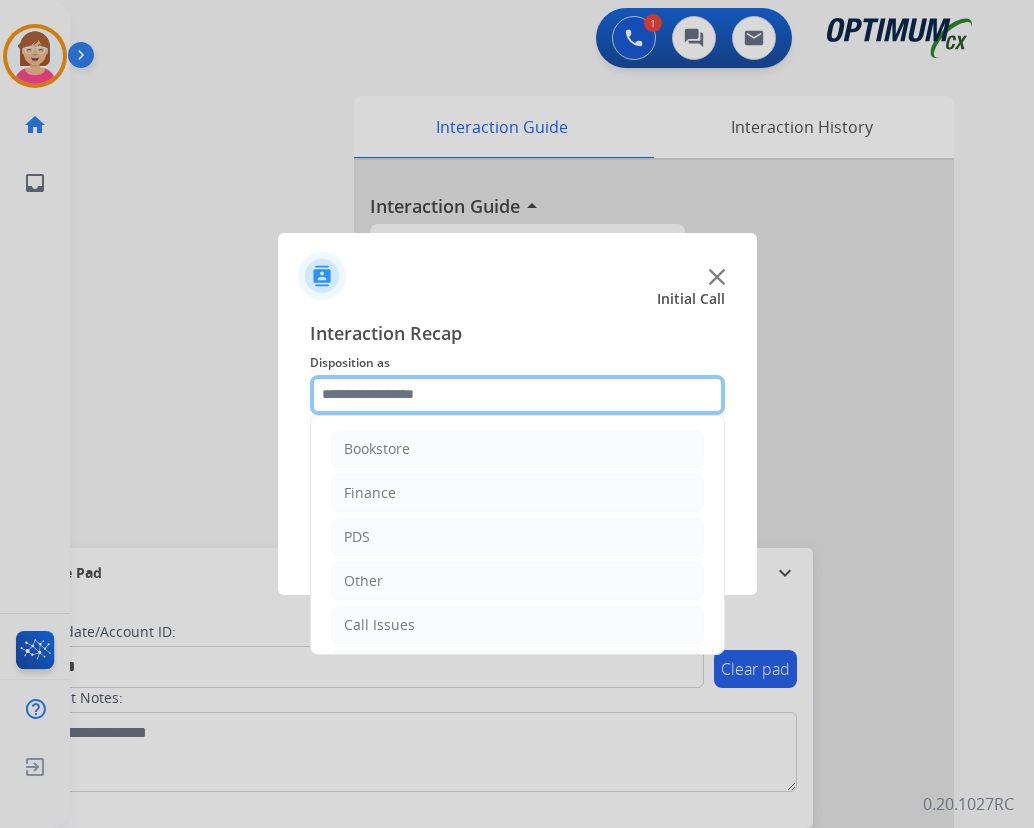 drag, startPoint x: 381, startPoint y: 160, endPoint x: 355, endPoint y: 399, distance: 240.41006 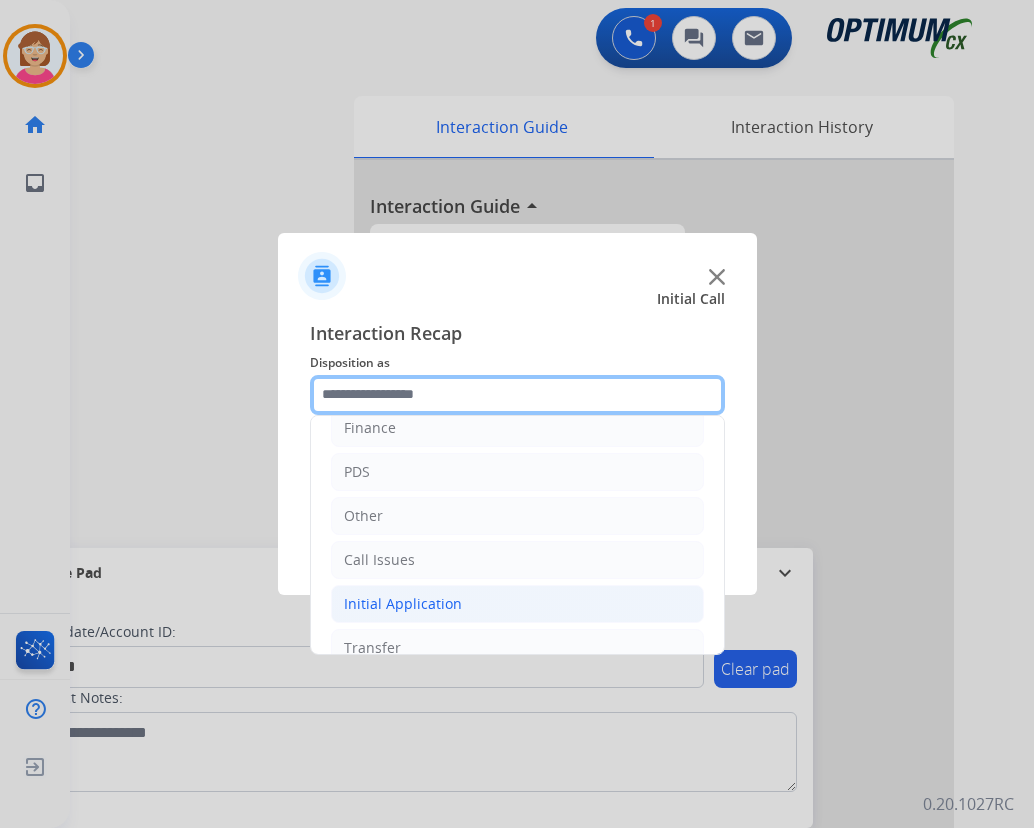 scroll, scrollTop: 136, scrollLeft: 0, axis: vertical 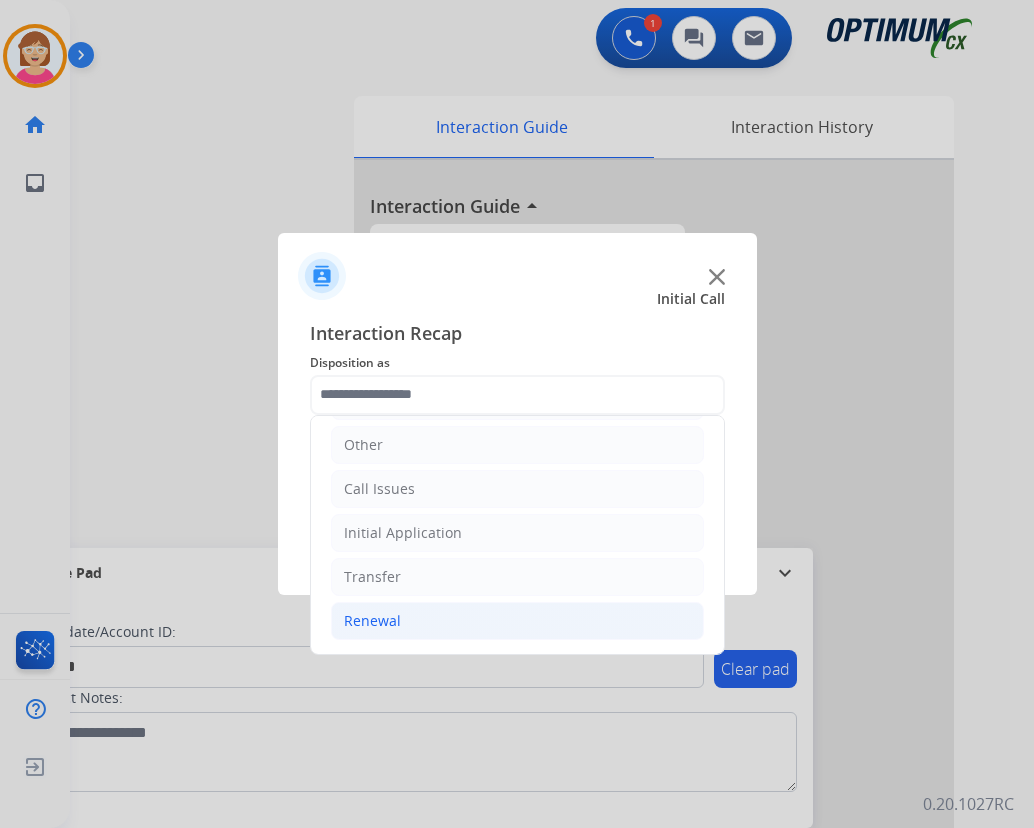 click on "Renewal" 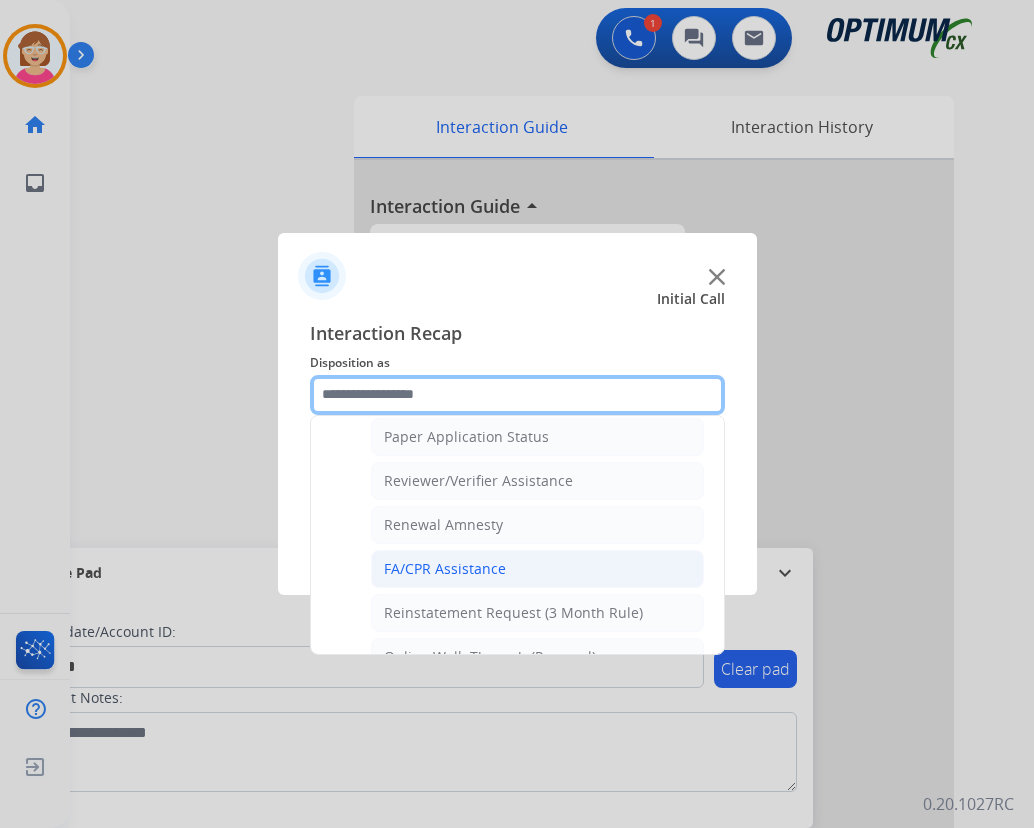 scroll, scrollTop: 772, scrollLeft: 0, axis: vertical 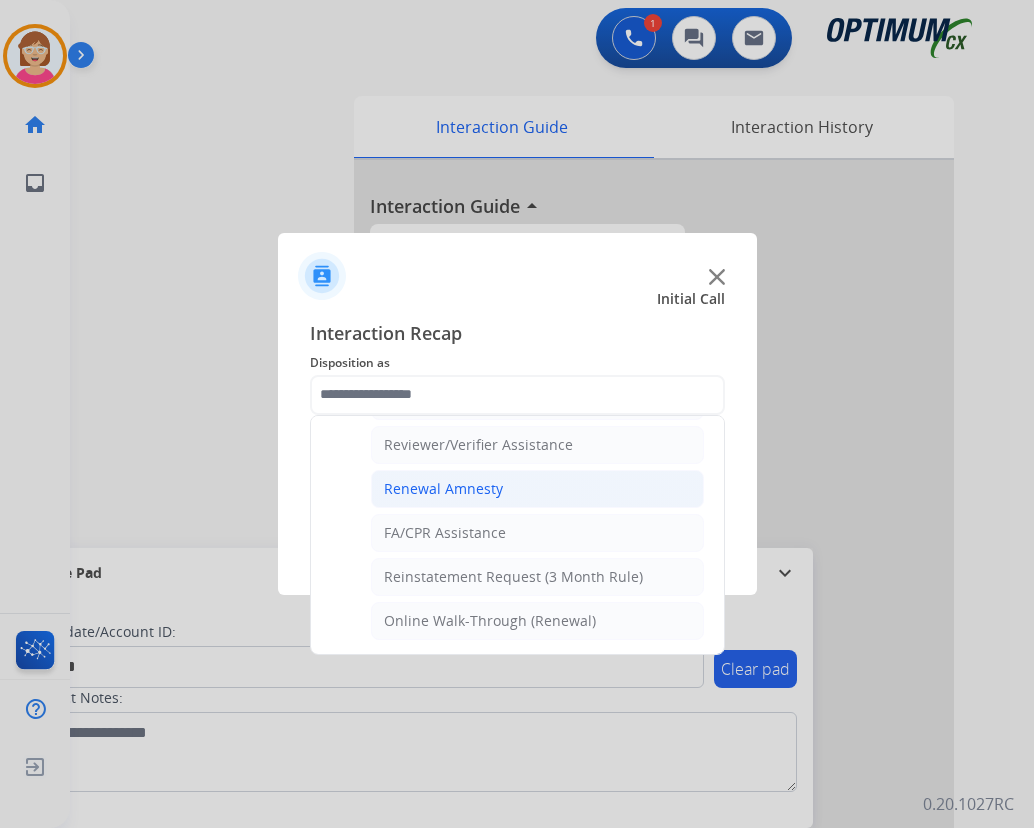 click on "Renewal Amnesty" 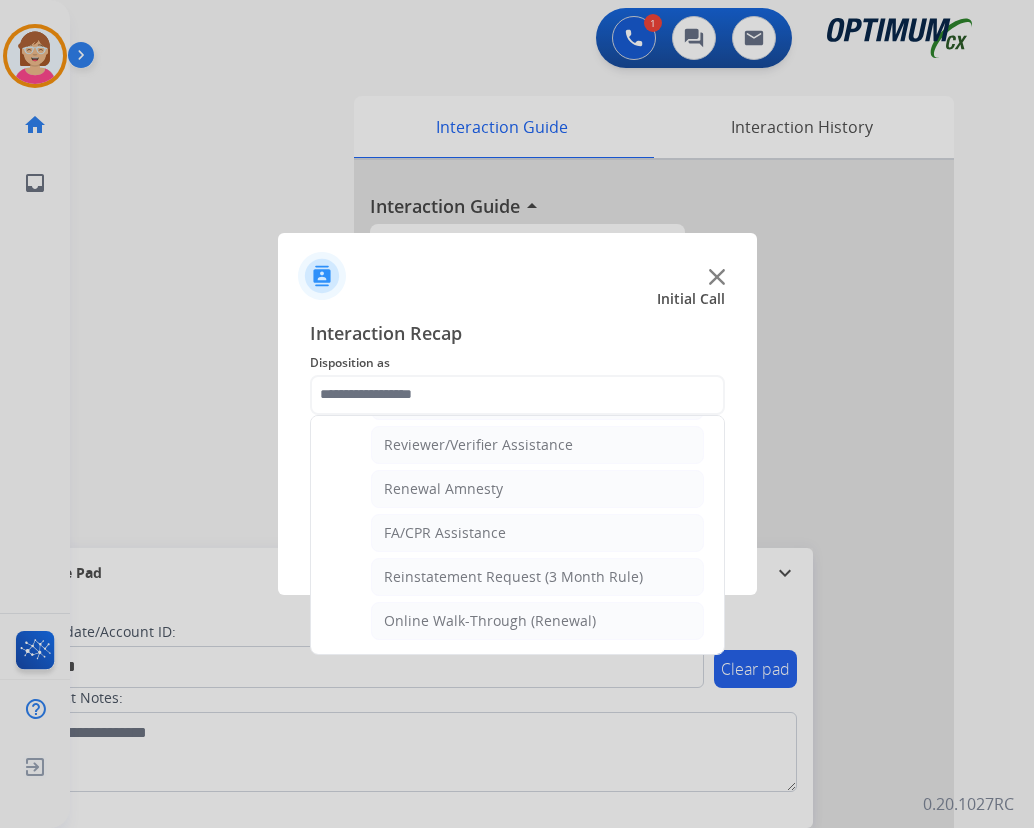 type on "**********" 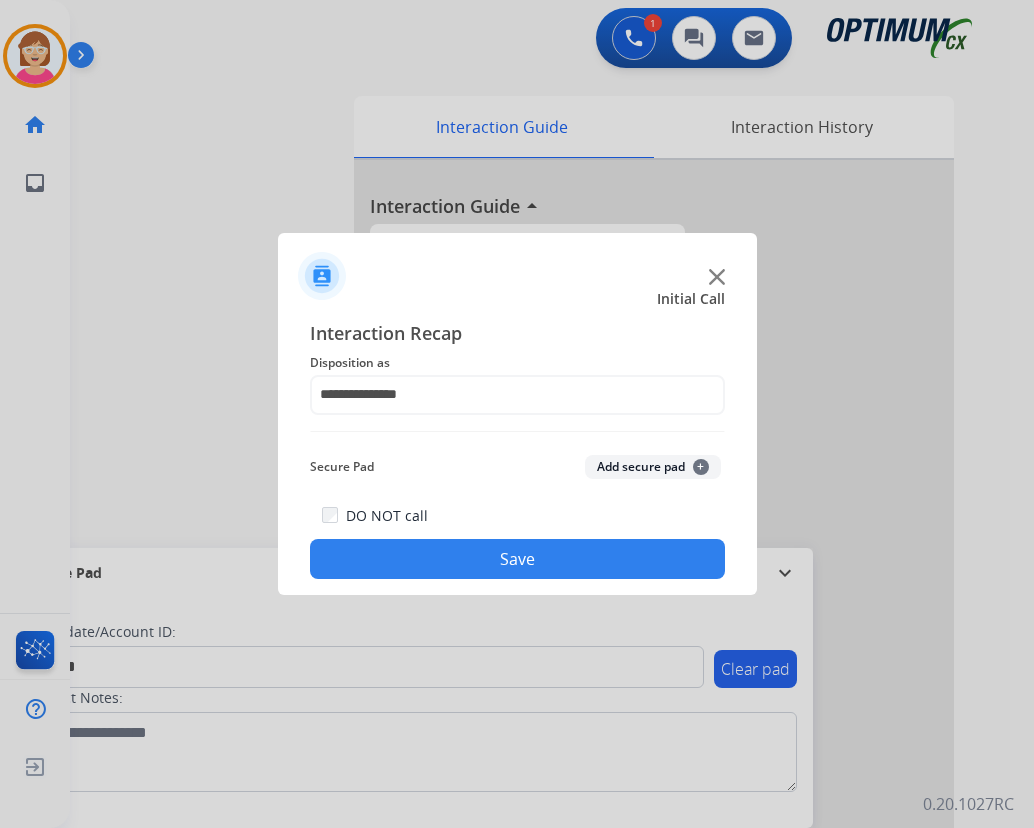 click on "+" 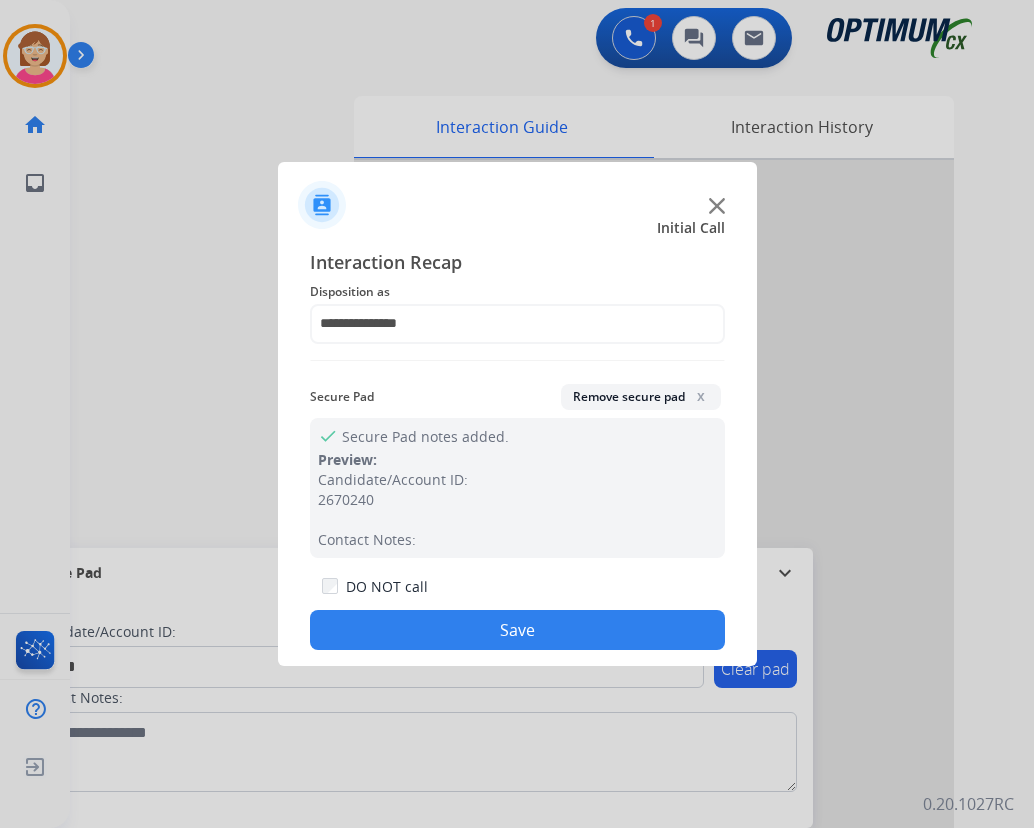 click on "Save" 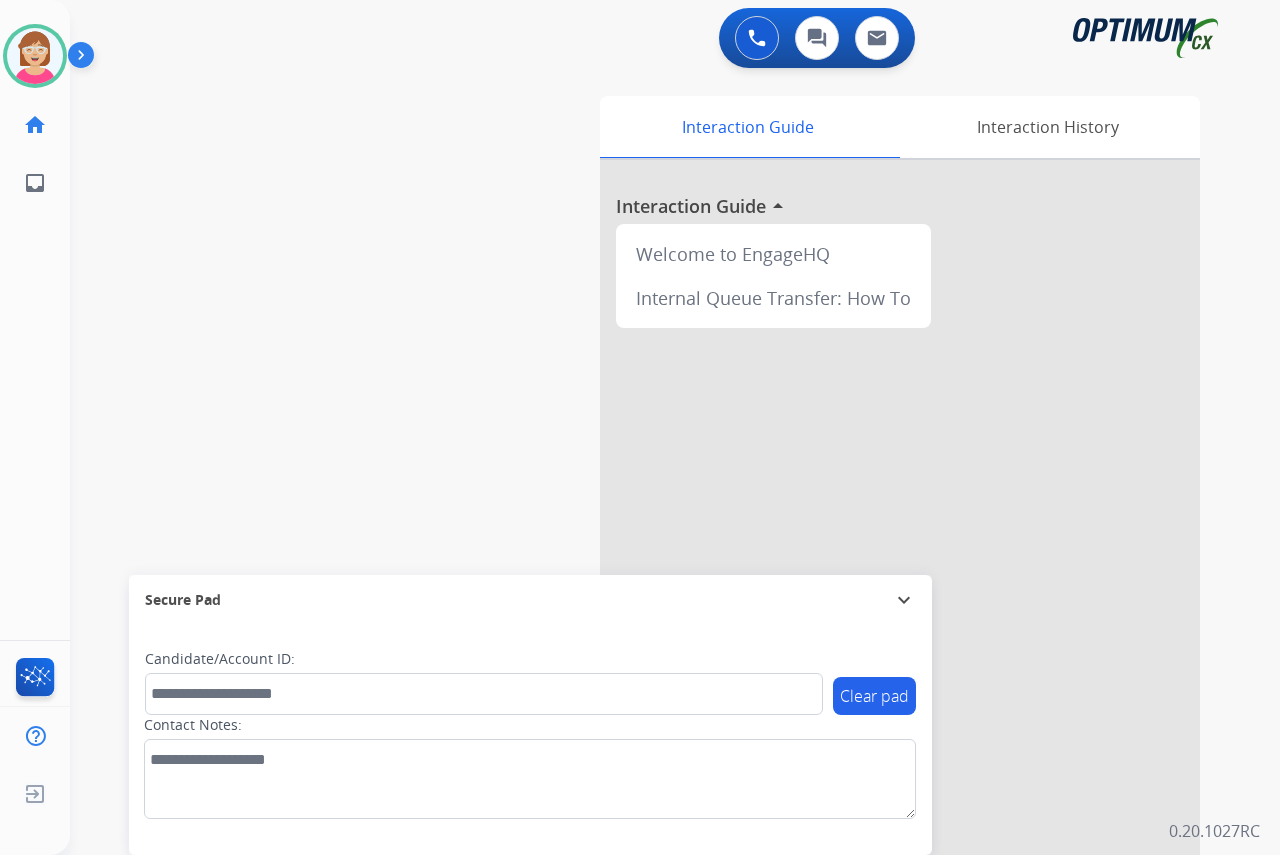 click on "[PERSON_NAME]   Available  Edit Avatar  Agent:   [PERSON_NAME] Profile:  OCX Training home  Home  Home inbox  Emails  Emails  FocalPoints  Help Center  Help Center  Log out  Log out" 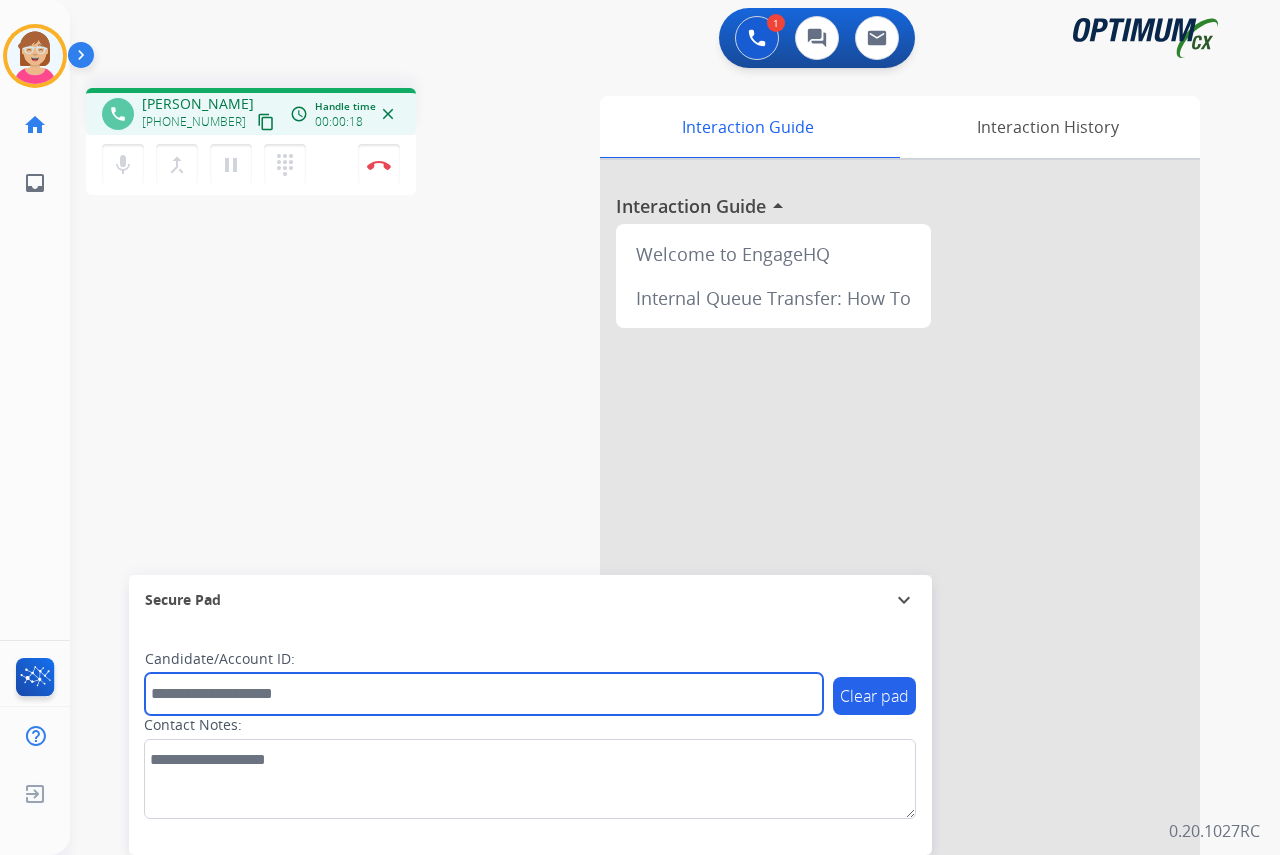 drag, startPoint x: 174, startPoint y: 693, endPoint x: 135, endPoint y: 678, distance: 41.785164 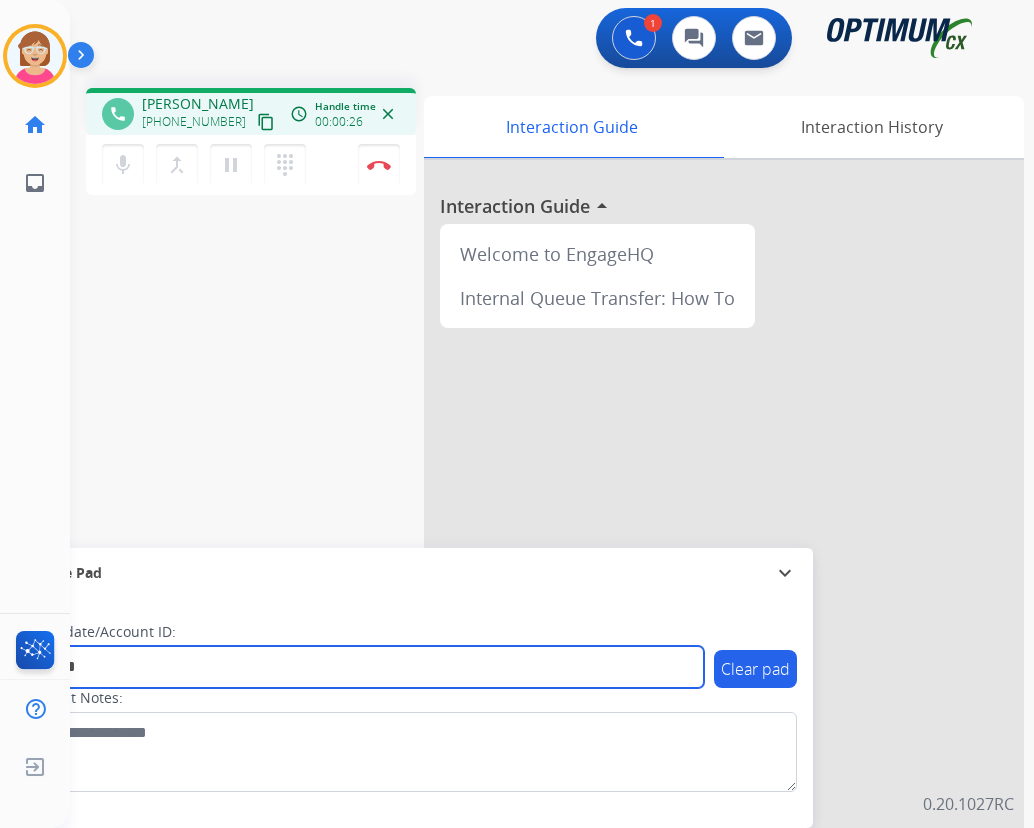 type on "*******" 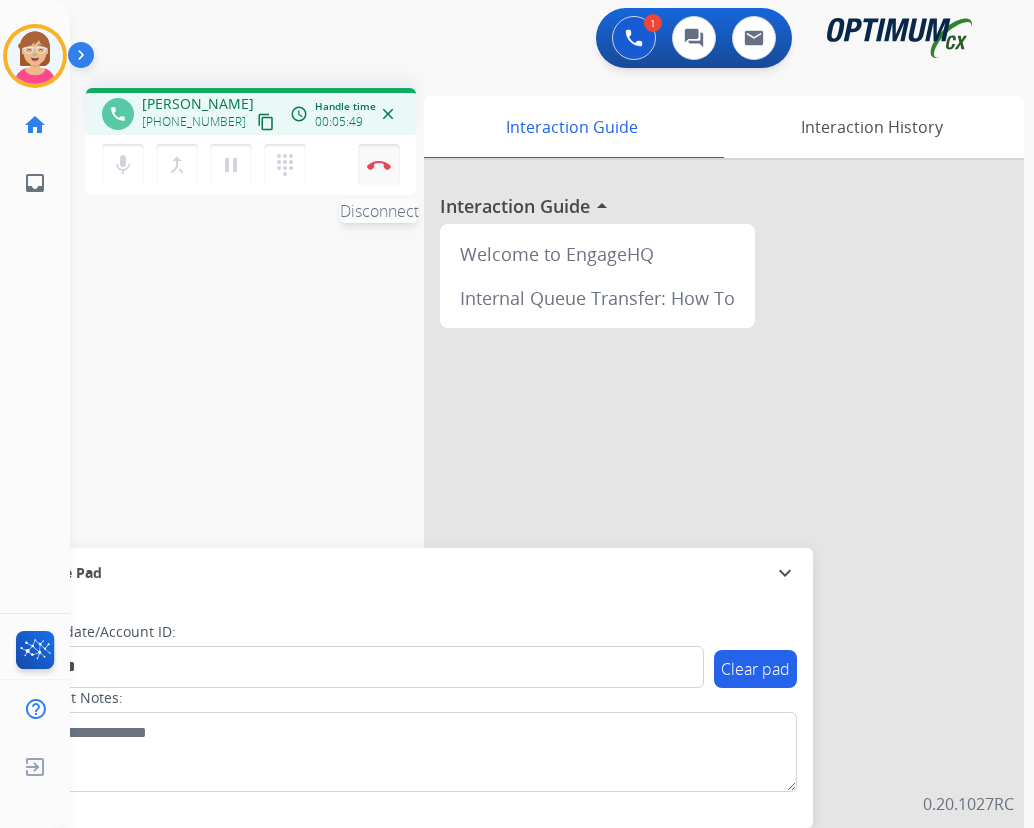 click at bounding box center [379, 165] 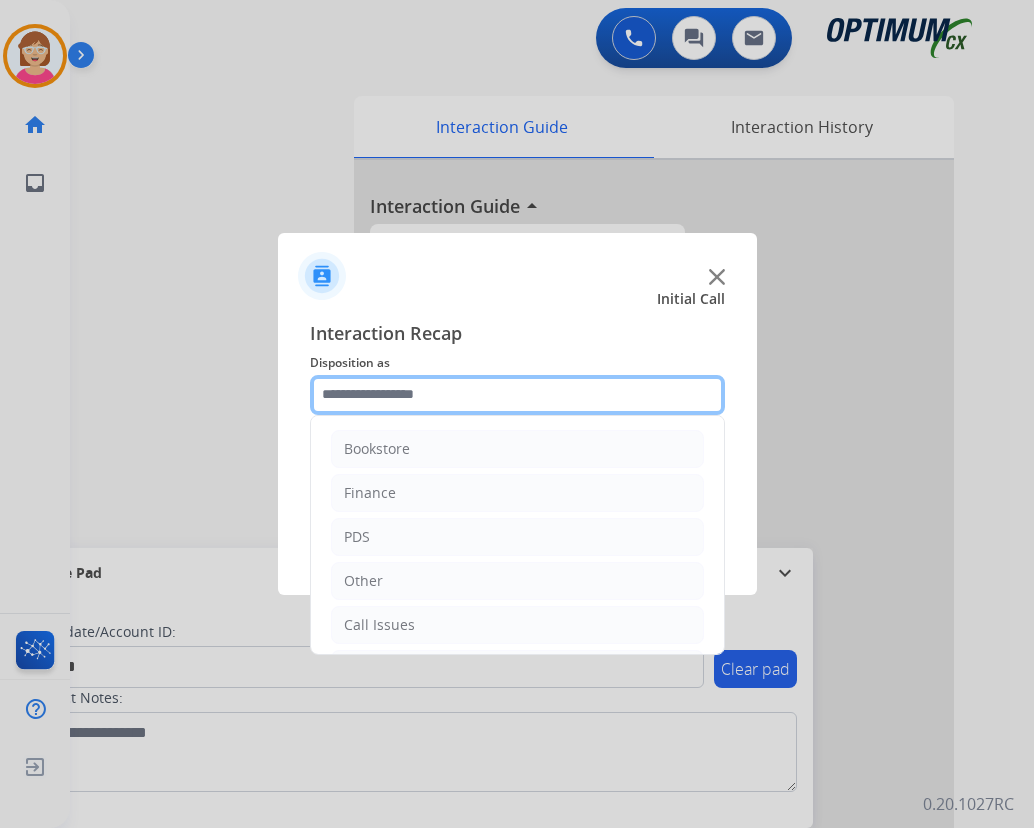 click 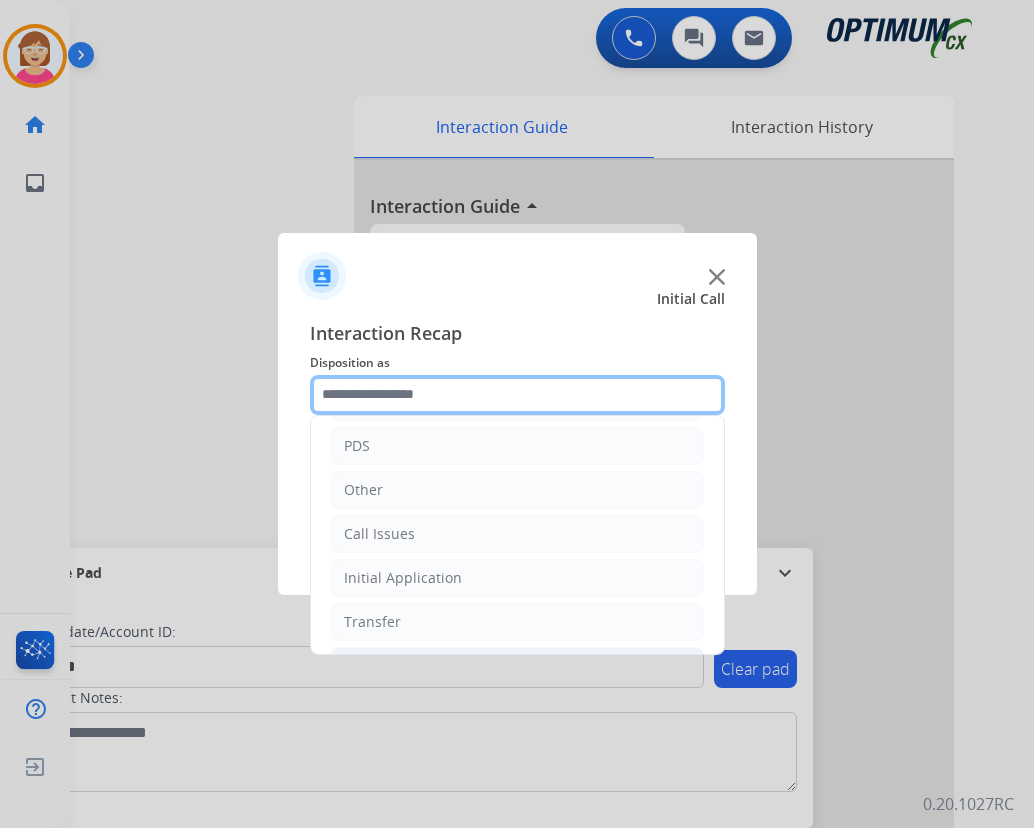scroll, scrollTop: 136, scrollLeft: 0, axis: vertical 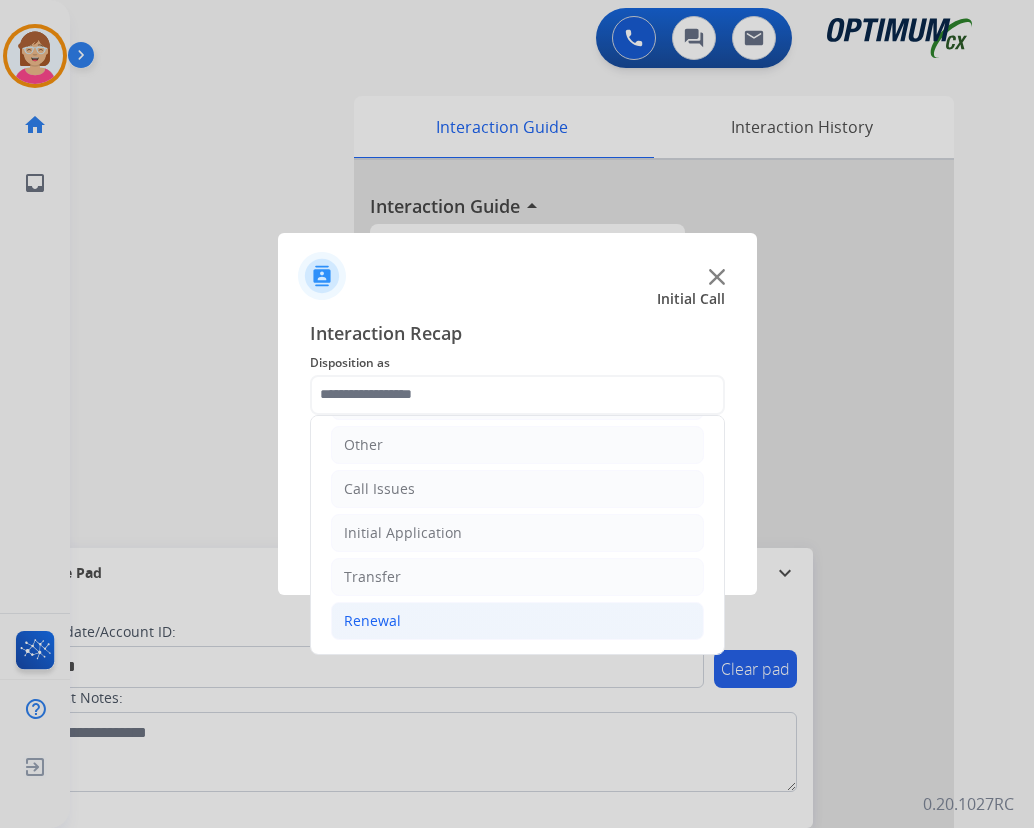 click on "Renewal" 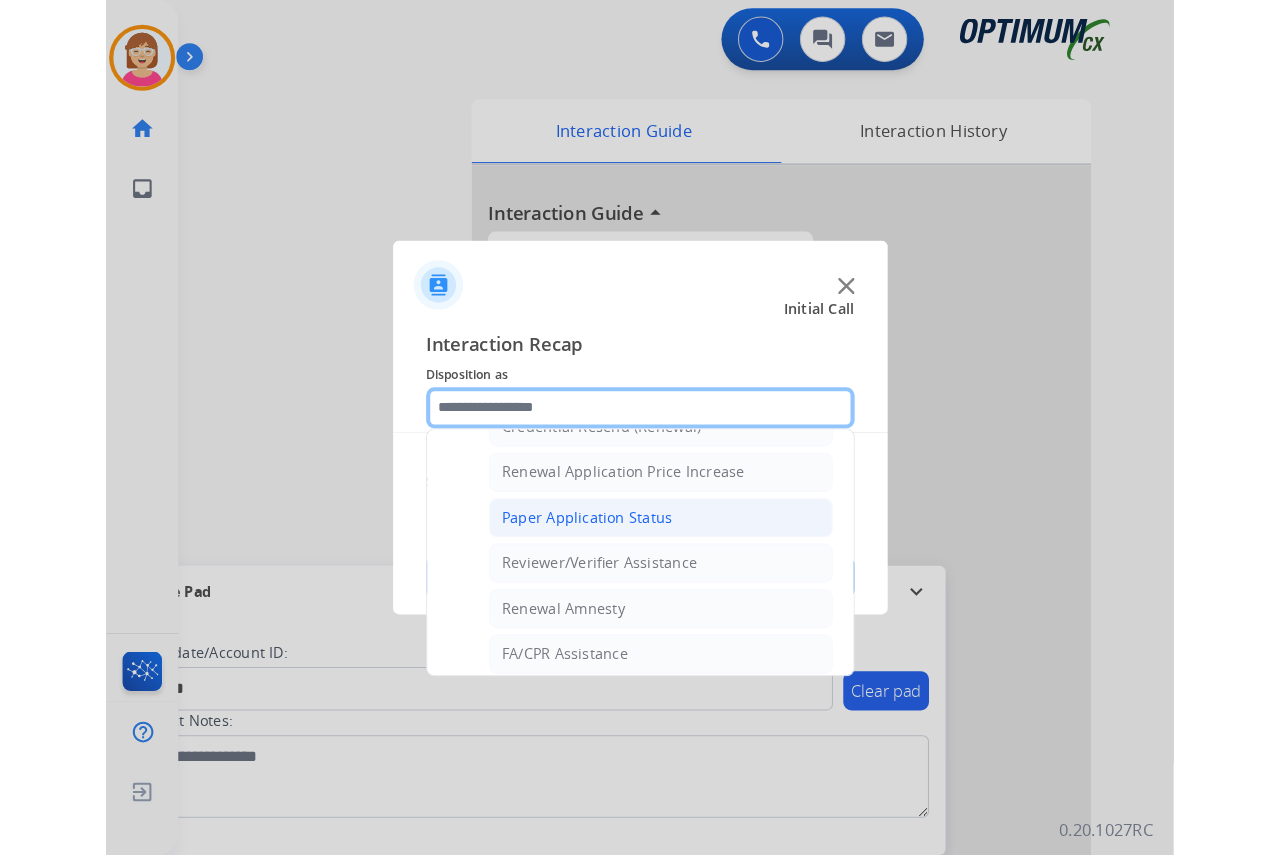 scroll, scrollTop: 572, scrollLeft: 0, axis: vertical 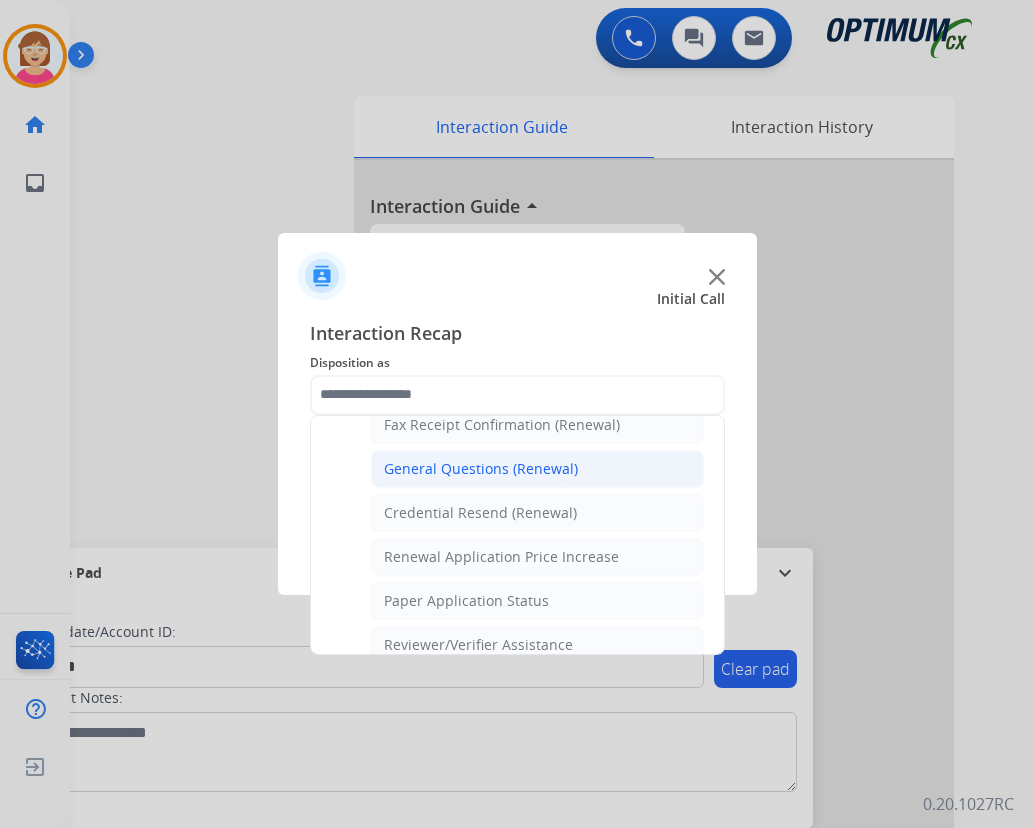 click on "General Questions (Renewal)" 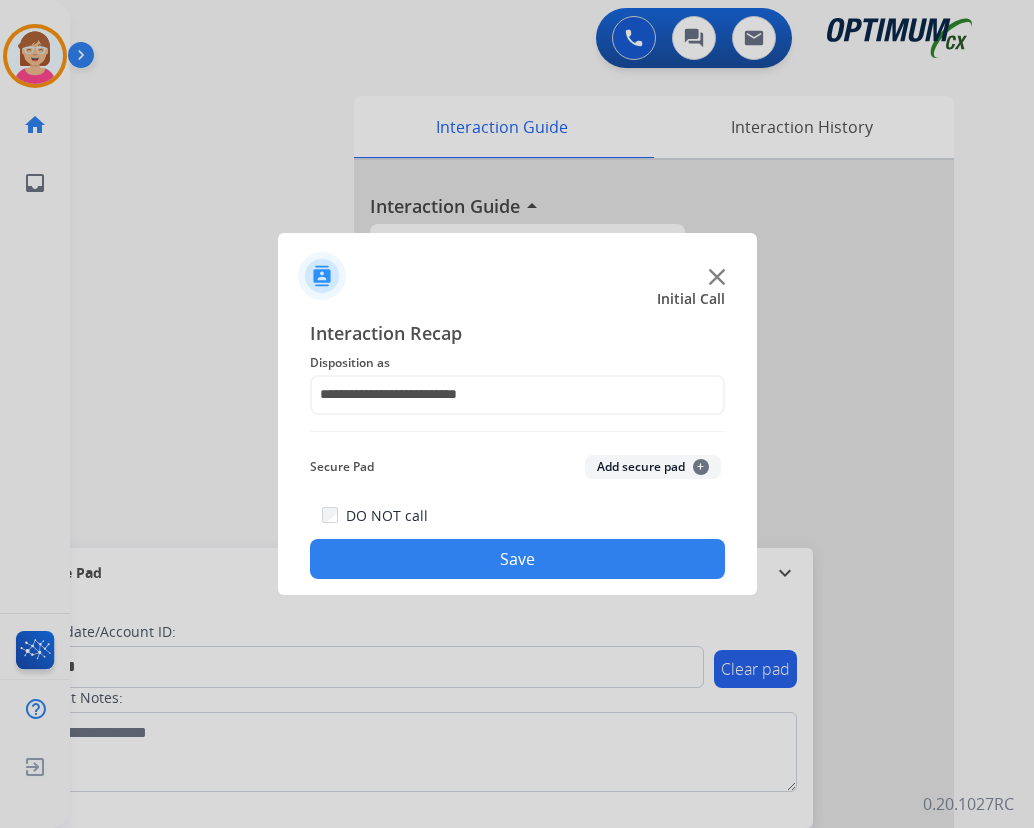 click on "+" 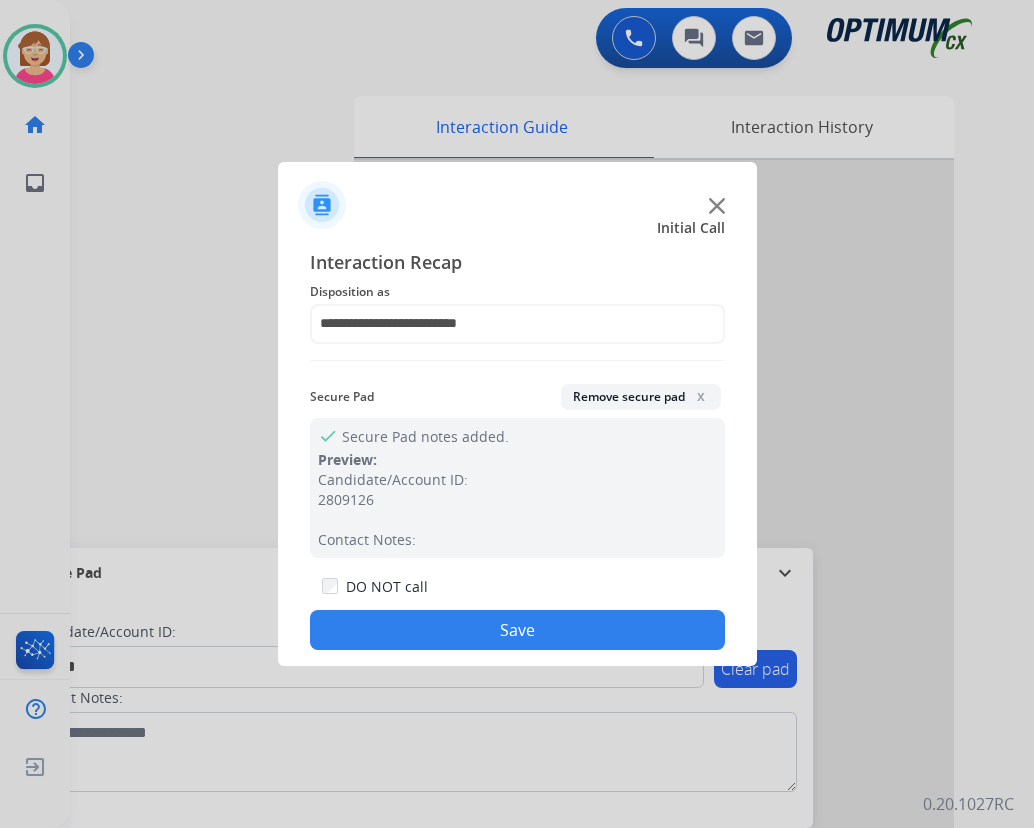 click on "Save" 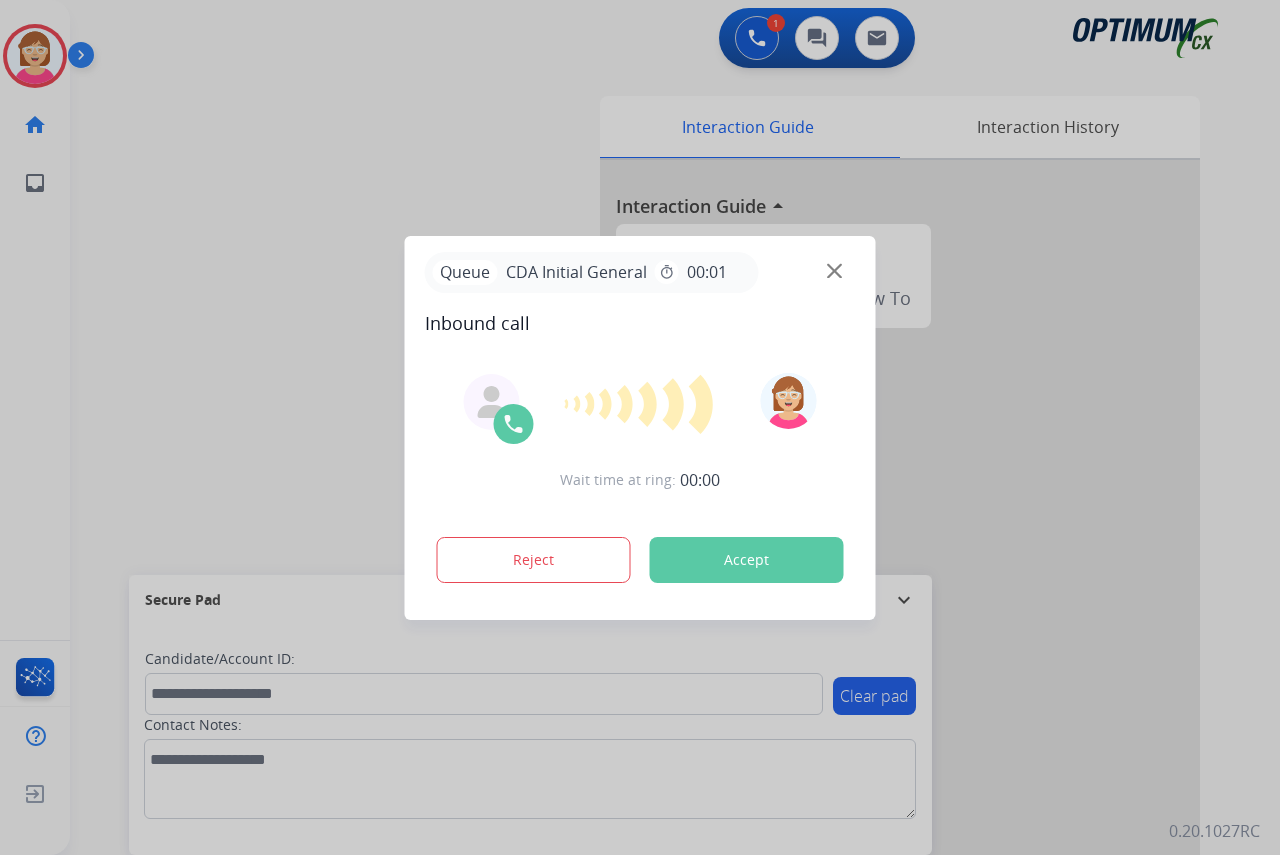 drag, startPoint x: 36, startPoint y: 481, endPoint x: 14, endPoint y: 476, distance: 22.561028 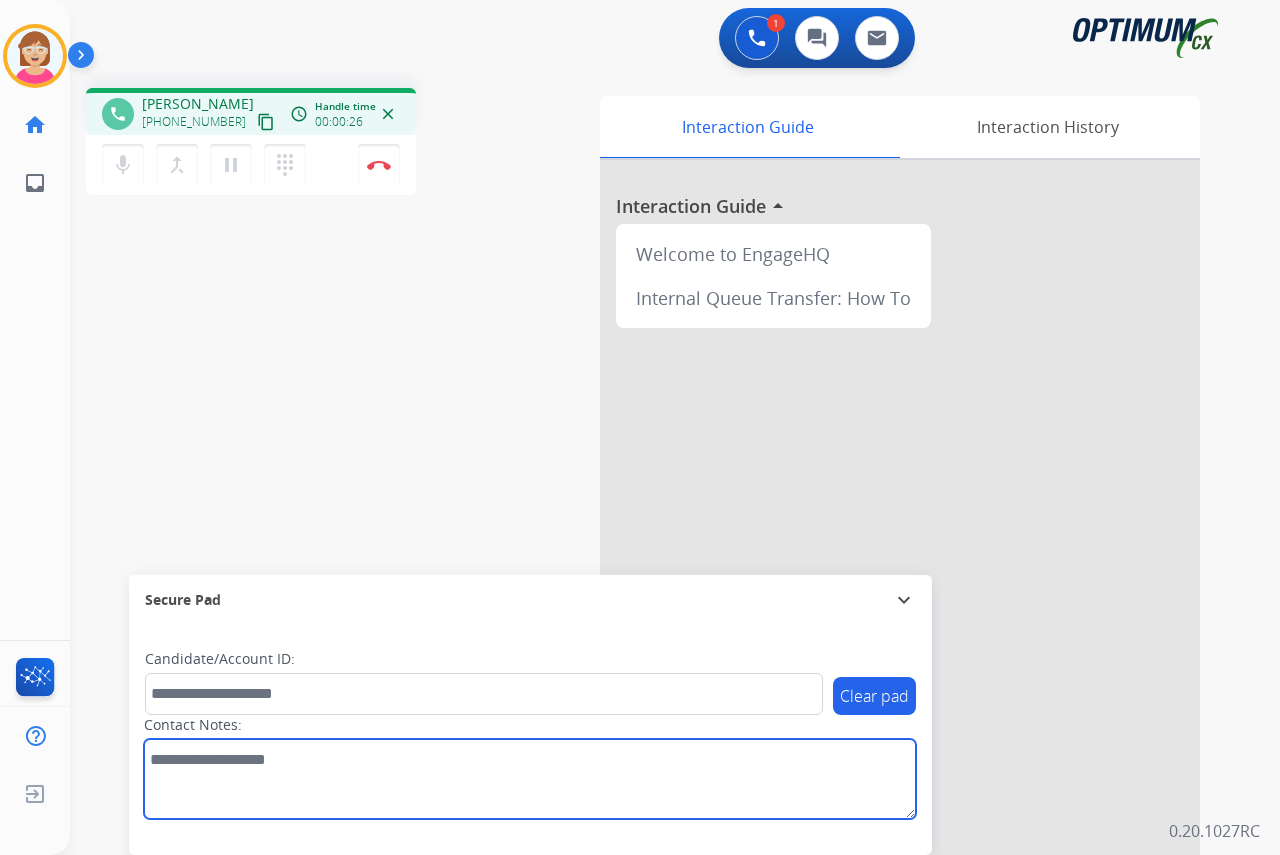 click at bounding box center (530, 779) 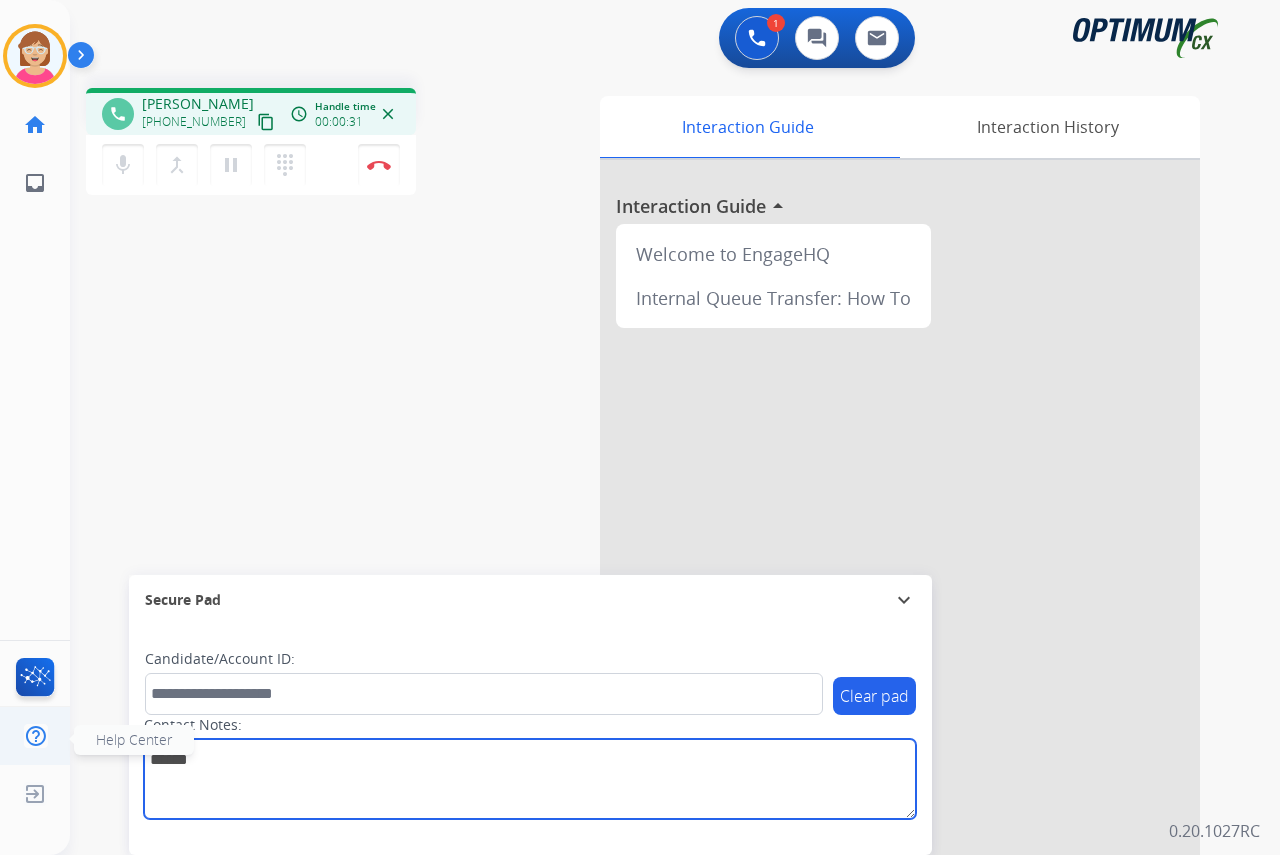 type on "******" 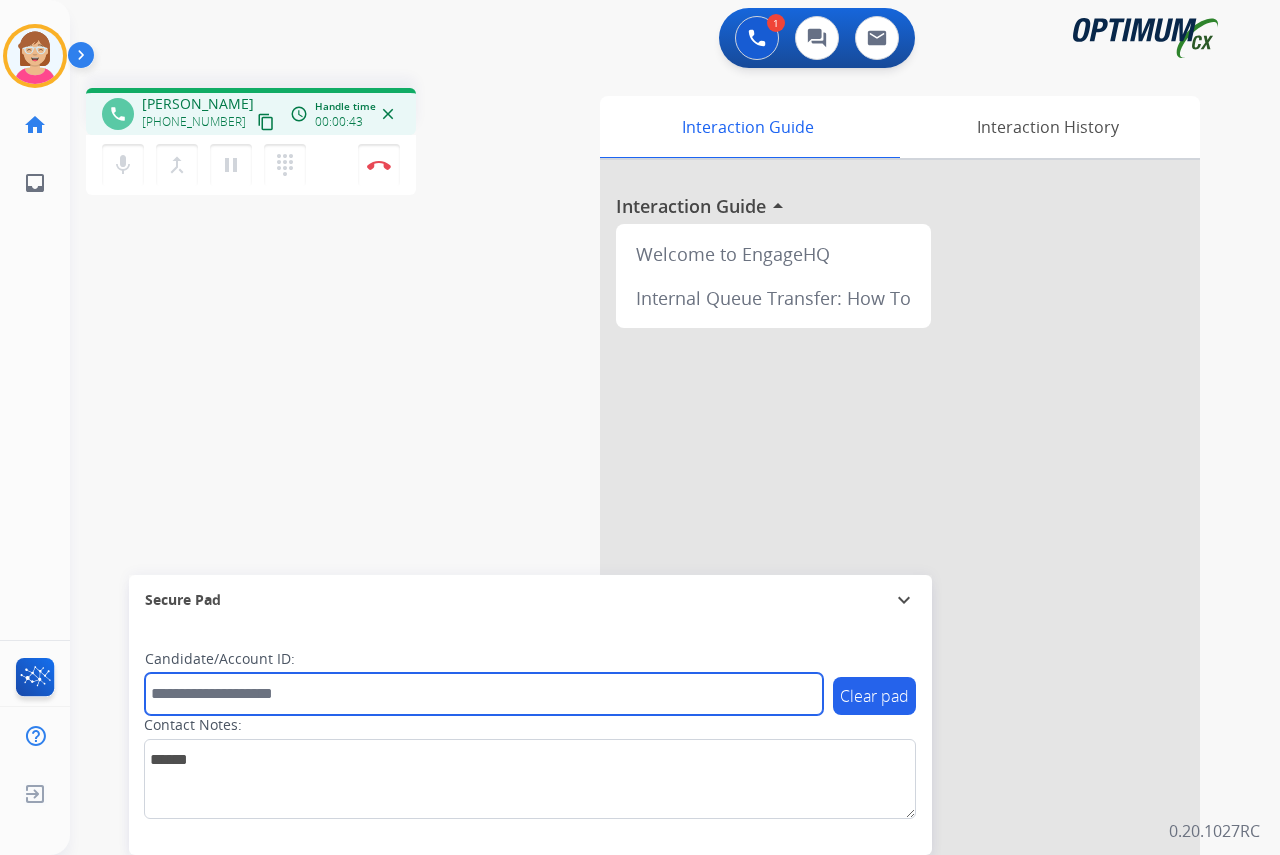 click at bounding box center (484, 694) 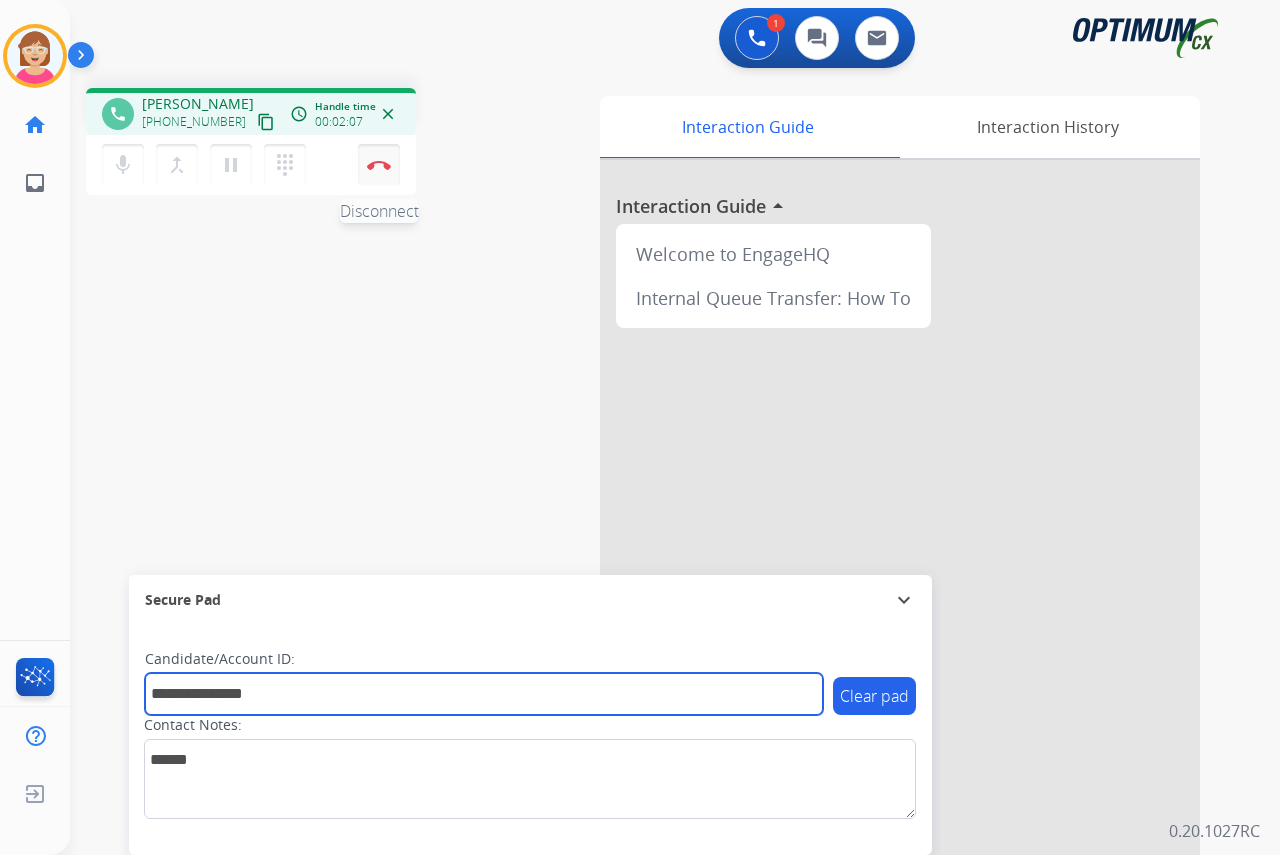 type on "**********" 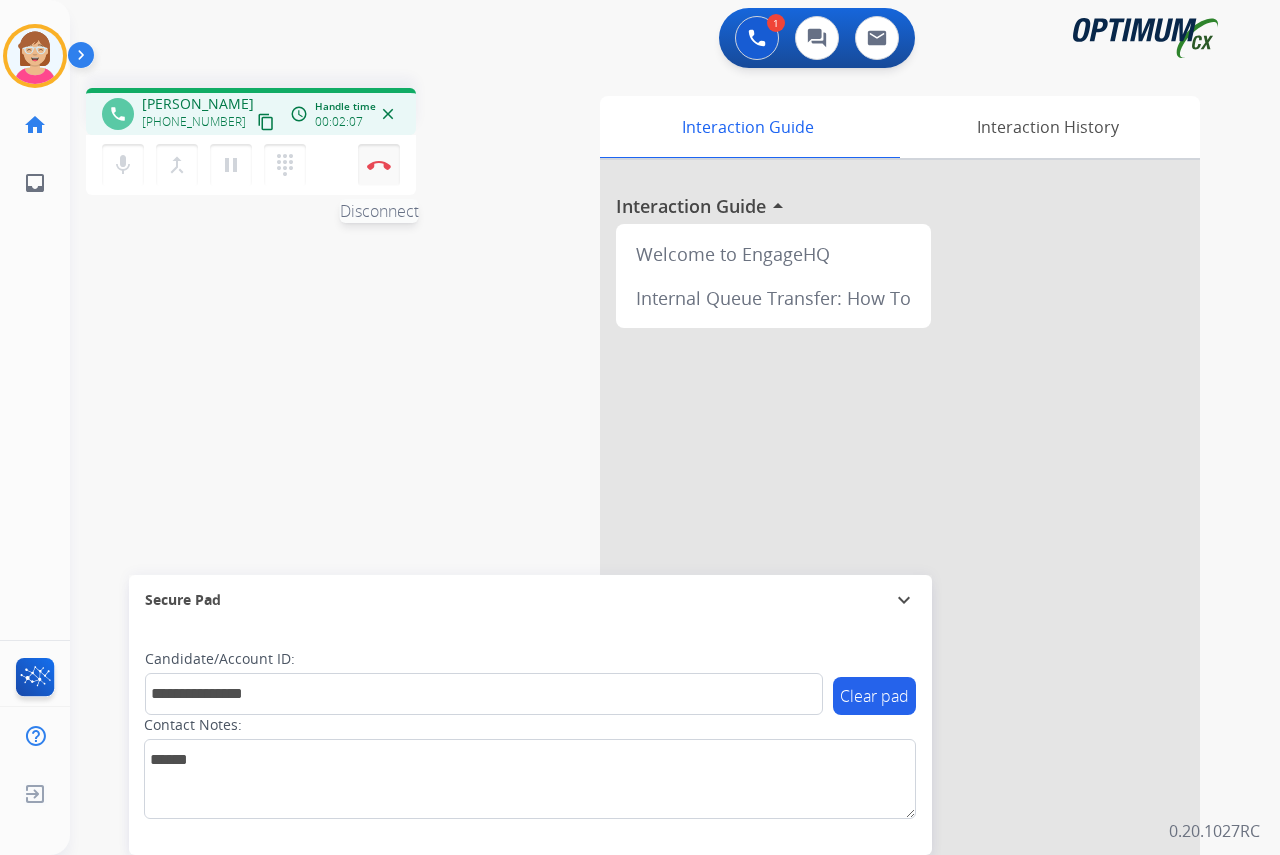 click at bounding box center (379, 165) 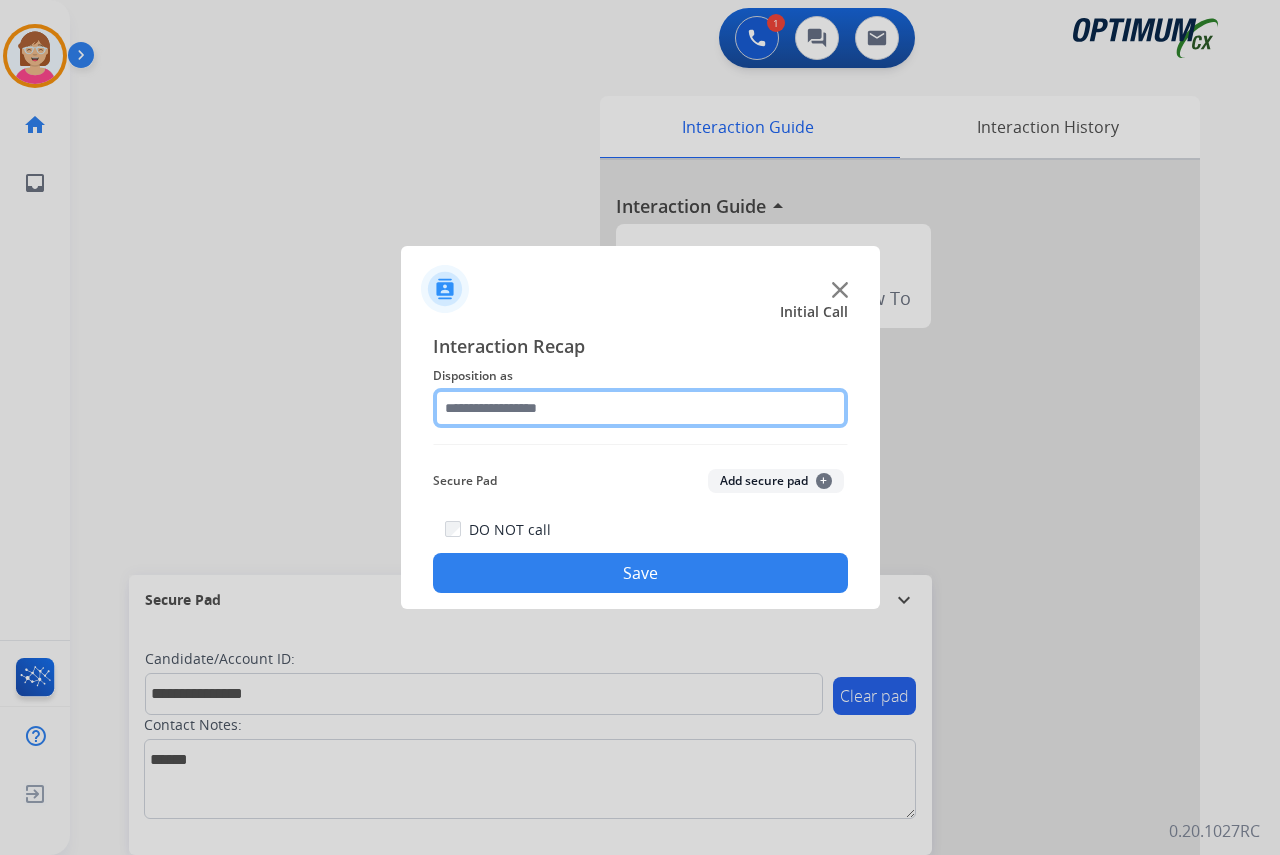 drag, startPoint x: 475, startPoint y: 398, endPoint x: 479, endPoint y: 410, distance: 12.649111 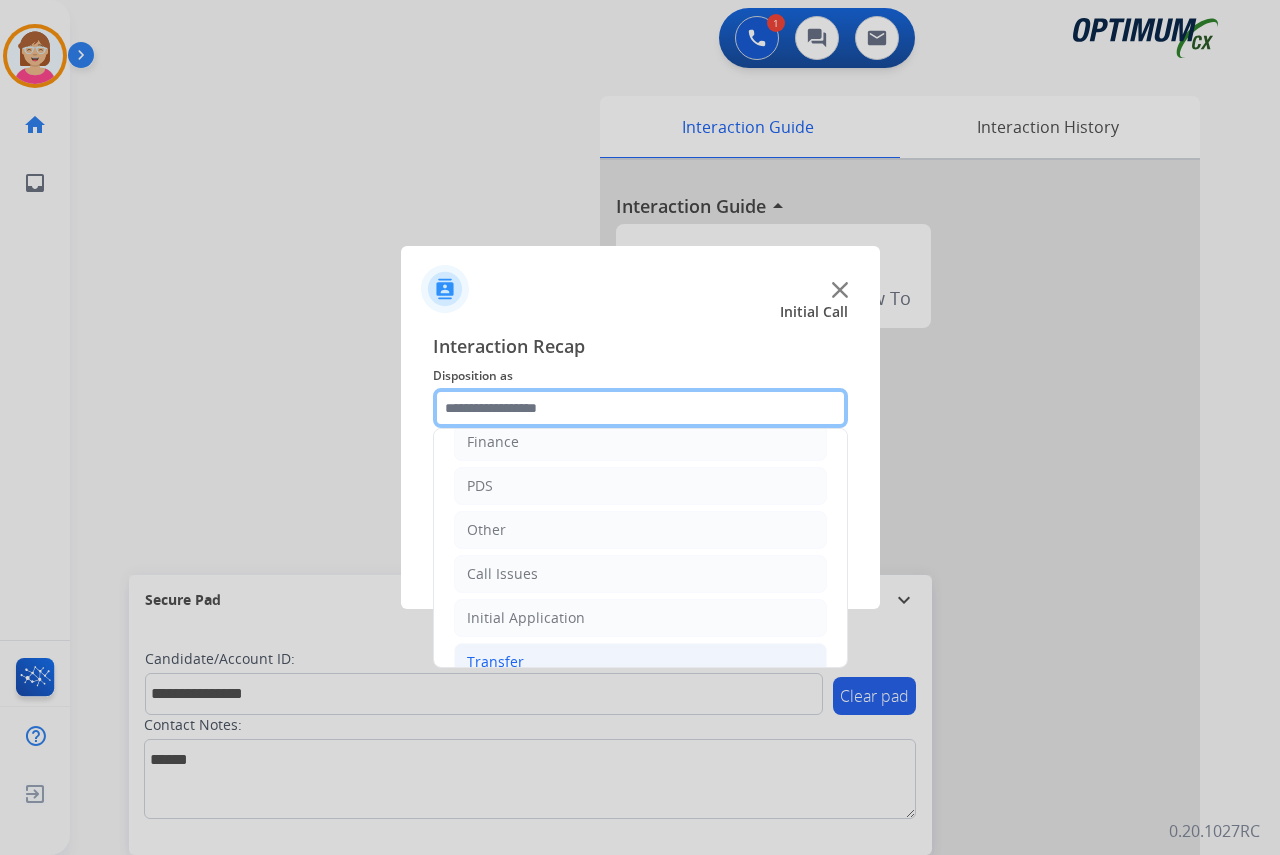 scroll, scrollTop: 136, scrollLeft: 0, axis: vertical 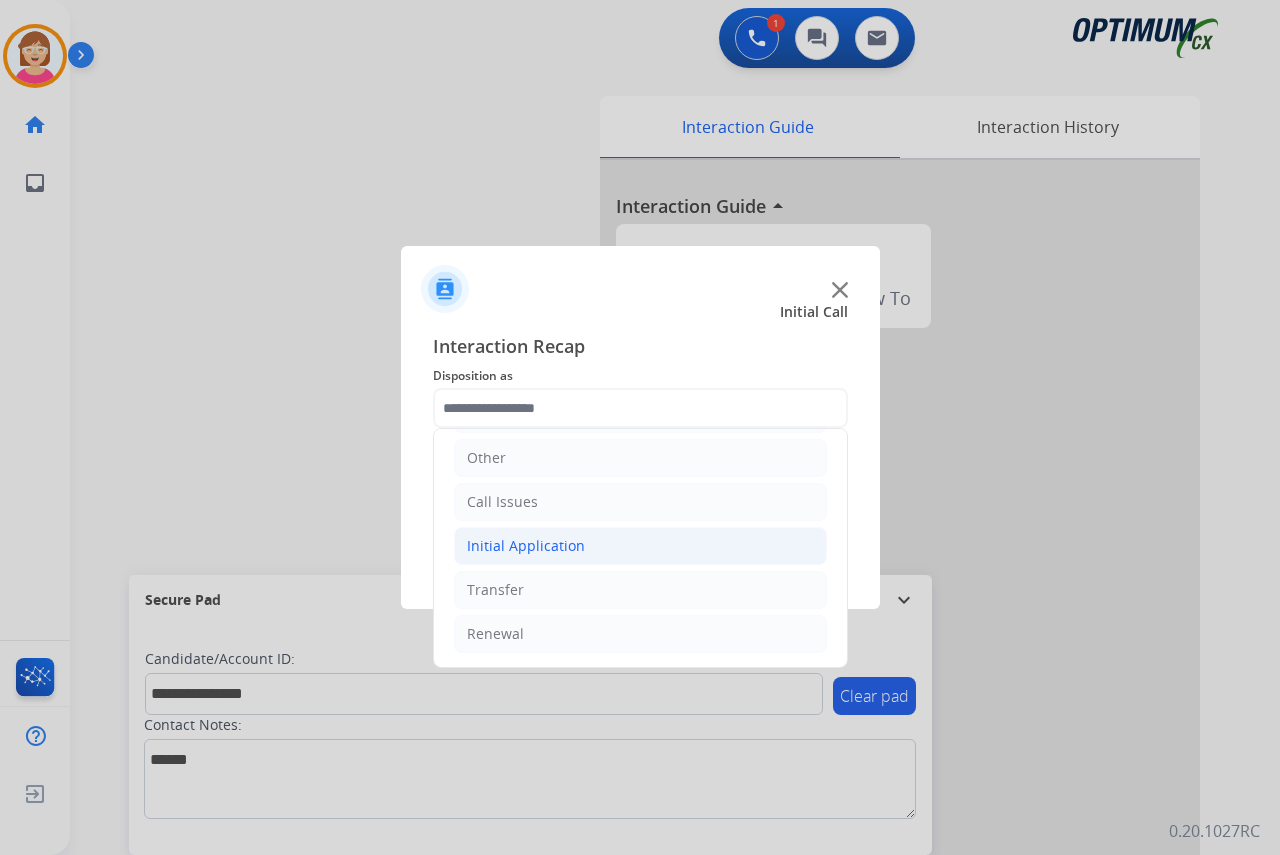 click on "Initial Application" 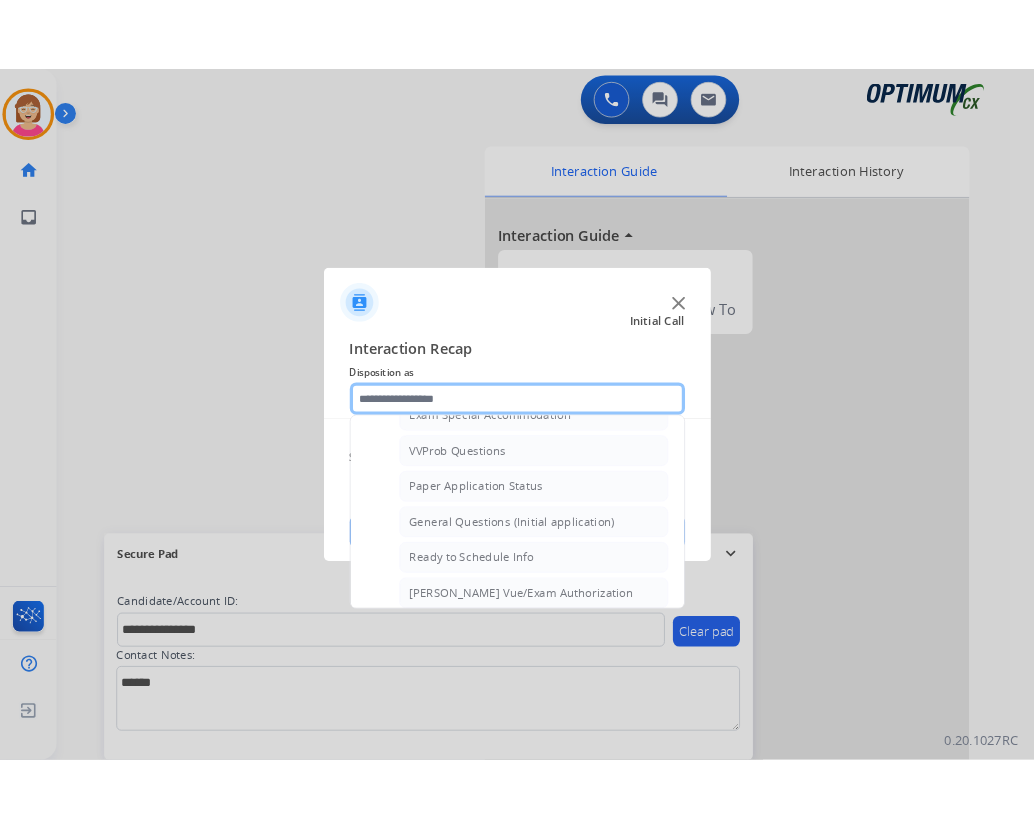 scroll, scrollTop: 1136, scrollLeft: 0, axis: vertical 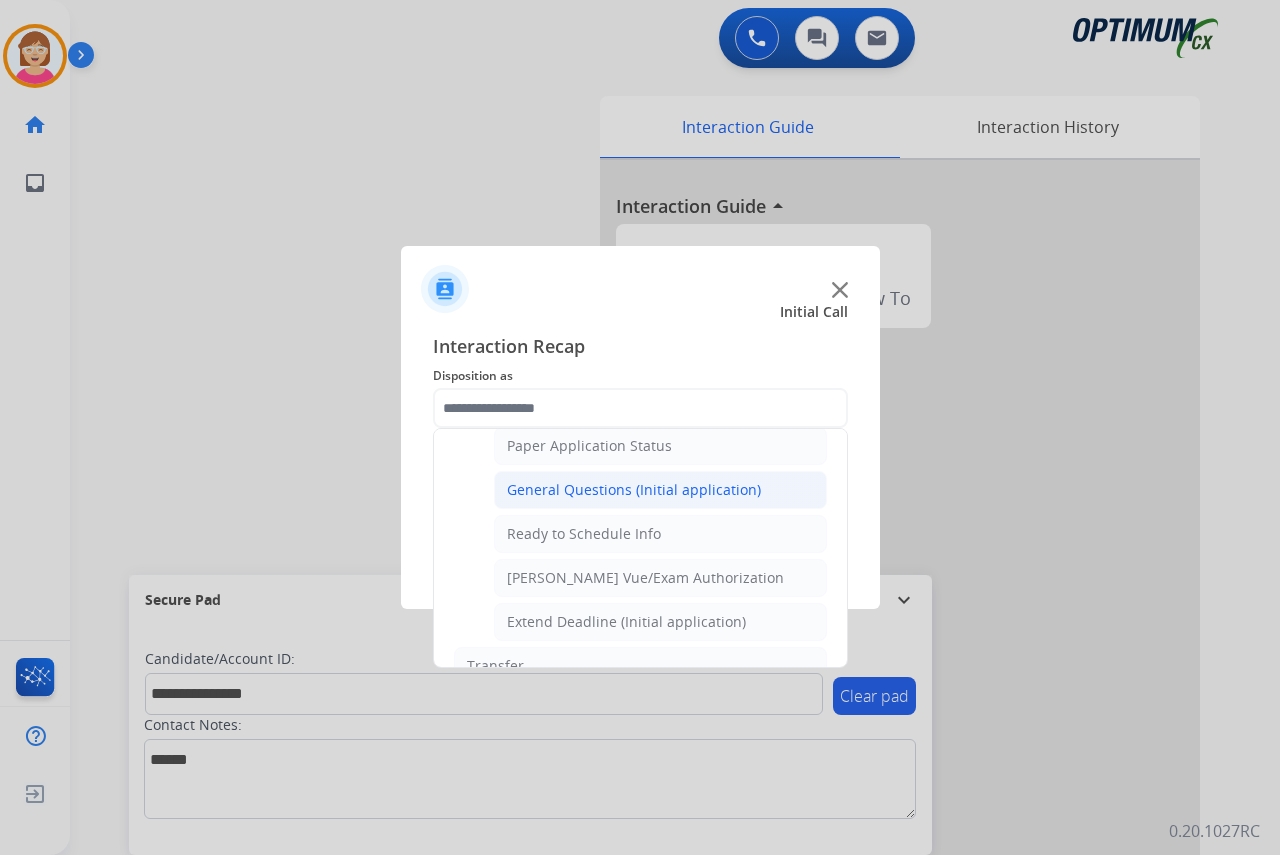 click on "General Questions (Initial application)" 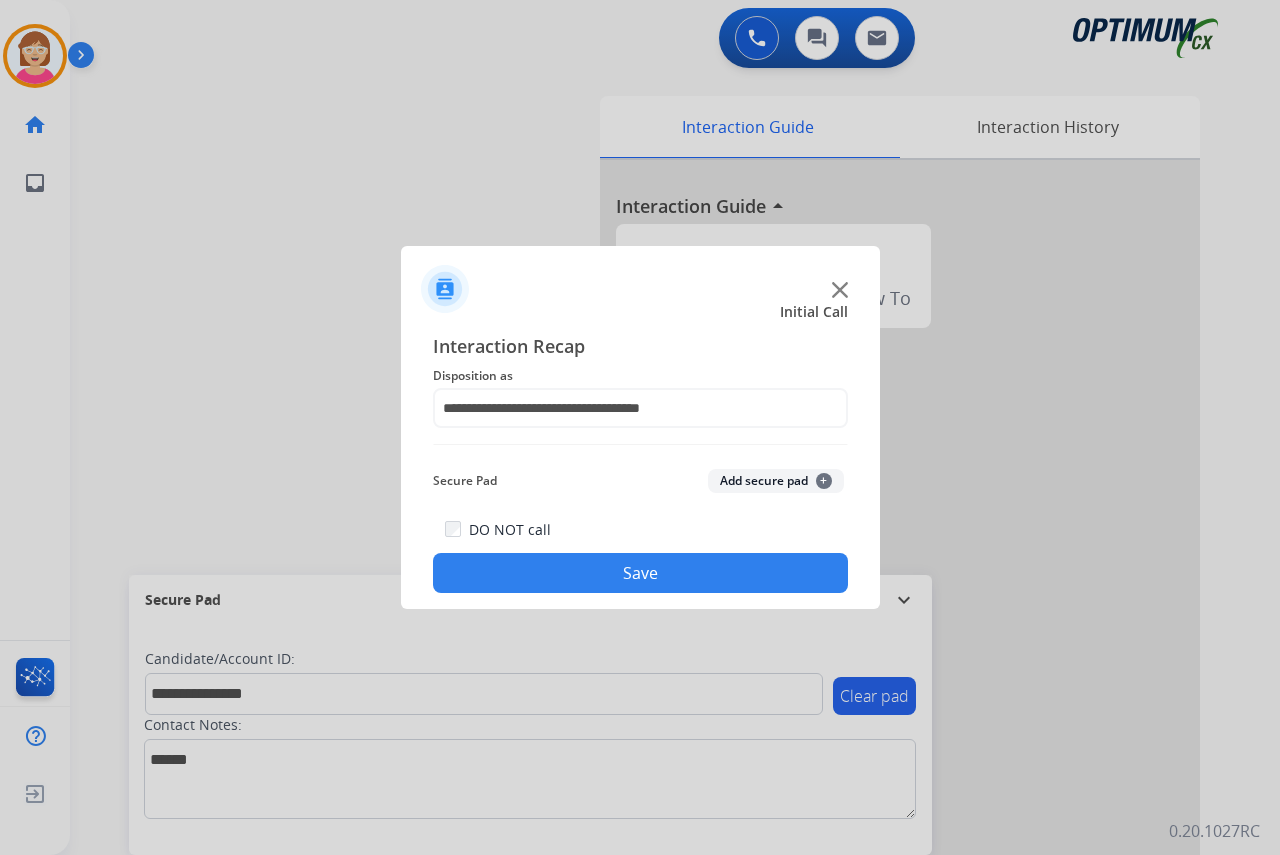 click on "+" 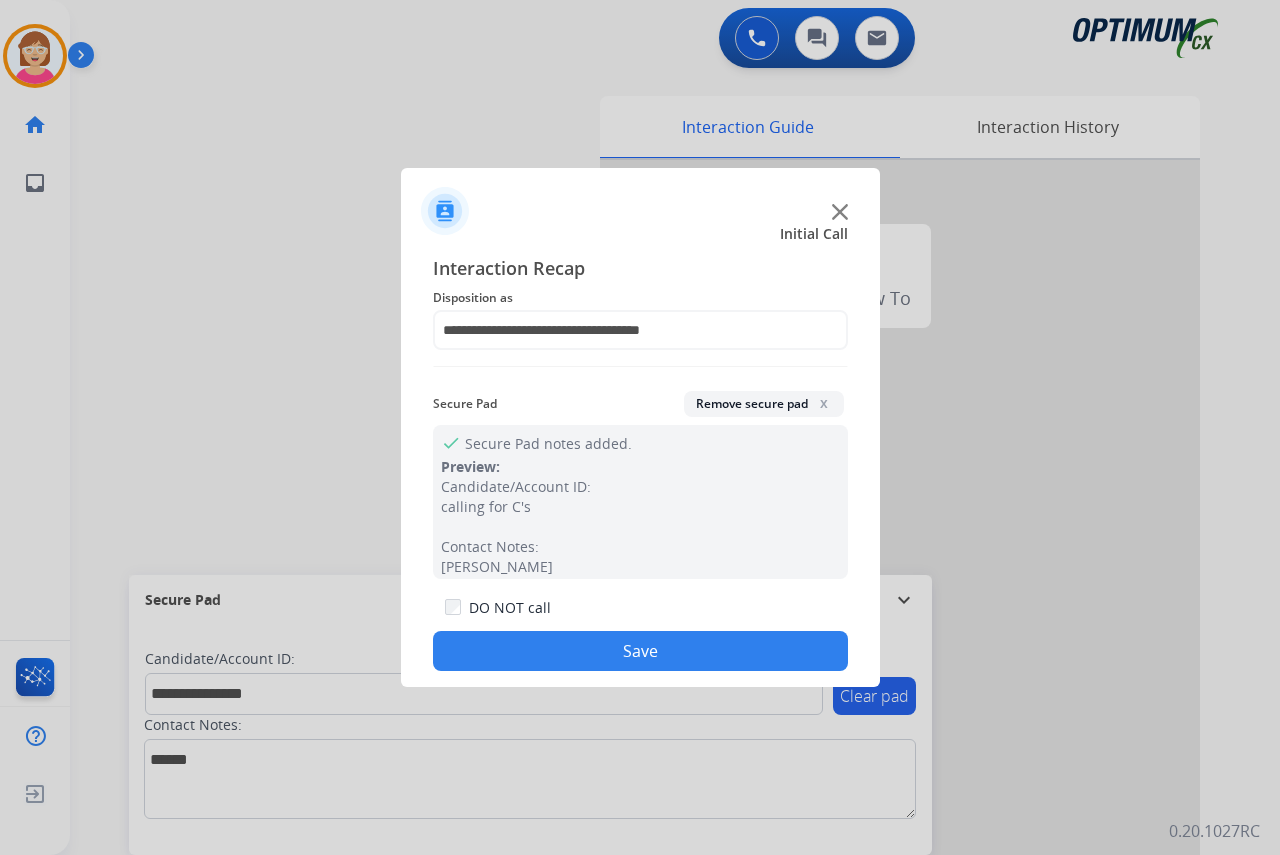 drag, startPoint x: 568, startPoint y: 658, endPoint x: 527, endPoint y: 584, distance: 84.59905 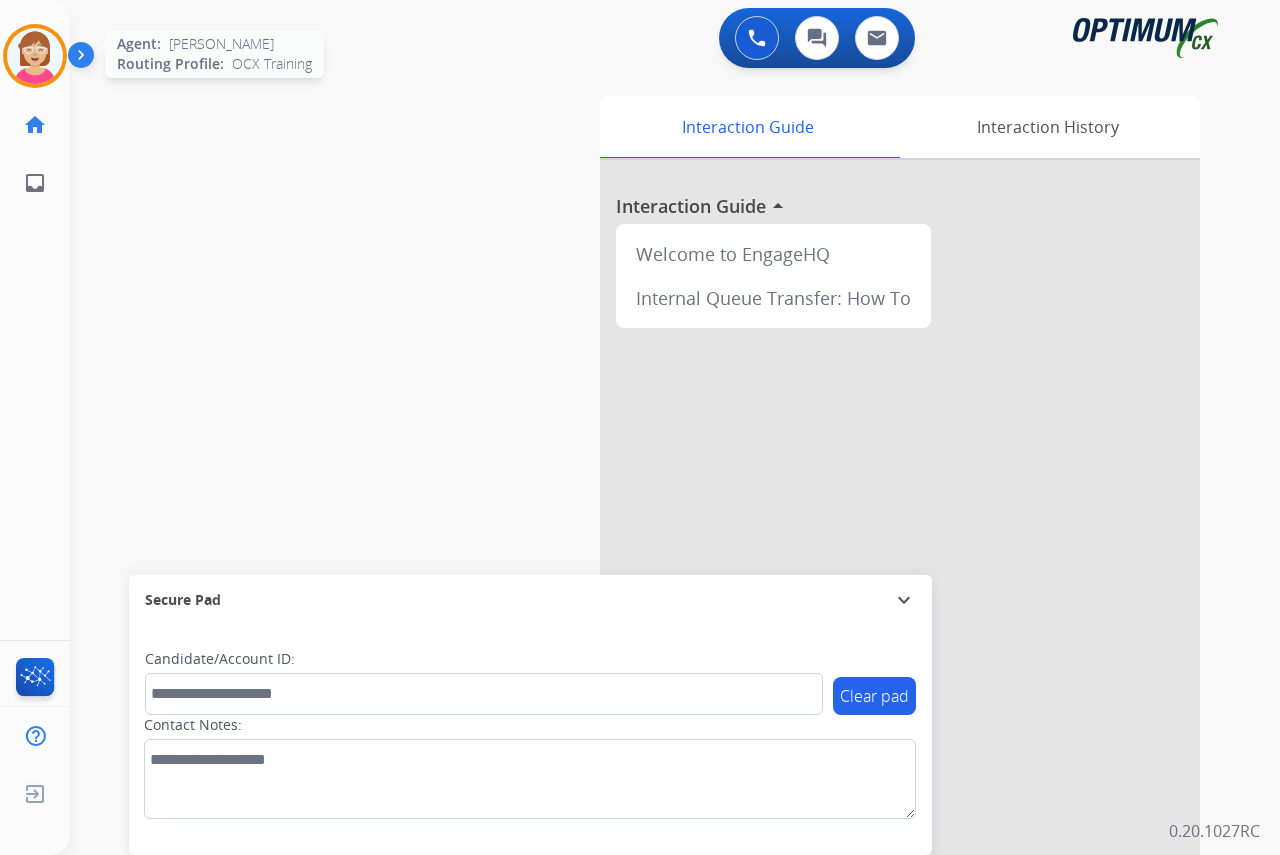drag, startPoint x: 26, startPoint y: 55, endPoint x: 44, endPoint y: 60, distance: 18.681541 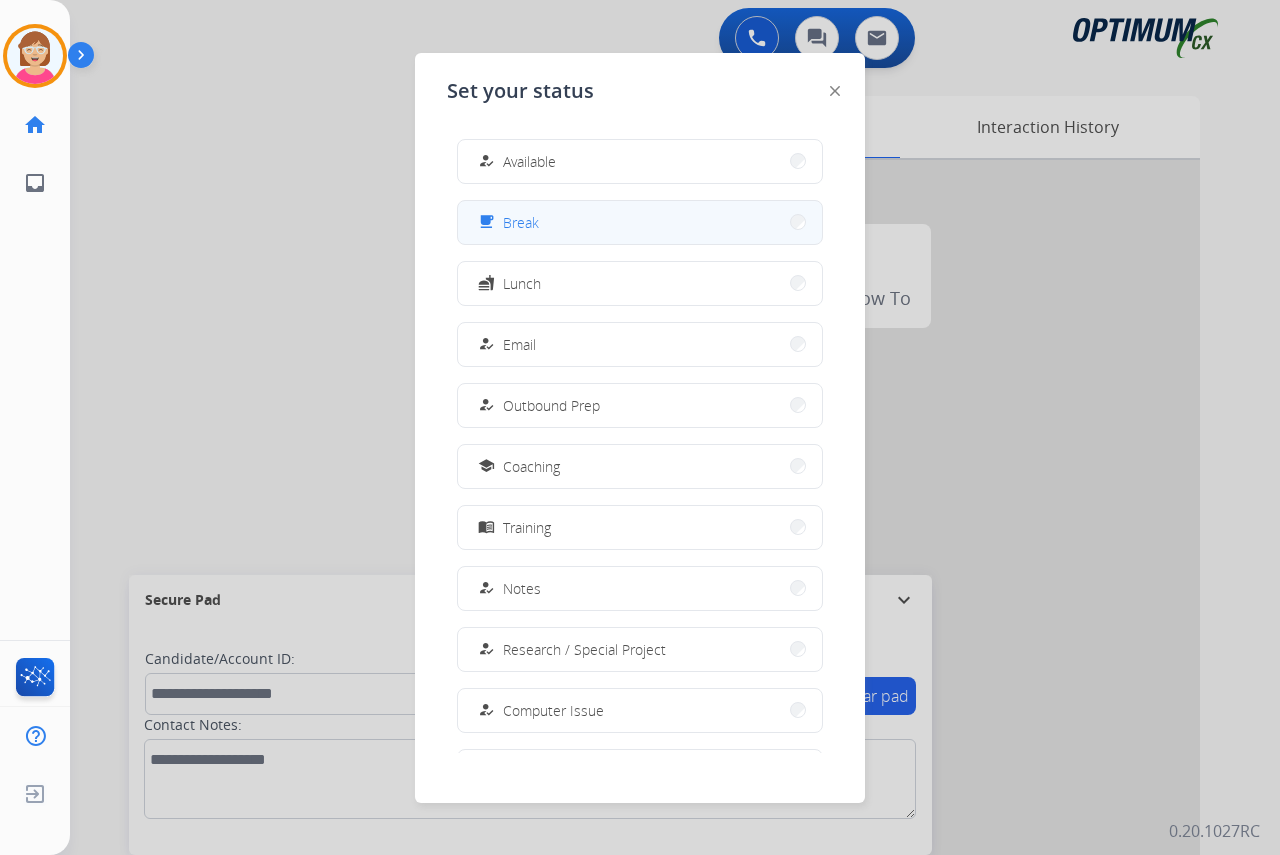 click on "free_breakfast Break" at bounding box center (640, 222) 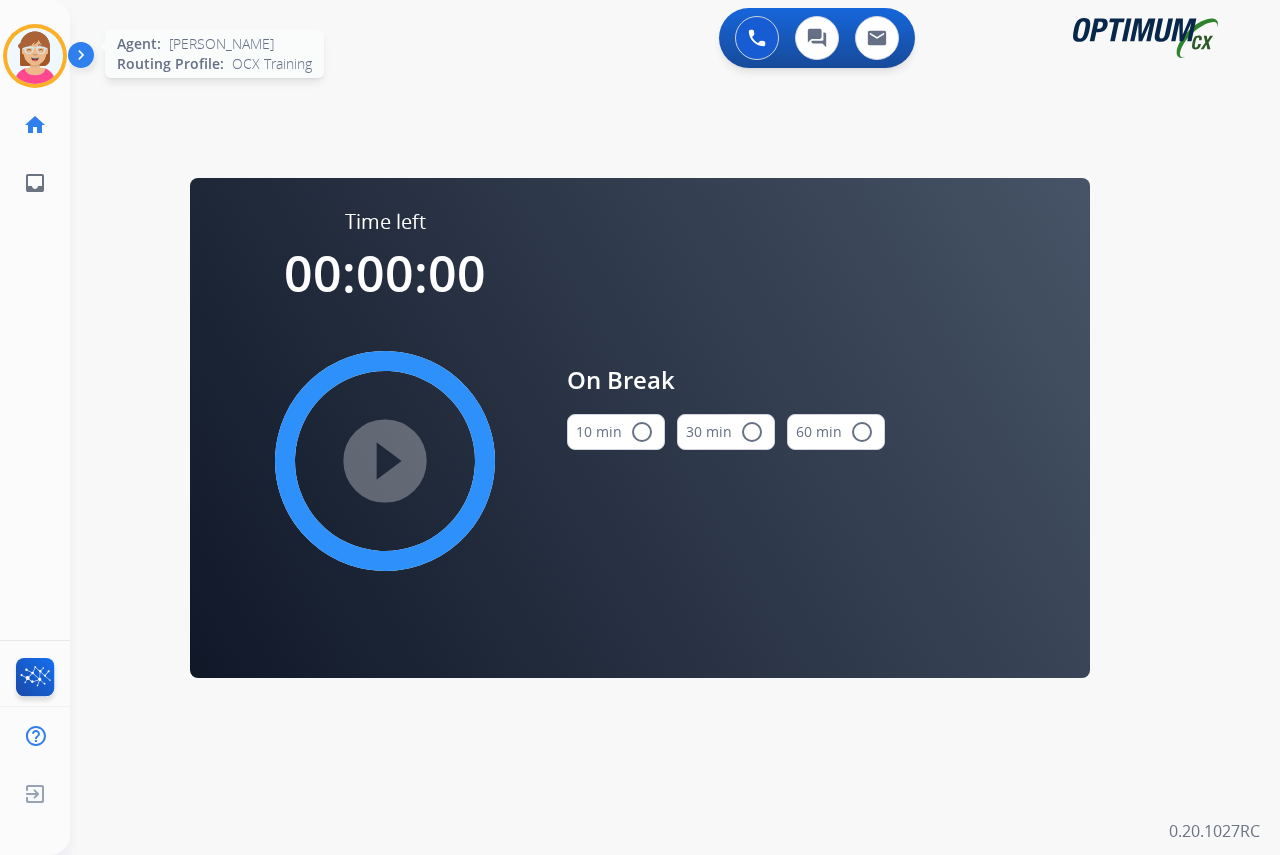 click at bounding box center [35, 56] 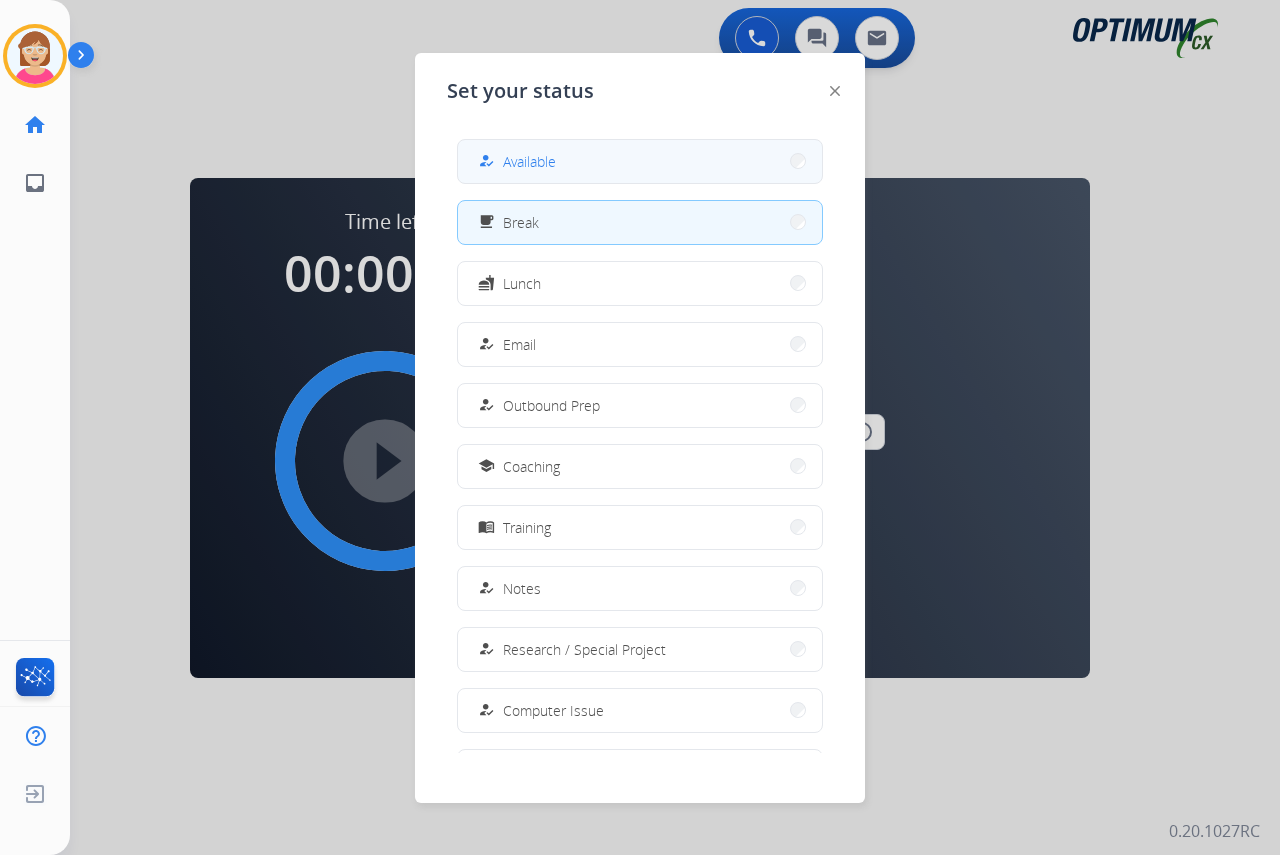 click on "how_to_reg Available" at bounding box center [515, 161] 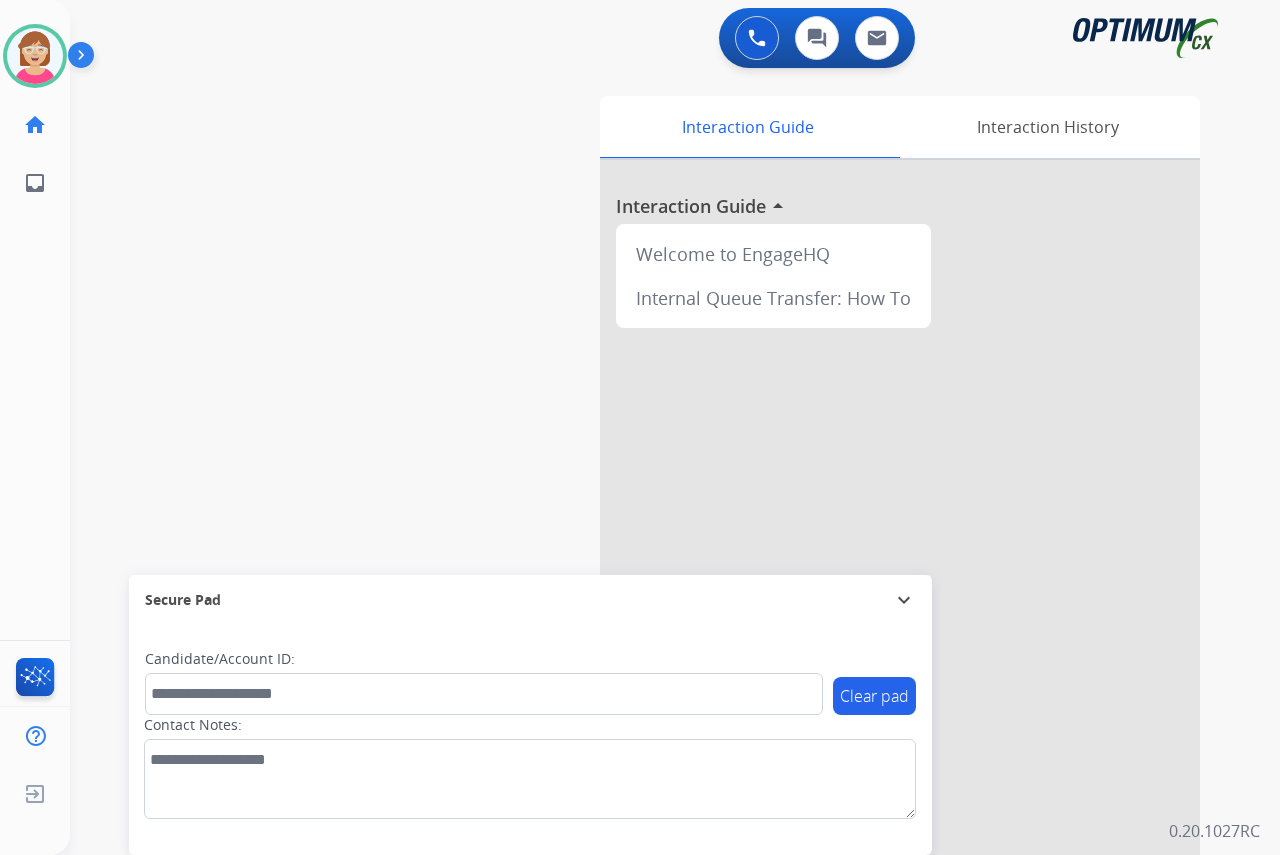 click on "[PERSON_NAME]   Available  Edit Avatar  Agent:   [PERSON_NAME] Profile:  OCX Training home  Home  Home inbox  Emails  Emails  FocalPoints  Help Center  Help Center  Log out  Log out" 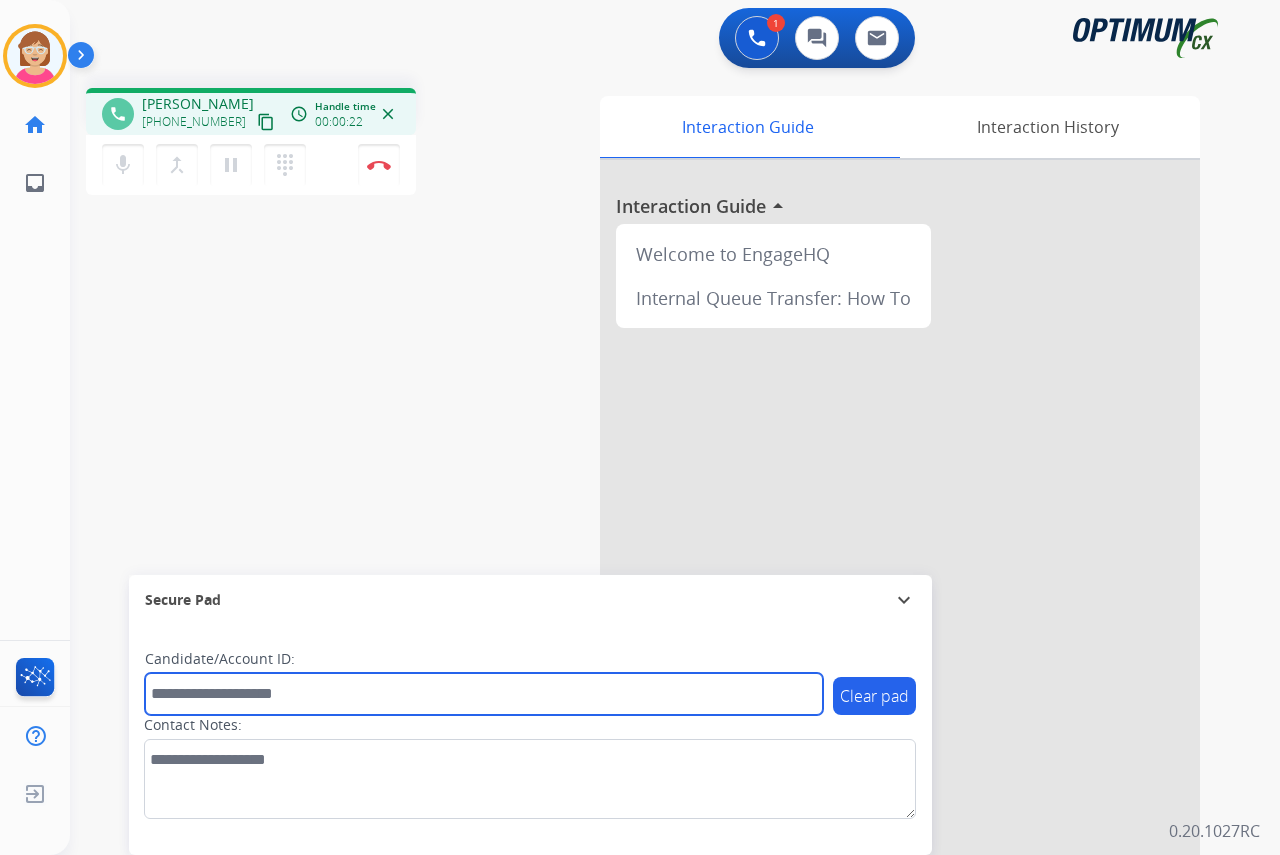 click at bounding box center (484, 694) 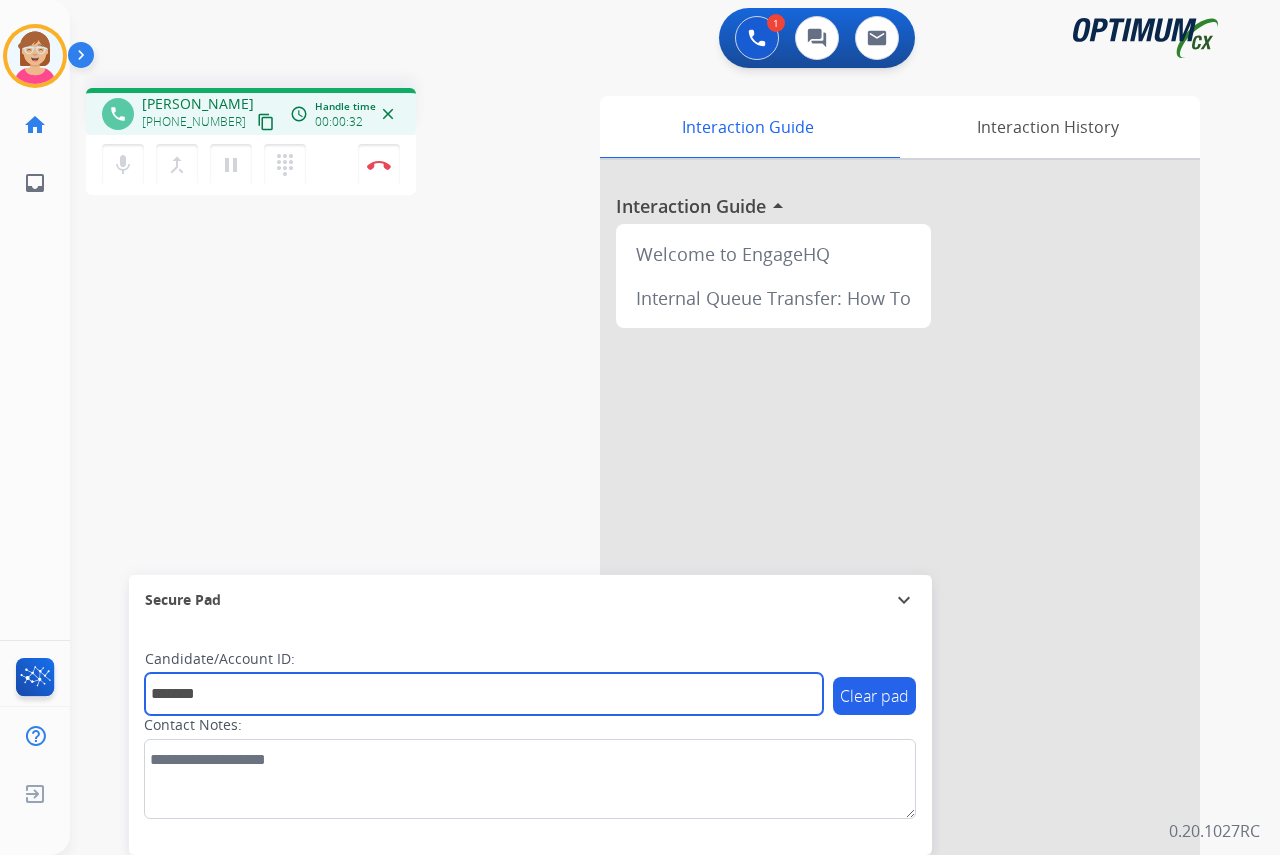 type on "*******" 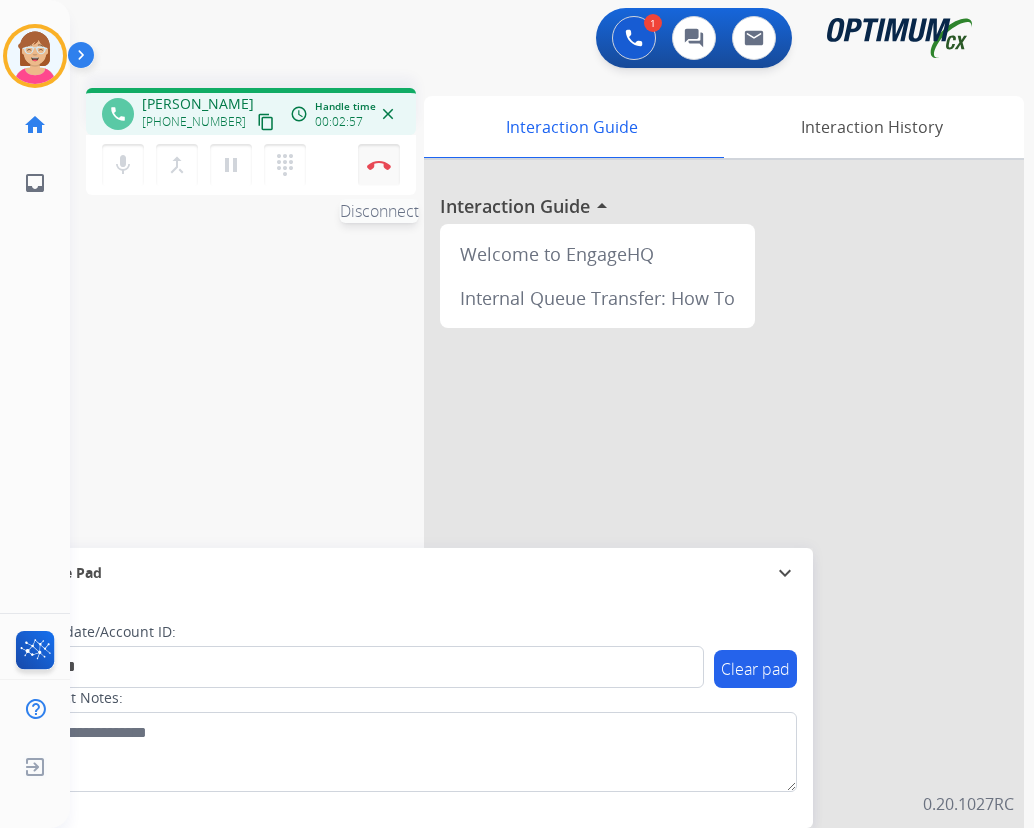 click at bounding box center [379, 165] 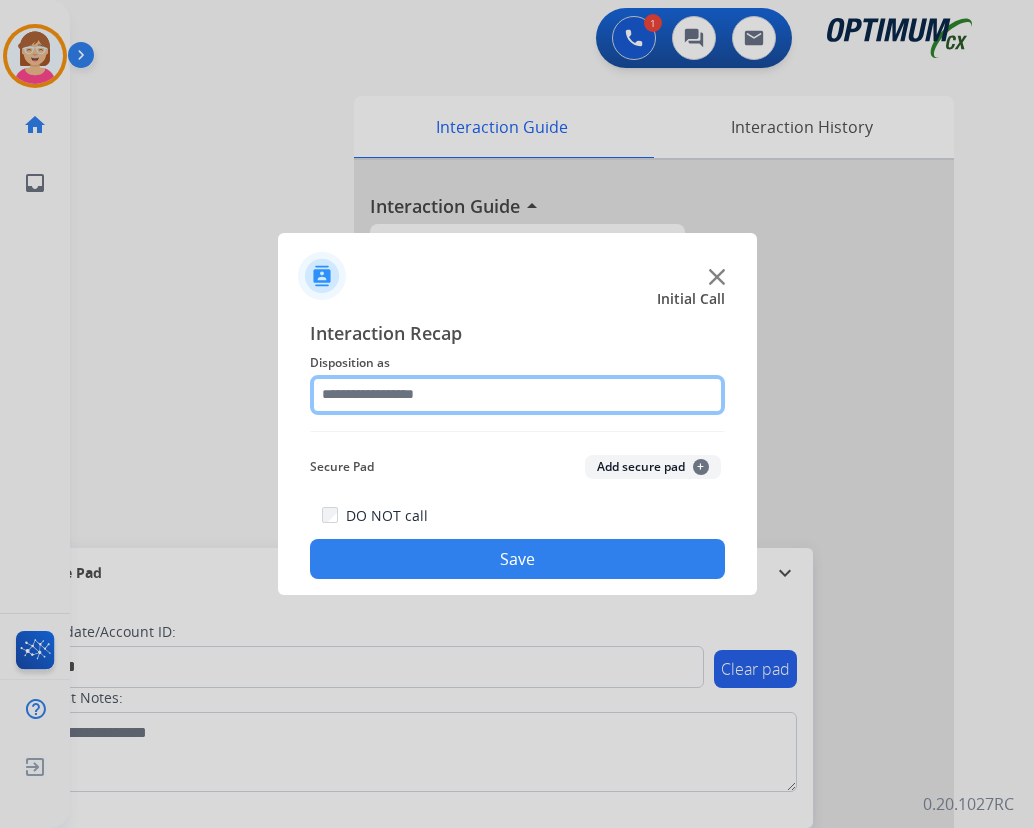 click 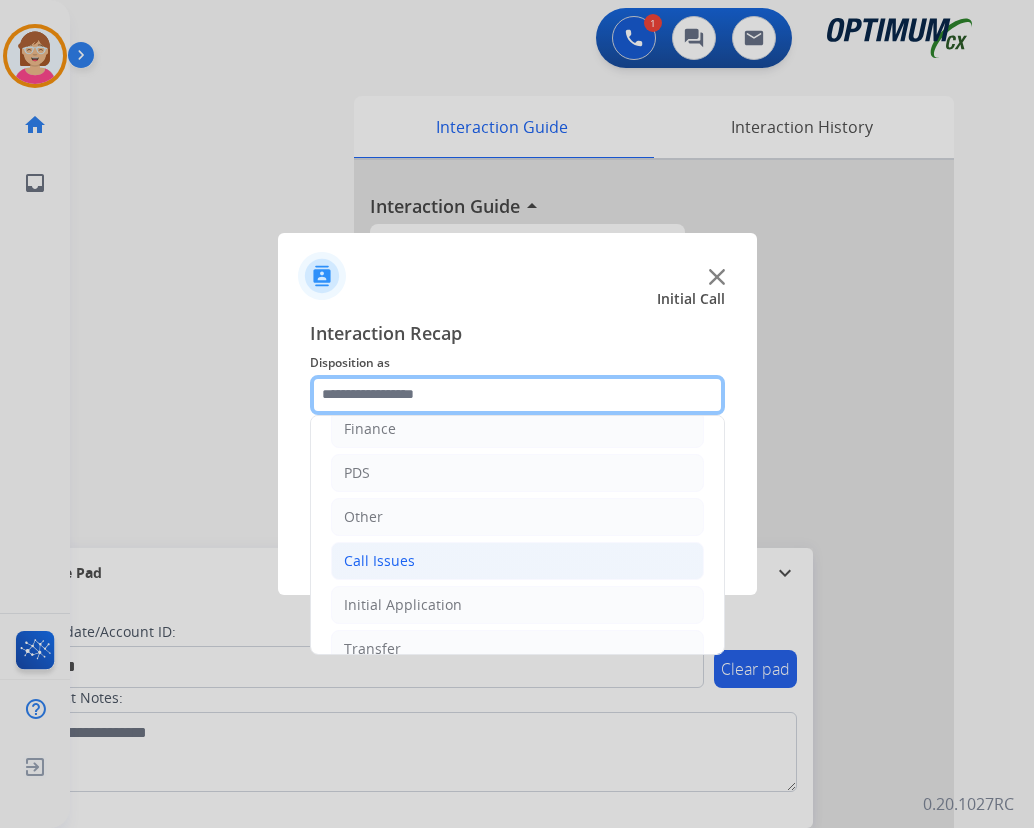 scroll, scrollTop: 136, scrollLeft: 0, axis: vertical 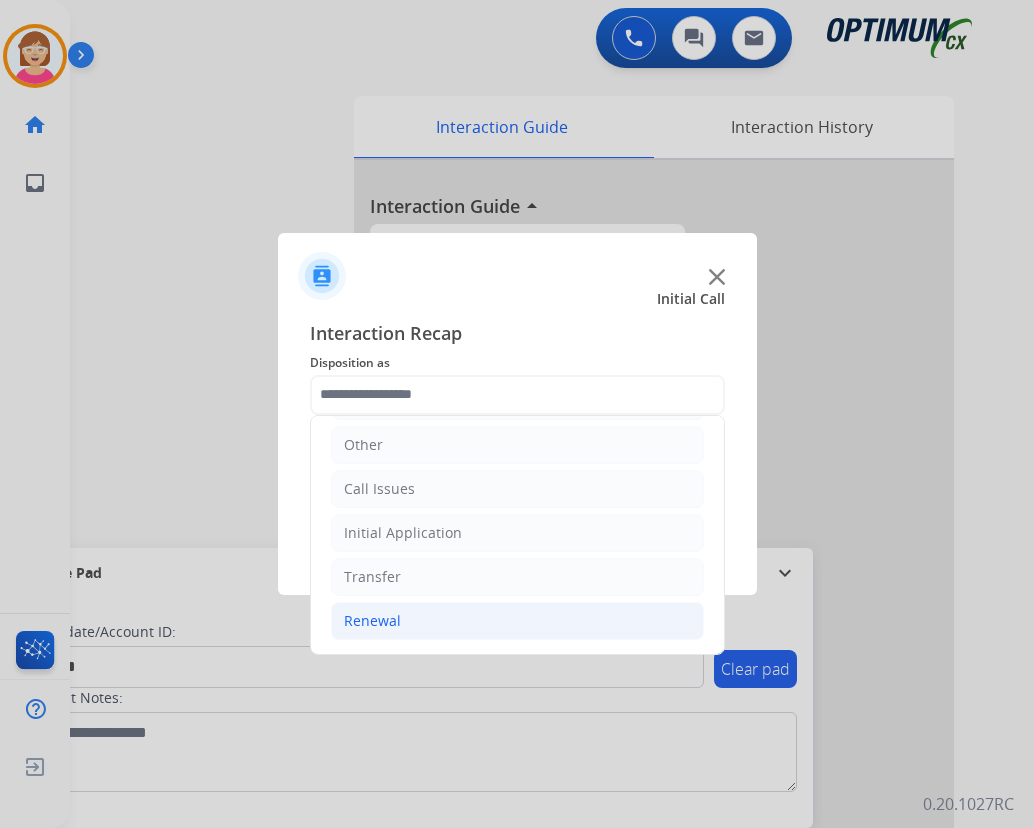 drag, startPoint x: 371, startPoint y: 625, endPoint x: 343, endPoint y: 607, distance: 33.286633 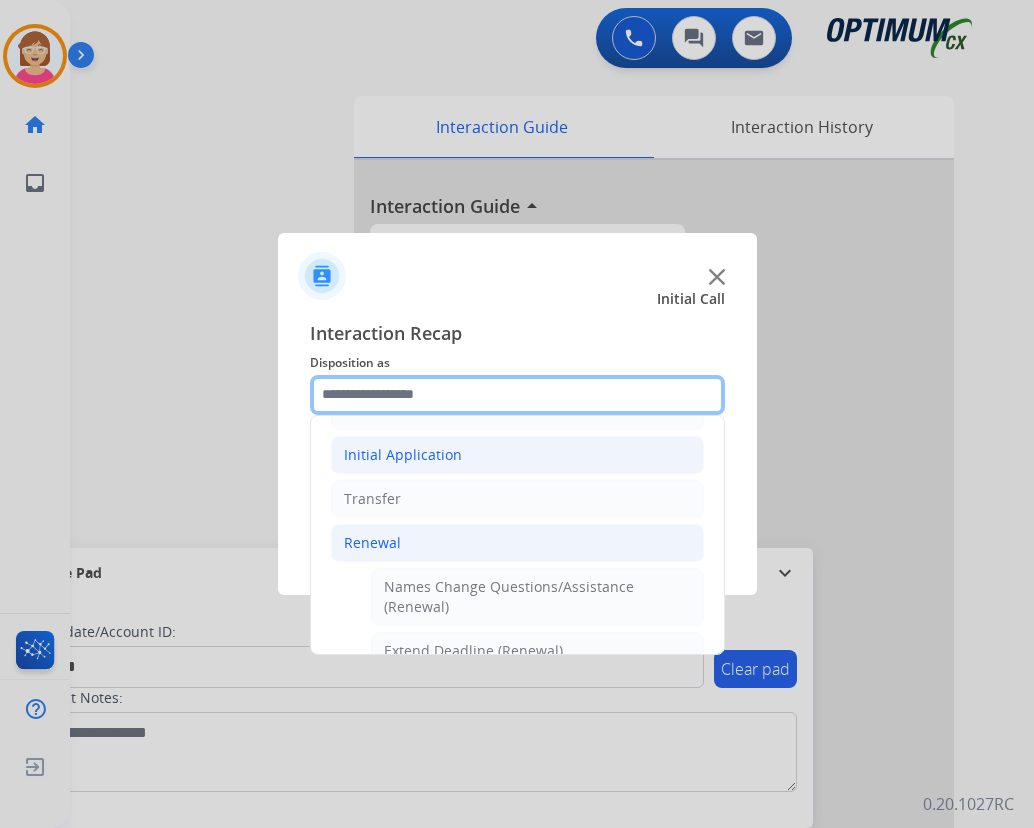 scroll, scrollTop: 200, scrollLeft: 0, axis: vertical 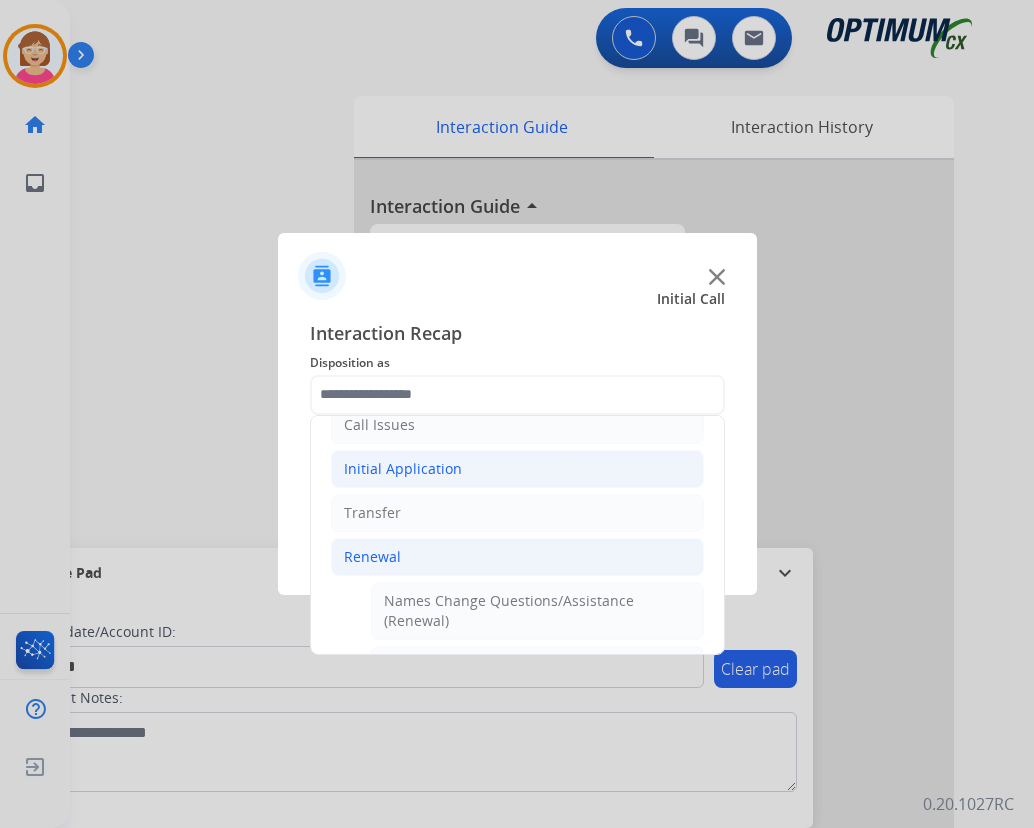 click on "Initial Application" 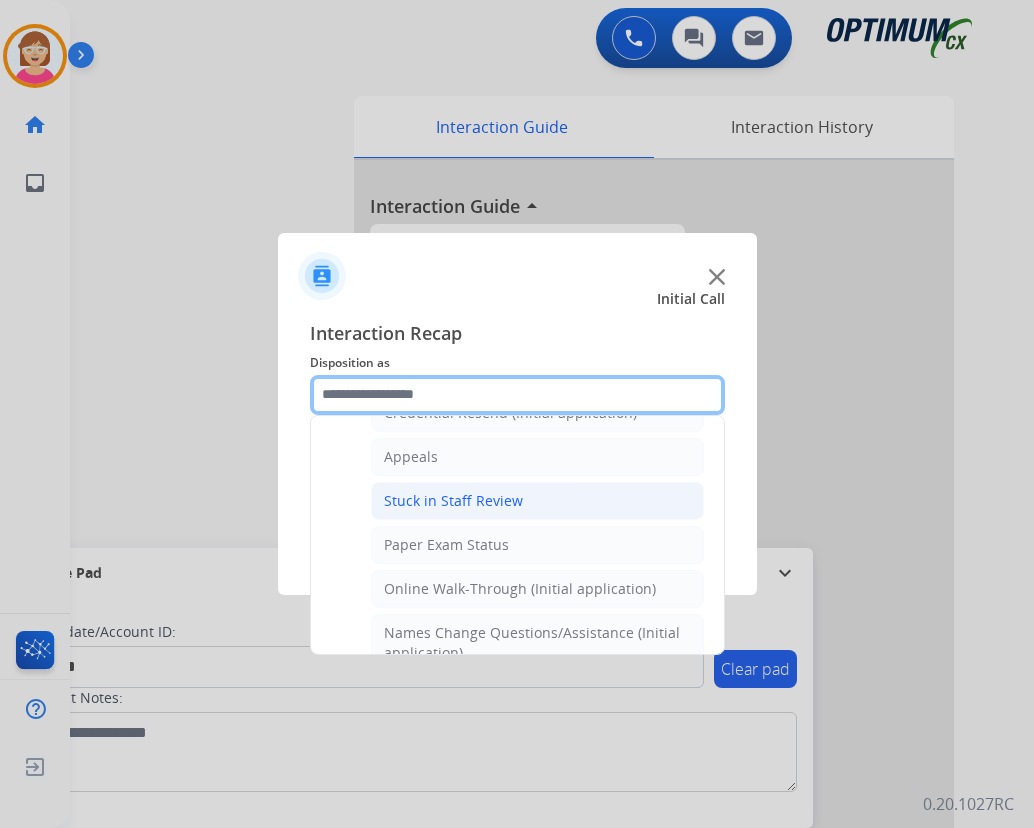 scroll, scrollTop: 200, scrollLeft: 0, axis: vertical 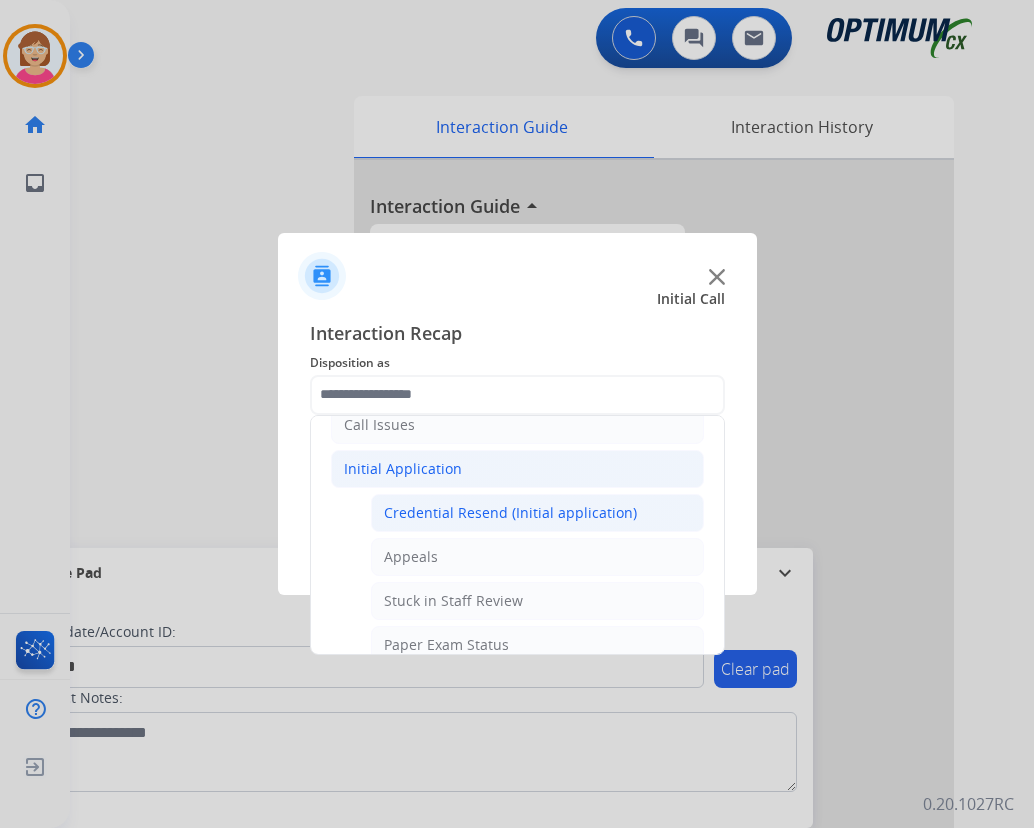 click on "Credential Resend (Initial application)" 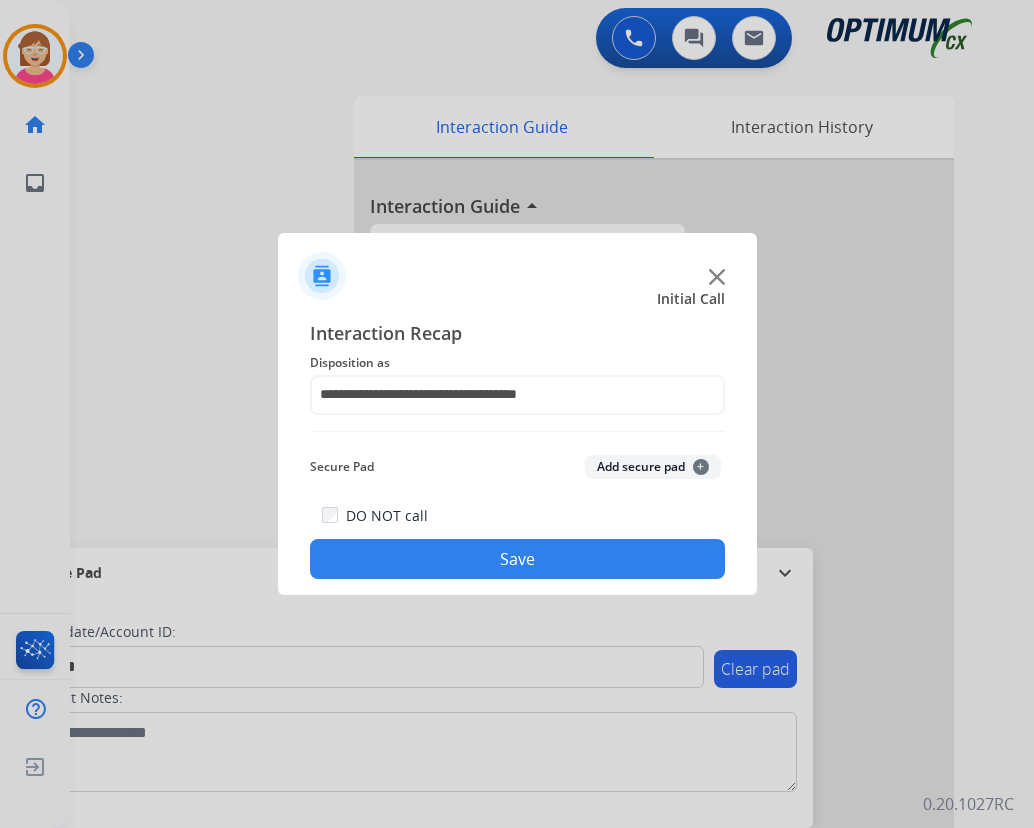 click on "+" 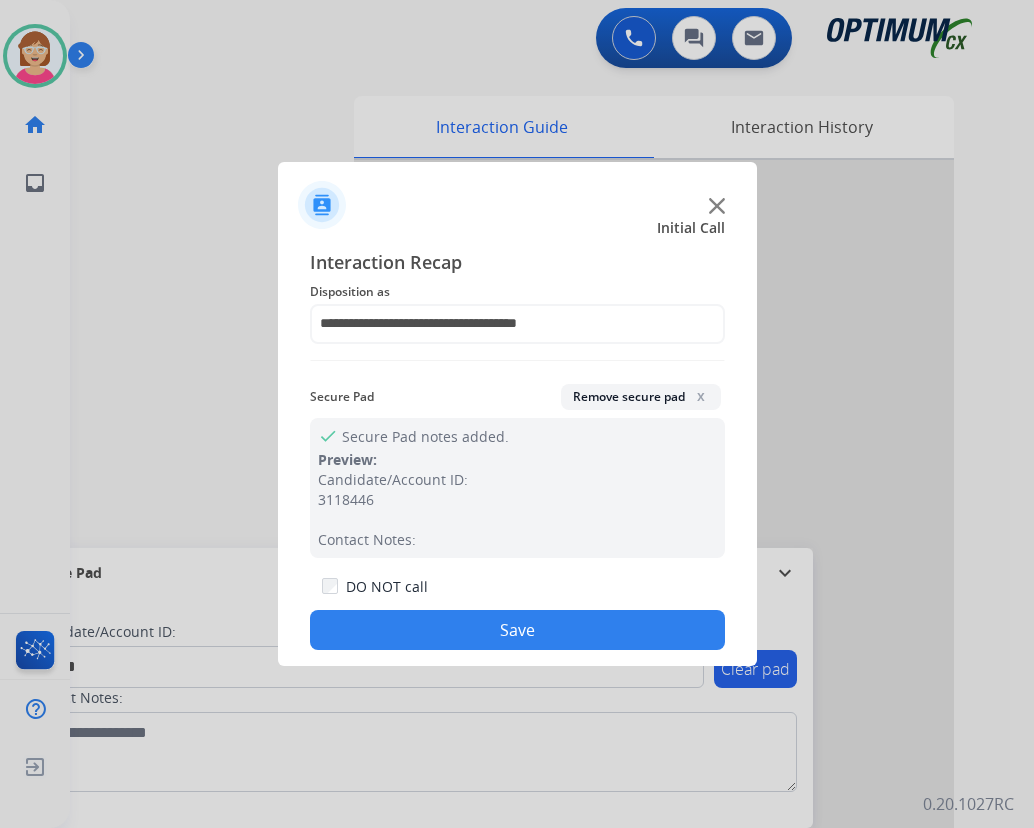 drag, startPoint x: 445, startPoint y: 627, endPoint x: 436, endPoint y: 618, distance: 12.727922 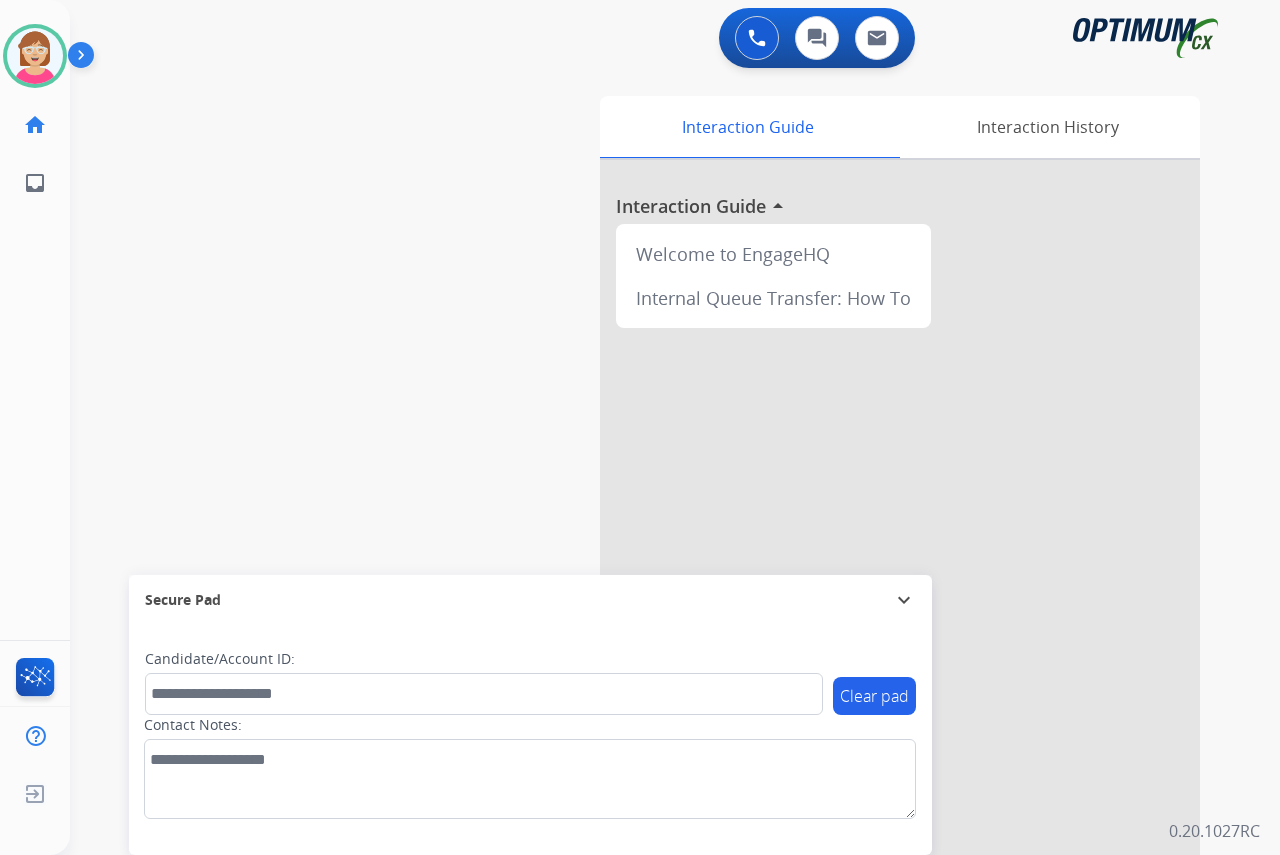 click on "[PERSON_NAME]   Available  Edit Avatar  Agent:   [PERSON_NAME] Profile:  OCX Training home  Home  Home inbox  Emails  Emails  FocalPoints  Help Center  Help Center  Log out  Log out" 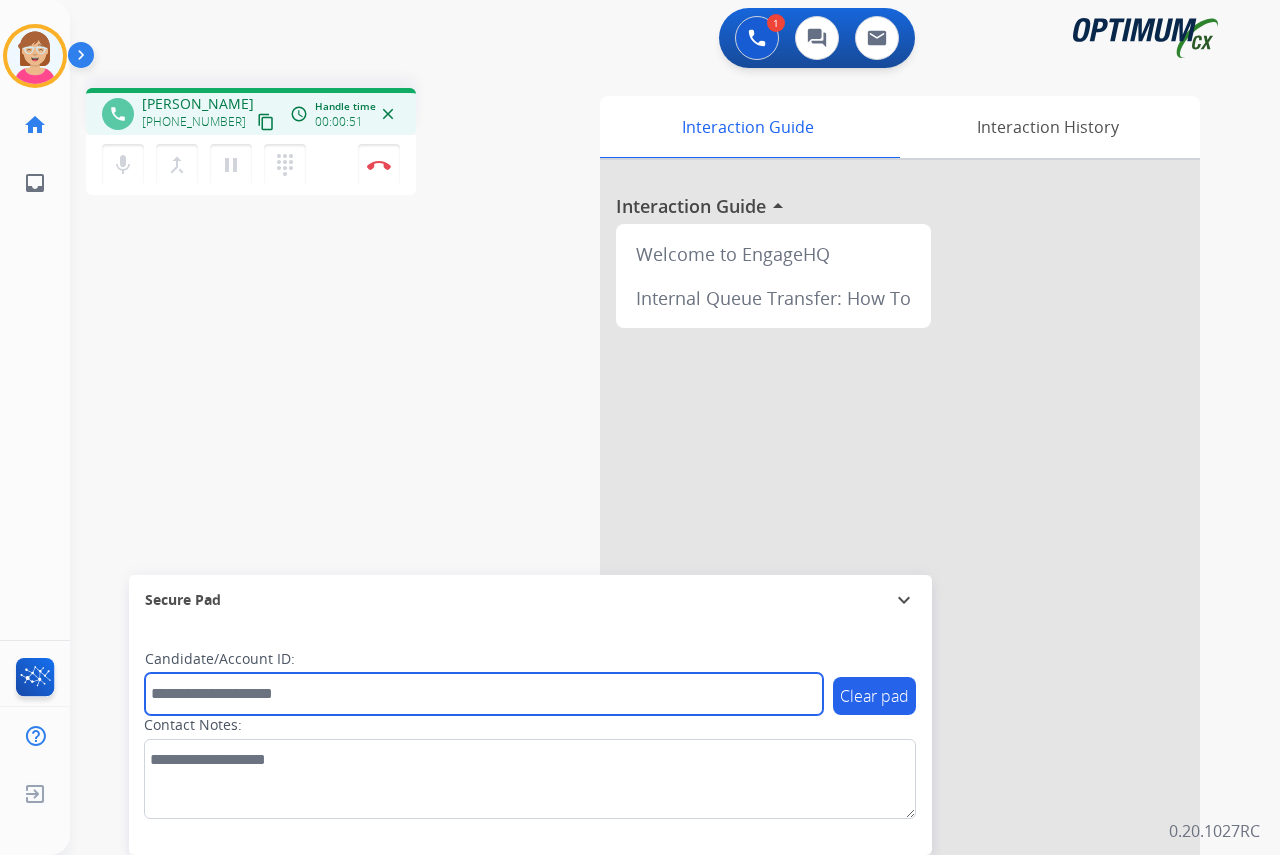 click at bounding box center [484, 694] 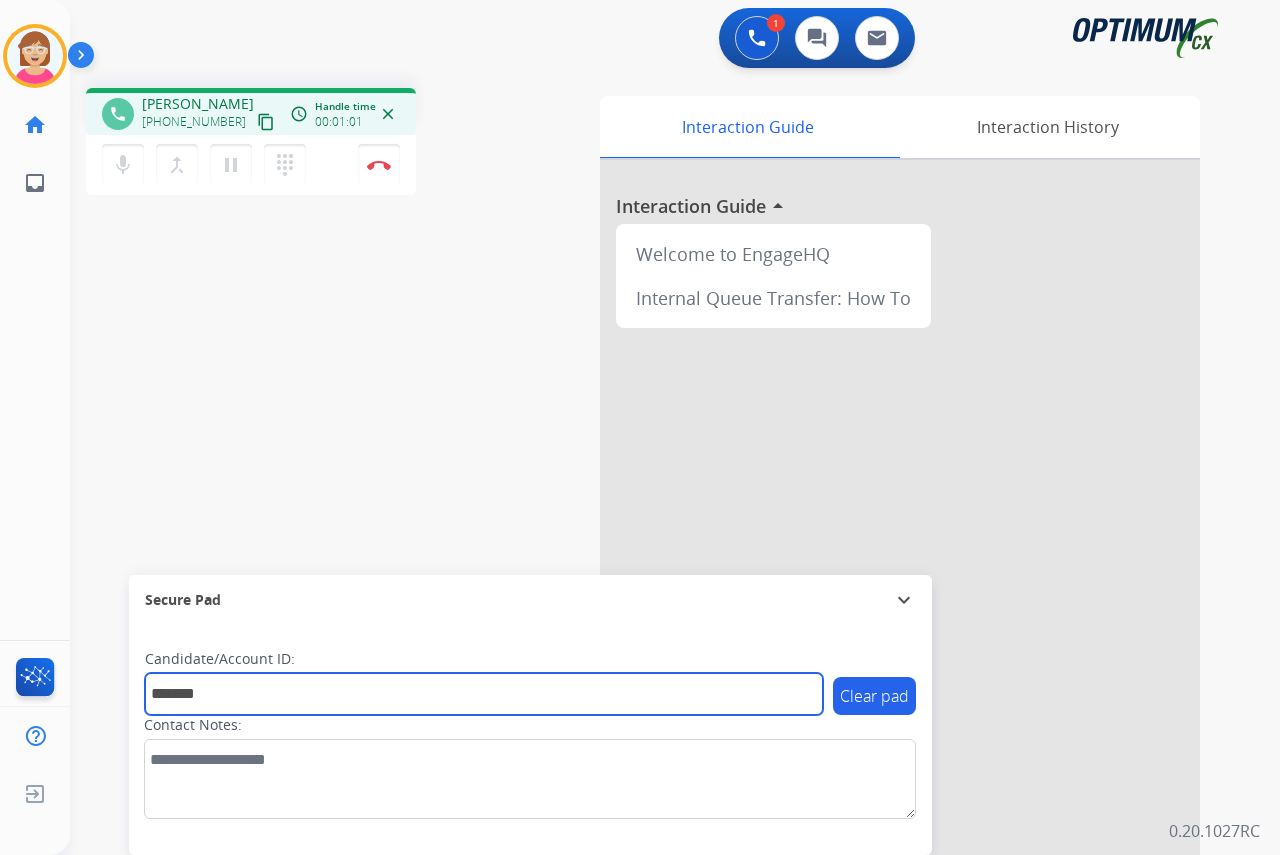 type on "*******" 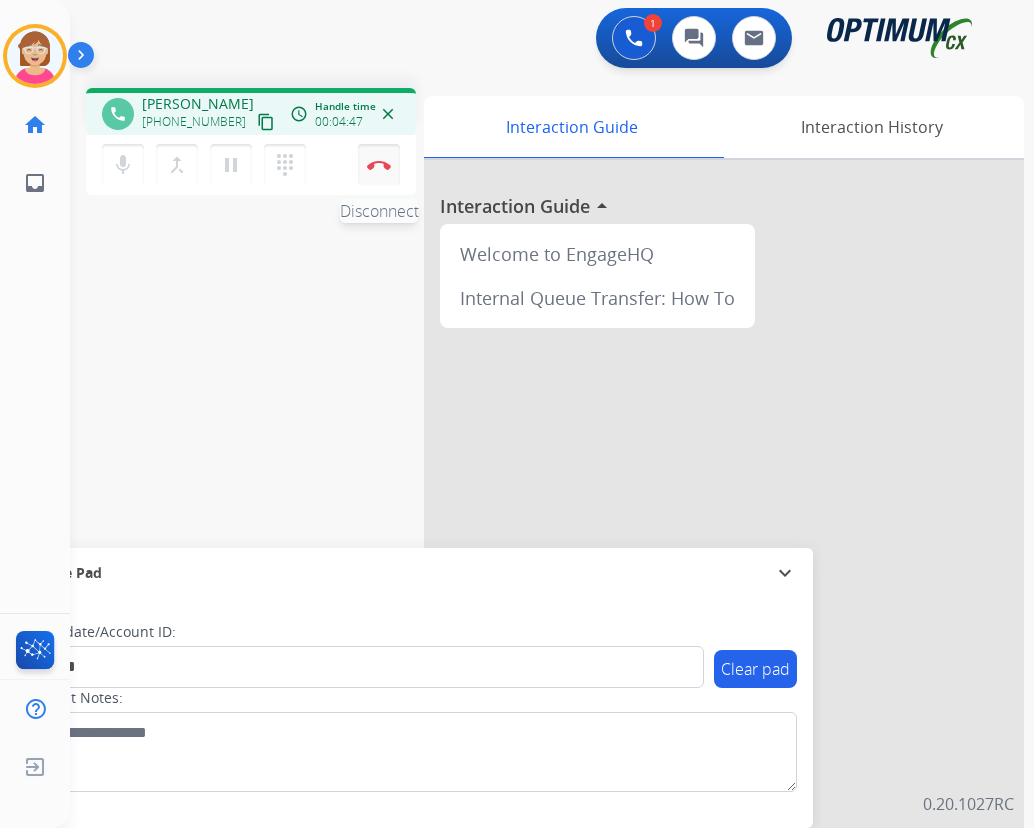 click on "Disconnect" at bounding box center (379, 165) 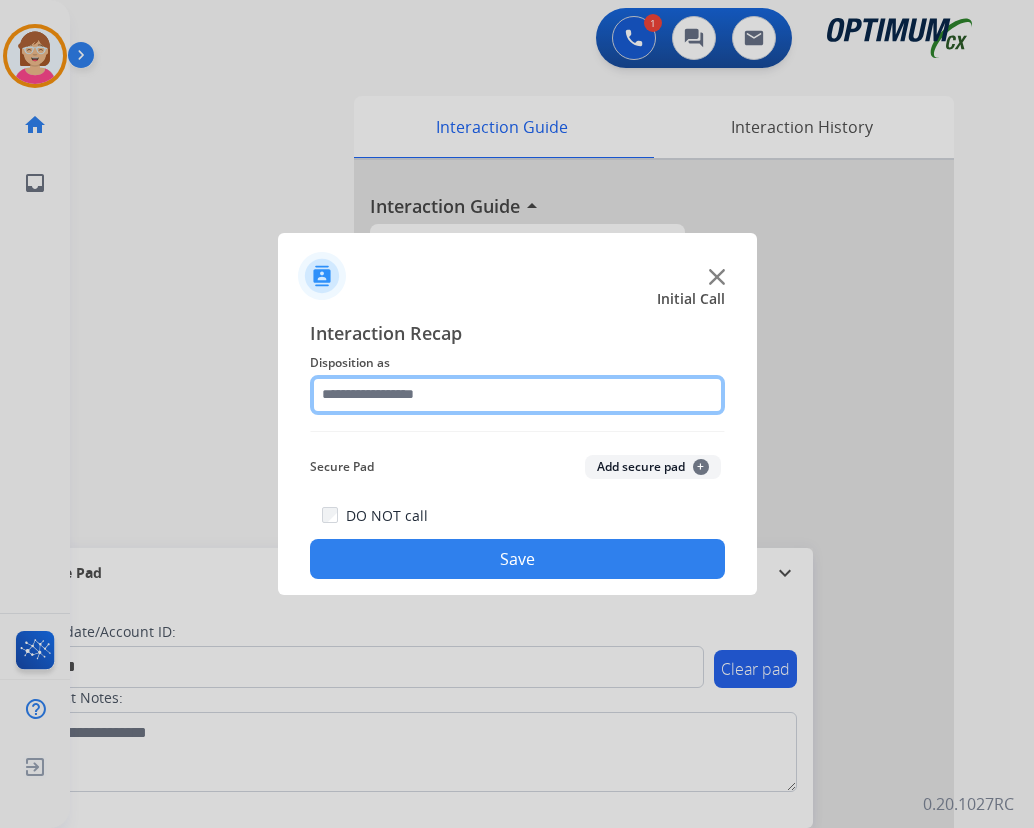 click 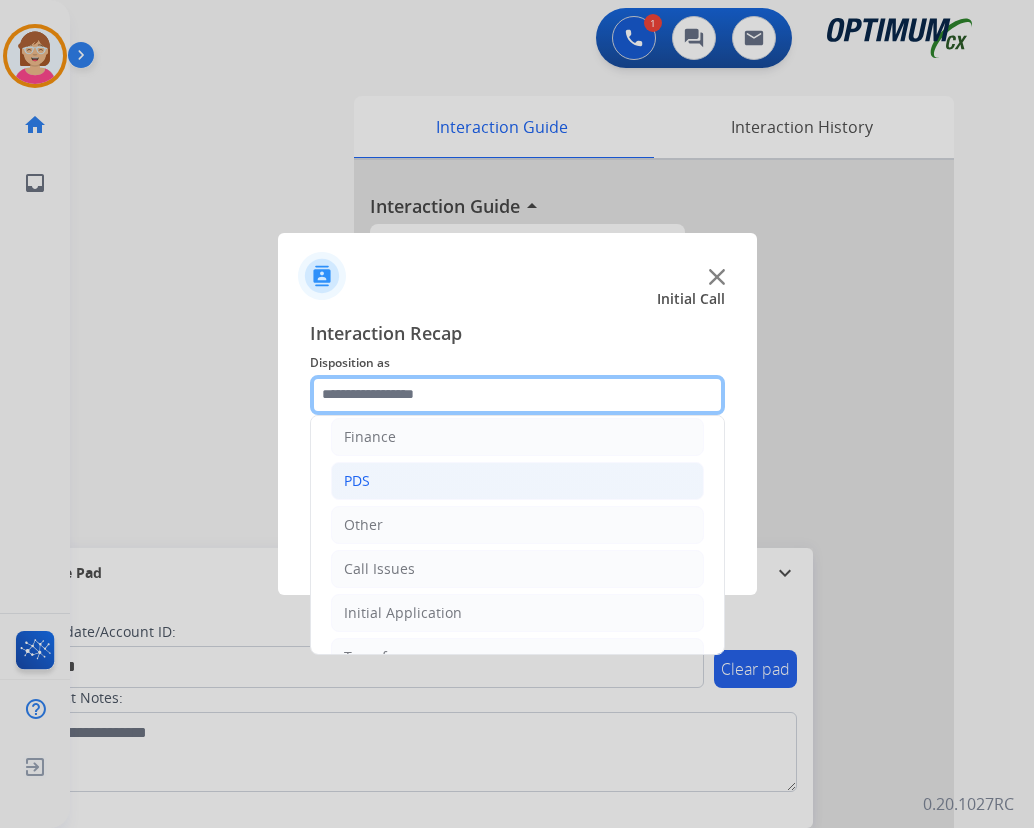 scroll, scrollTop: 100, scrollLeft: 0, axis: vertical 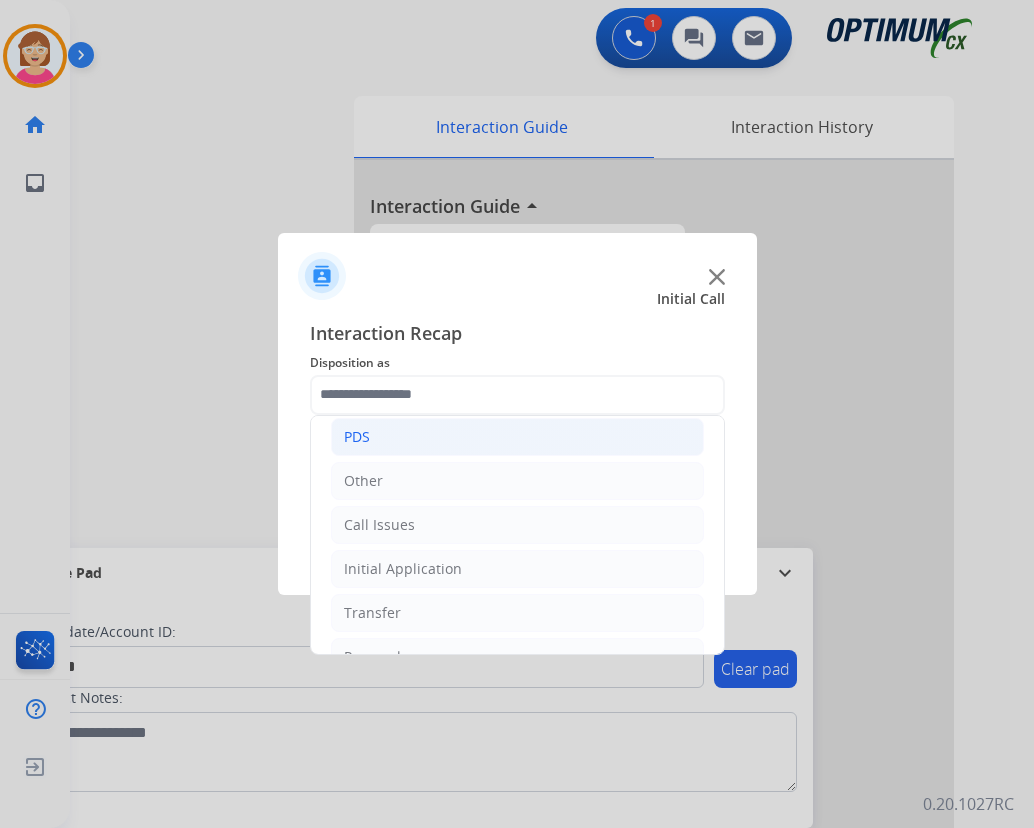 drag, startPoint x: 395, startPoint y: 438, endPoint x: 416, endPoint y: 437, distance: 21.023796 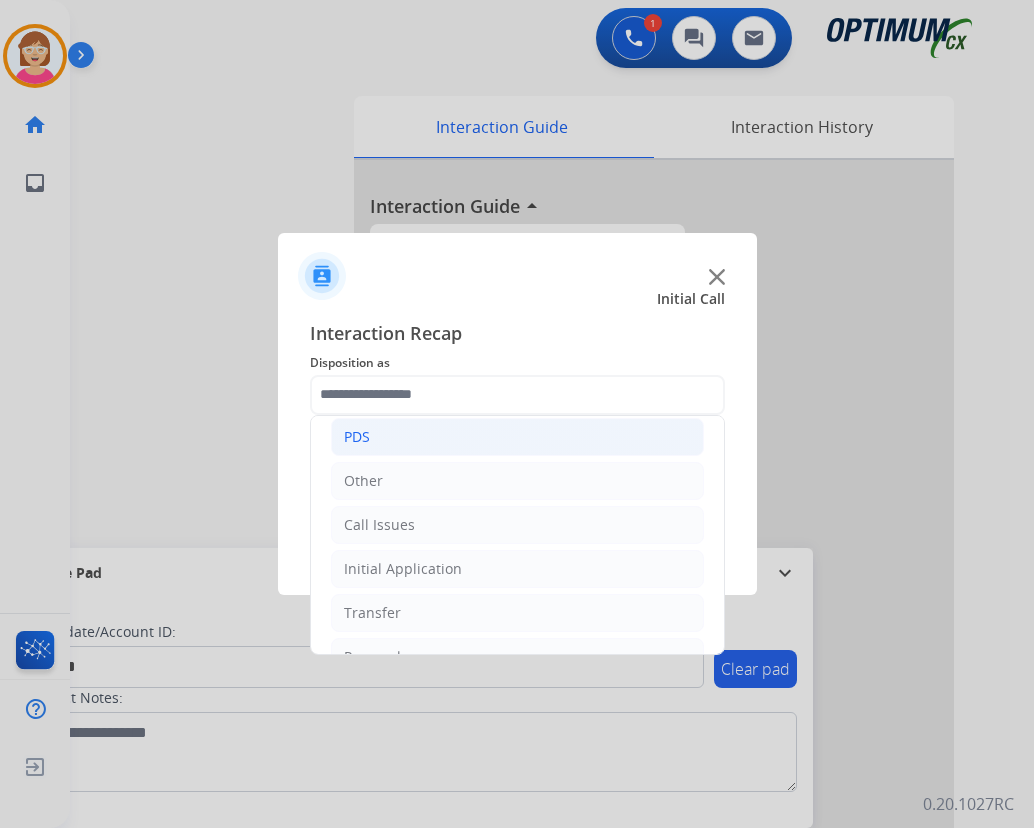 click on "PDS" 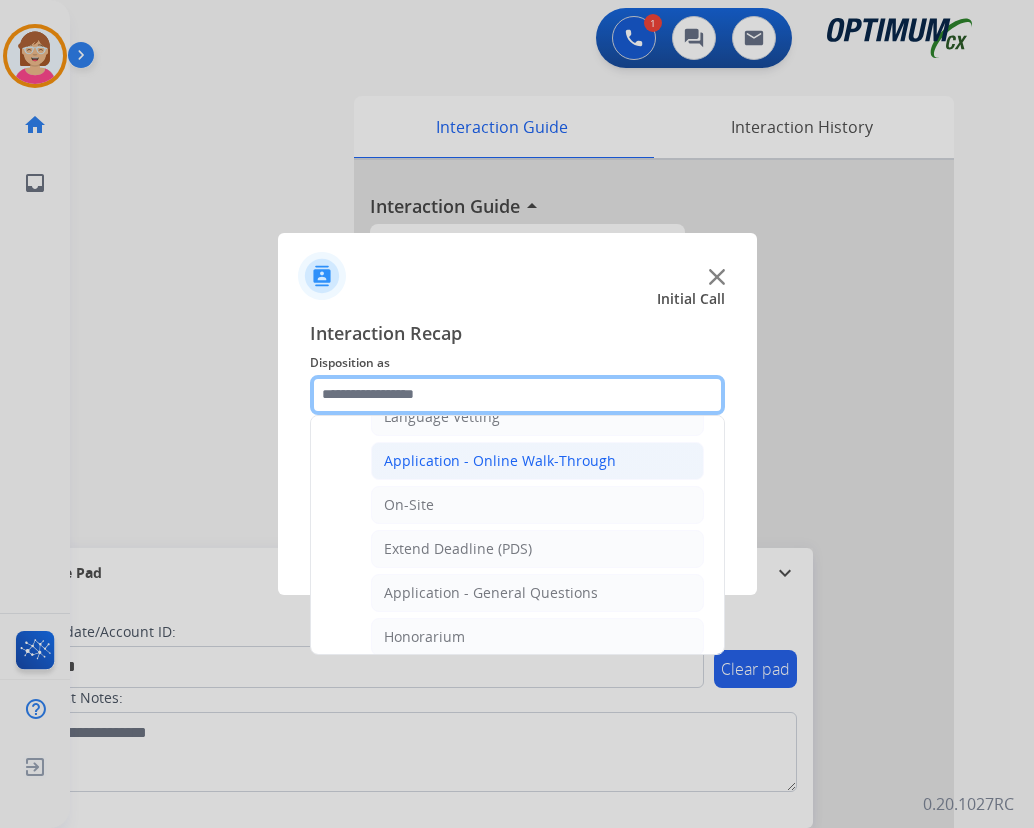 scroll, scrollTop: 500, scrollLeft: 0, axis: vertical 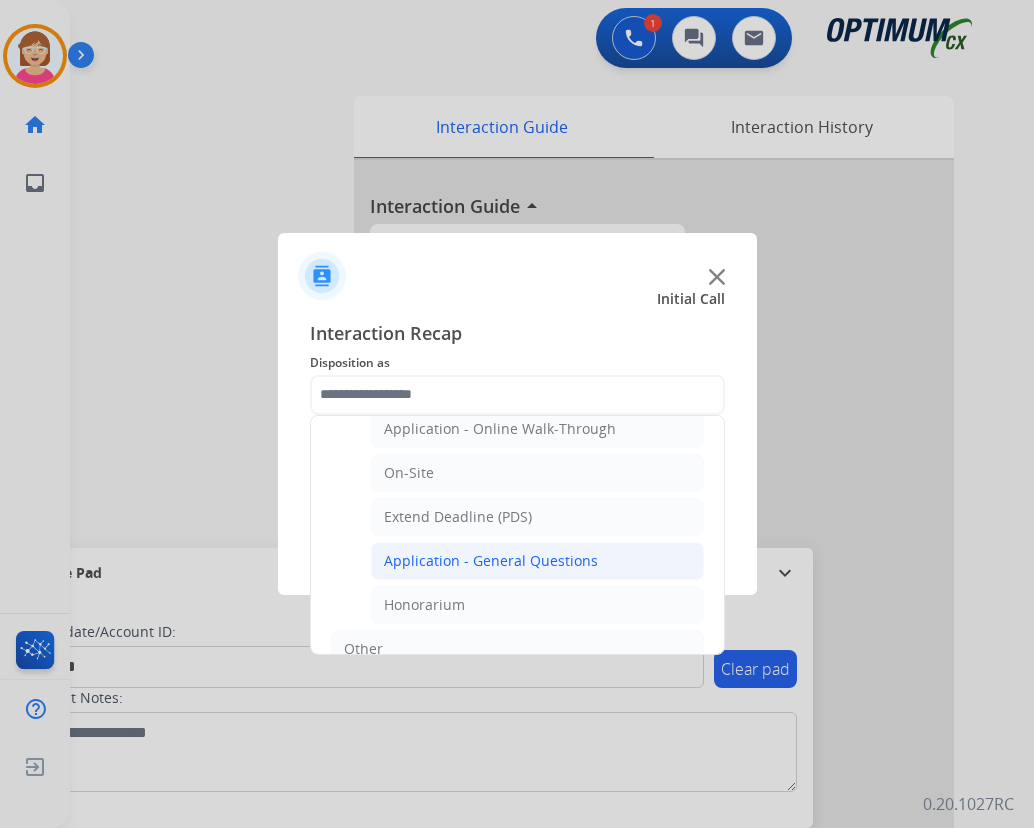 click on "Application - General Questions" 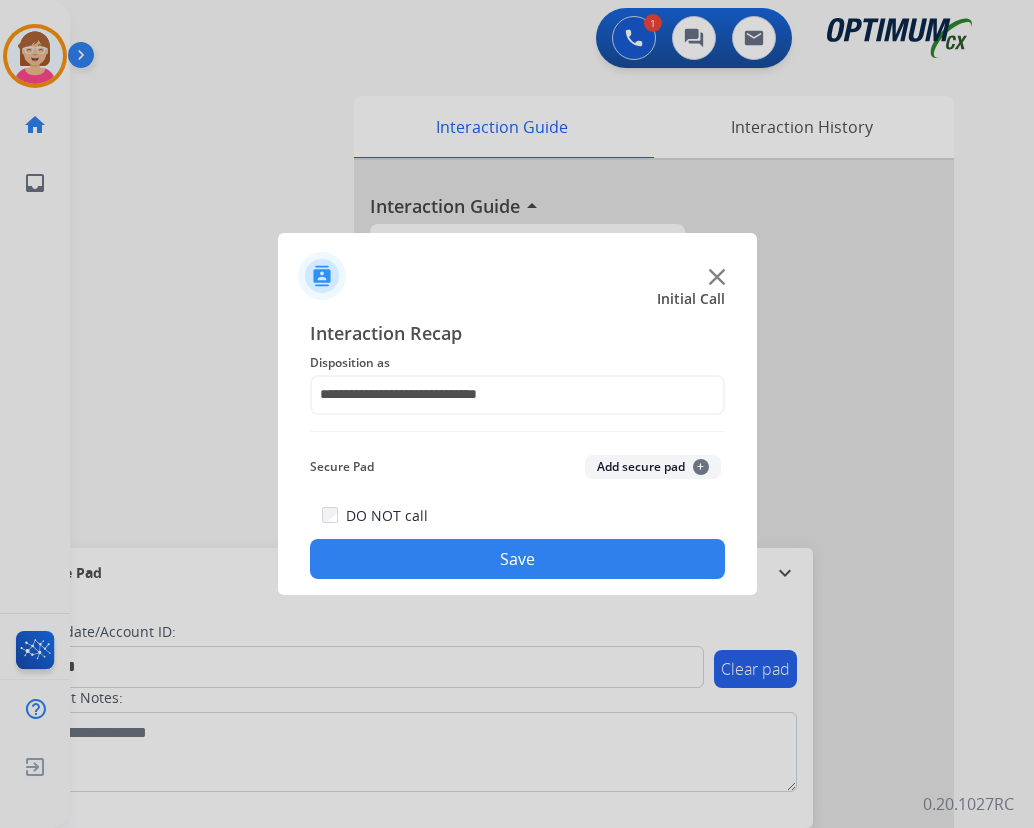 click on "+" 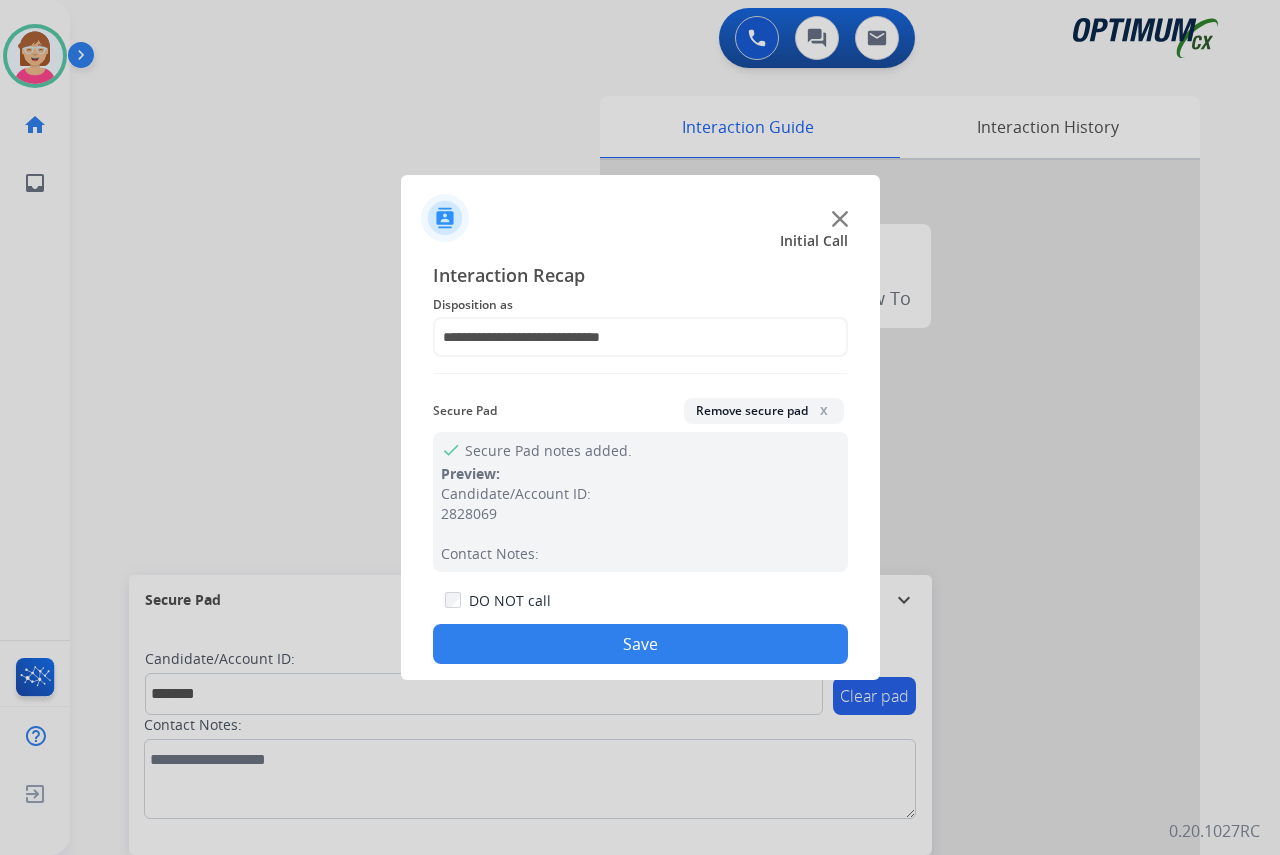 click on "Save" 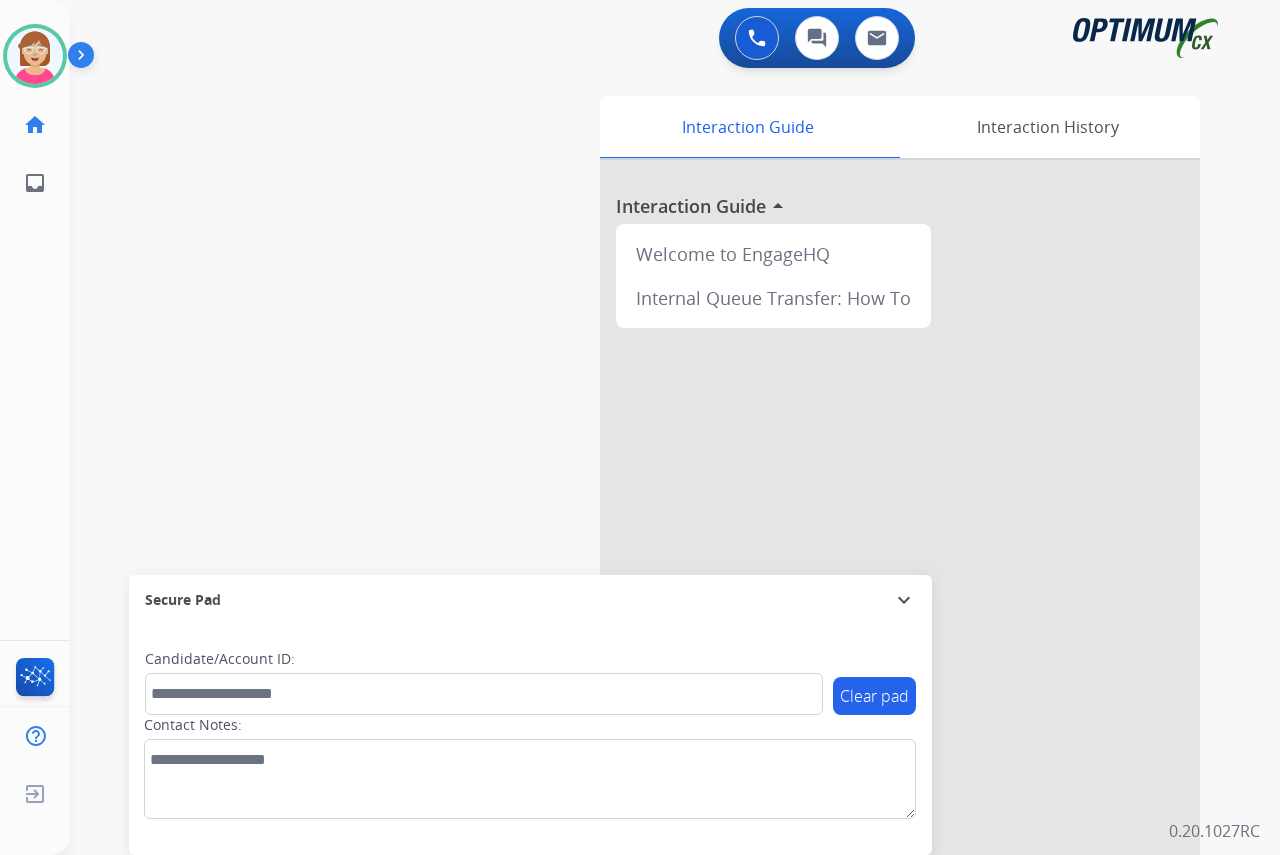 click on "[PERSON_NAME]   Available  Edit Avatar  Agent:   [PERSON_NAME] Profile:  OCX Training home  Home  Home inbox  Emails  Emails  FocalPoints  Help Center  Help Center  Log out  Log out" 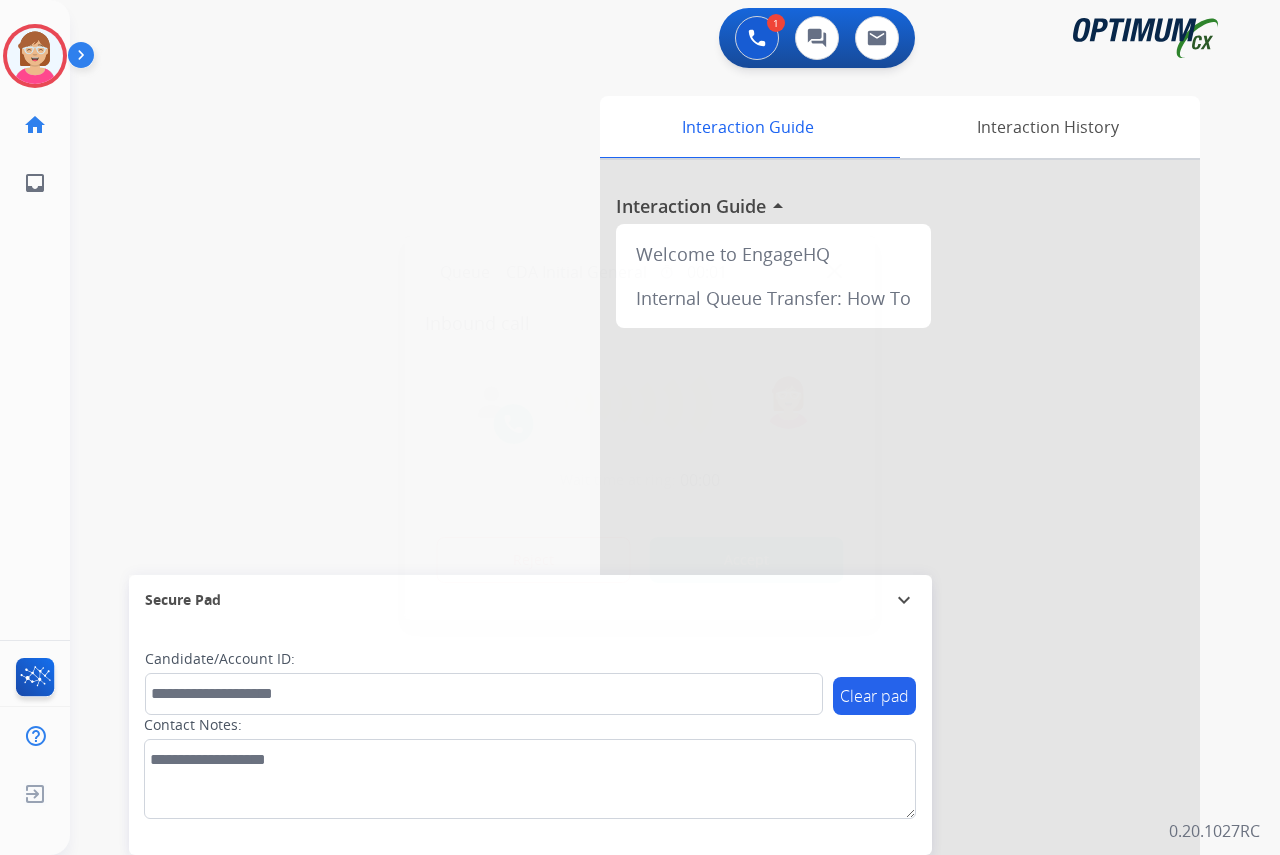 click at bounding box center (640, 427) 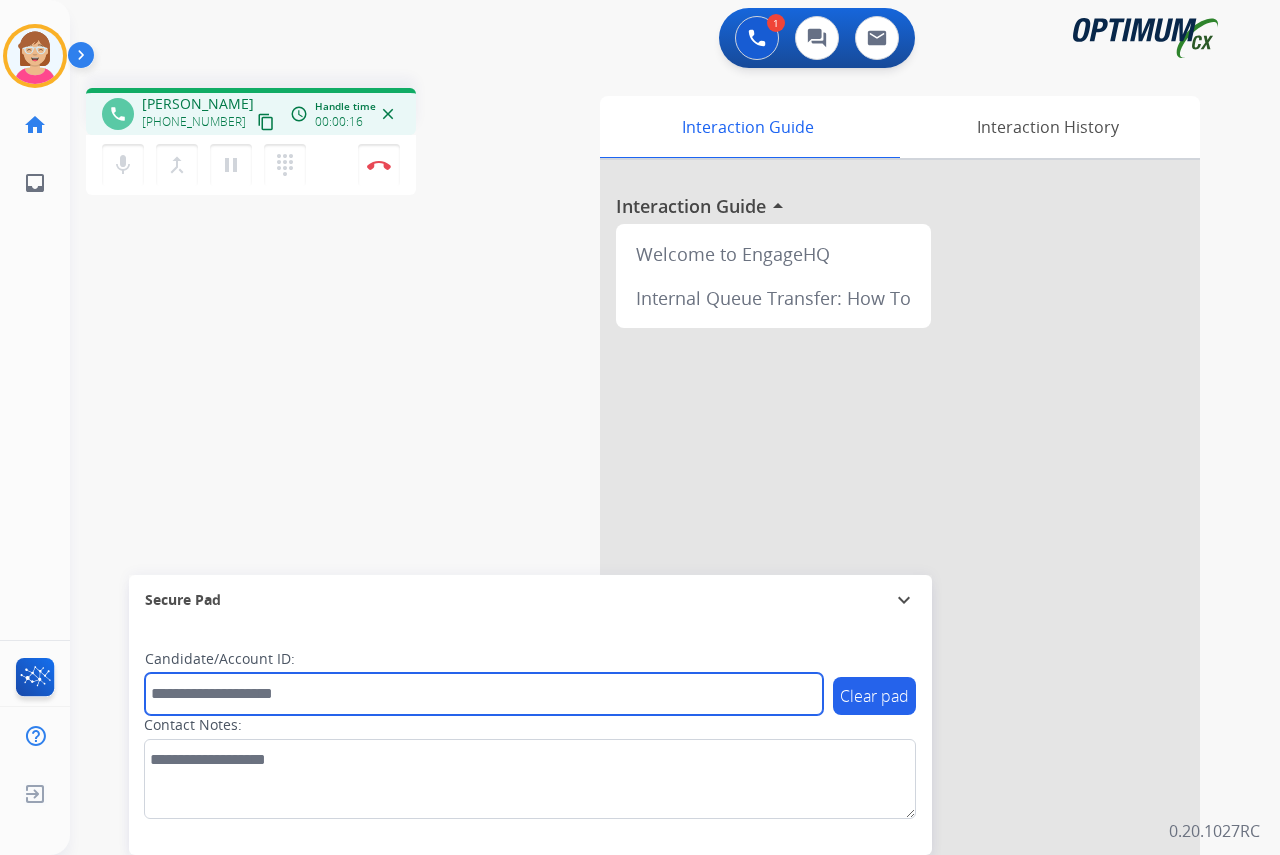 click at bounding box center (484, 694) 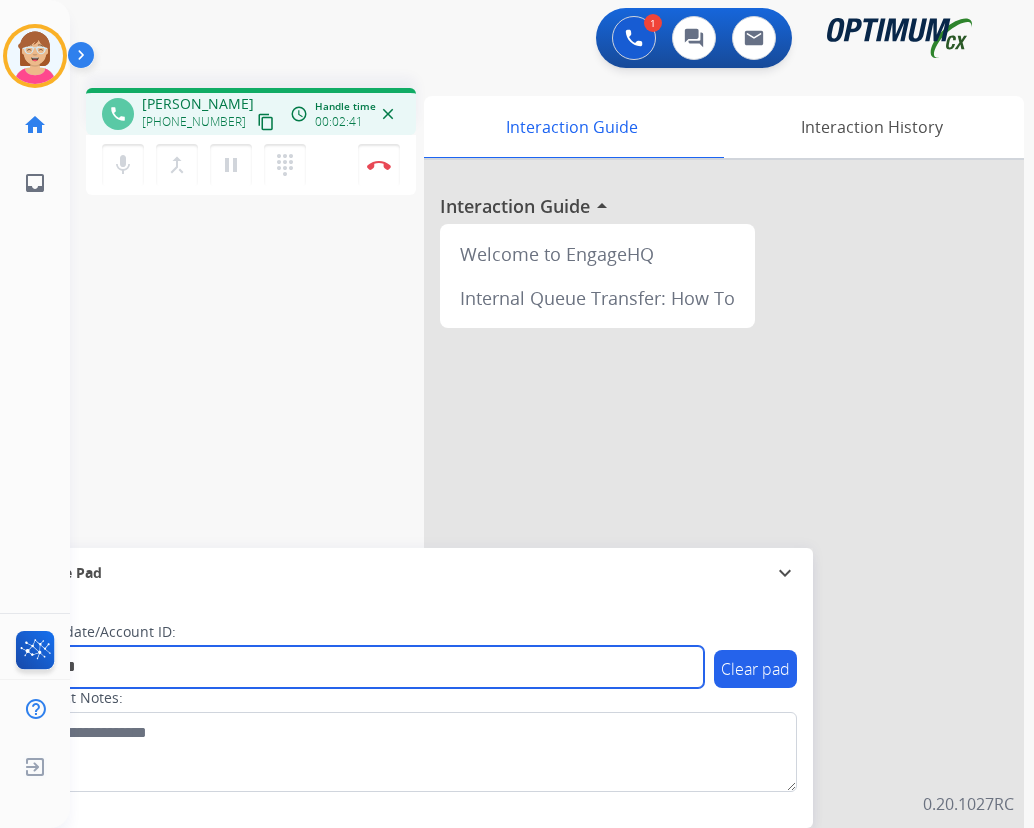 click on "*******" at bounding box center [365, 667] 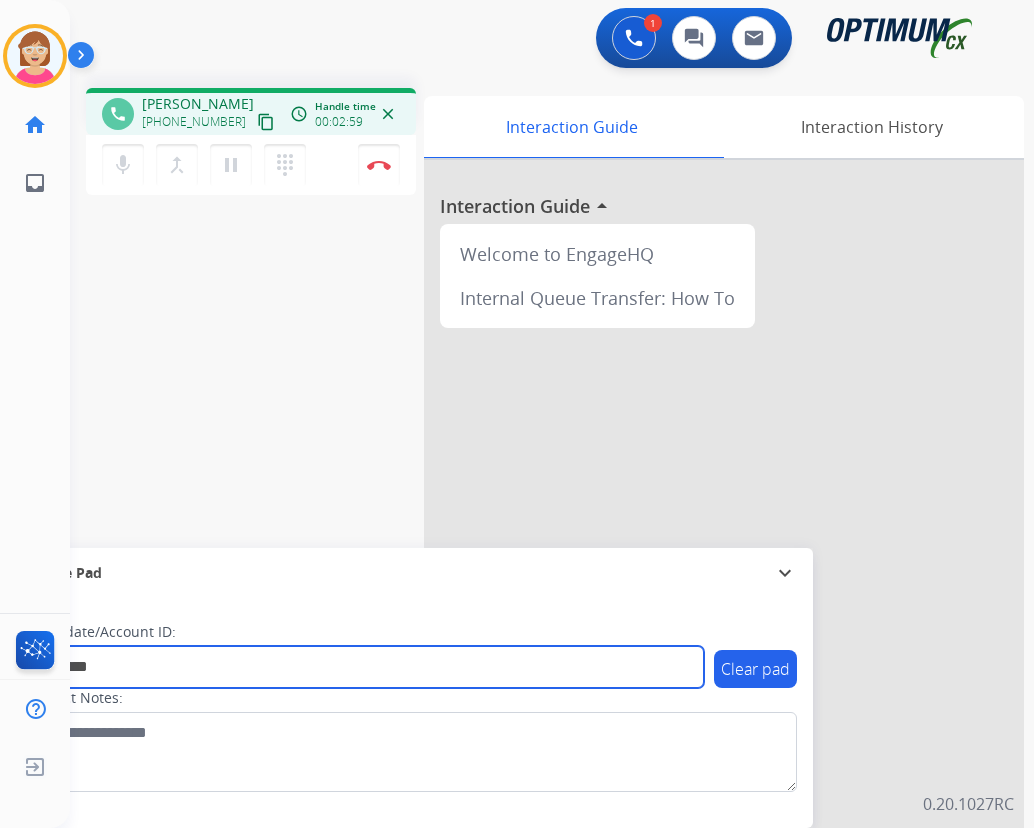 click on "*******" at bounding box center (365, 667) 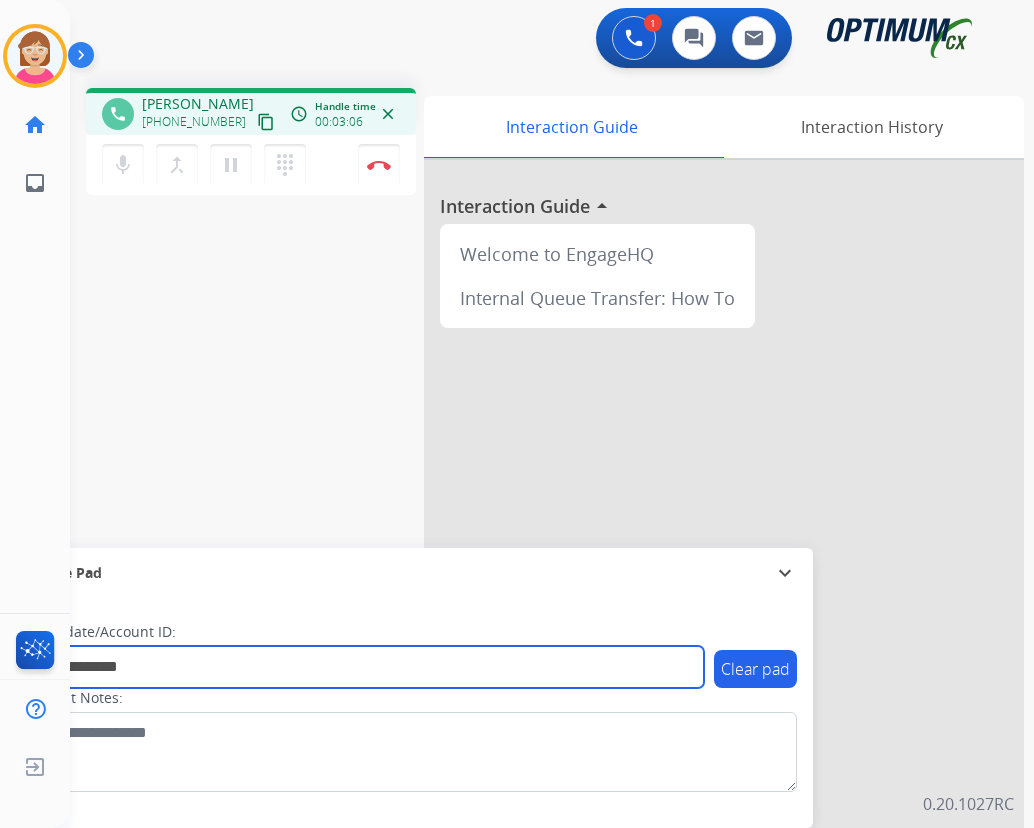 type on "**********" 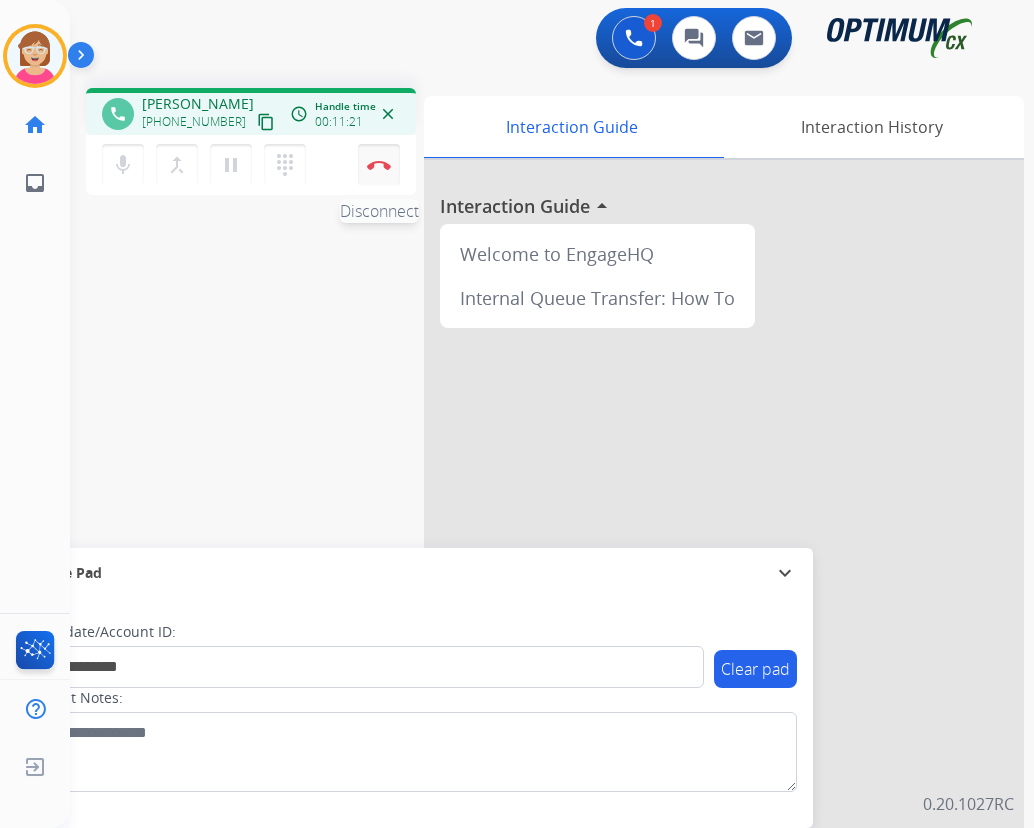 click at bounding box center (379, 165) 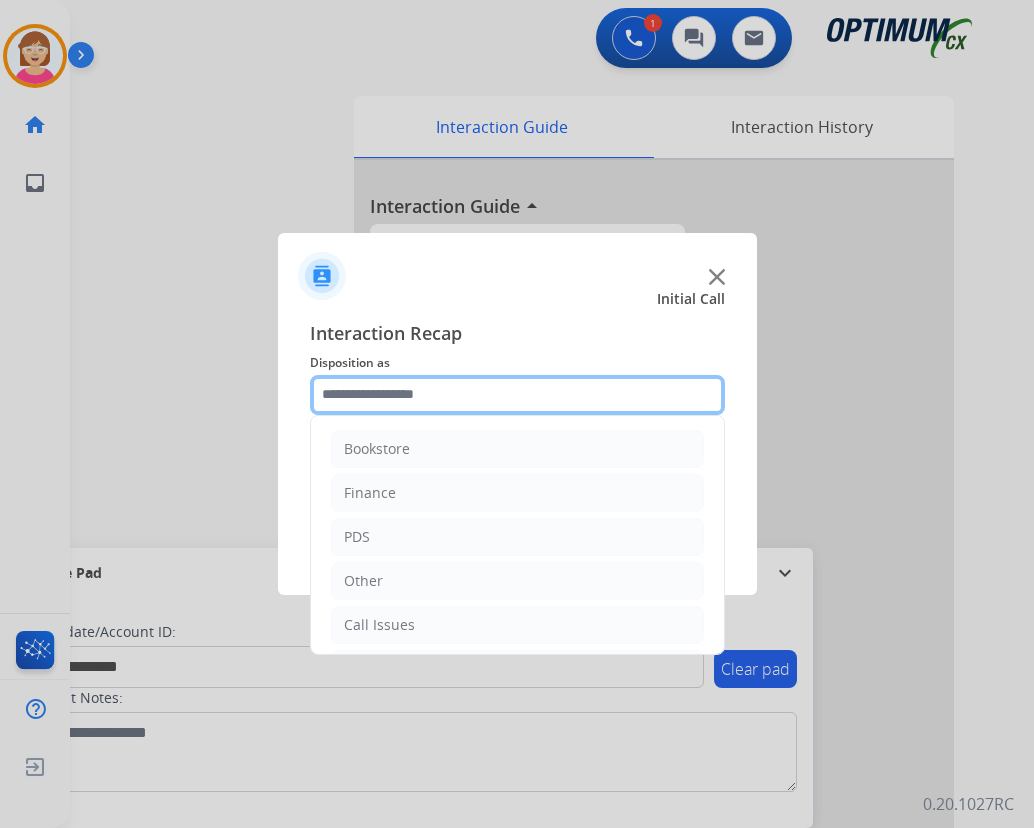 click 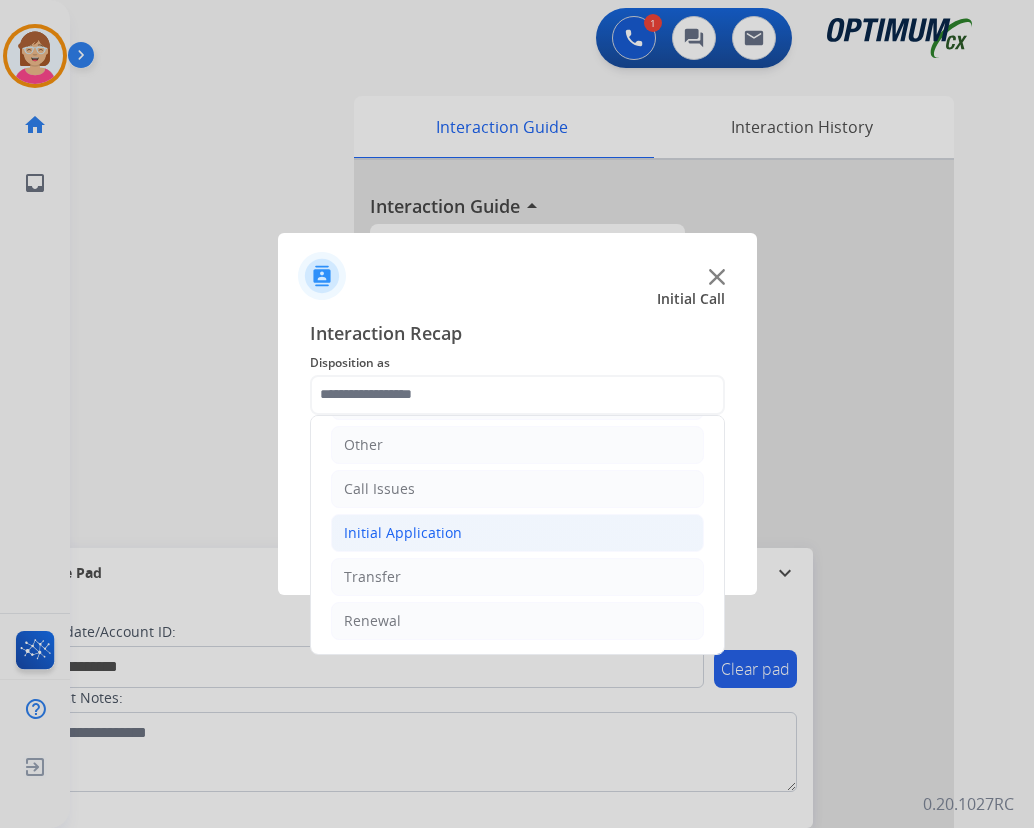 click on "Initial Application" 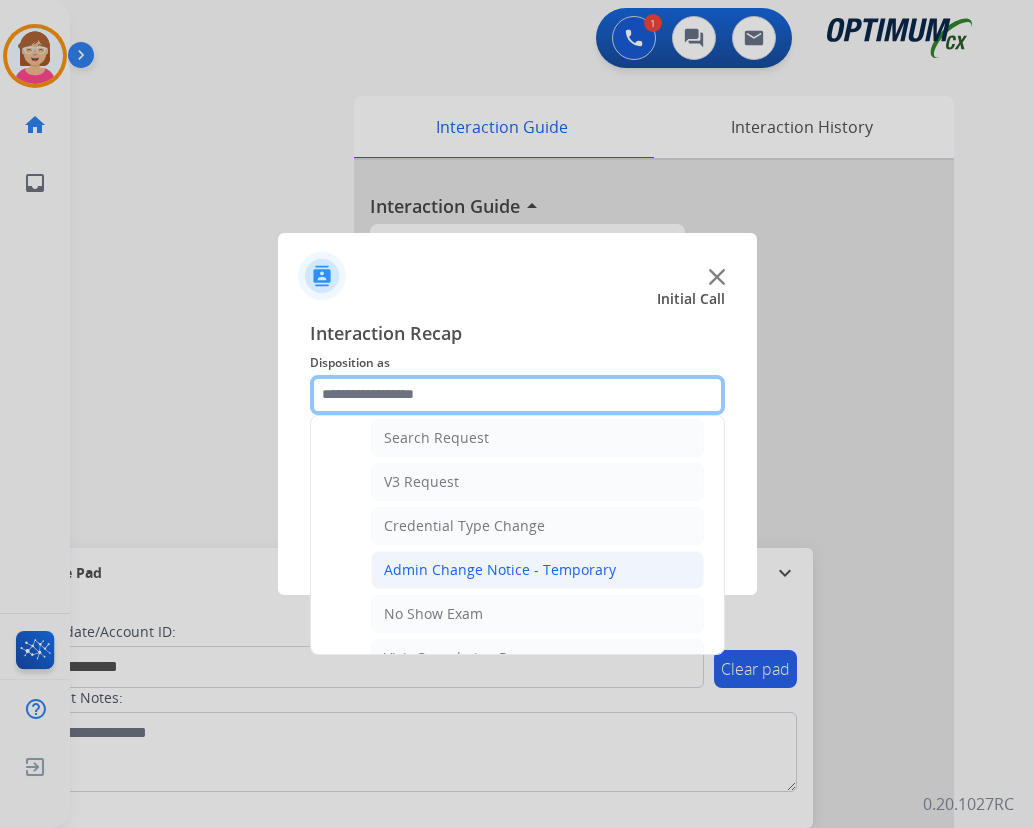 scroll, scrollTop: 736, scrollLeft: 0, axis: vertical 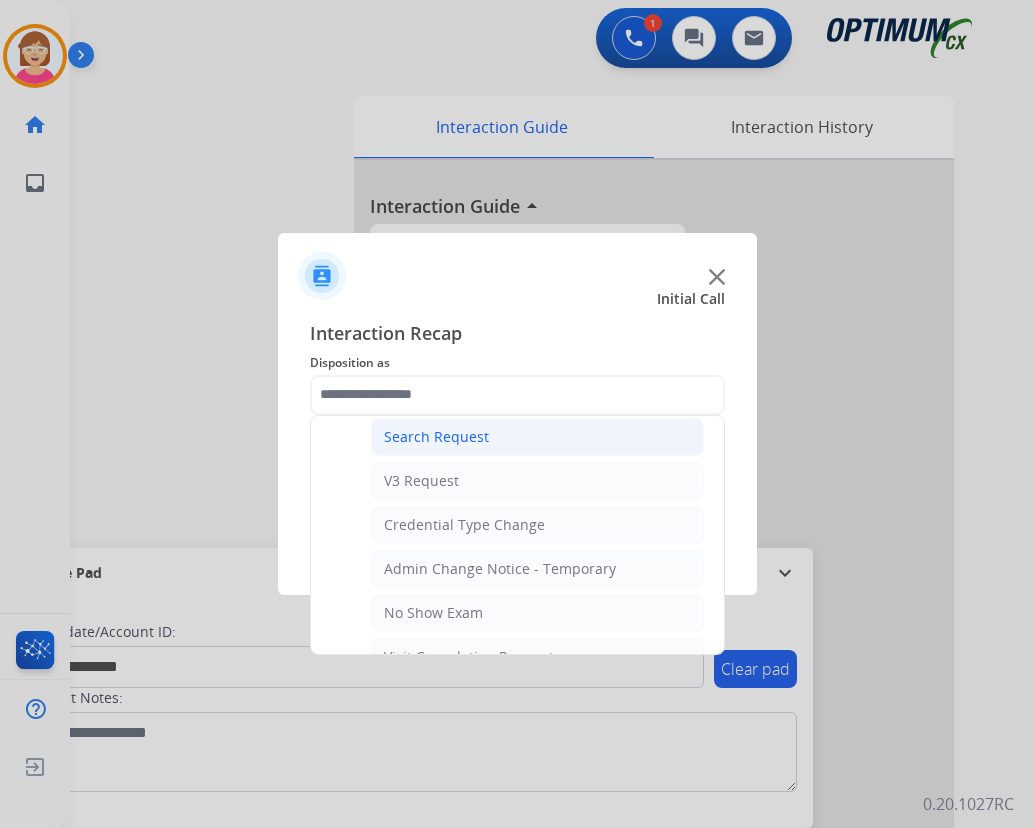 click on "Search Request" 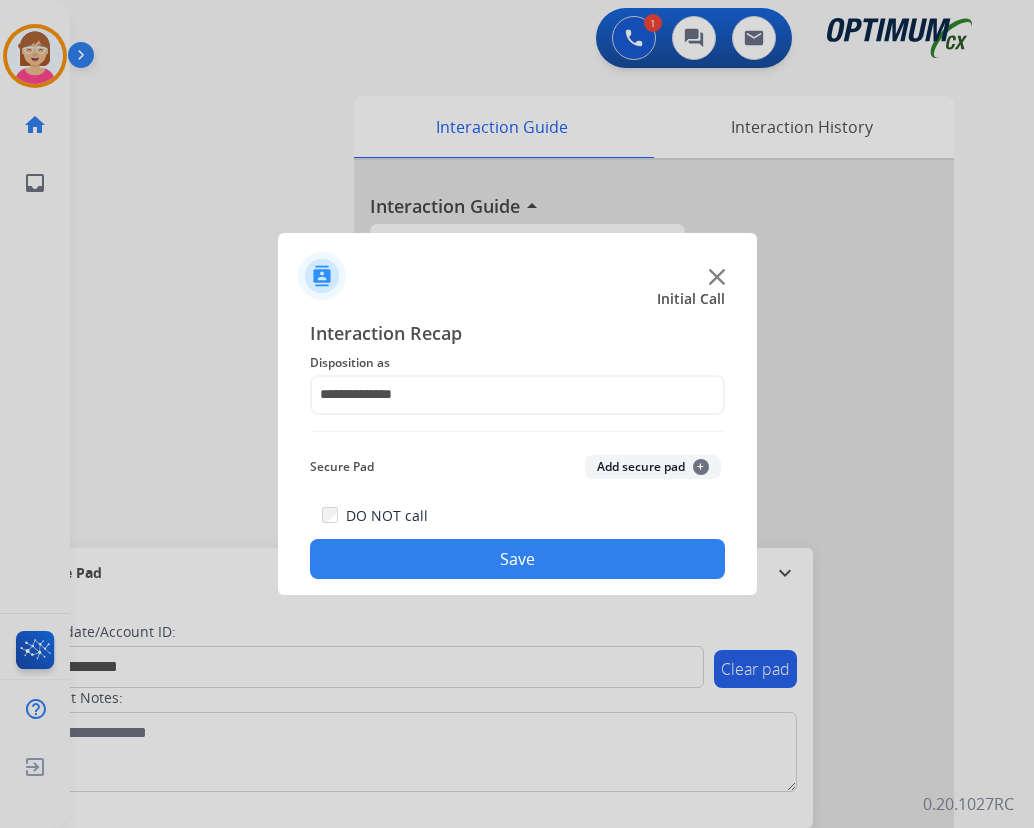 click on "+" 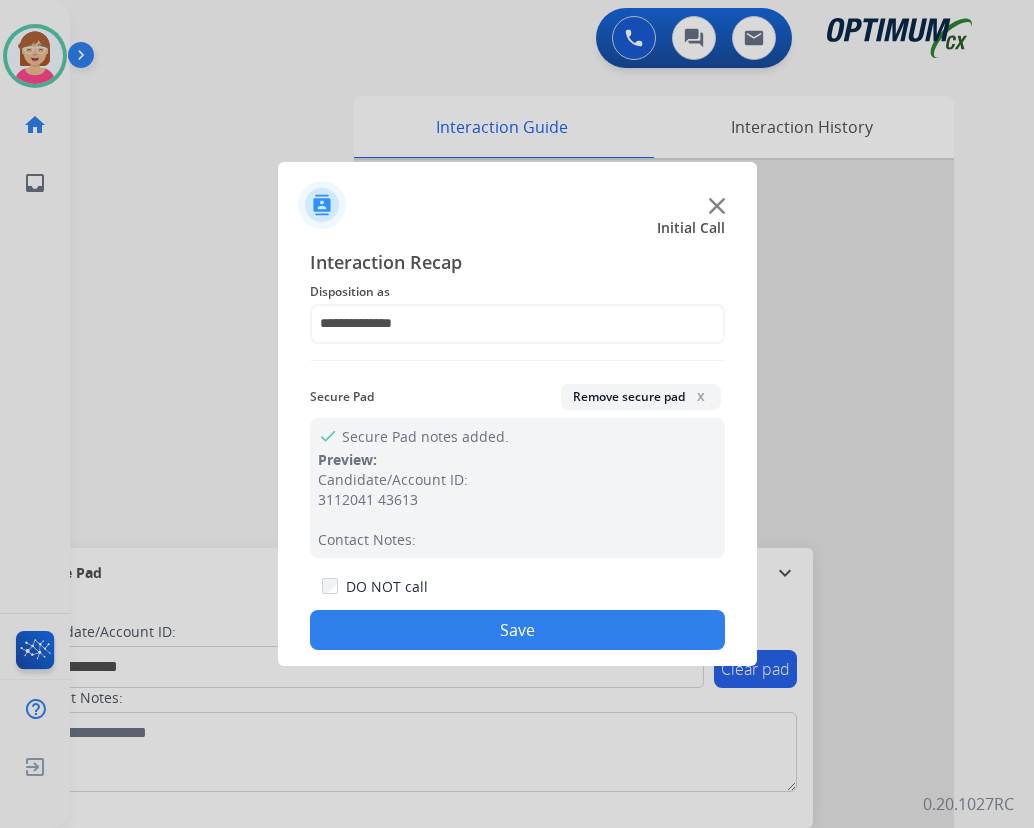click on "Save" 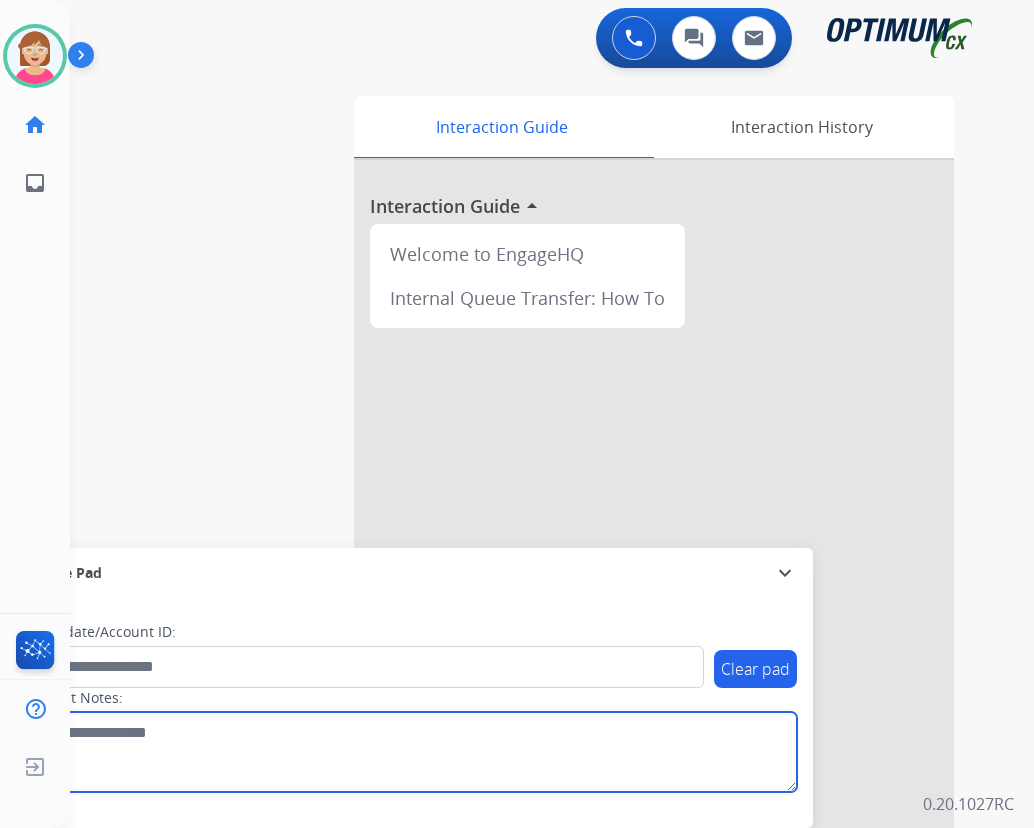 drag, startPoint x: 240, startPoint y: 764, endPoint x: 185, endPoint y: 619, distance: 155.08063 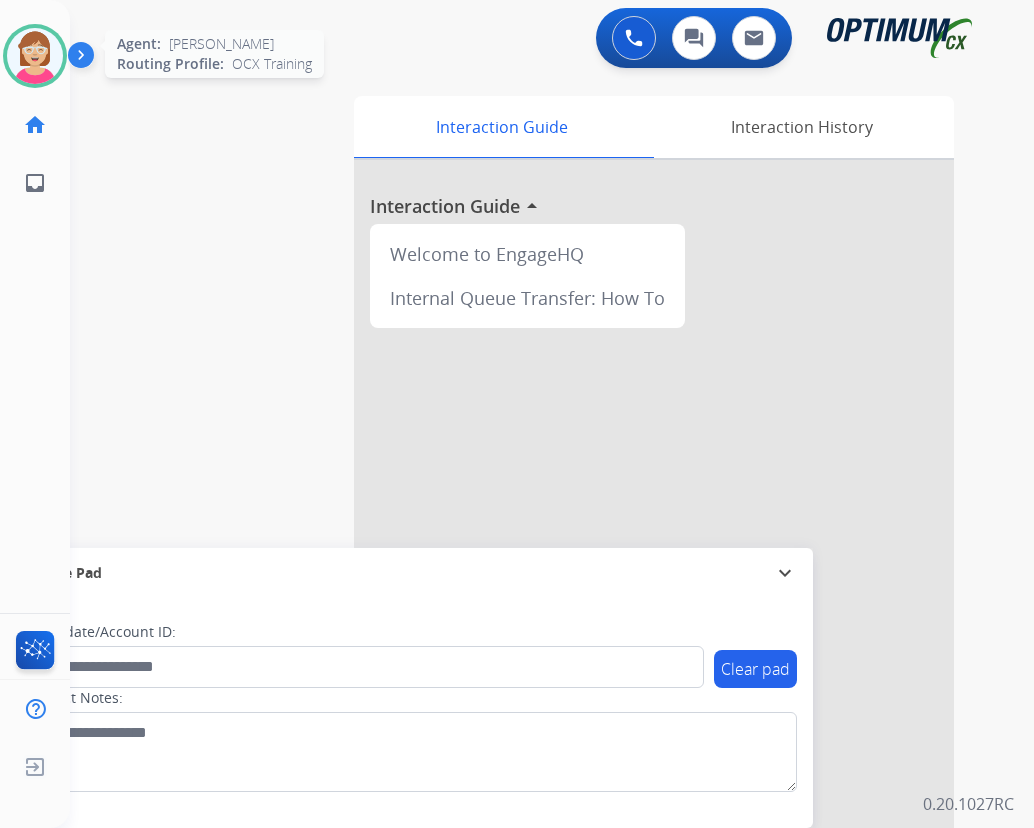 click at bounding box center [35, 56] 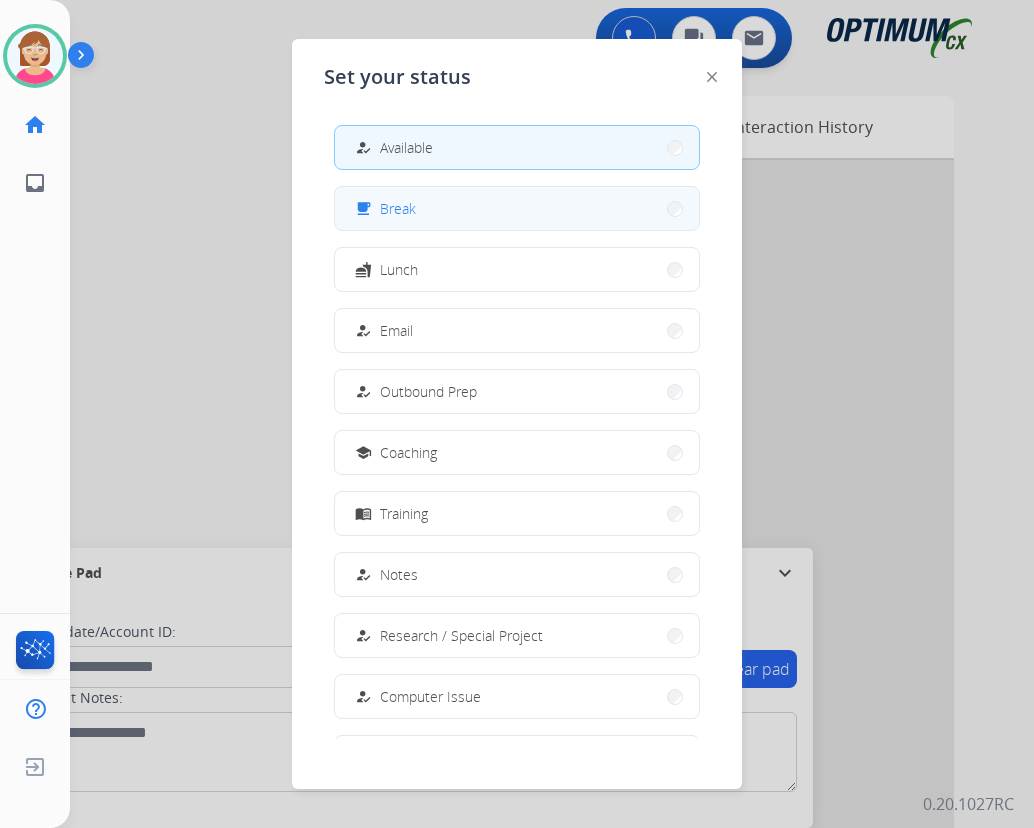 click on "Break" at bounding box center (398, 208) 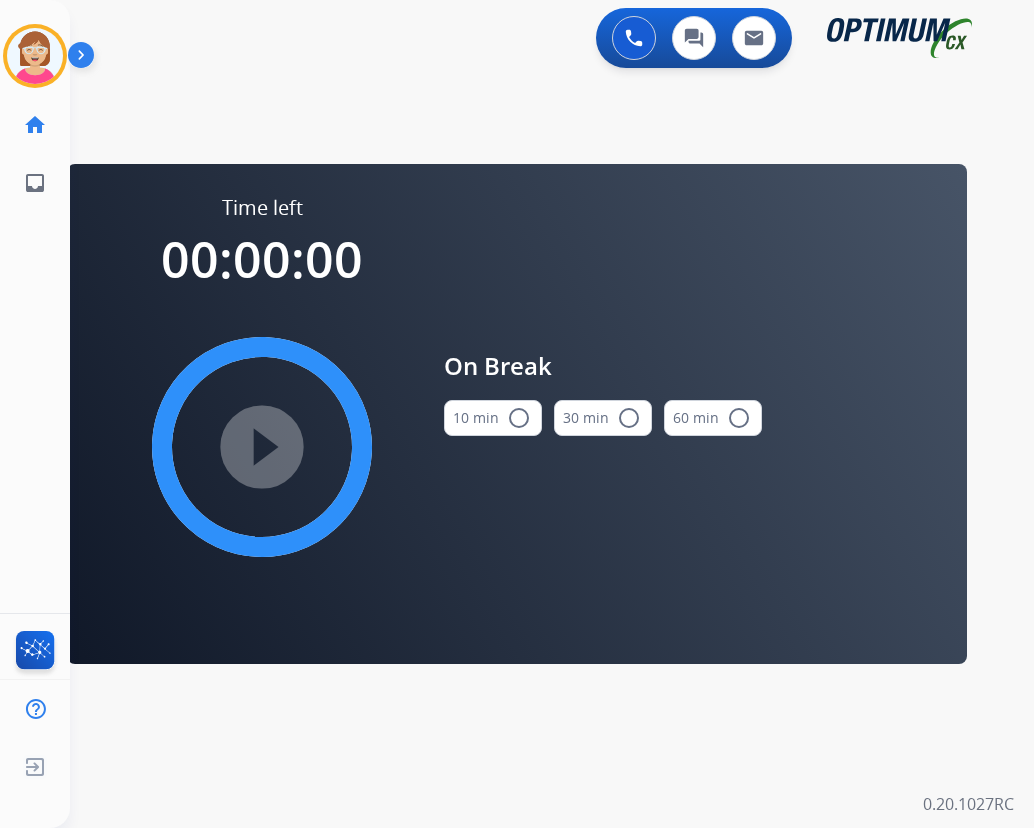 click on "radio_button_unchecked" at bounding box center [519, 418] 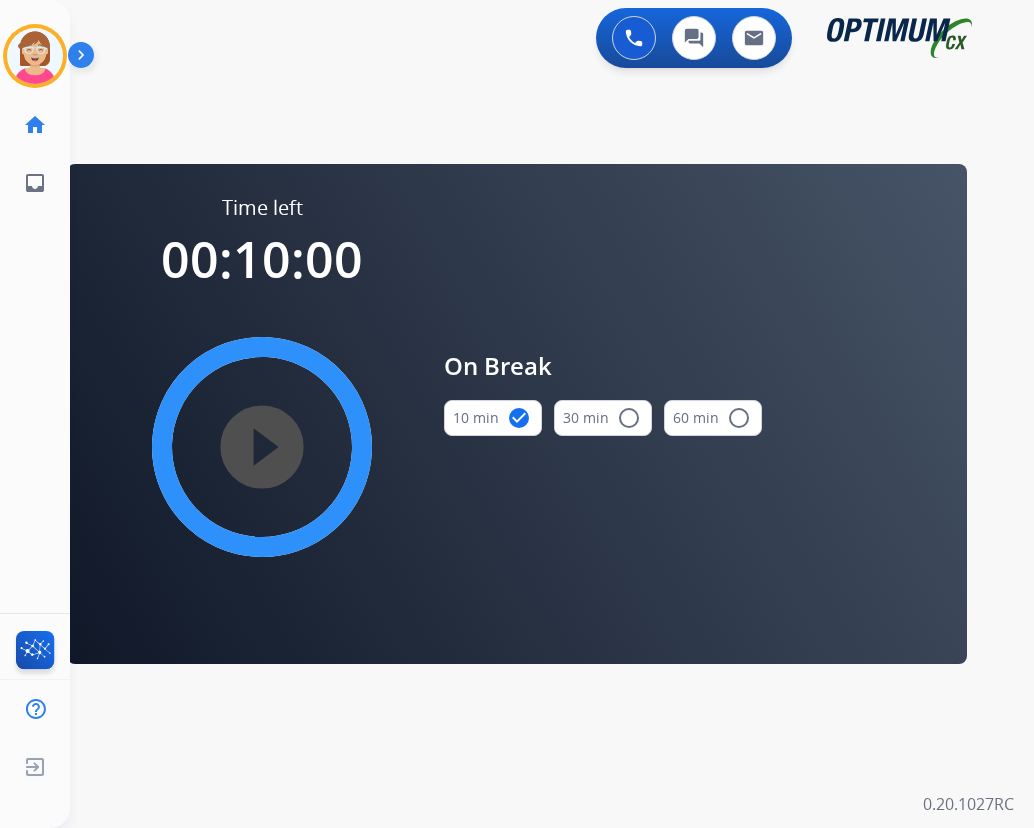 click on "play_circle_filled" at bounding box center (262, 447) 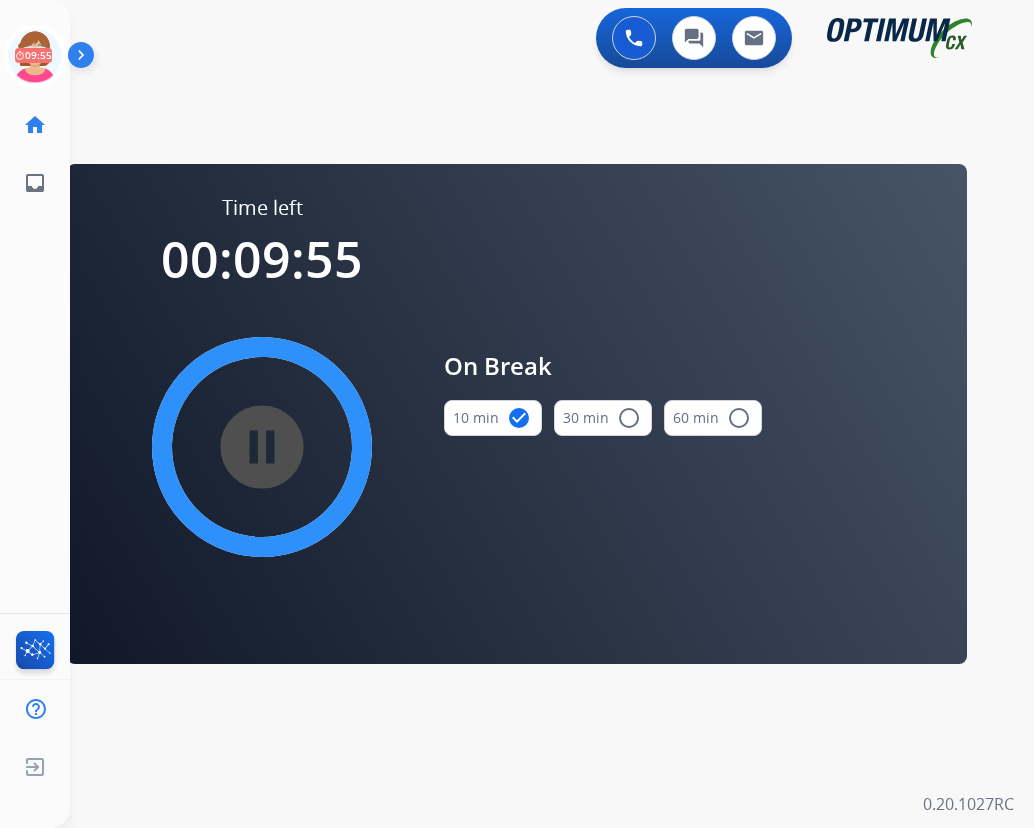 drag, startPoint x: 265, startPoint y: 444, endPoint x: 767, endPoint y: 96, distance: 610.8257 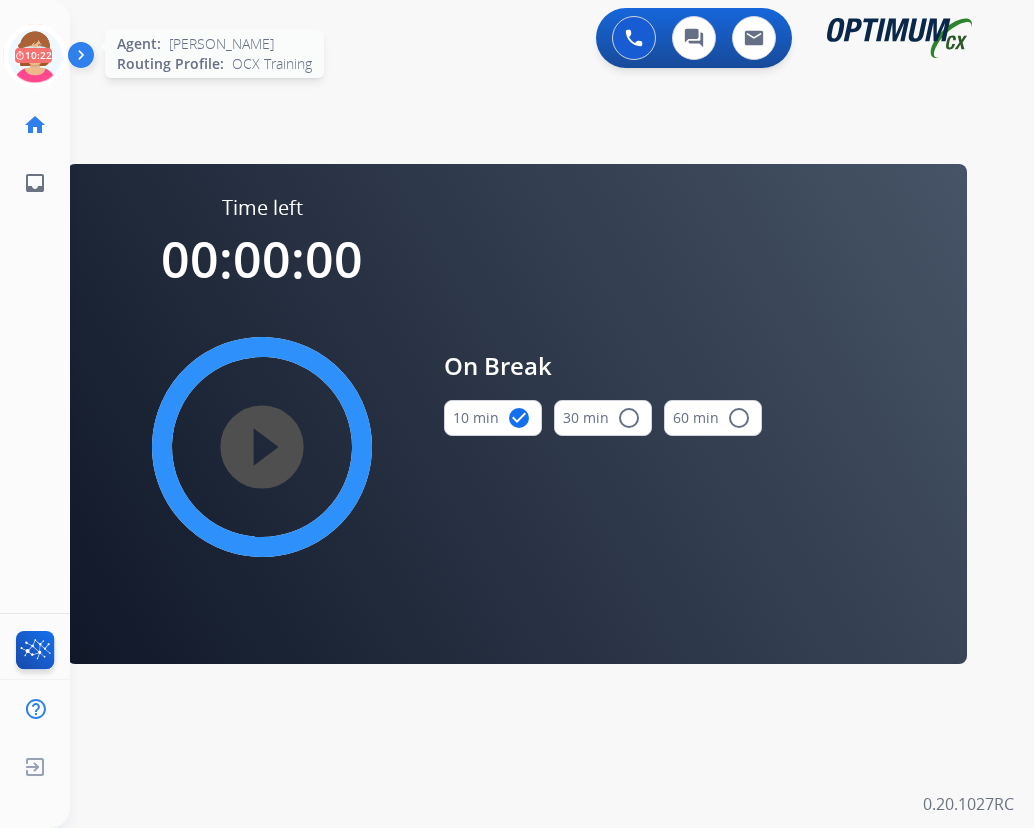 click 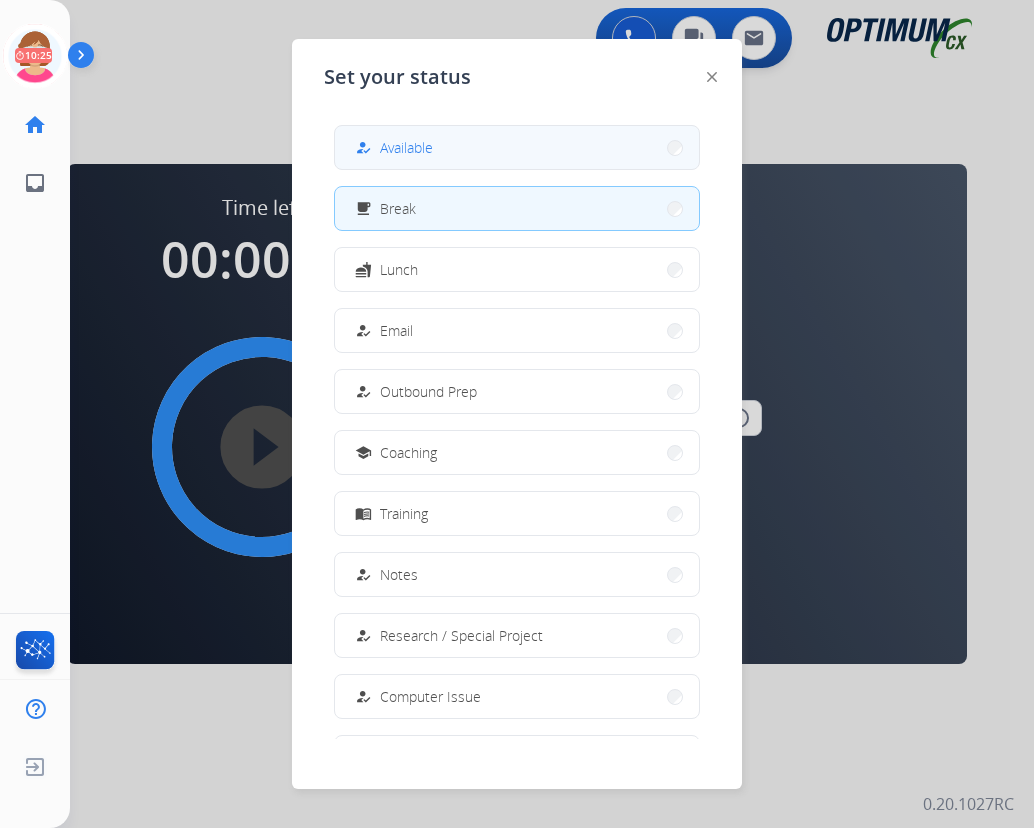 click on "Available" at bounding box center [406, 147] 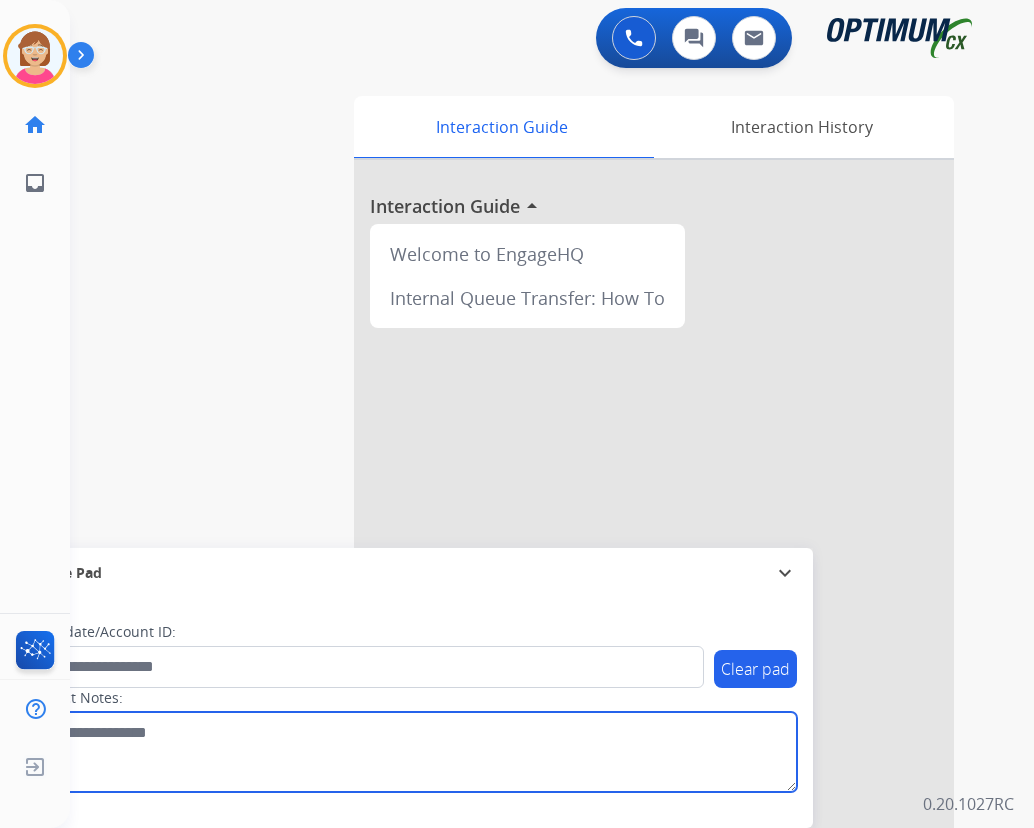 click at bounding box center [411, 752] 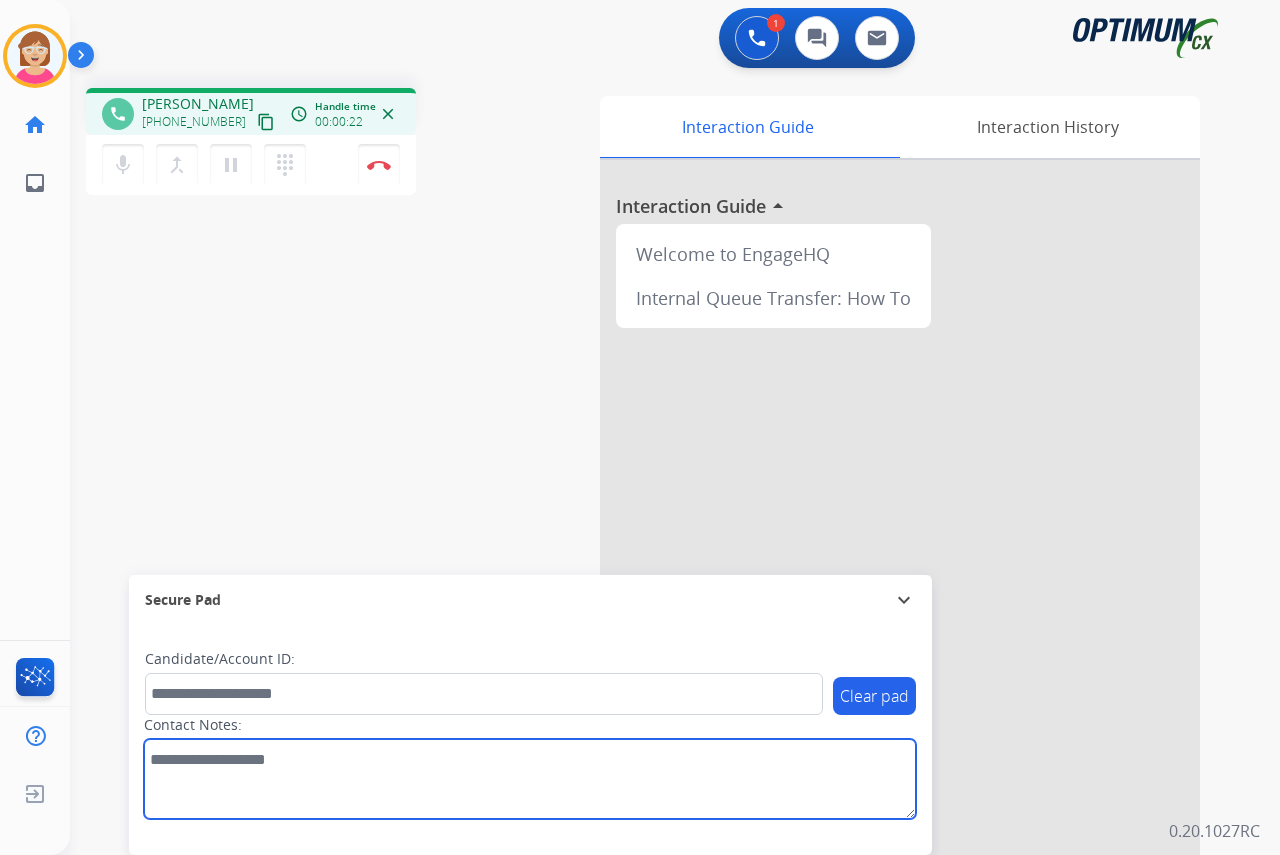 click at bounding box center [530, 779] 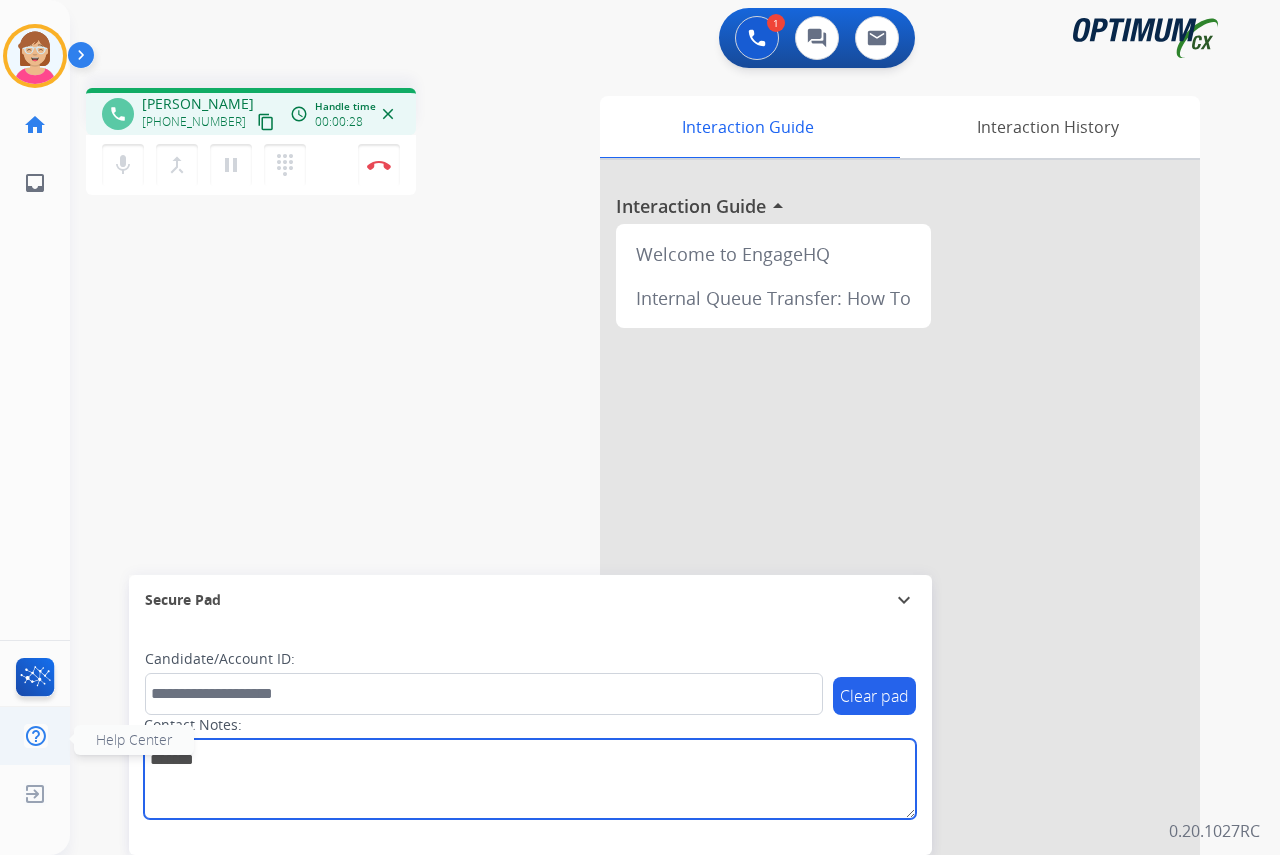 type on "*******" 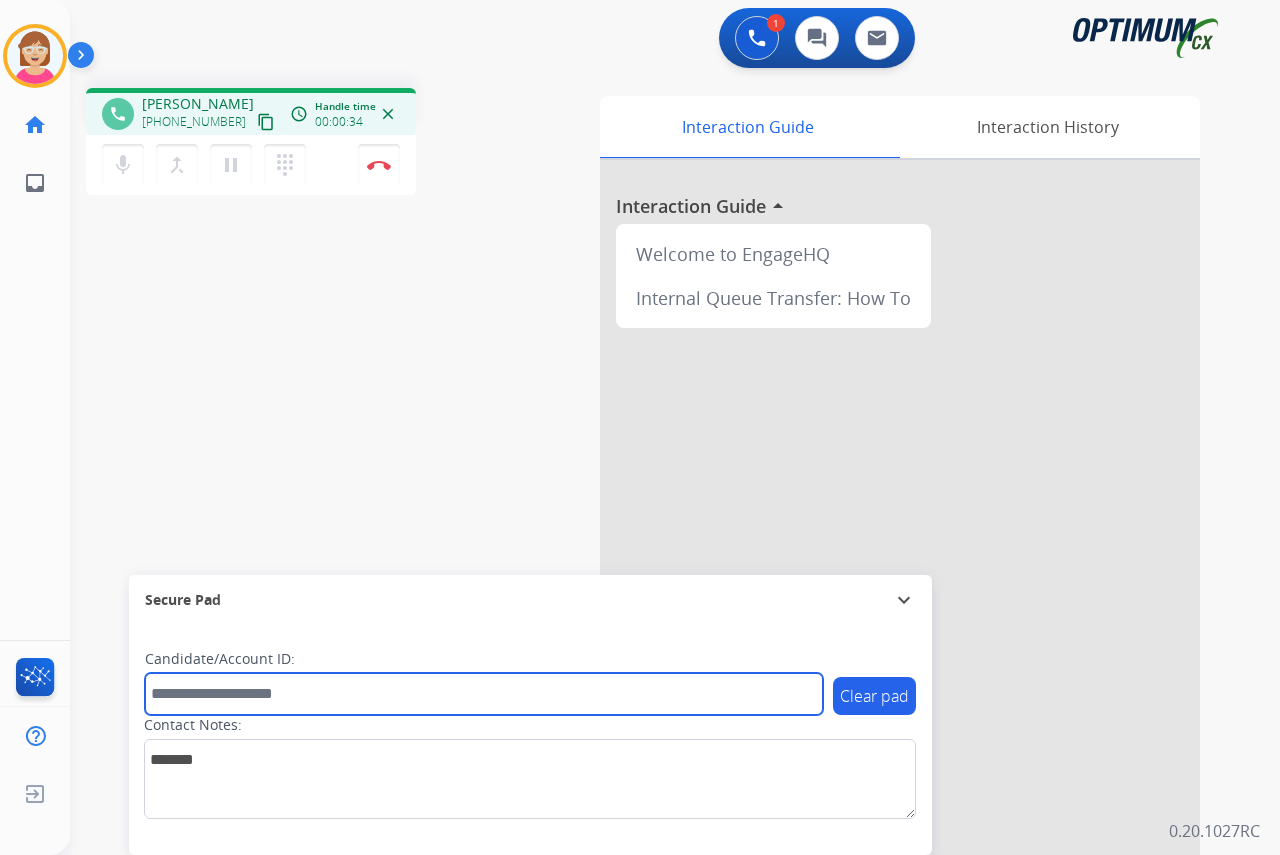 drag, startPoint x: 178, startPoint y: 693, endPoint x: 168, endPoint y: 683, distance: 14.142136 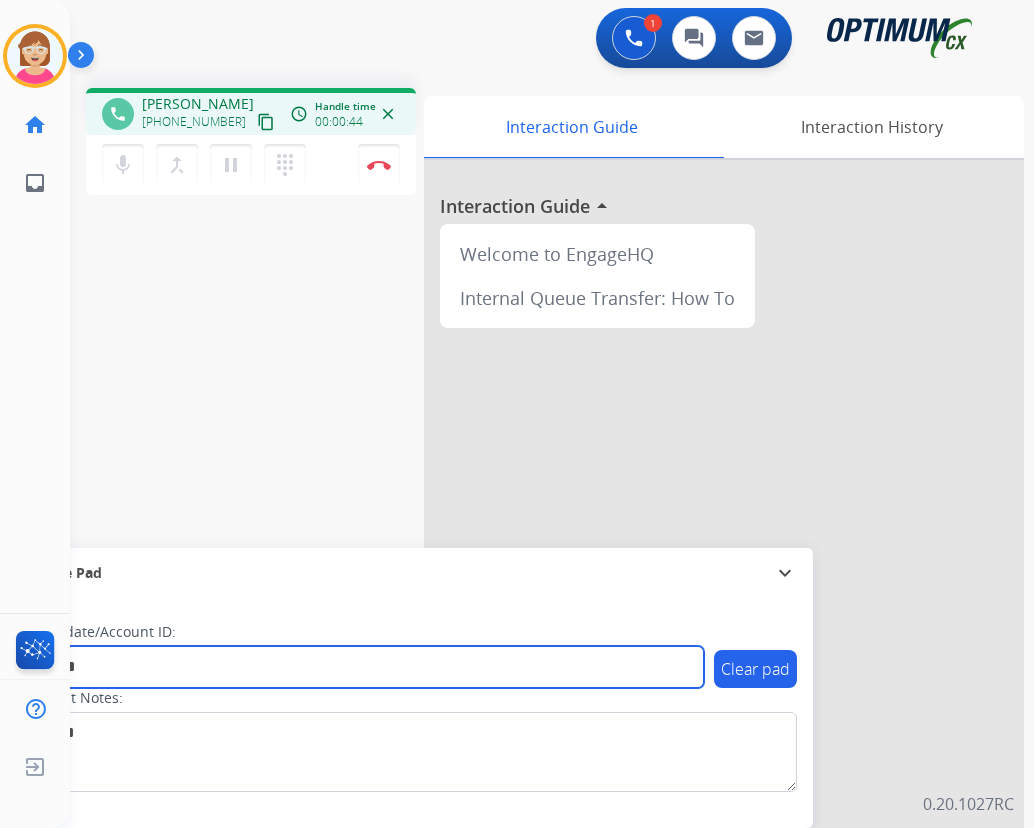 type on "*******" 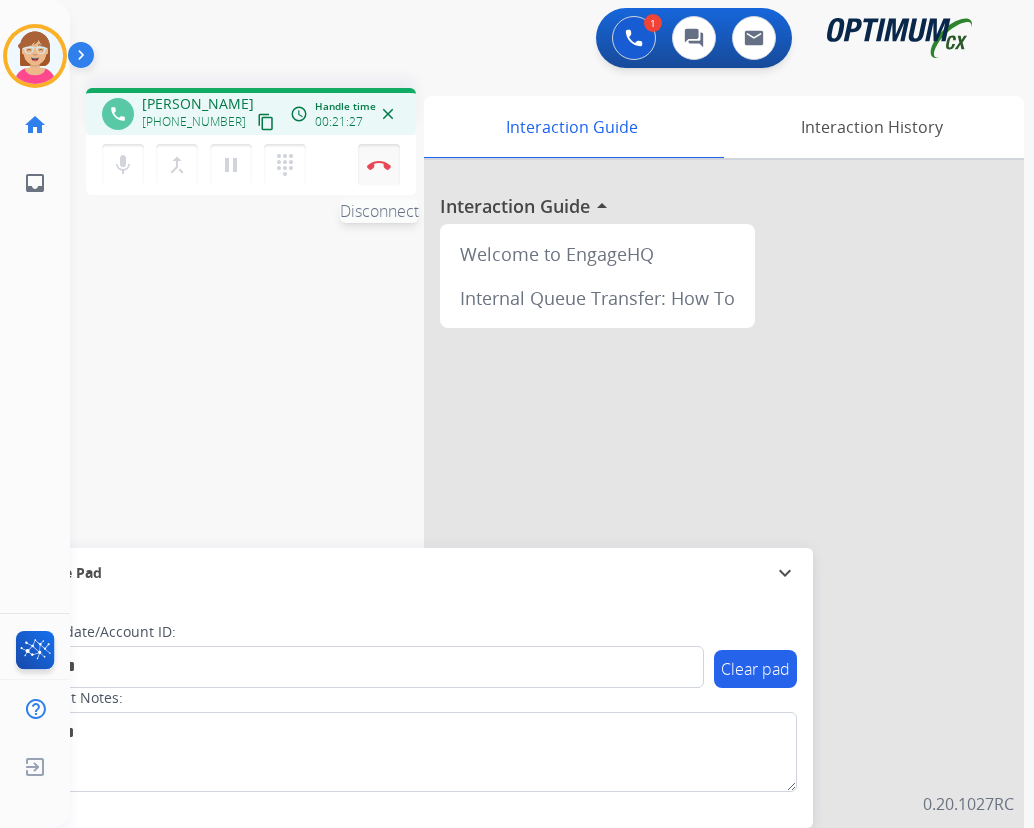 click at bounding box center [379, 165] 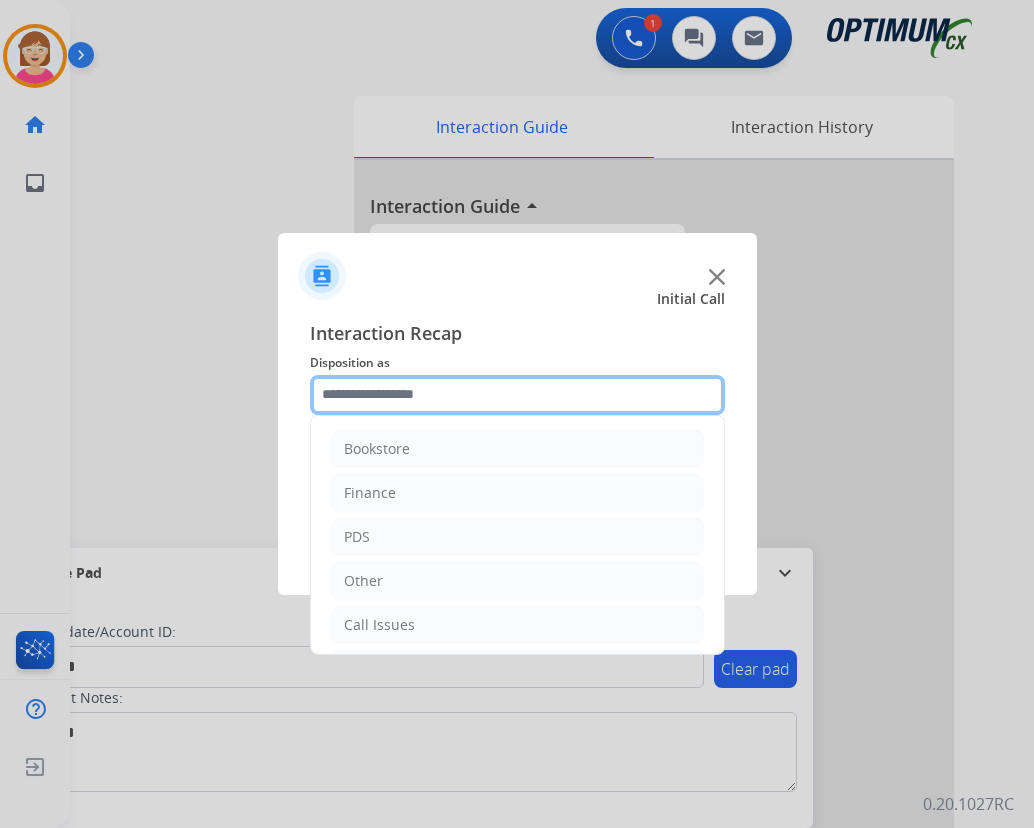 drag, startPoint x: 339, startPoint y: 396, endPoint x: 411, endPoint y: 407, distance: 72.835434 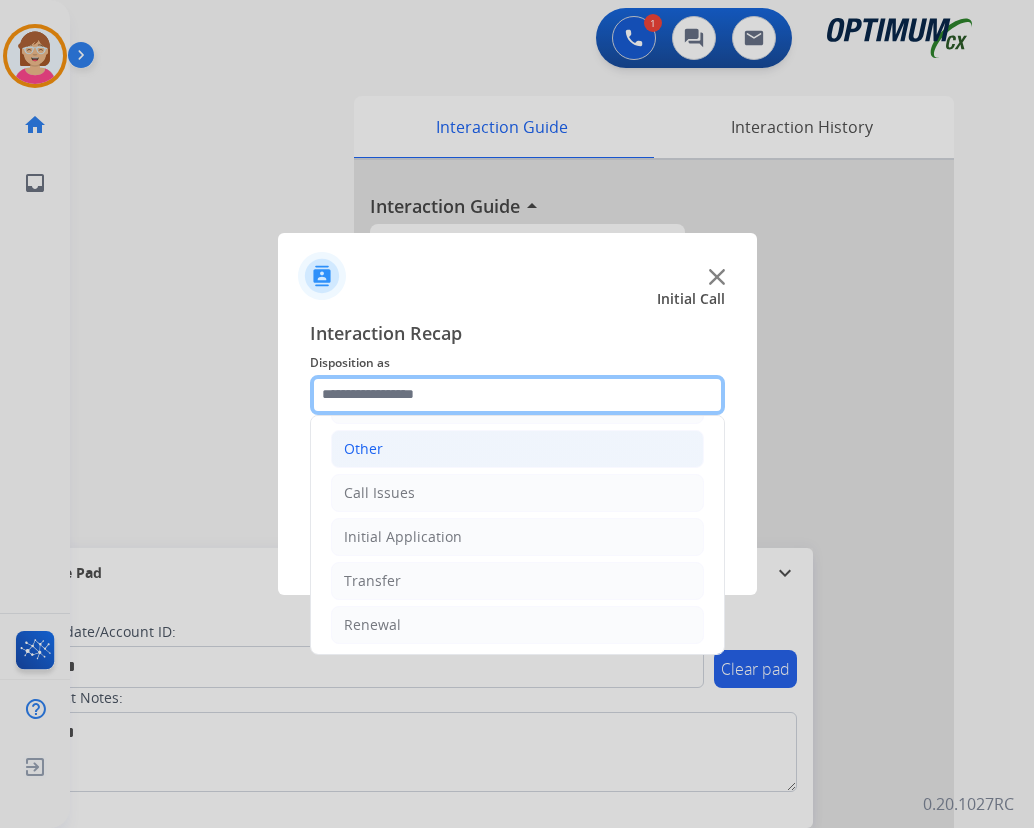 scroll, scrollTop: 136, scrollLeft: 0, axis: vertical 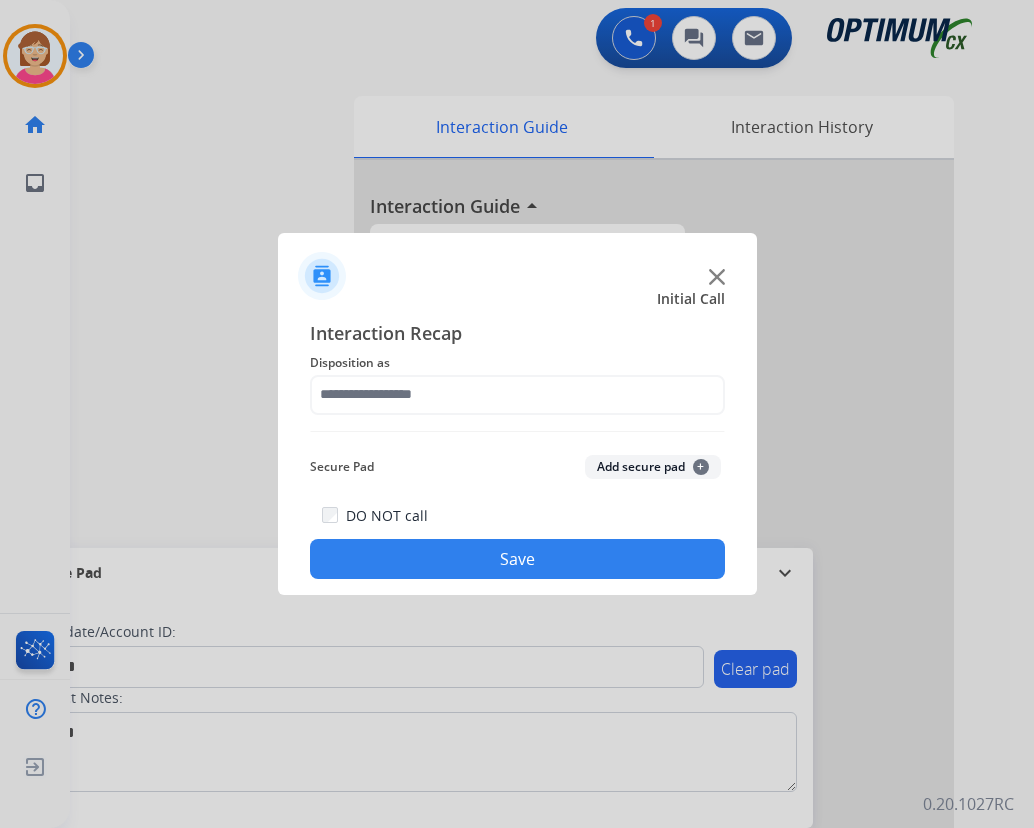 drag, startPoint x: 371, startPoint y: 613, endPoint x: 333, endPoint y: 423, distance: 193.76274 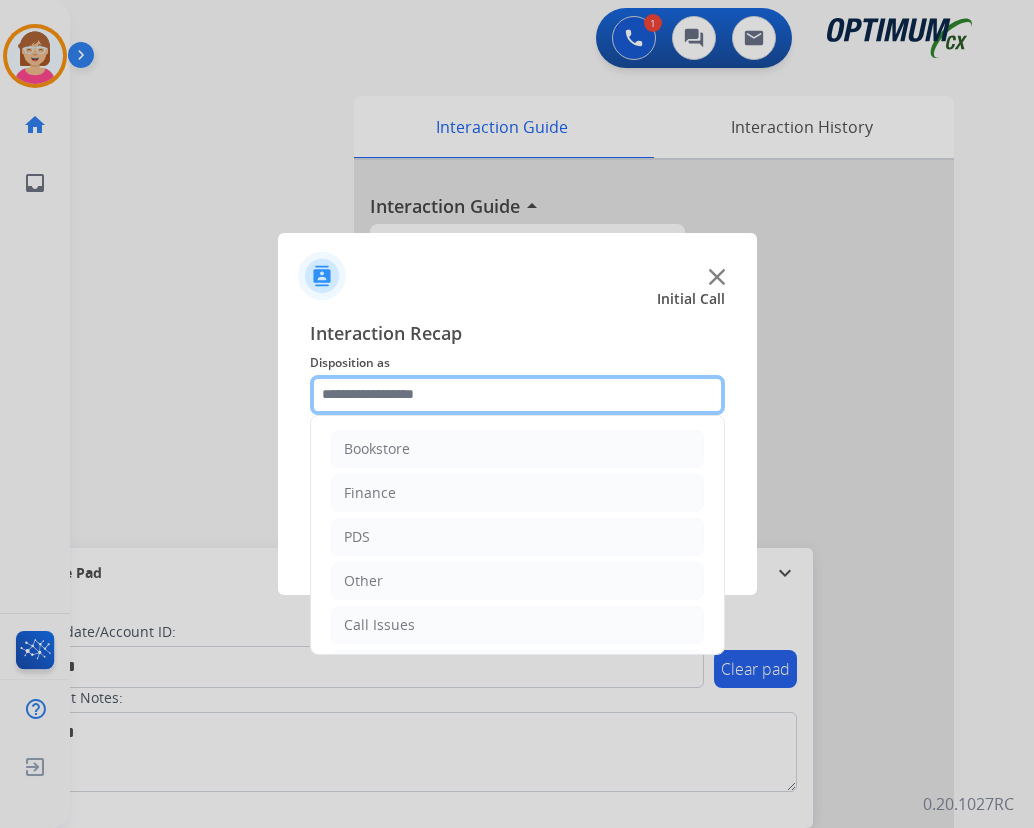 click 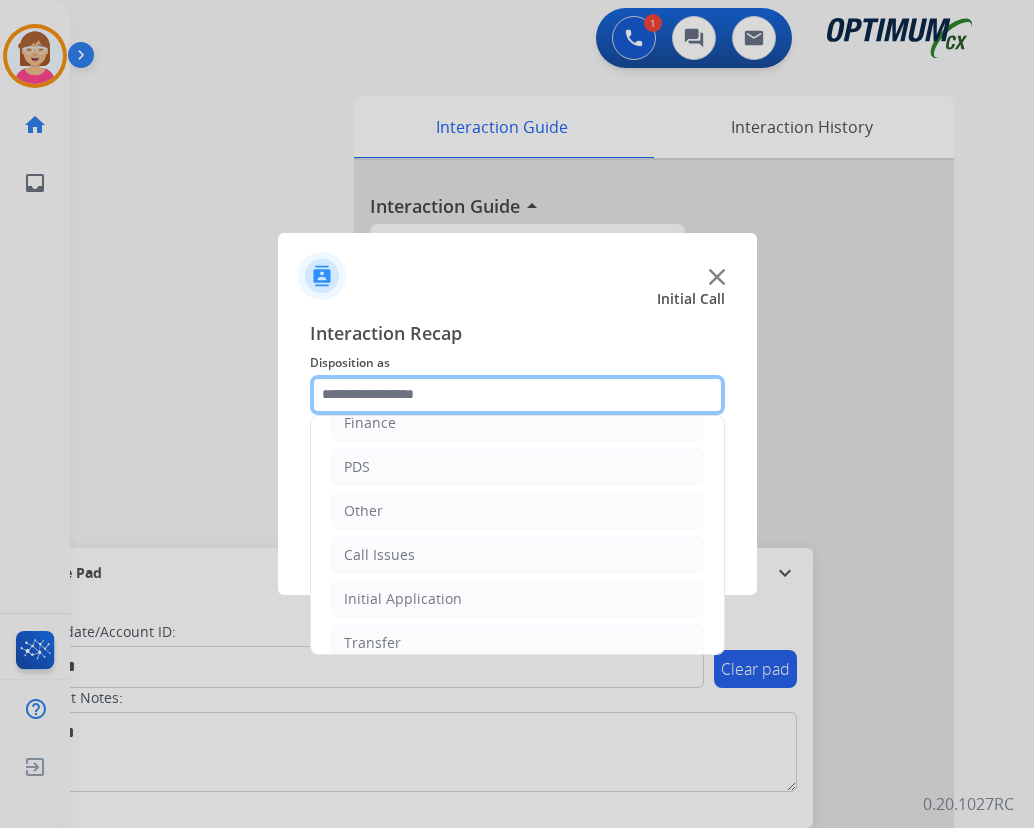 scroll, scrollTop: 136, scrollLeft: 0, axis: vertical 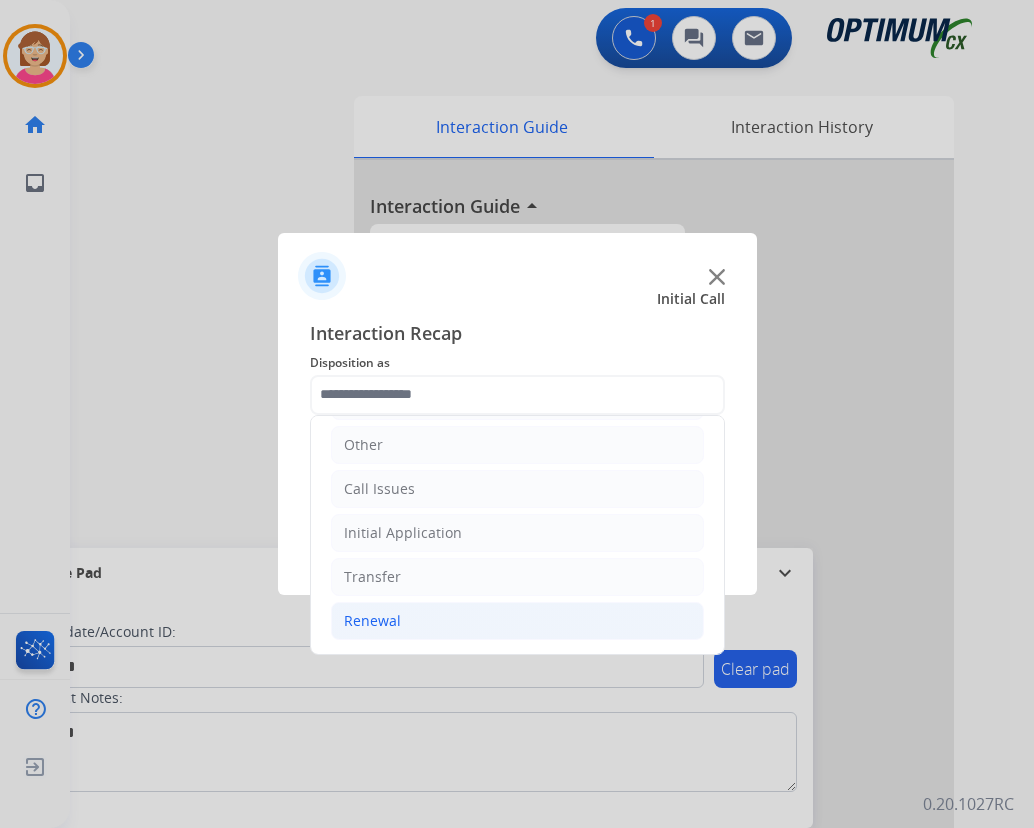 click on "Renewal" 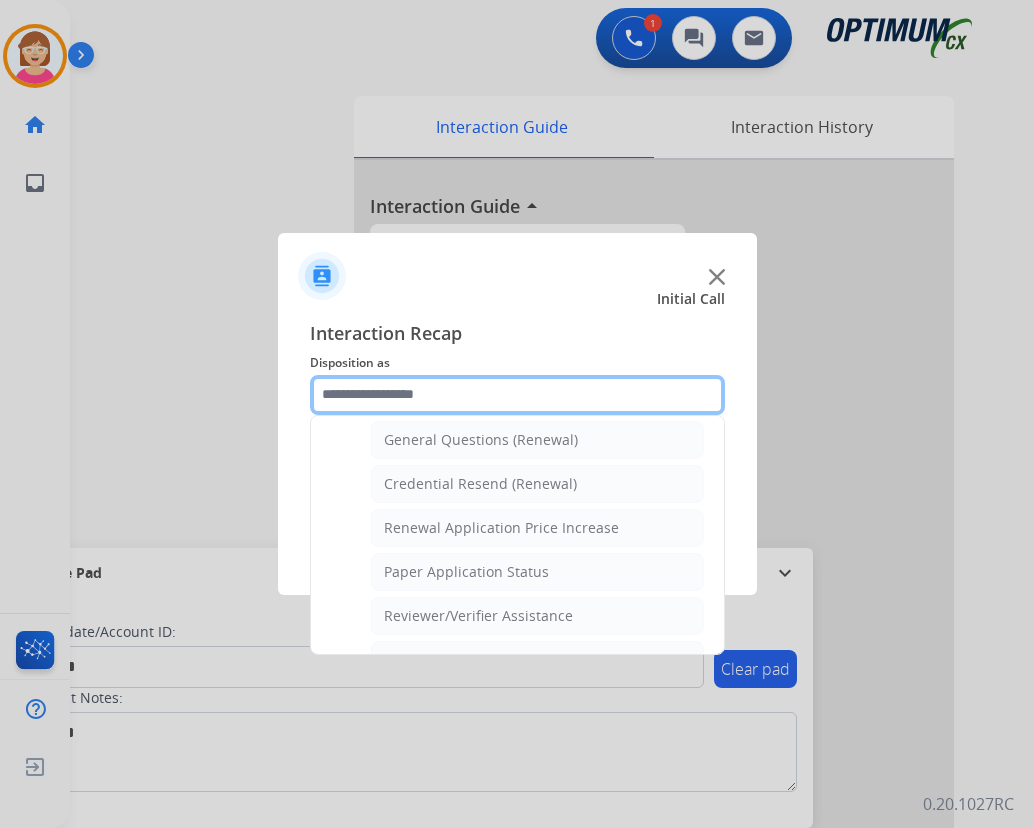 scroll, scrollTop: 636, scrollLeft: 0, axis: vertical 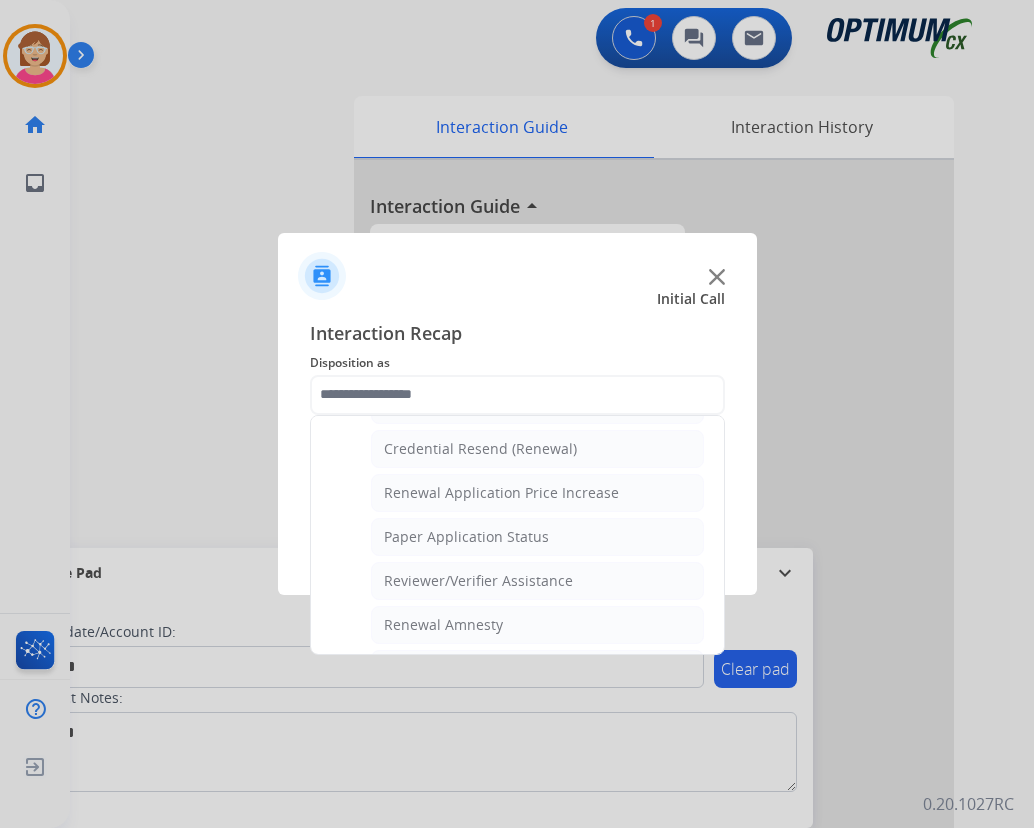 click on "Renewal Amnesty" 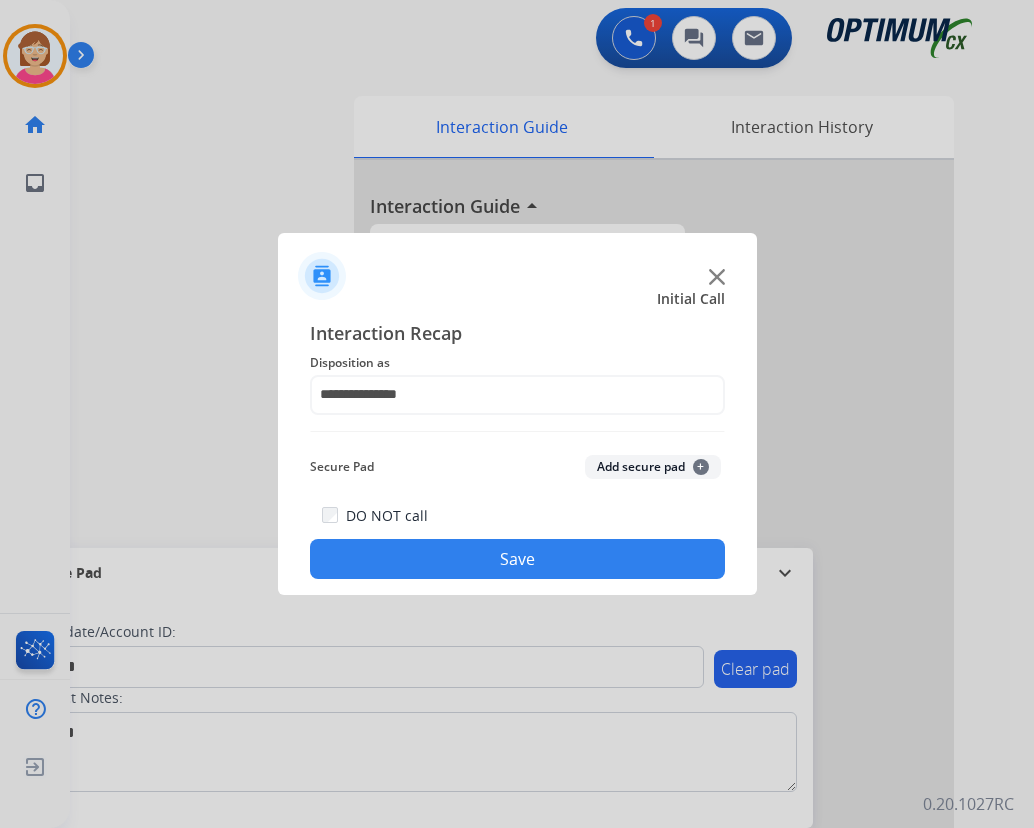 click on "+" 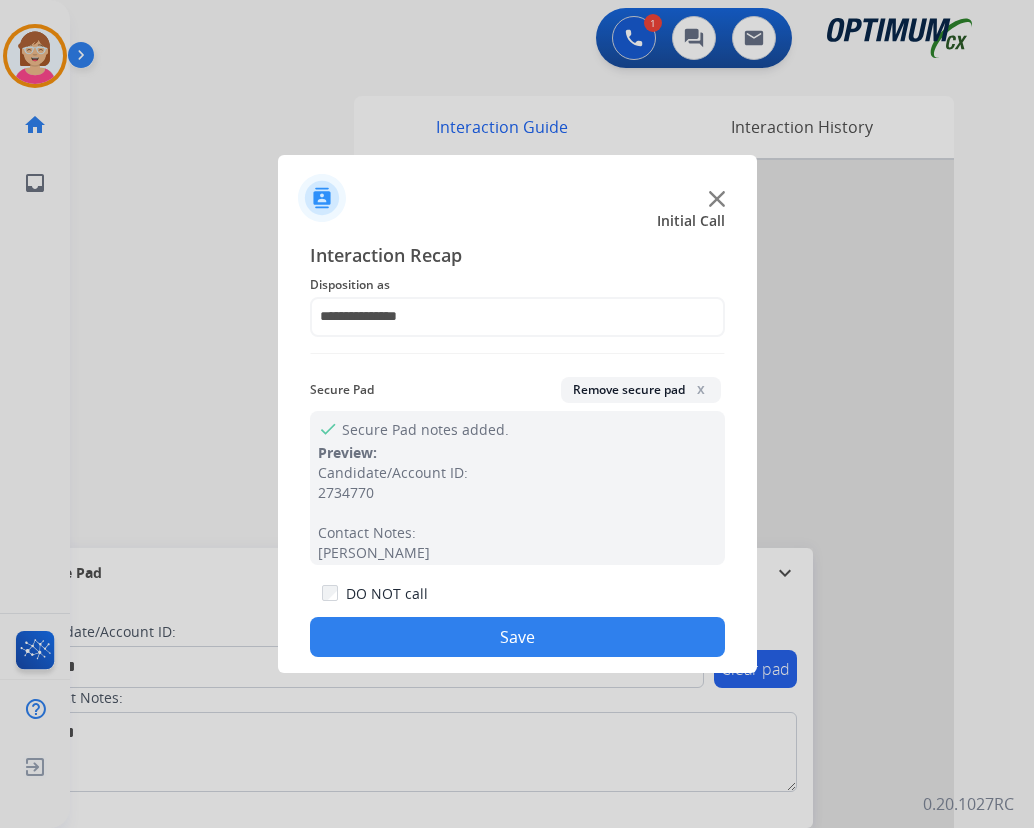 click on "Save" 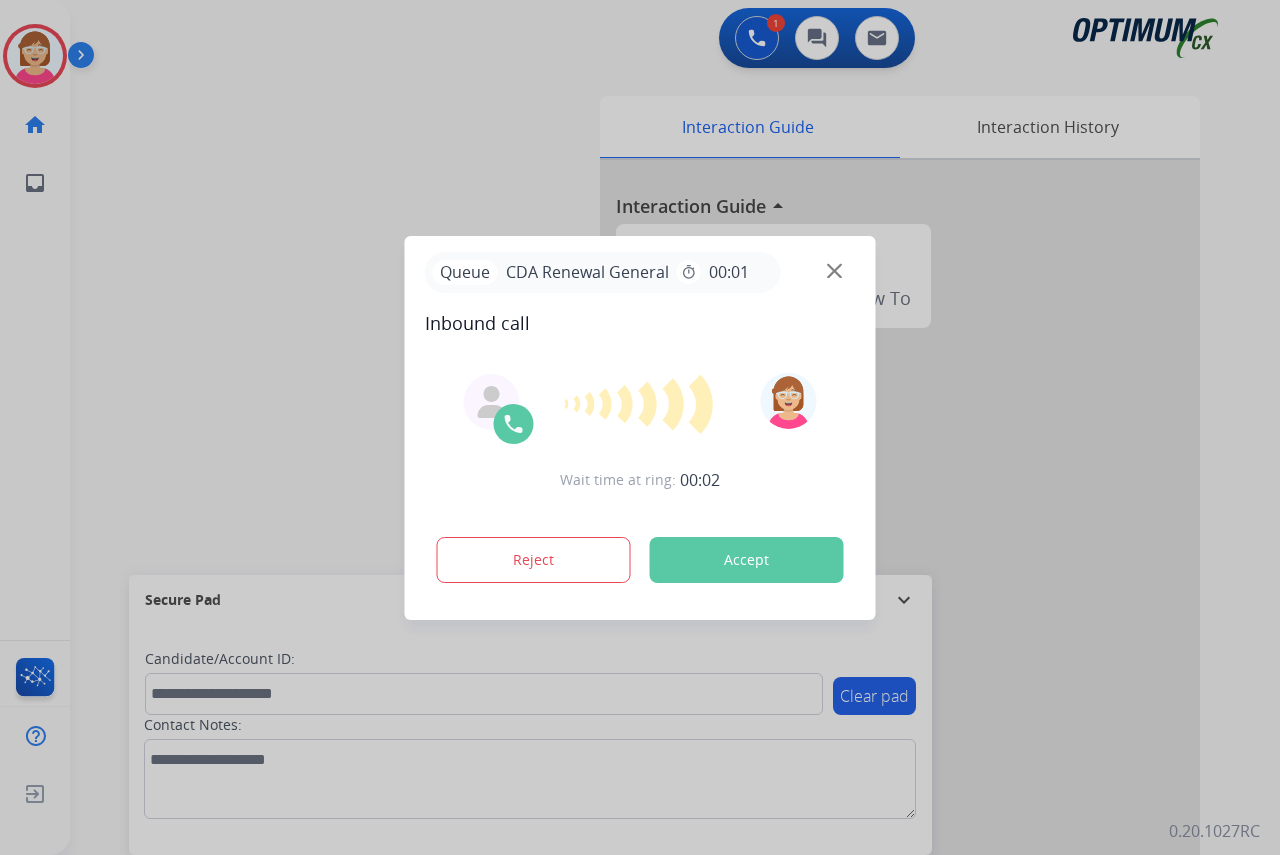 click at bounding box center [640, 427] 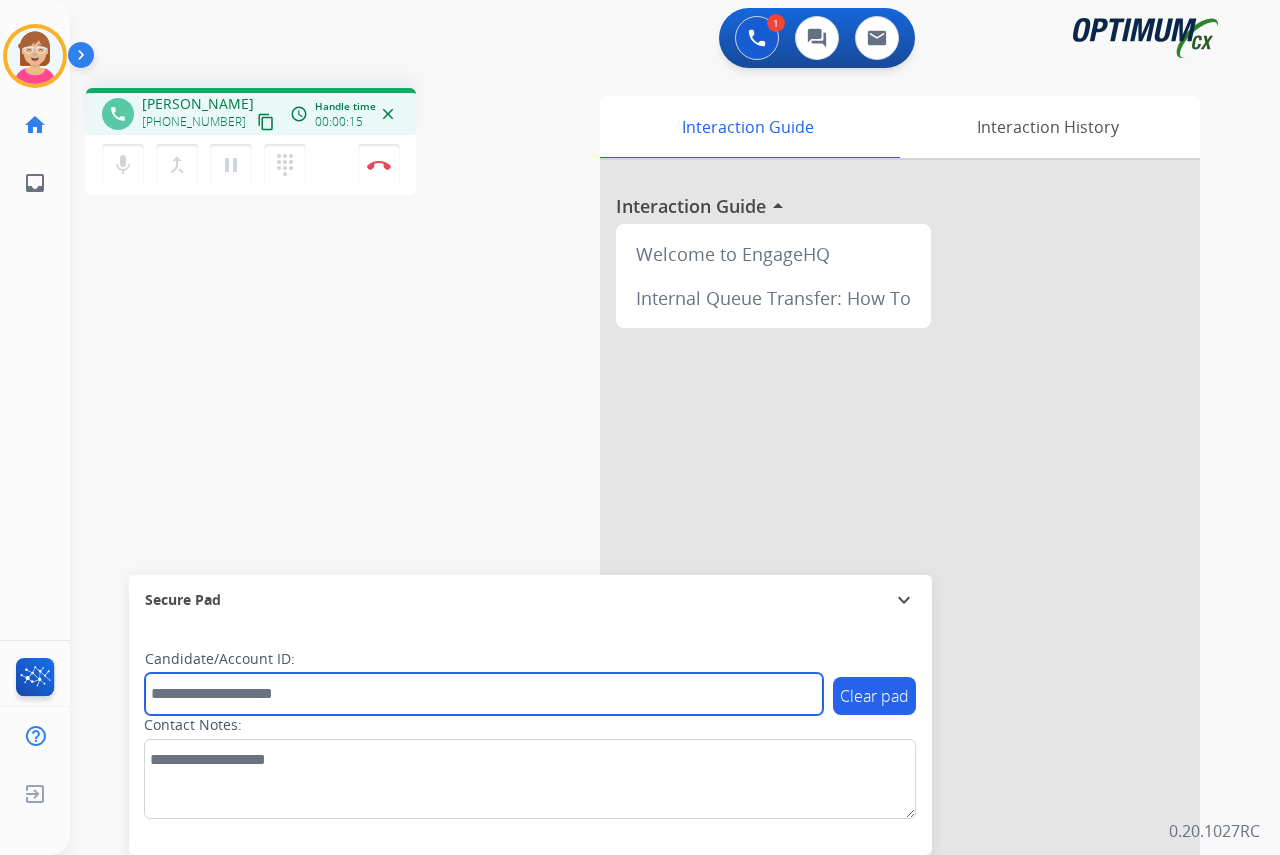 click at bounding box center [484, 694] 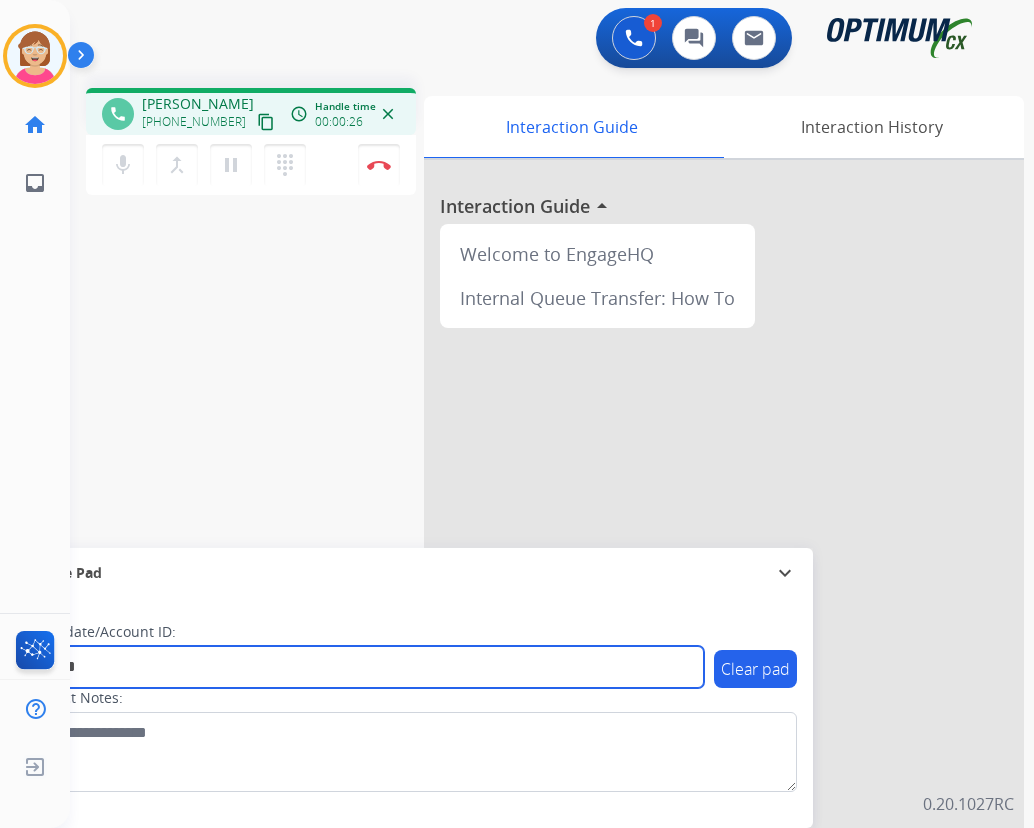 type on "*******" 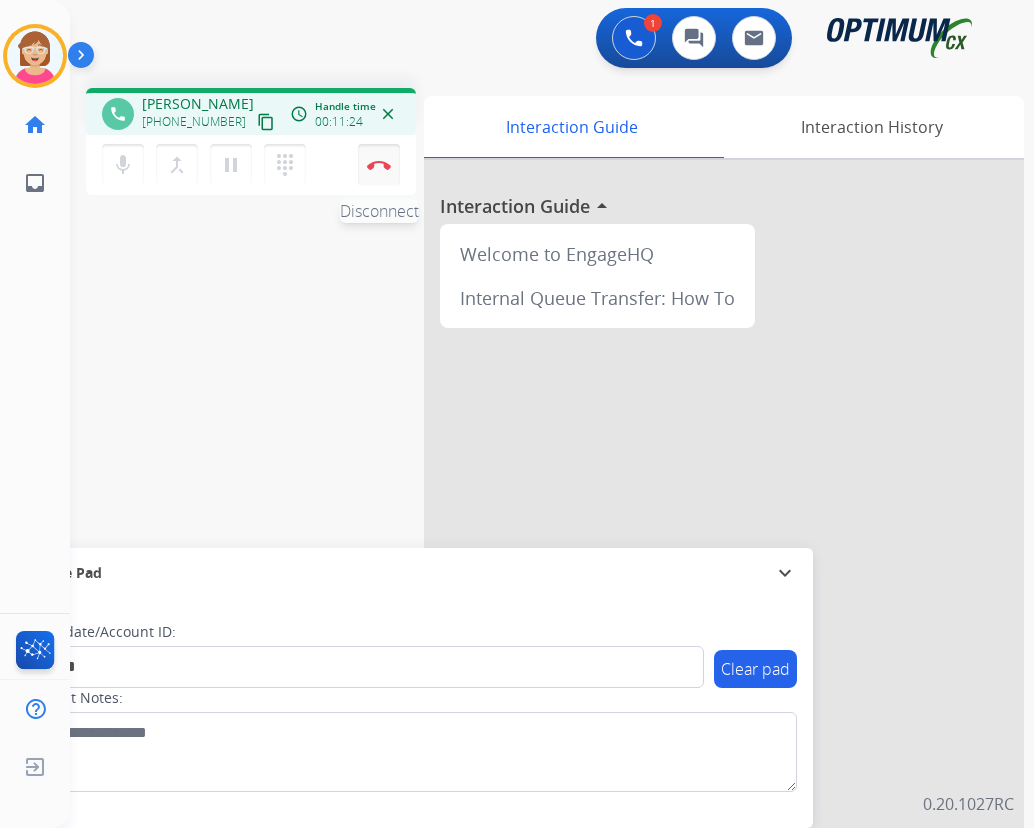 click at bounding box center [379, 165] 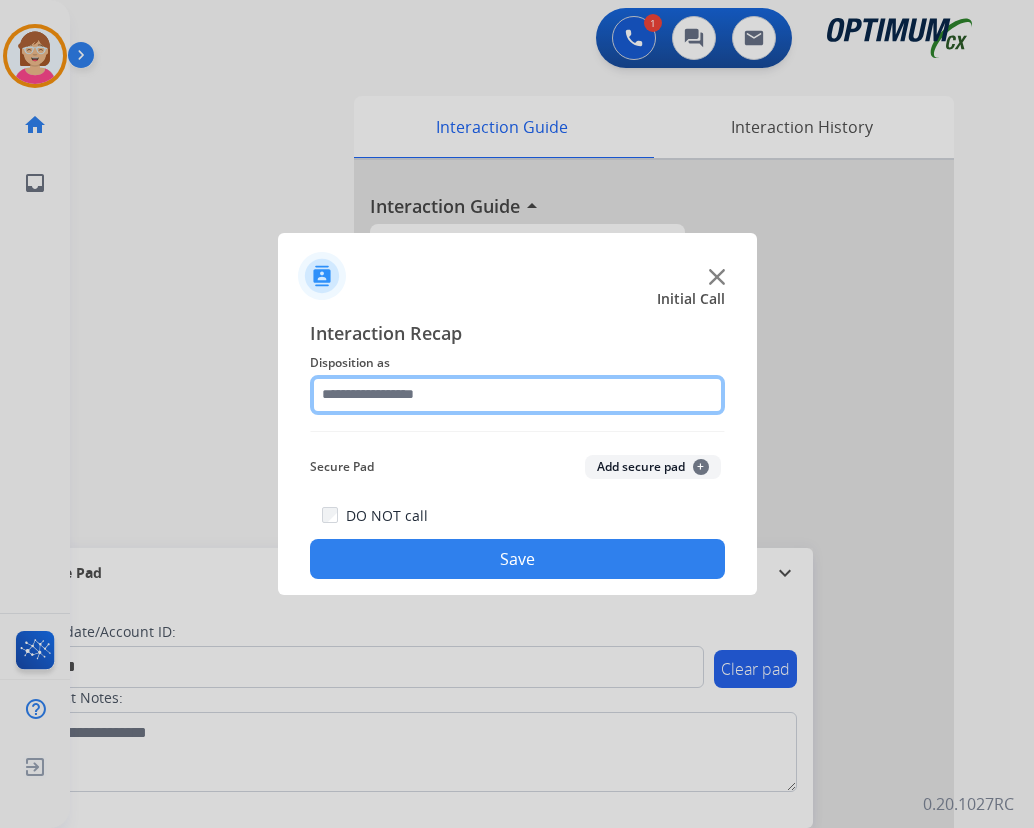 drag, startPoint x: 356, startPoint y: 401, endPoint x: 381, endPoint y: 398, distance: 25.179358 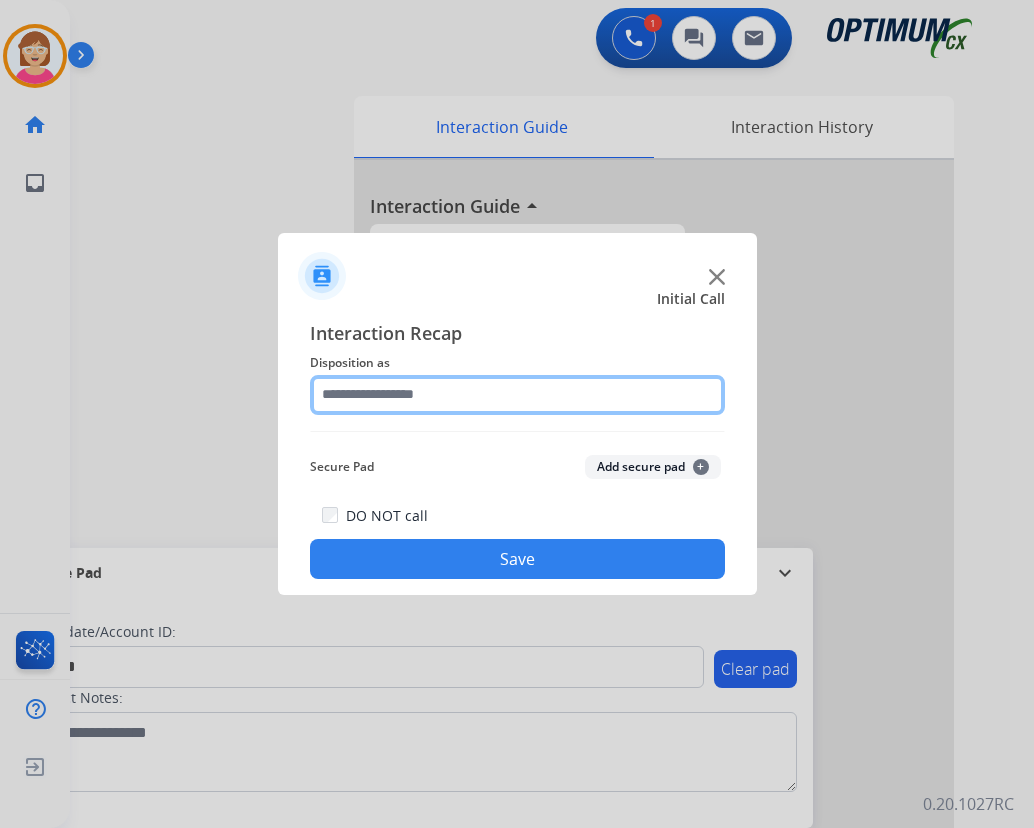 click 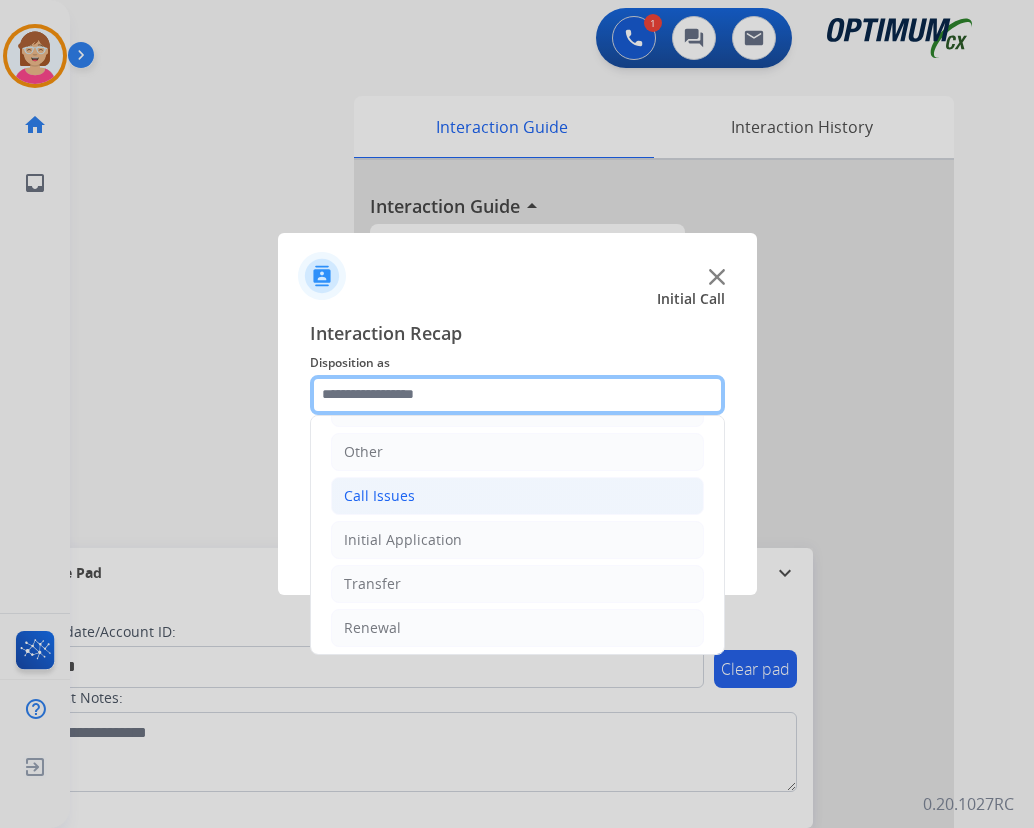 scroll, scrollTop: 136, scrollLeft: 0, axis: vertical 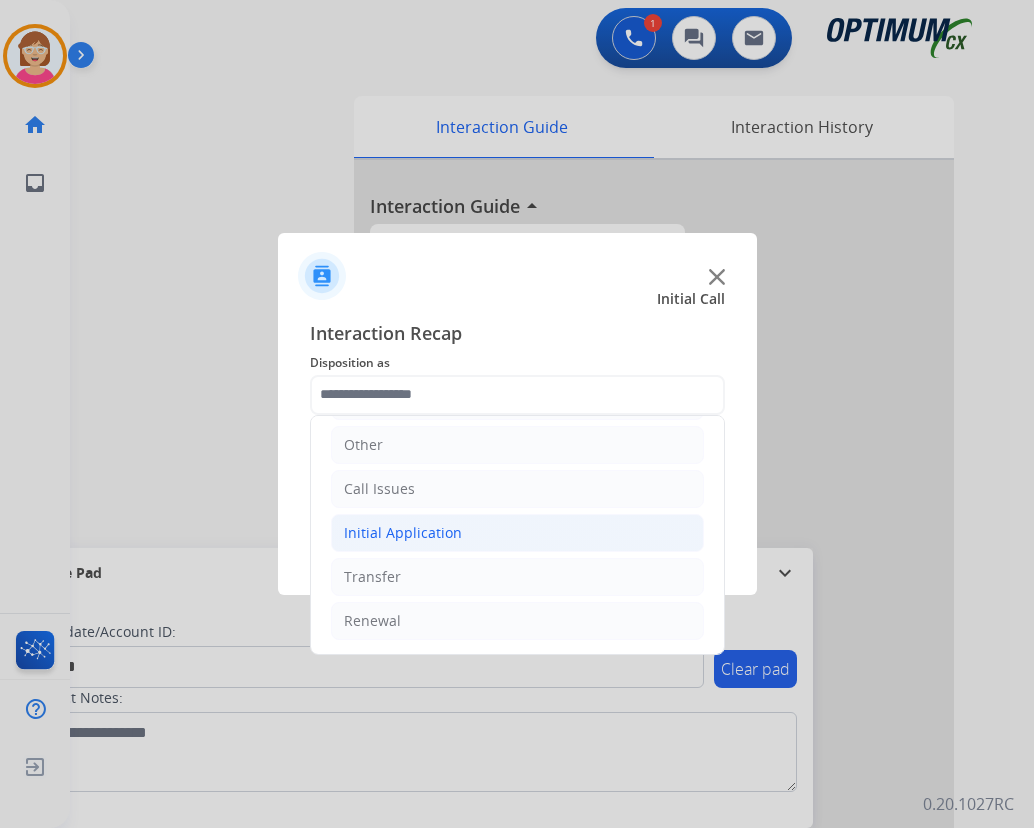 click on "Initial Application" 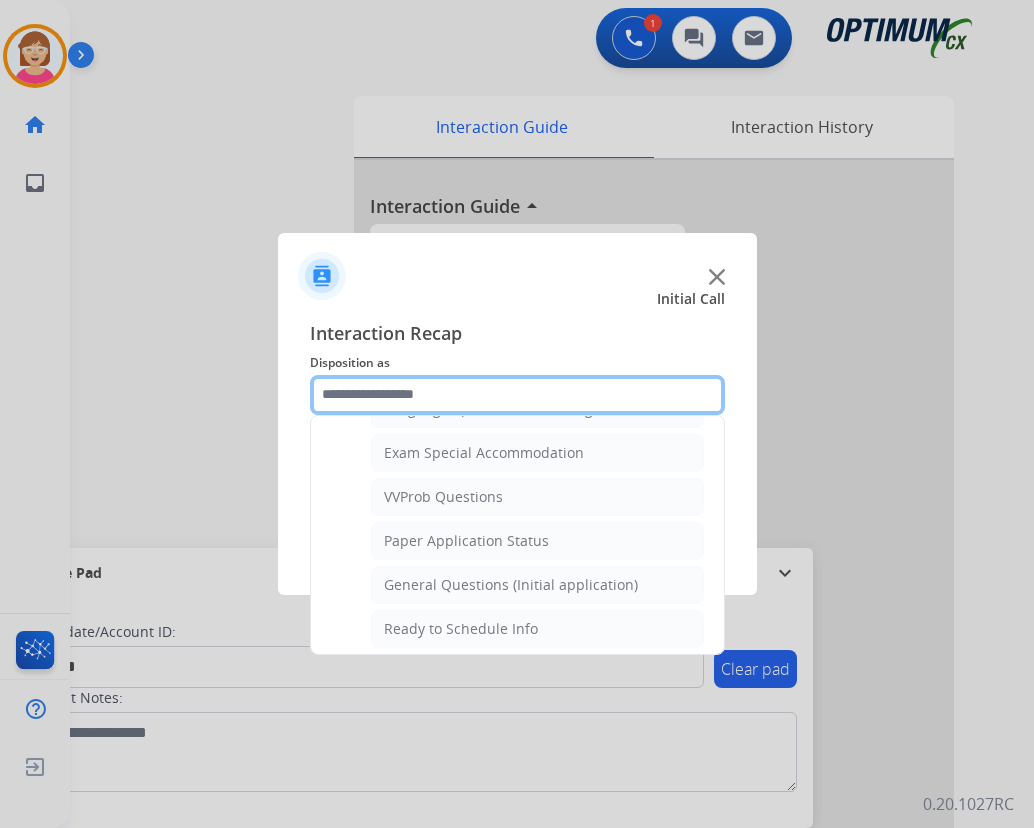 scroll, scrollTop: 1036, scrollLeft: 0, axis: vertical 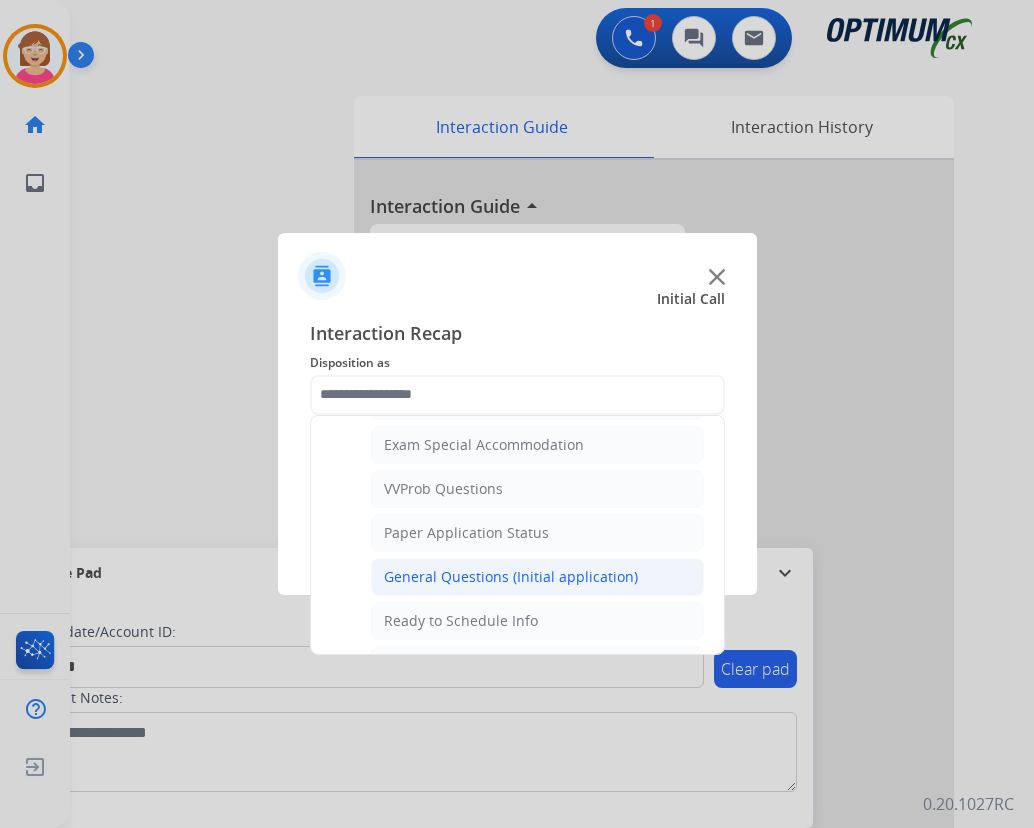 click on "General Questions (Initial application)" 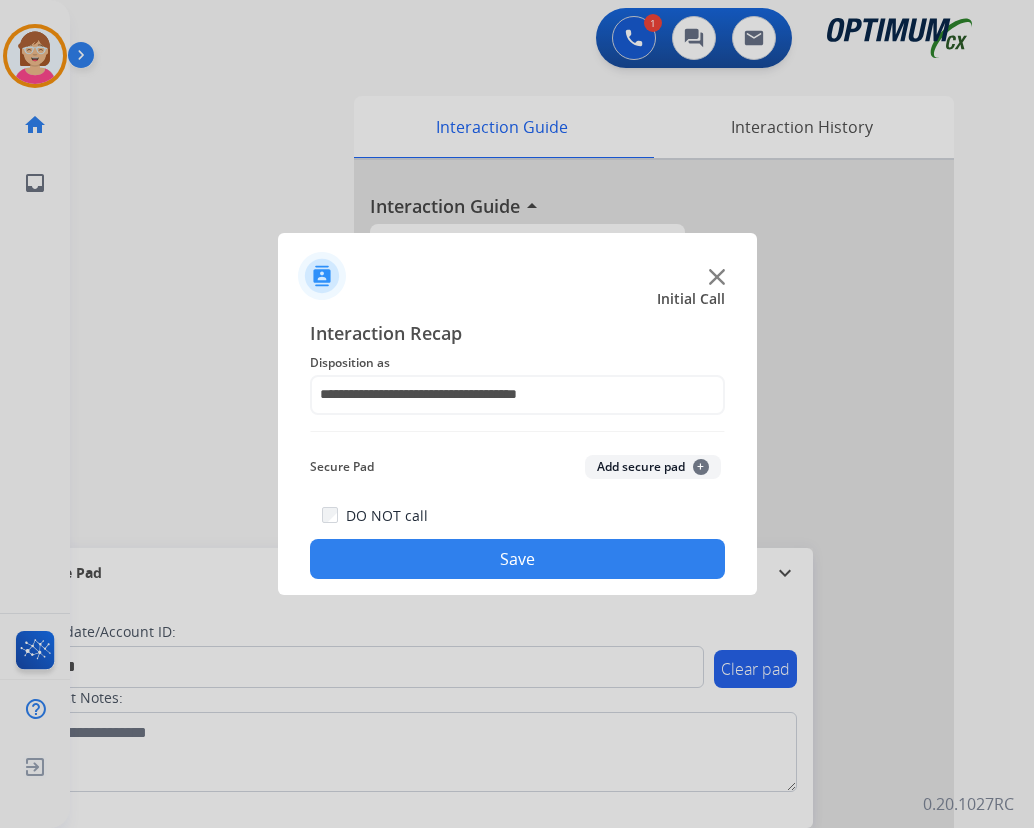 click on "+" 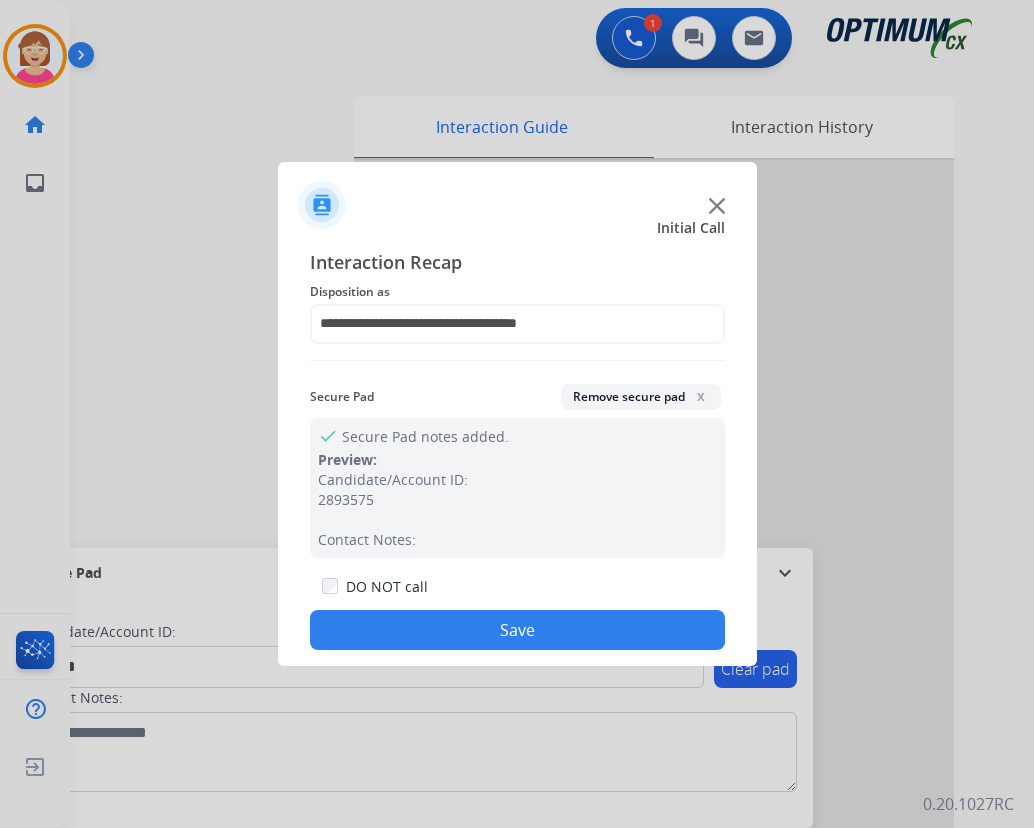 drag, startPoint x: 427, startPoint y: 628, endPoint x: 421, endPoint y: 597, distance: 31.575306 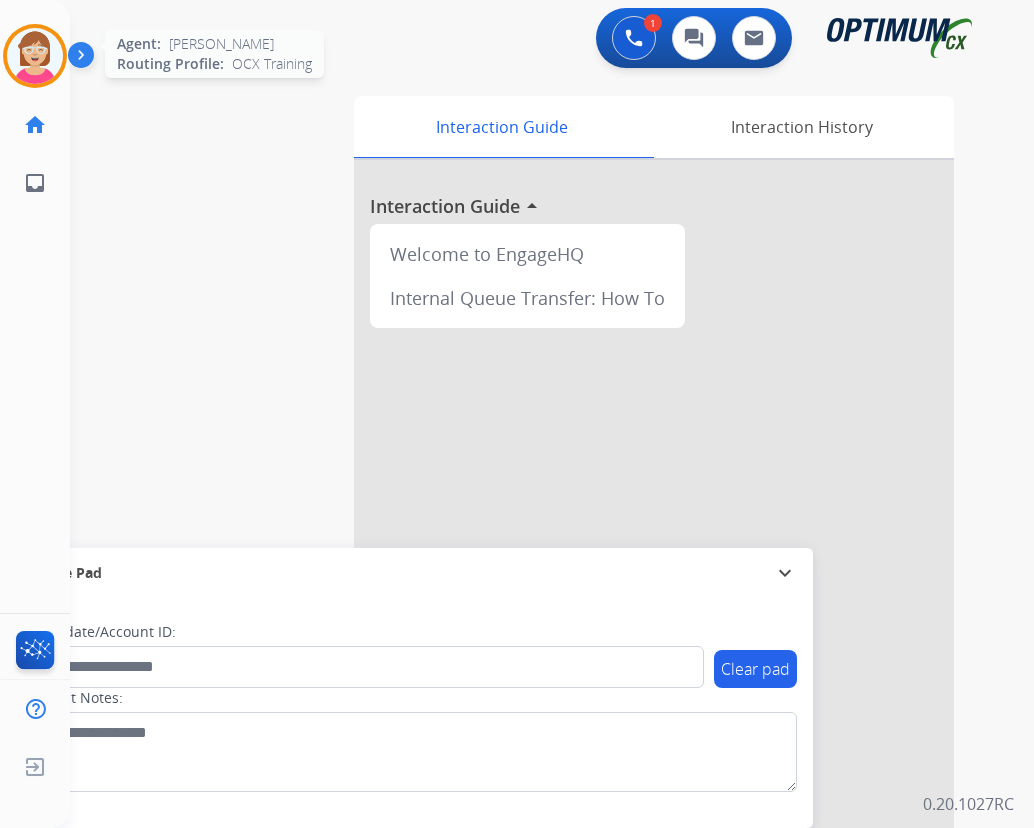 drag, startPoint x: 30, startPoint y: 41, endPoint x: 106, endPoint y: 60, distance: 78.339005 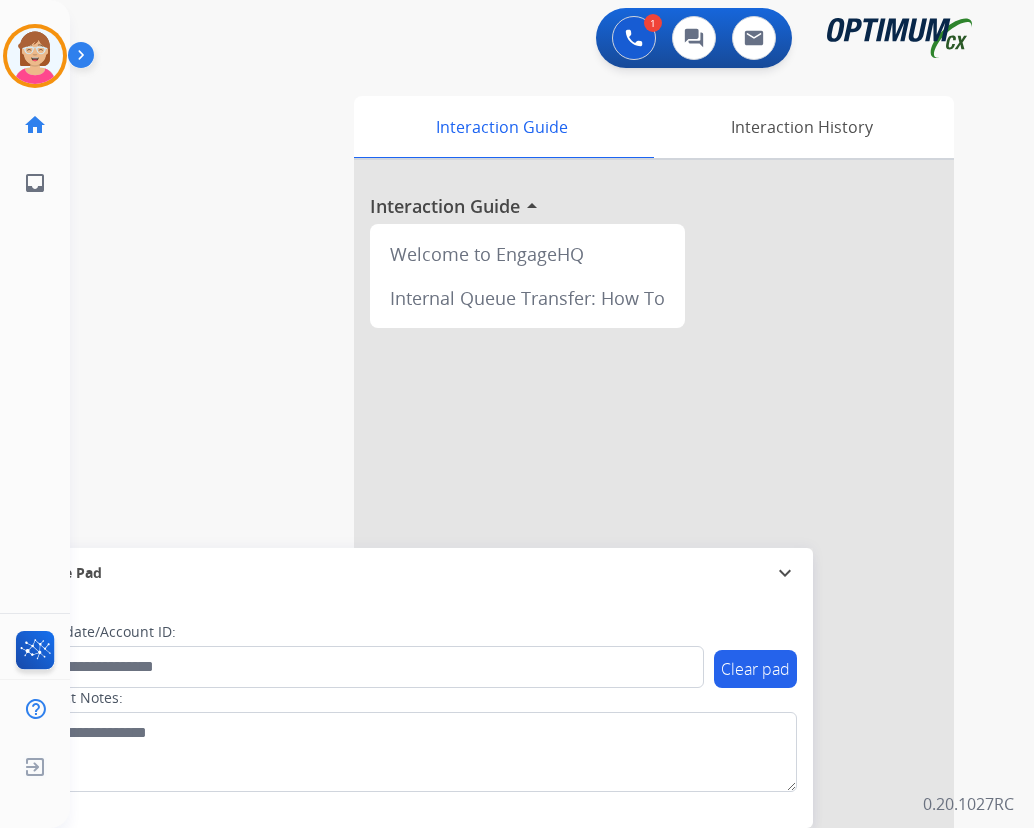 click at bounding box center (35, 56) 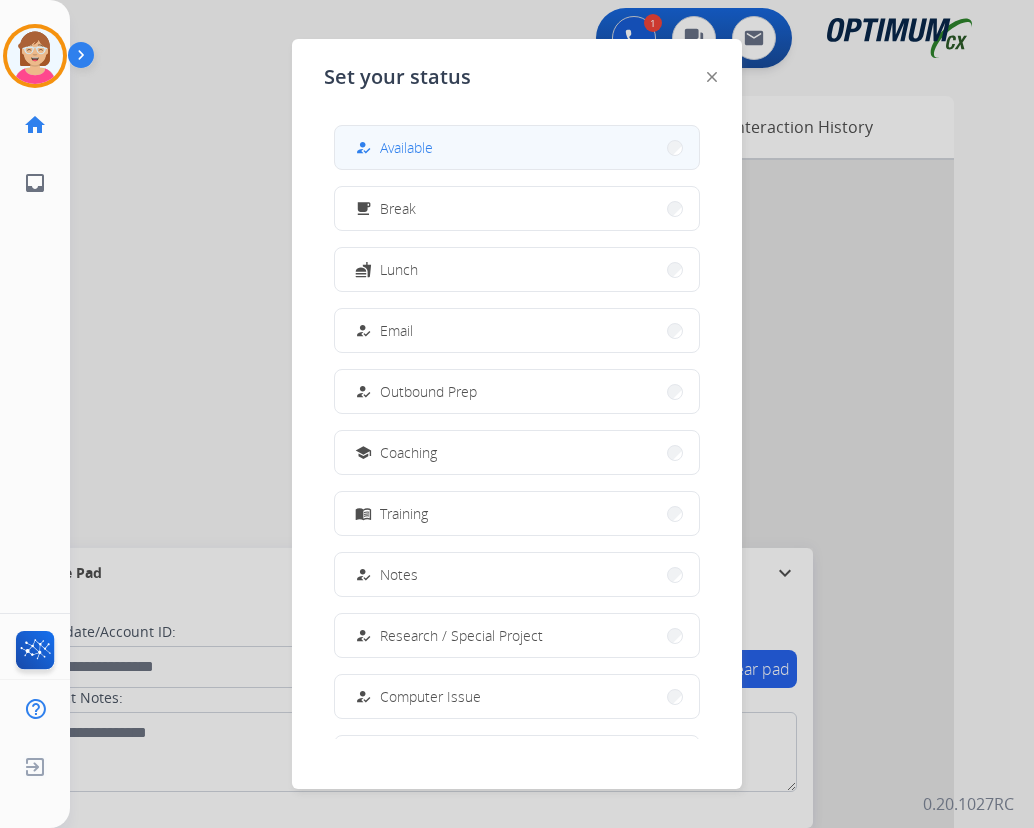 click on "how_to_reg Available" at bounding box center (517, 147) 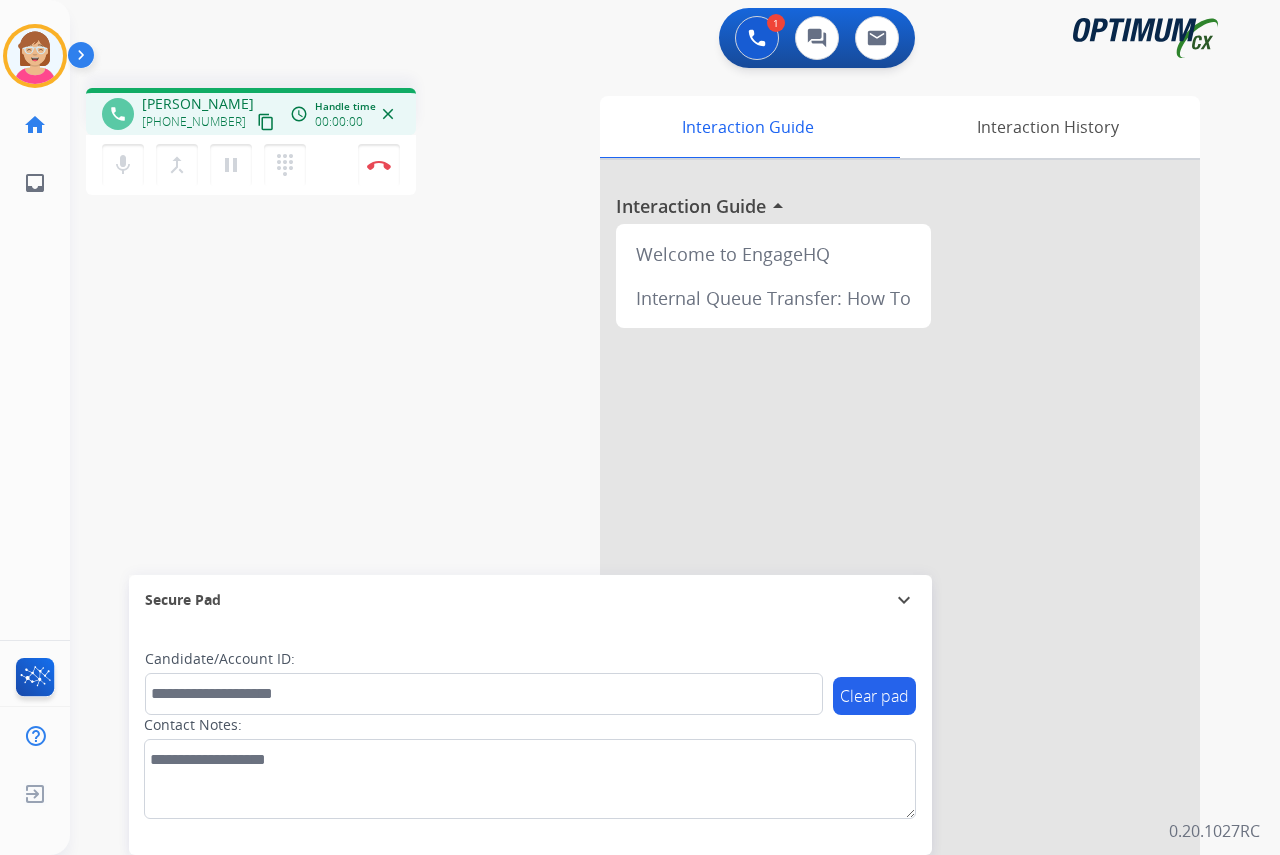 drag, startPoint x: 44, startPoint y: 330, endPoint x: 2, endPoint y: 331, distance: 42.0119 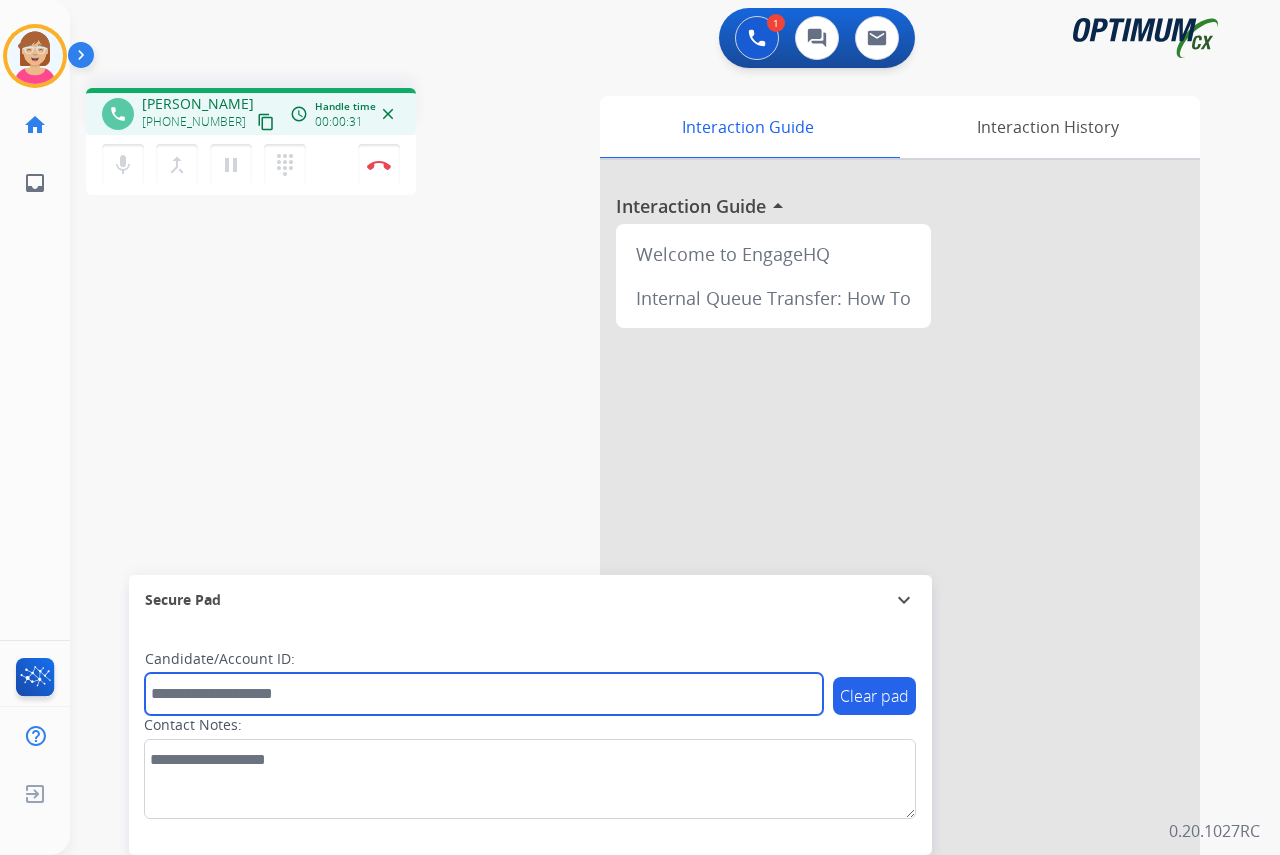 click at bounding box center (484, 694) 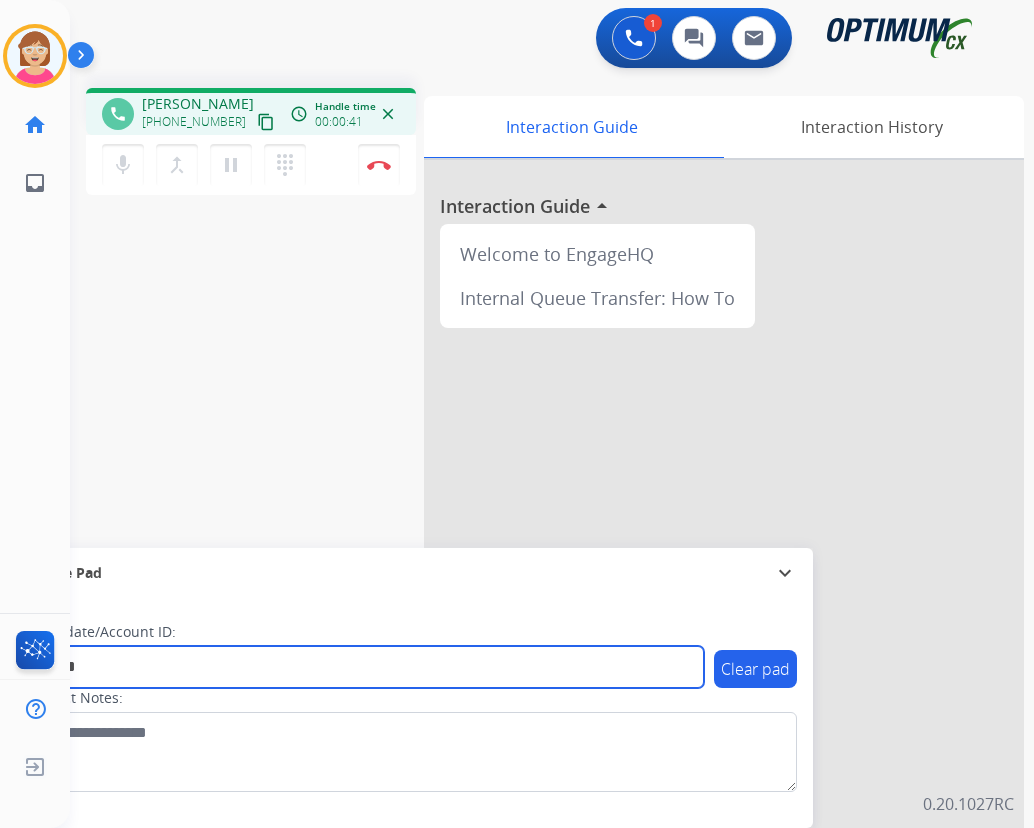 type on "*******" 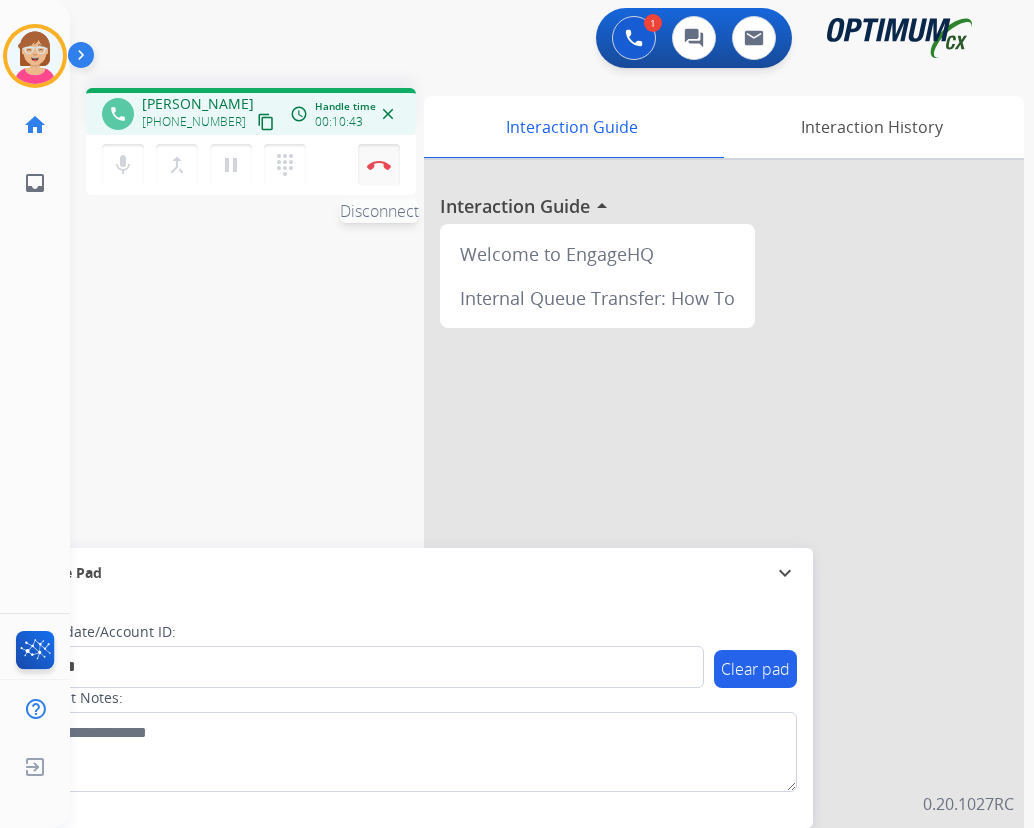 click at bounding box center [379, 165] 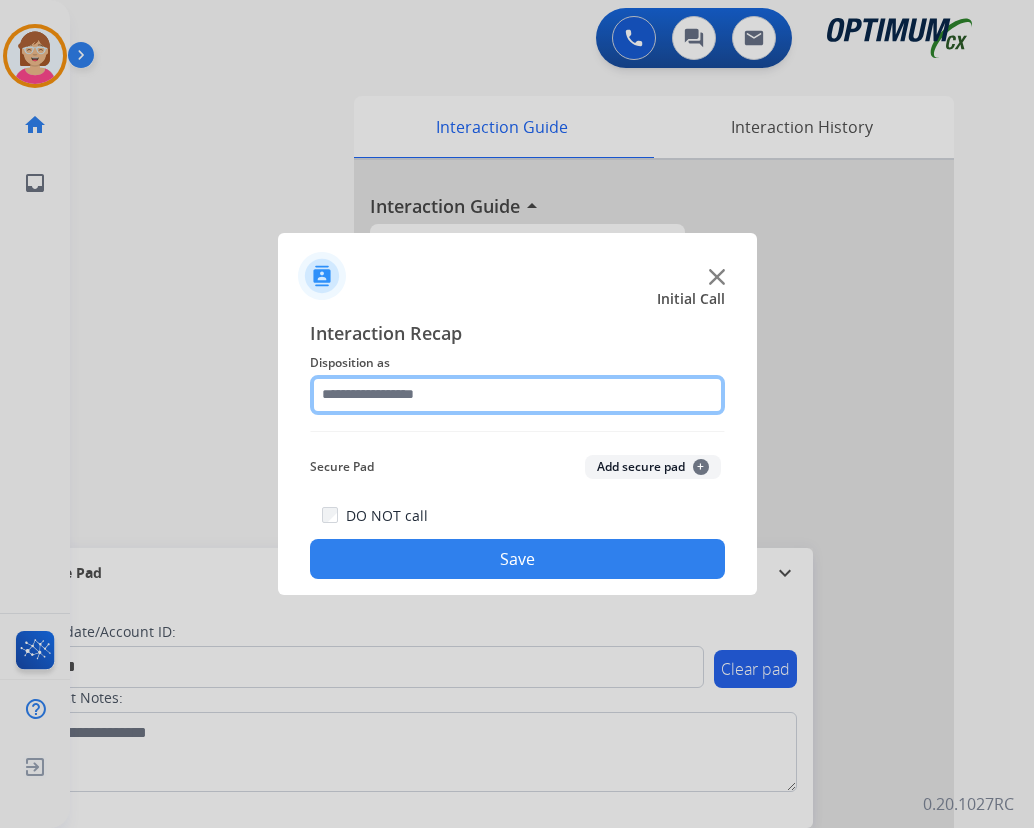 click 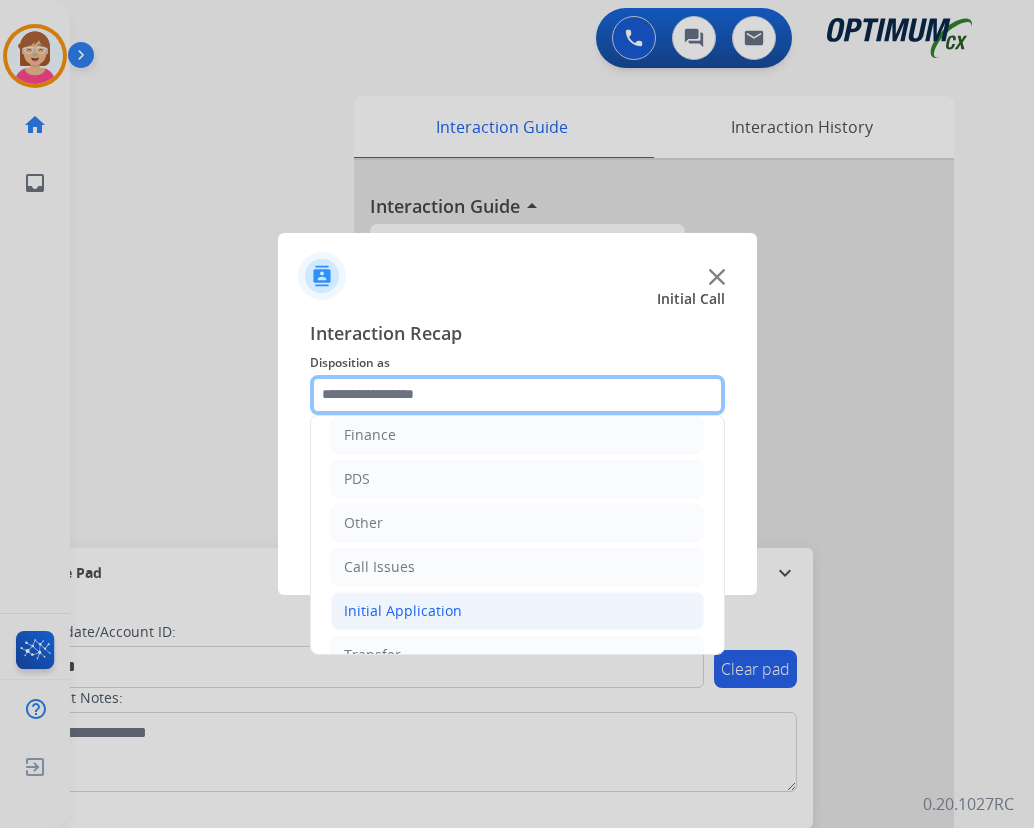 scroll, scrollTop: 136, scrollLeft: 0, axis: vertical 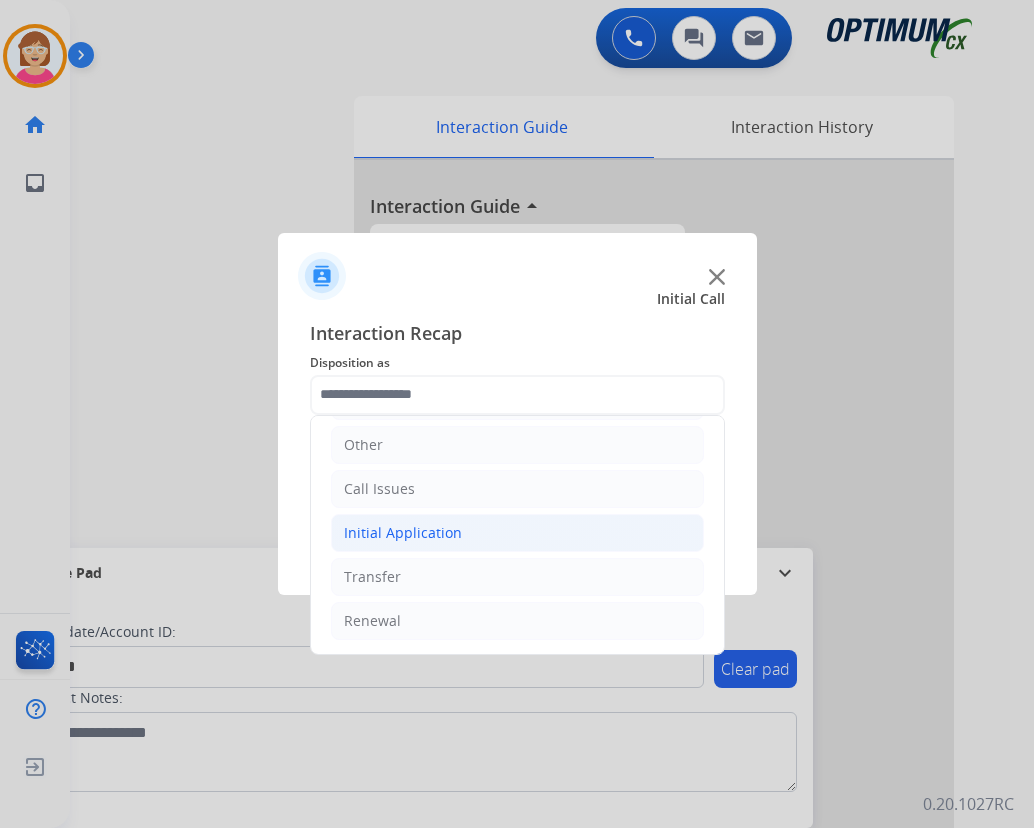 click on "Initial Application" 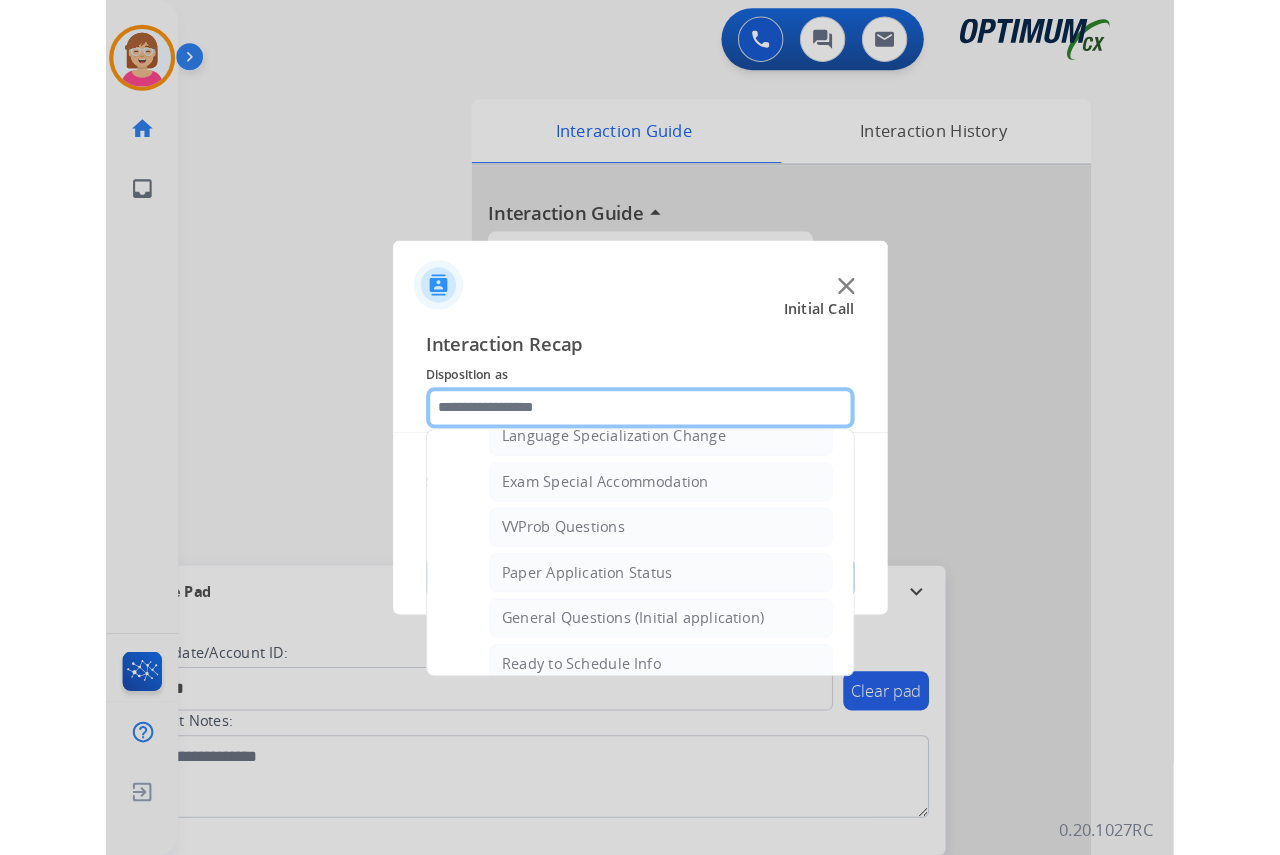 scroll, scrollTop: 1036, scrollLeft: 0, axis: vertical 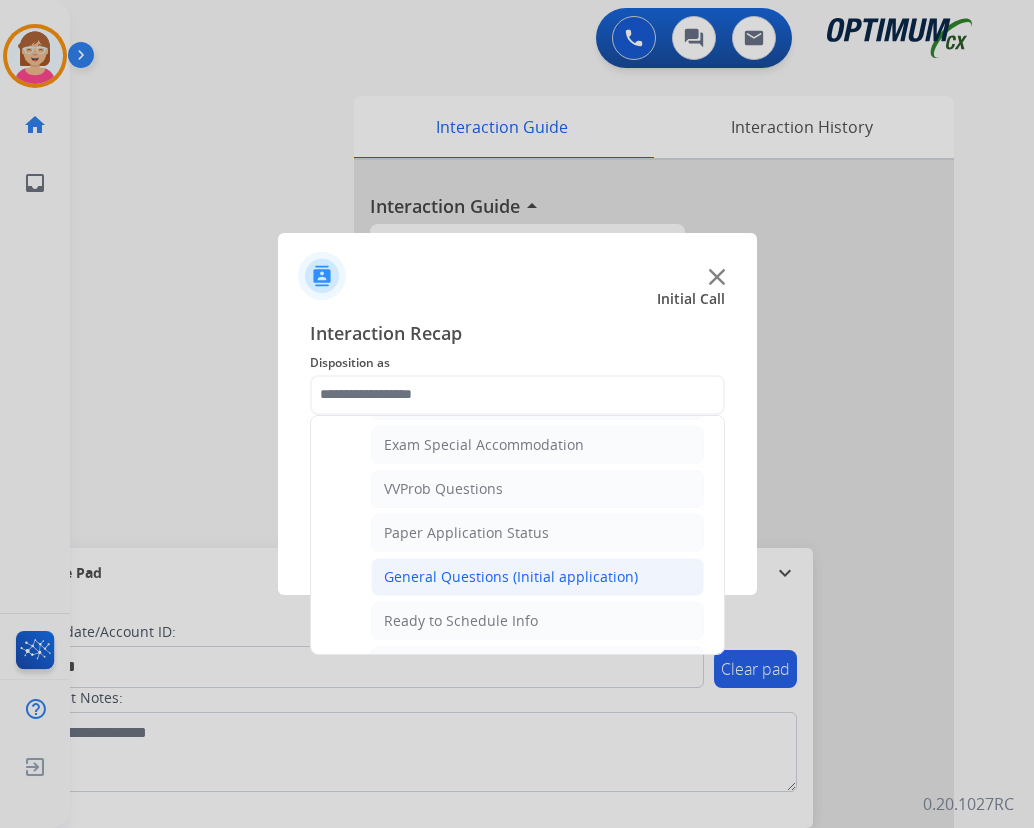 click on "General Questions (Initial application)" 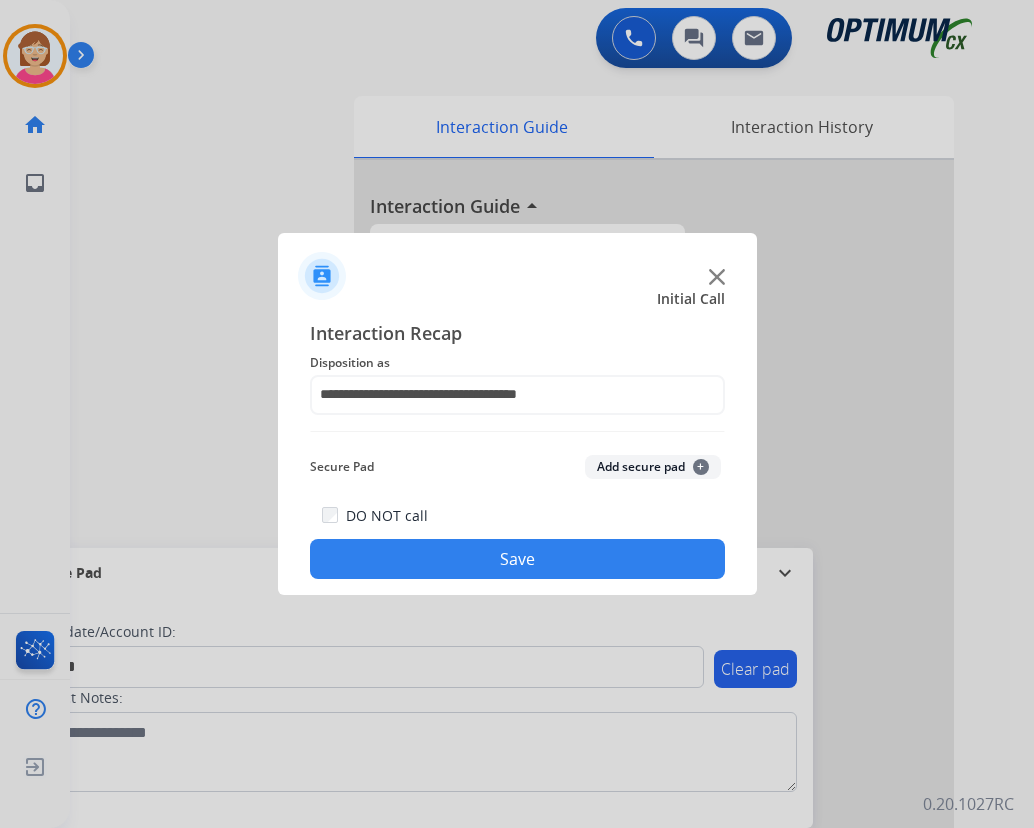 click on "+" 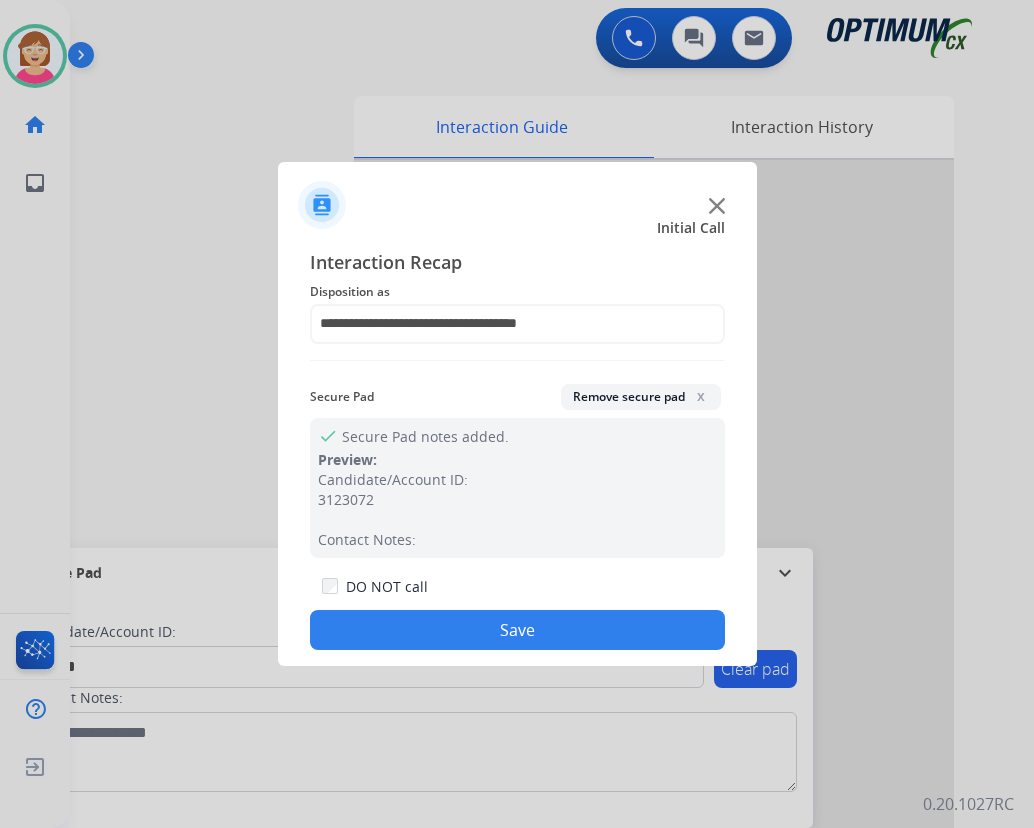 click on "Save" 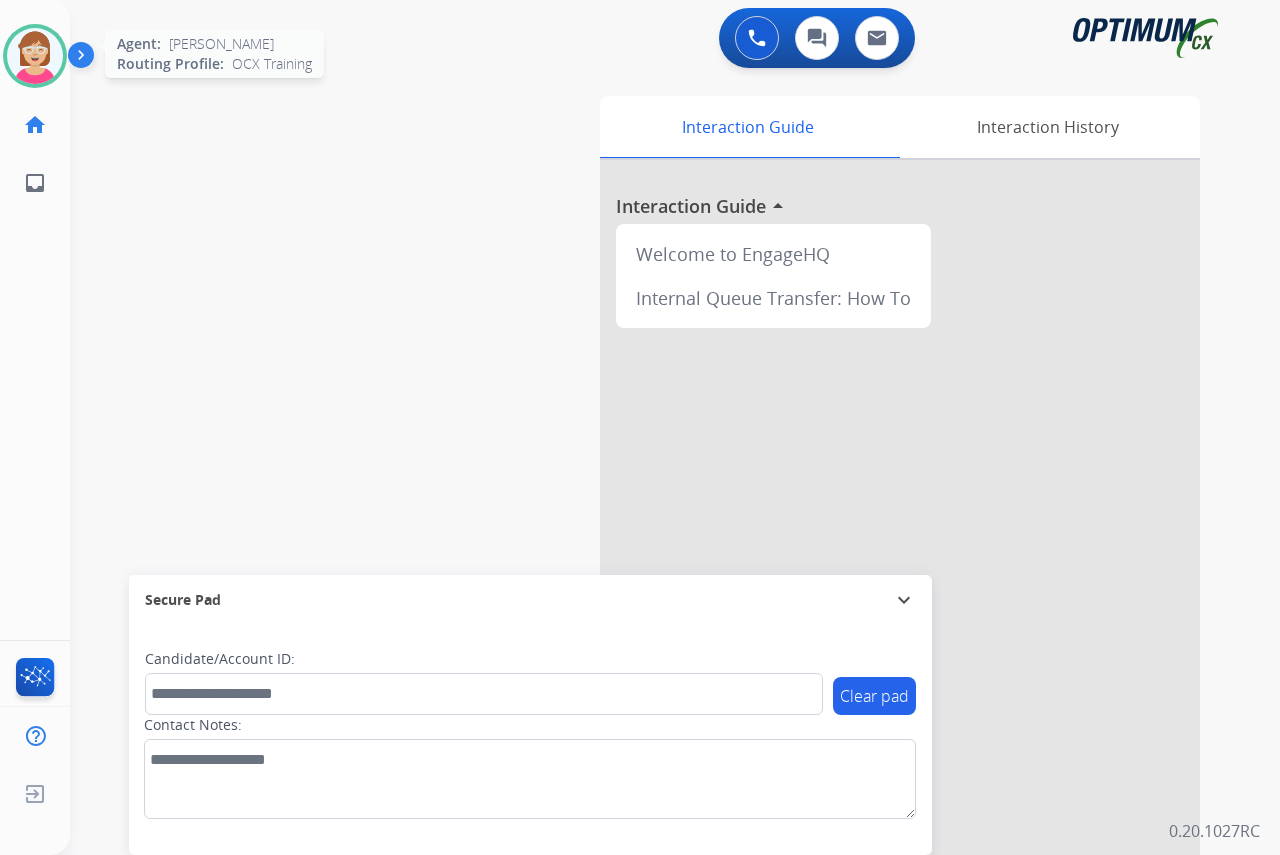 click at bounding box center (35, 56) 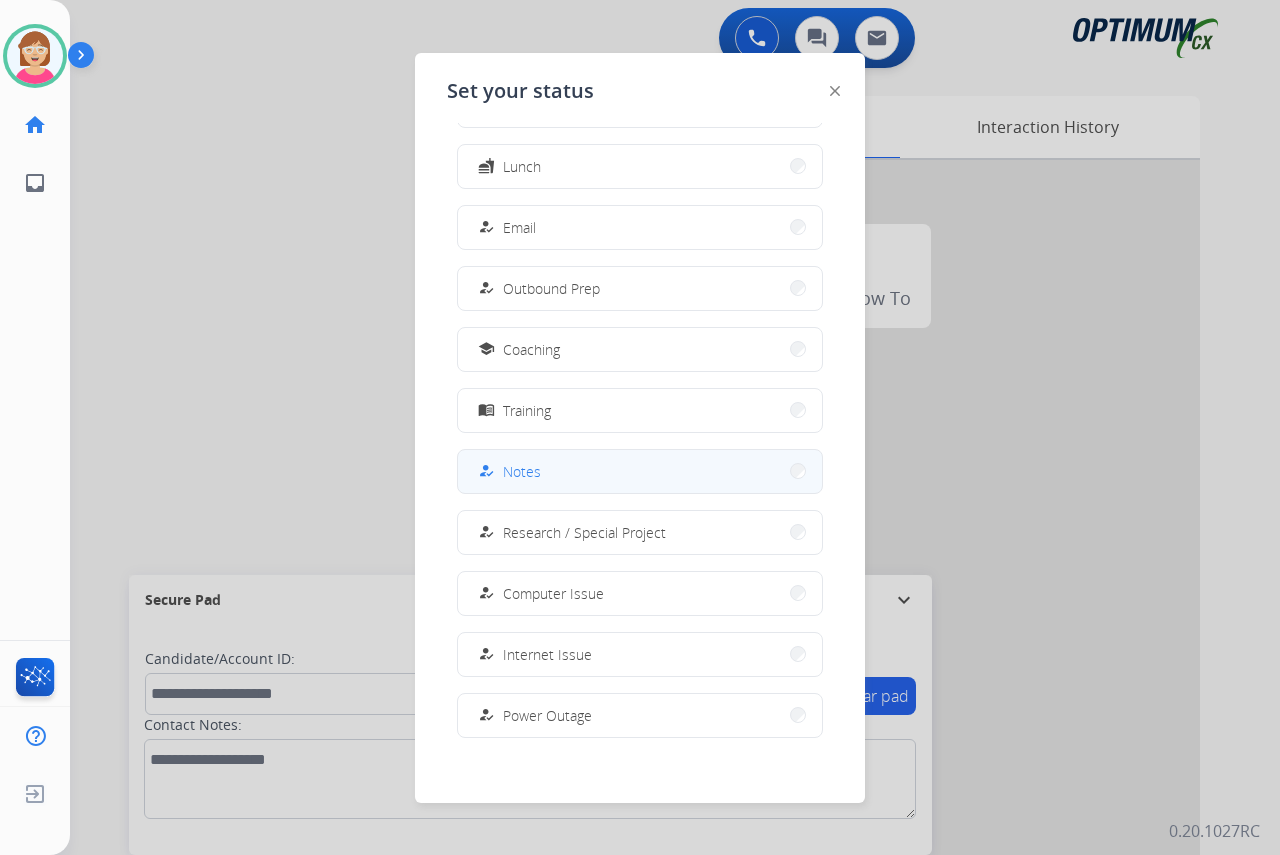 scroll, scrollTop: 189, scrollLeft: 0, axis: vertical 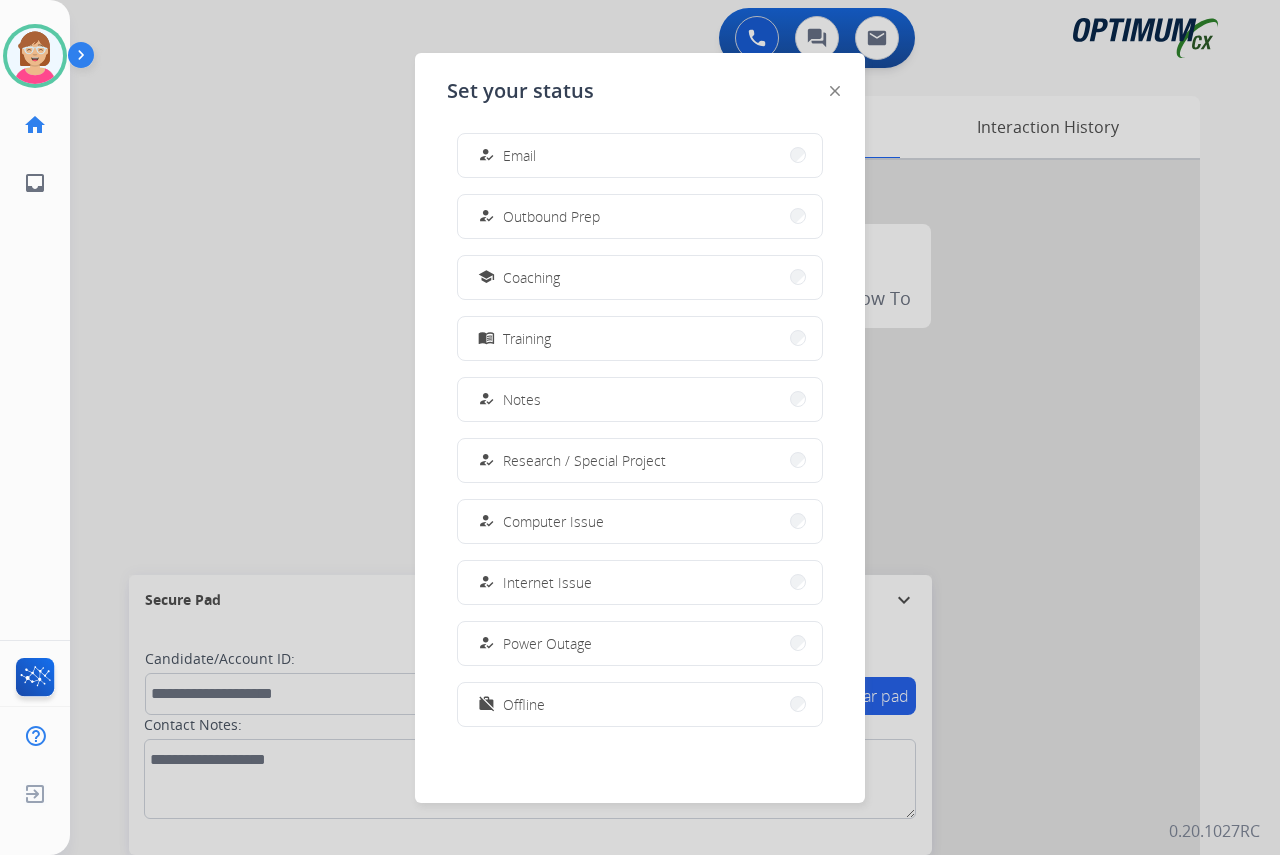 drag, startPoint x: 508, startPoint y: 699, endPoint x: 494, endPoint y: 708, distance: 16.643316 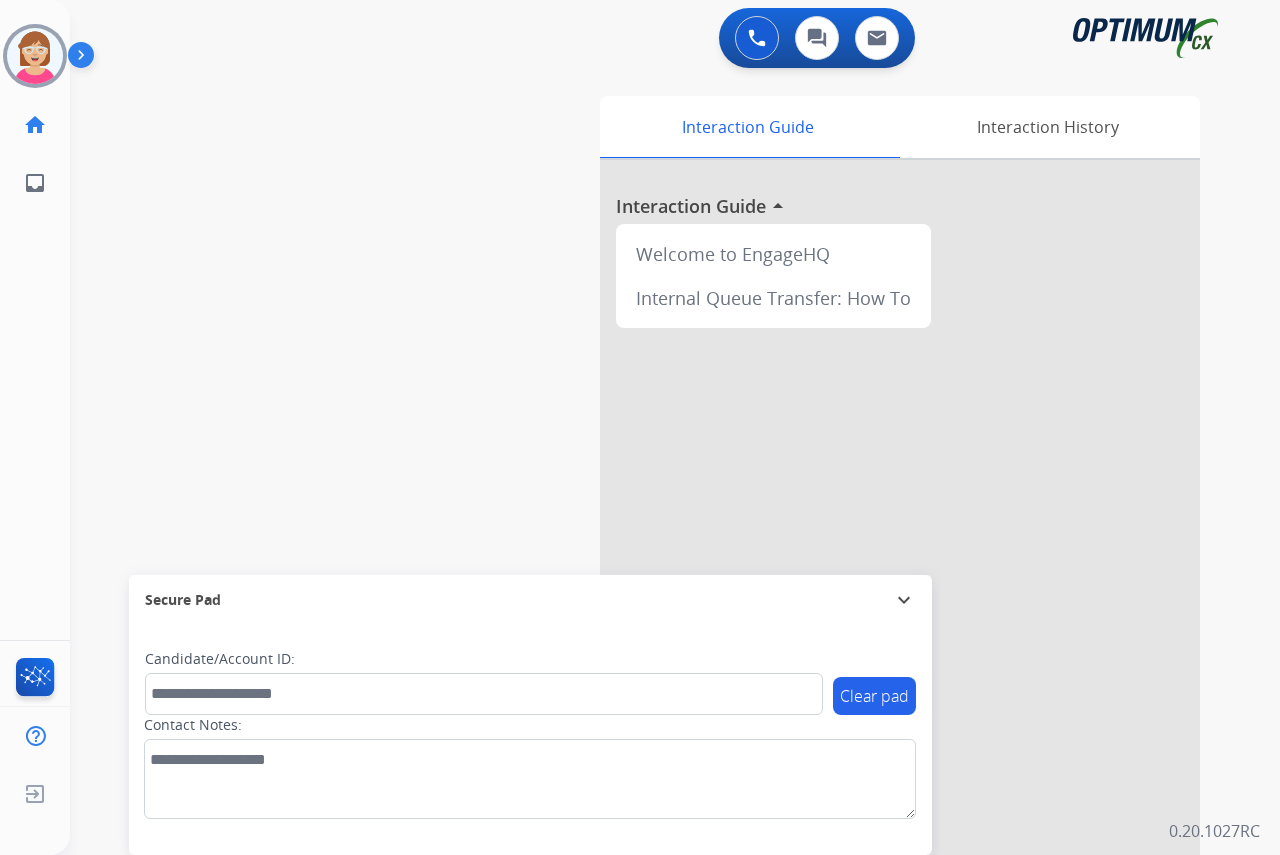 click on "[PERSON_NAME]   Offline  Edit Avatar  Agent:   [PERSON_NAME] Profile:  OCX Training home  Home  Home inbox  Emails  Emails  FocalPoints  Help Center  Help Center  Log out  Log out" 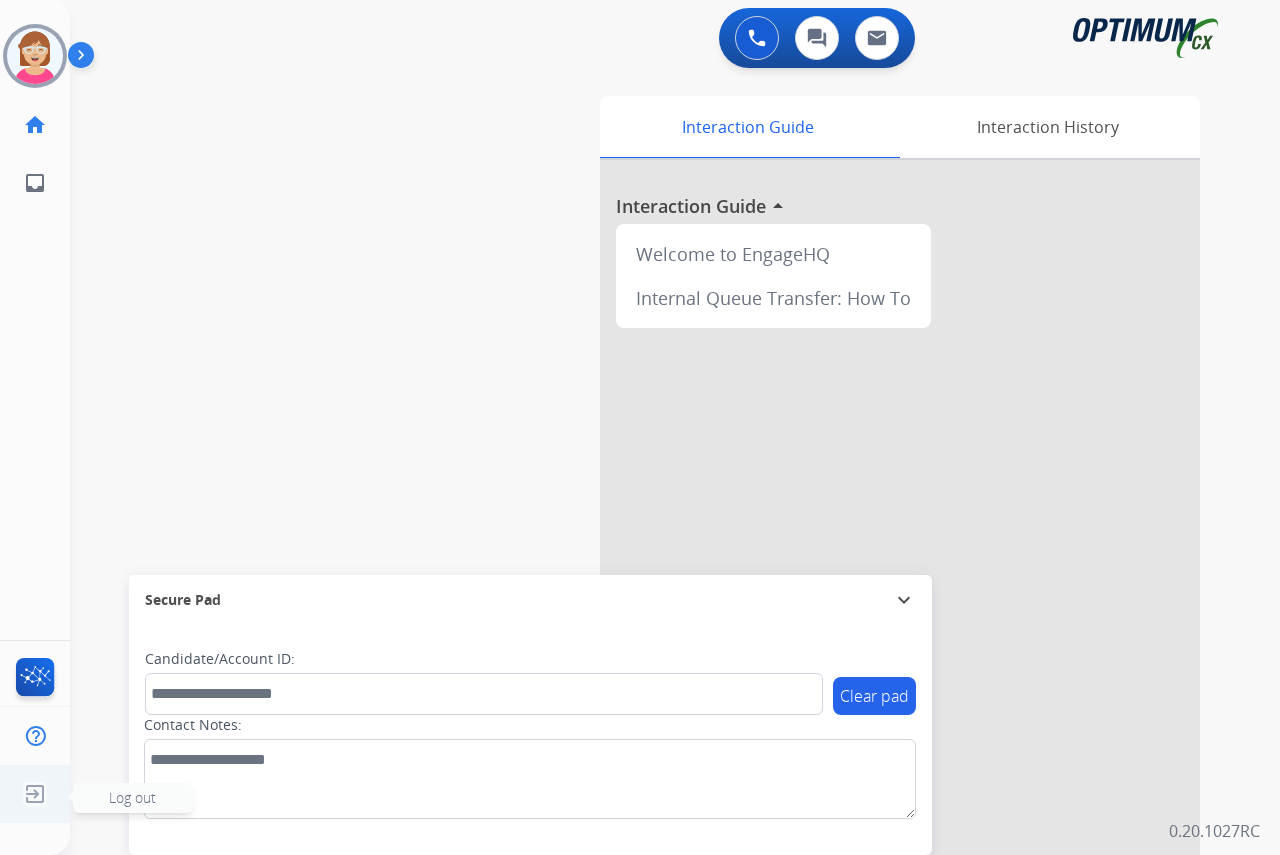 click on "Log out" 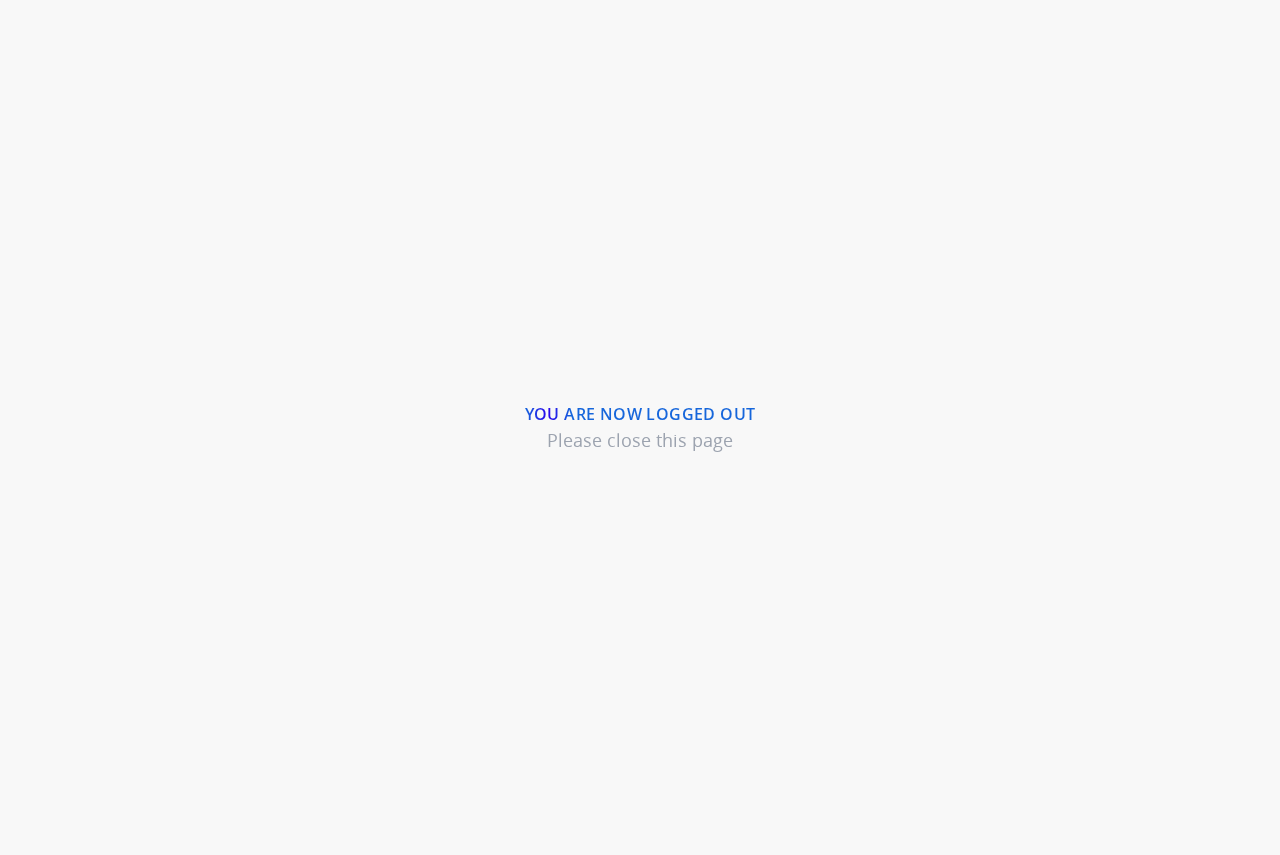 scroll, scrollTop: 0, scrollLeft: 0, axis: both 